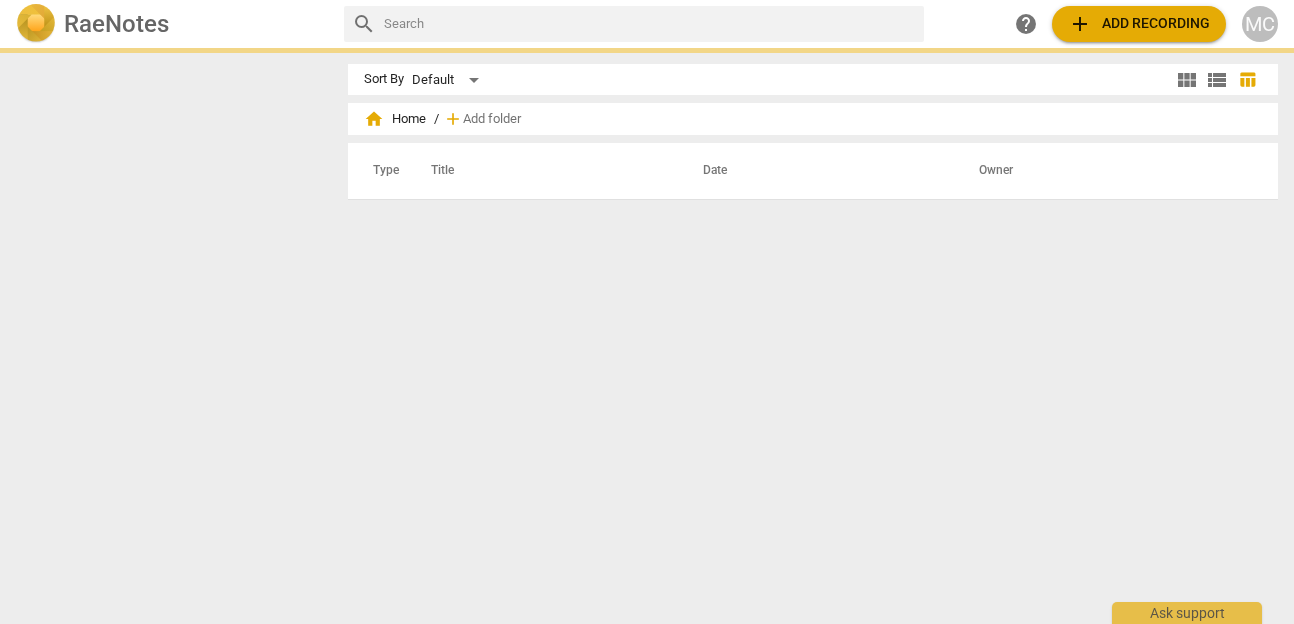 scroll, scrollTop: 0, scrollLeft: 0, axis: both 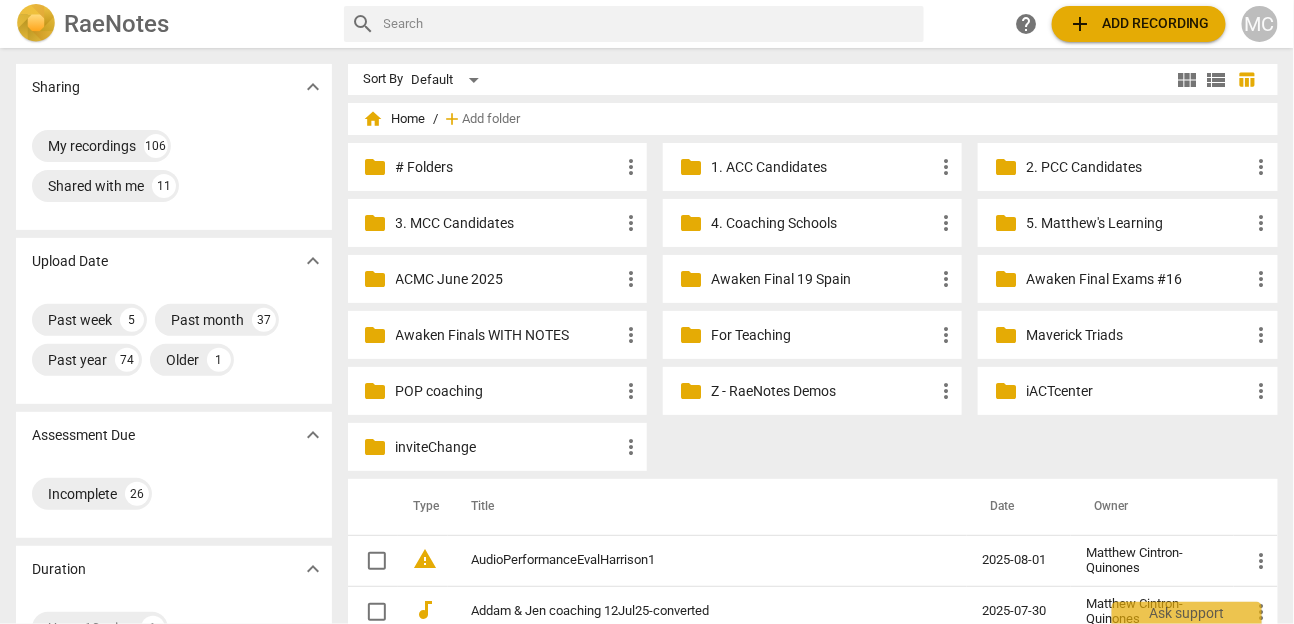 click on "MC" at bounding box center [1260, 24] 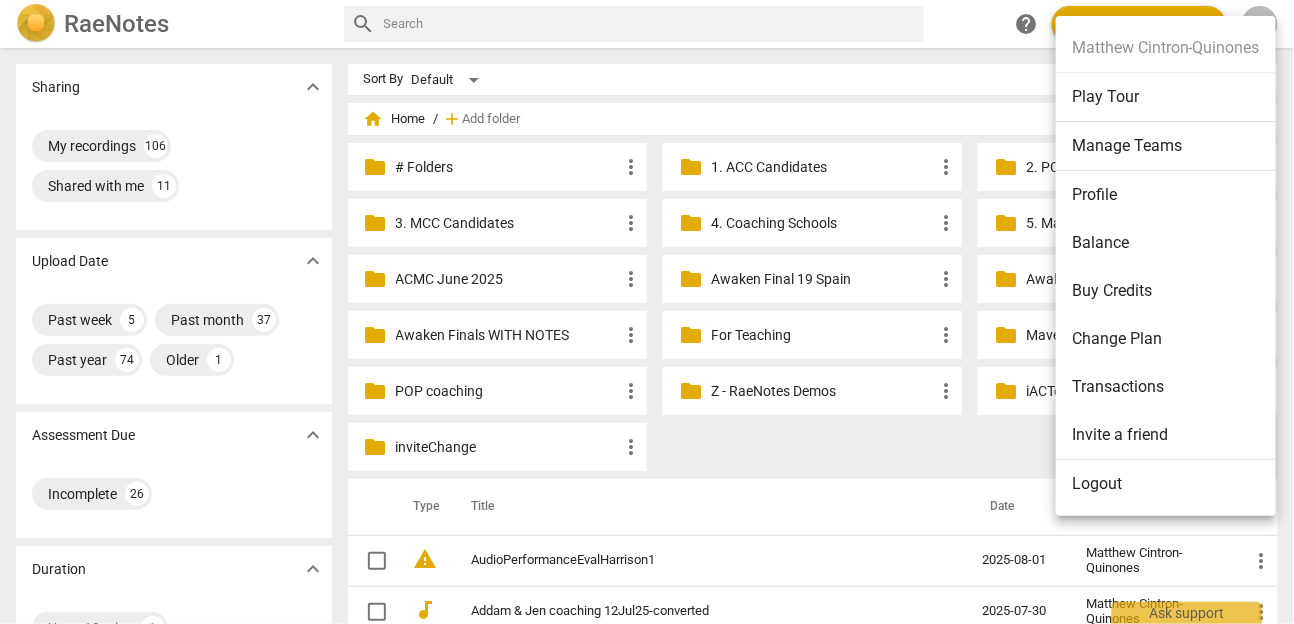 click on "Logout" at bounding box center (1166, 484) 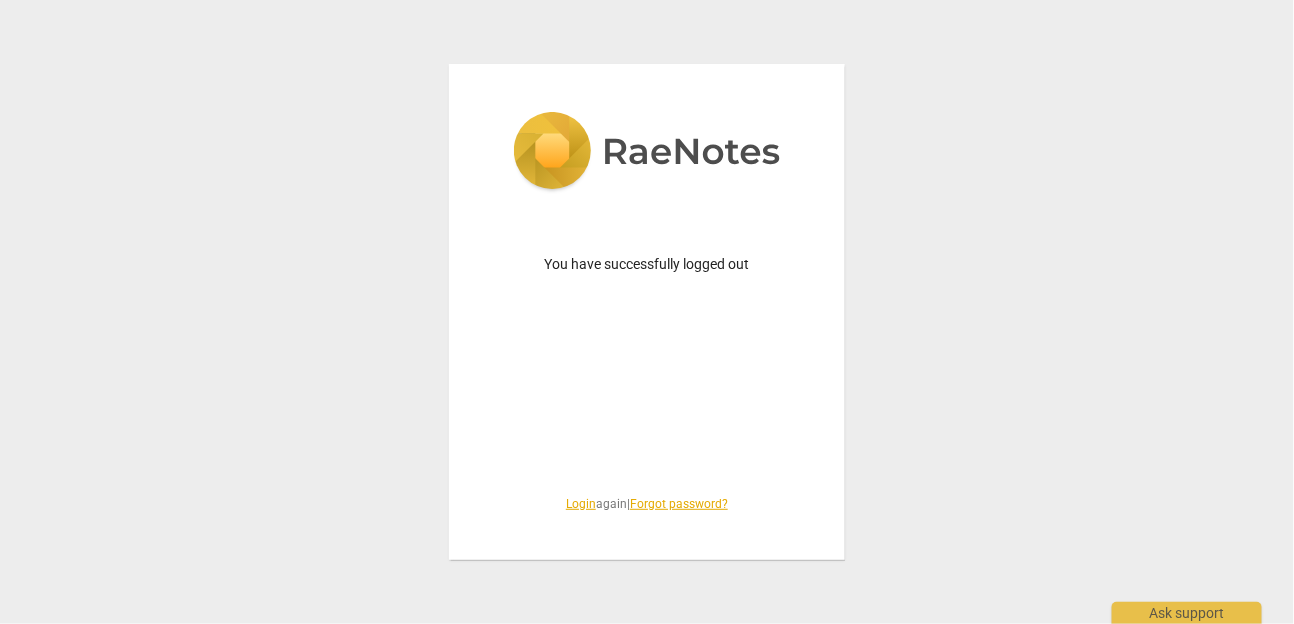 click on "Login" at bounding box center (581, 504) 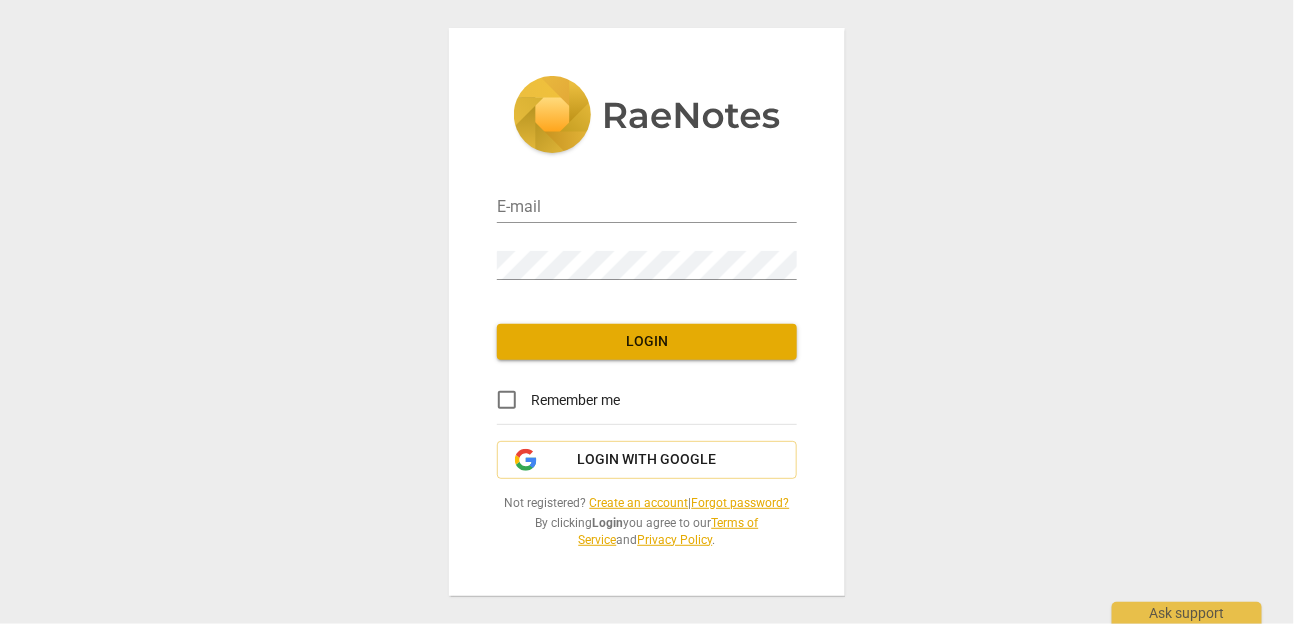type on "matthewmcc@[EXAMPLE.COM]" 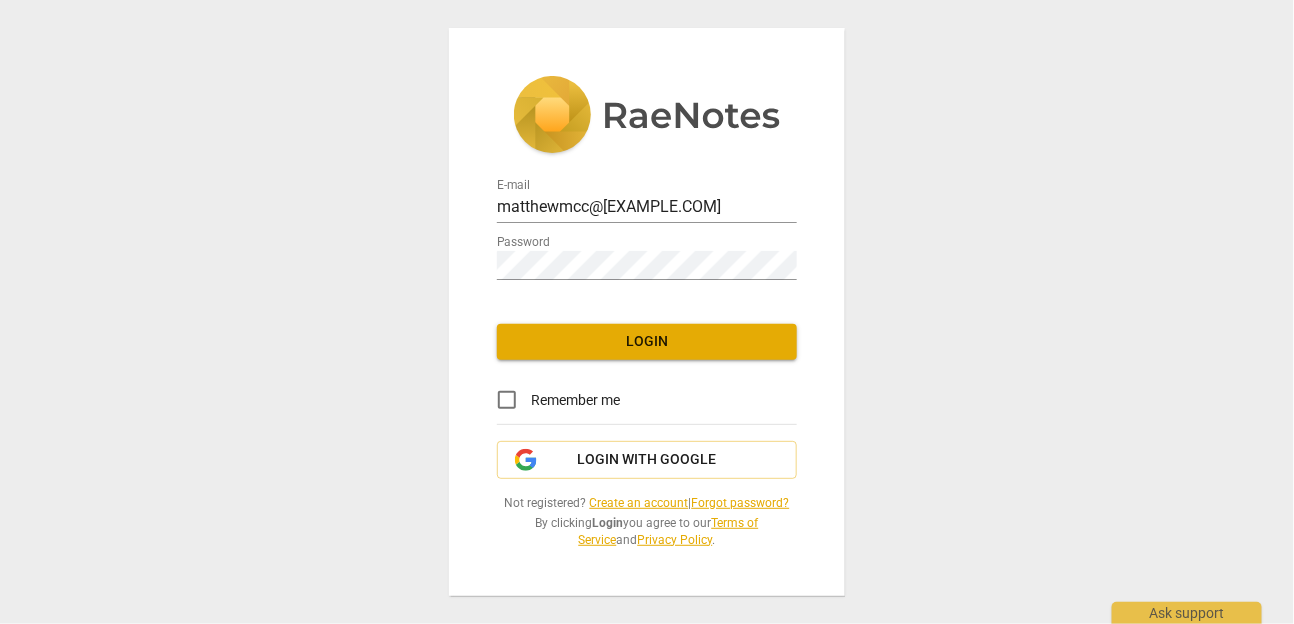 click on "Login" at bounding box center [647, 342] 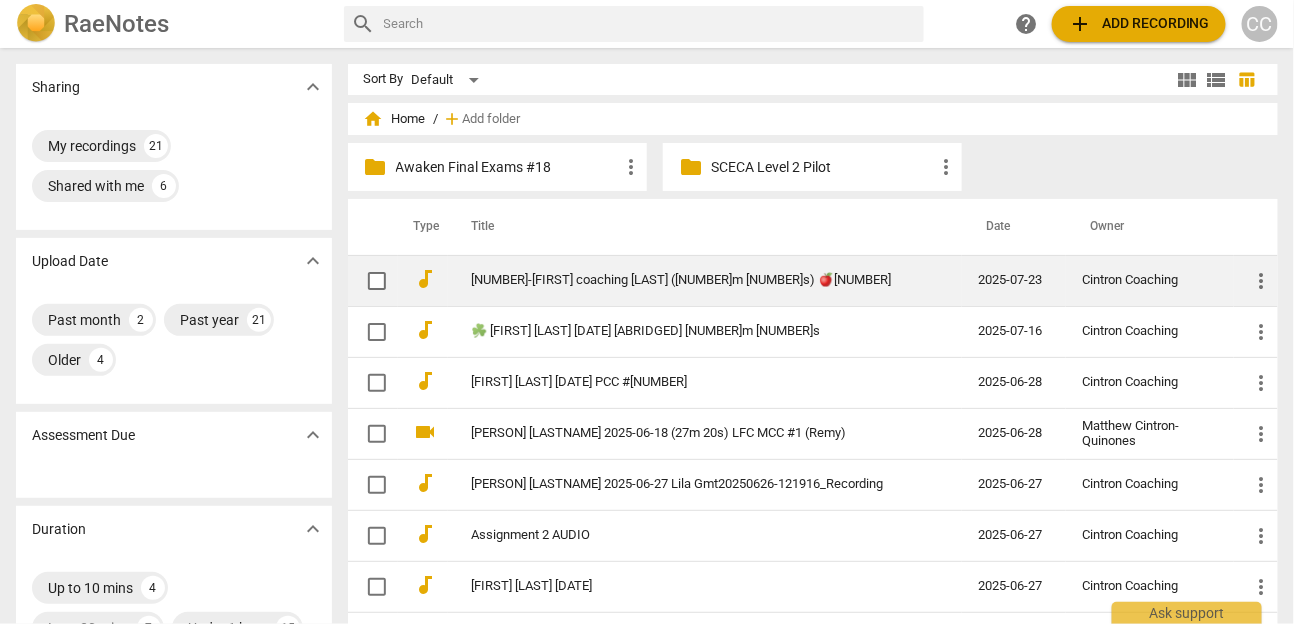 click on "[NUMBER]-[FIRST] coaching [LAST] ([NUMBER]m [NUMBER]s) 🍎[NUMBER]" at bounding box center (689, 280) 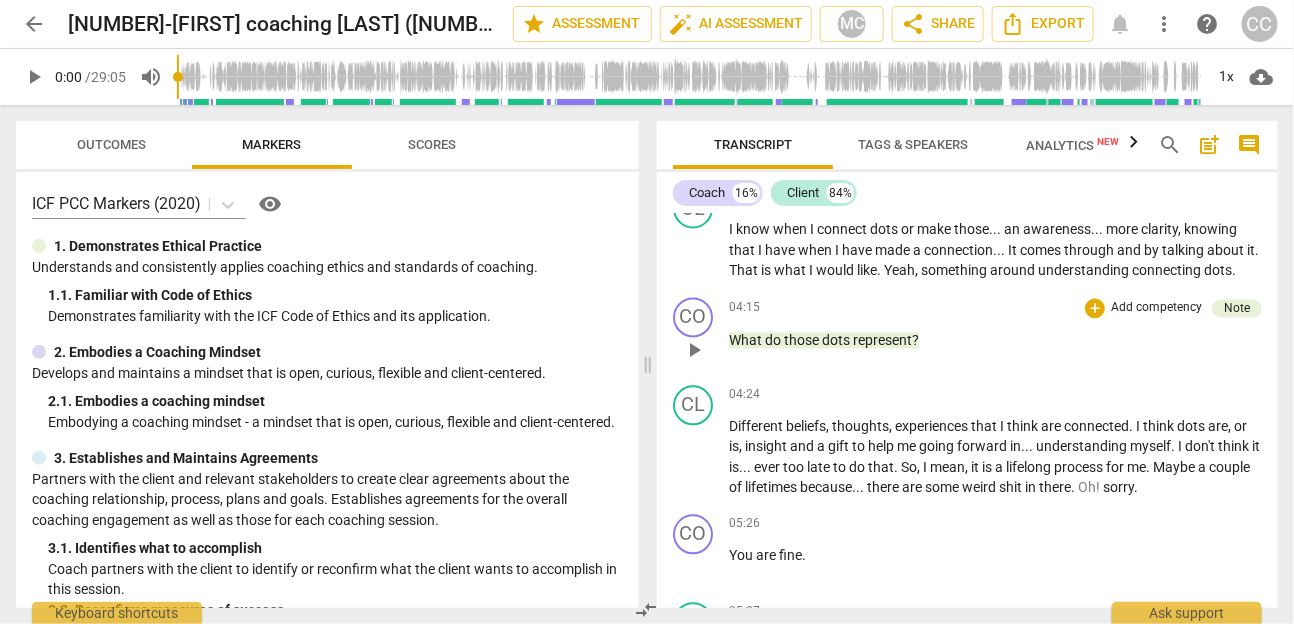 scroll, scrollTop: 1348, scrollLeft: 0, axis: vertical 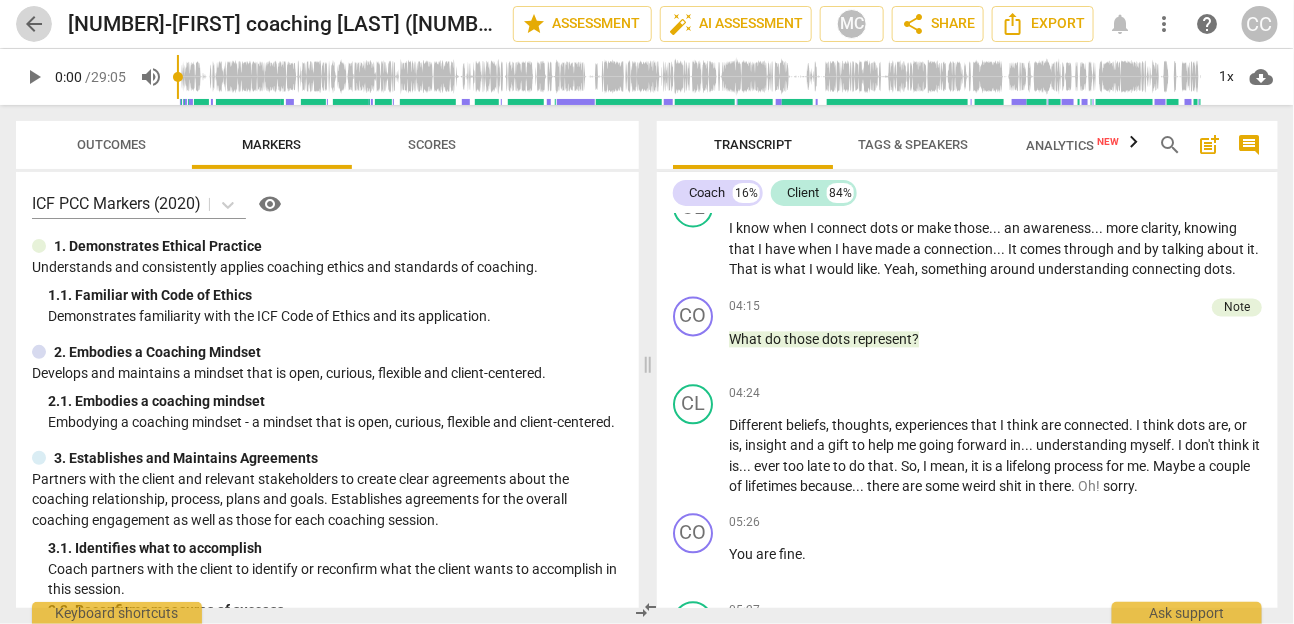click on "arrow_back" at bounding box center [34, 24] 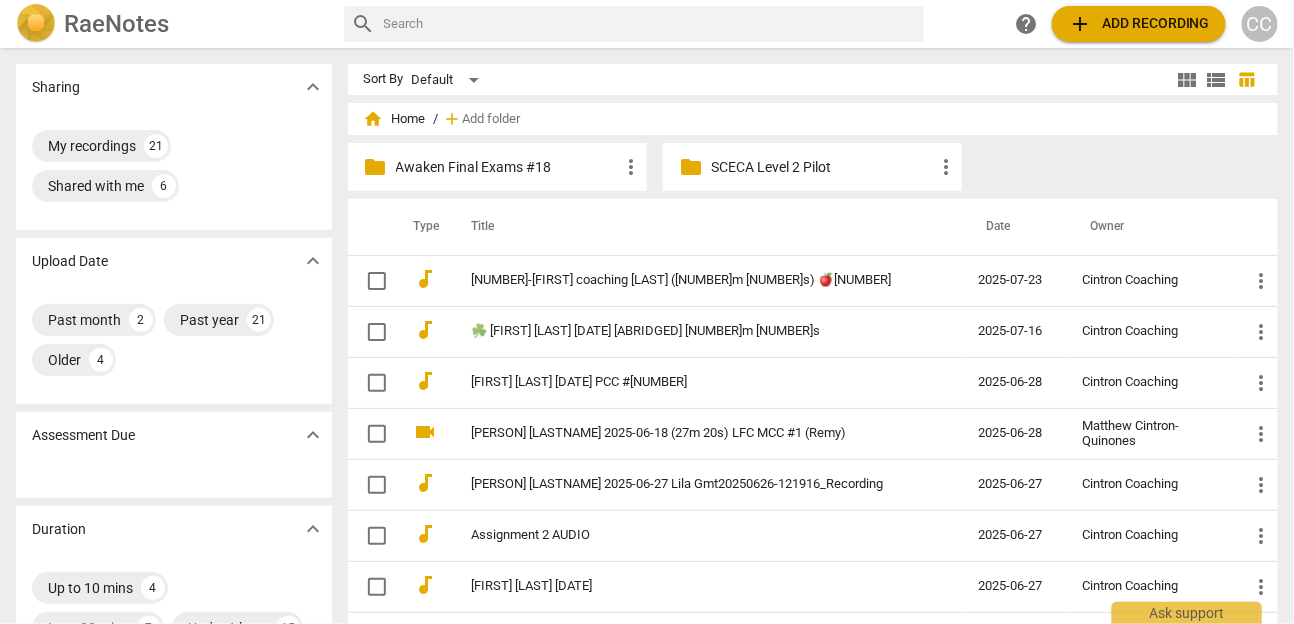 click on "folder Awaken Final Exams #18 more_vert" at bounding box center (497, 167) 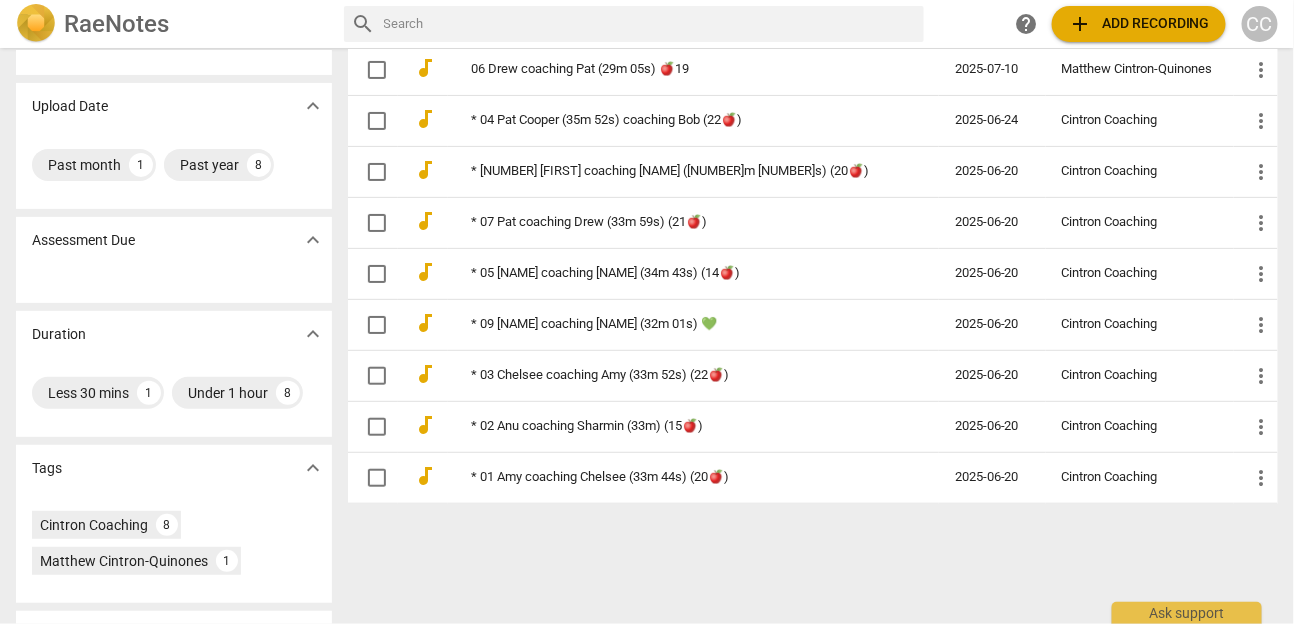 scroll, scrollTop: 130, scrollLeft: 0, axis: vertical 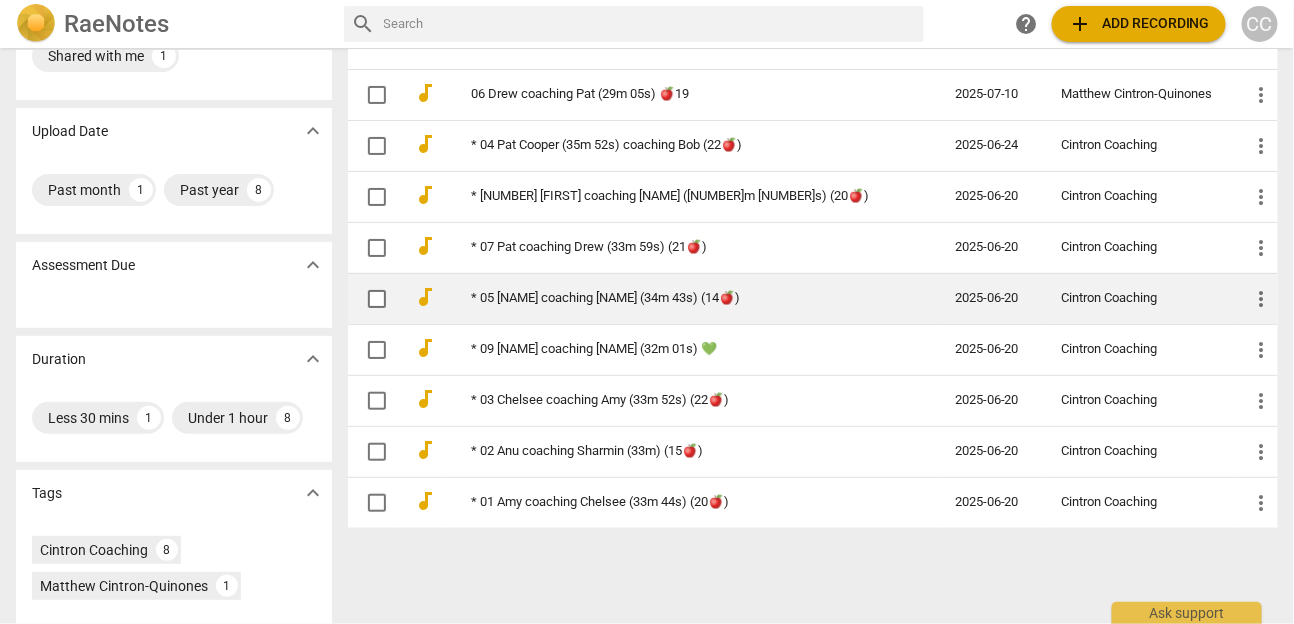 click on "* 05 [NAME] coaching [NAME] (34m 43s) (14🍎)" at bounding box center [677, 298] 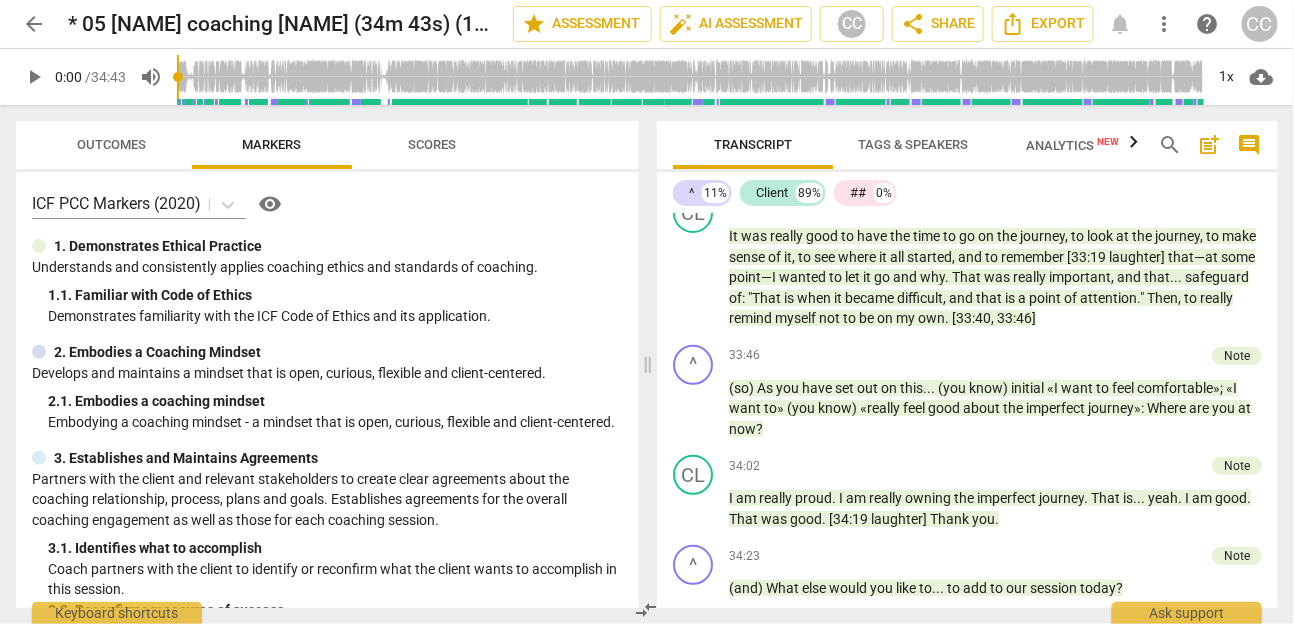 scroll, scrollTop: 7326, scrollLeft: 0, axis: vertical 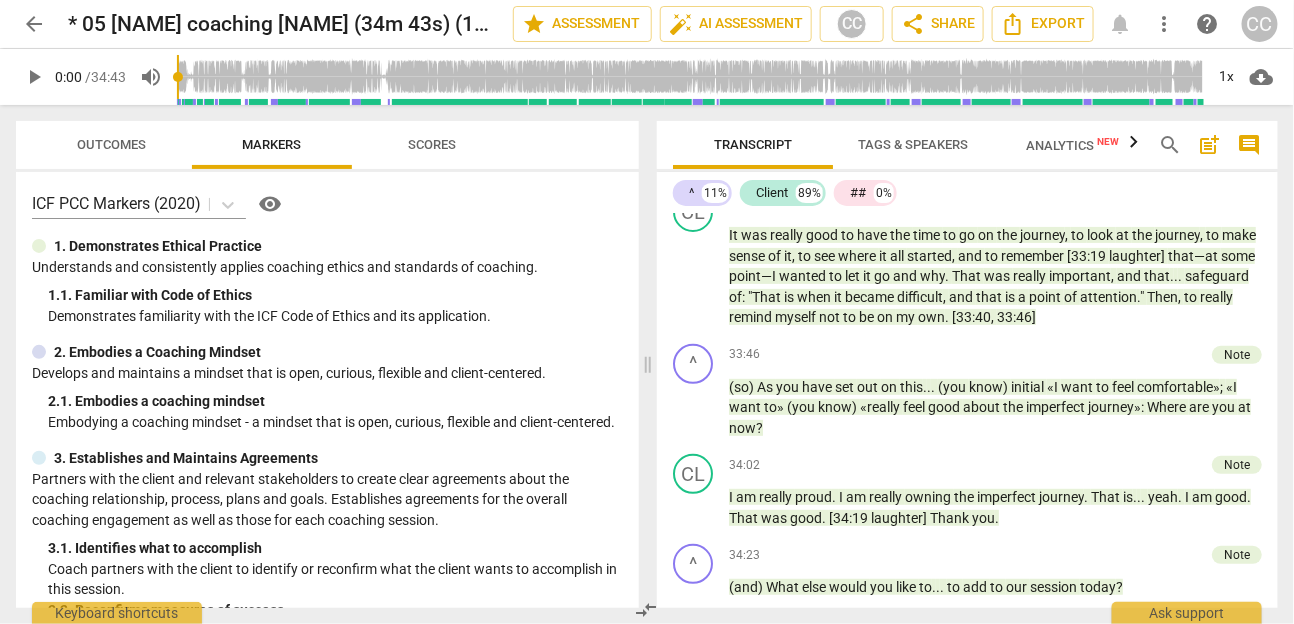 click on "arrow_back * 05 [PERSON] coaching [PERSON] (34m 43s) (14🍎) edit star Assessment AI Assessment CC share Share Export notifications more_vert help CC" at bounding box center (647, 24) 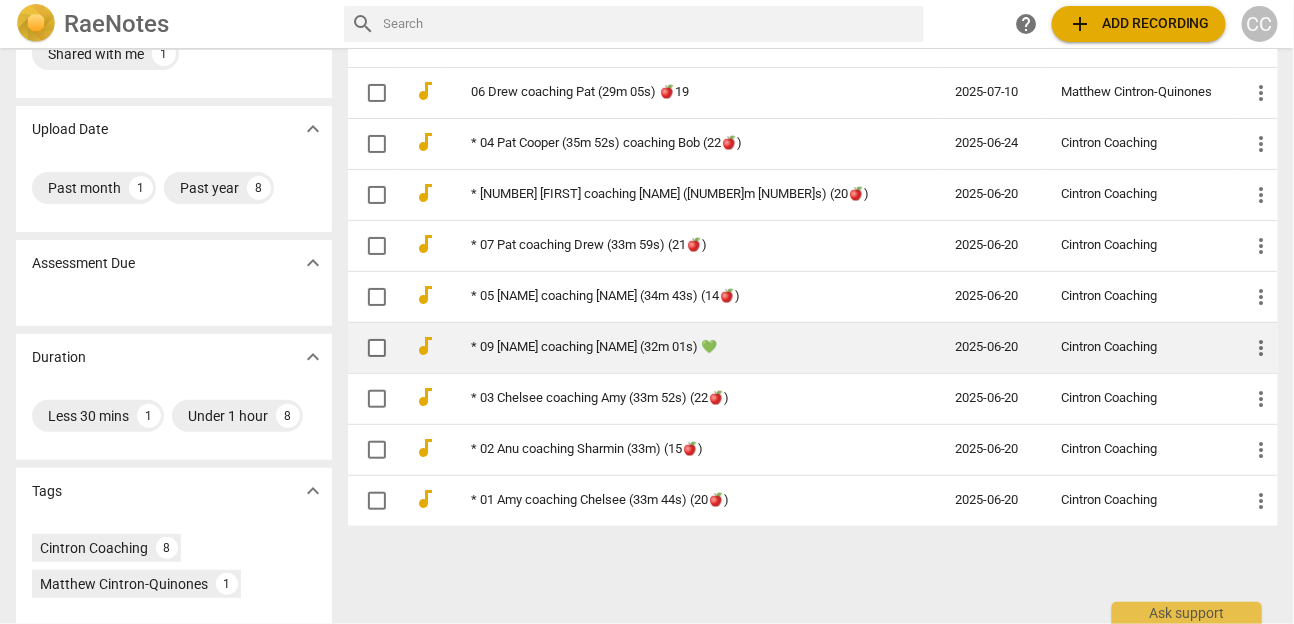 scroll, scrollTop: 139, scrollLeft: 0, axis: vertical 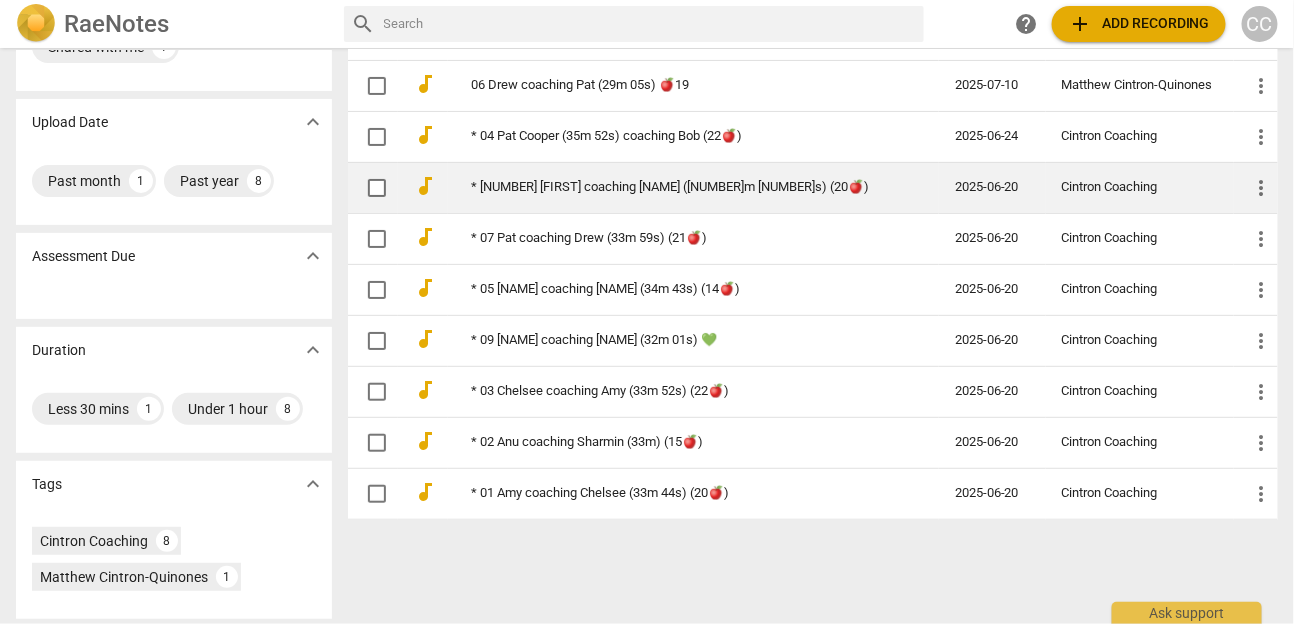 click on "* [NUMBER] [FIRST] coaching [NAME] ([NUMBER]m [NUMBER]s) (20🍎)" at bounding box center [677, 187] 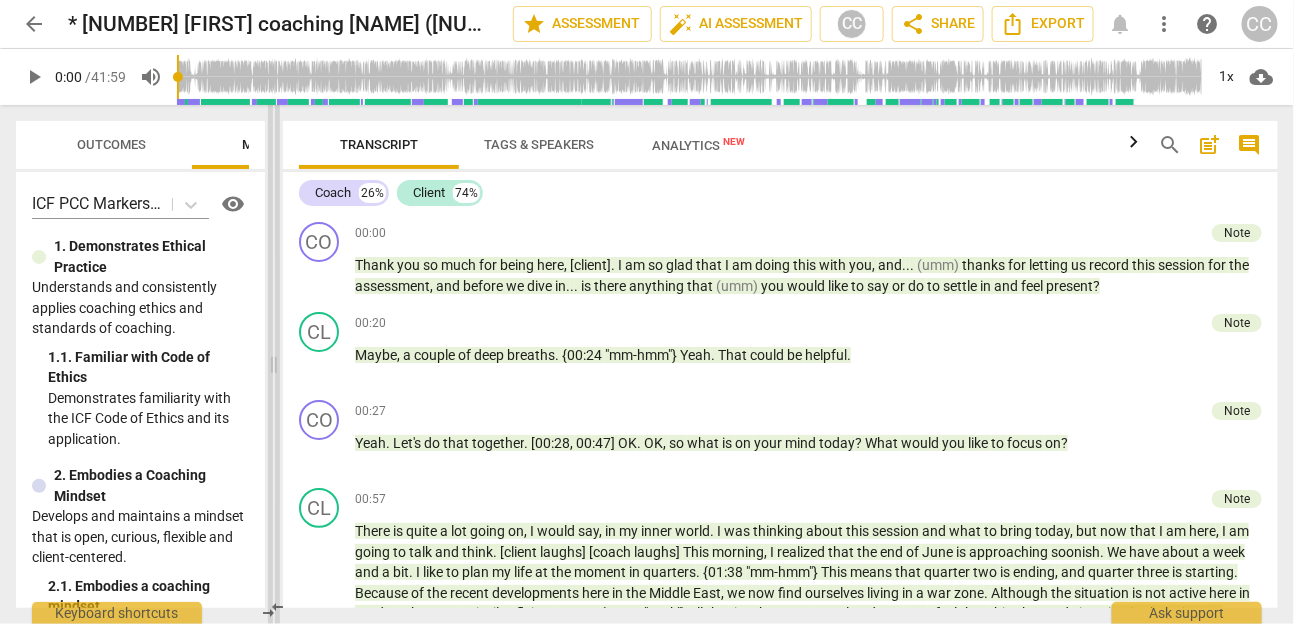 drag, startPoint x: 648, startPoint y: 361, endPoint x: 274, endPoint y: 337, distance: 374.76926 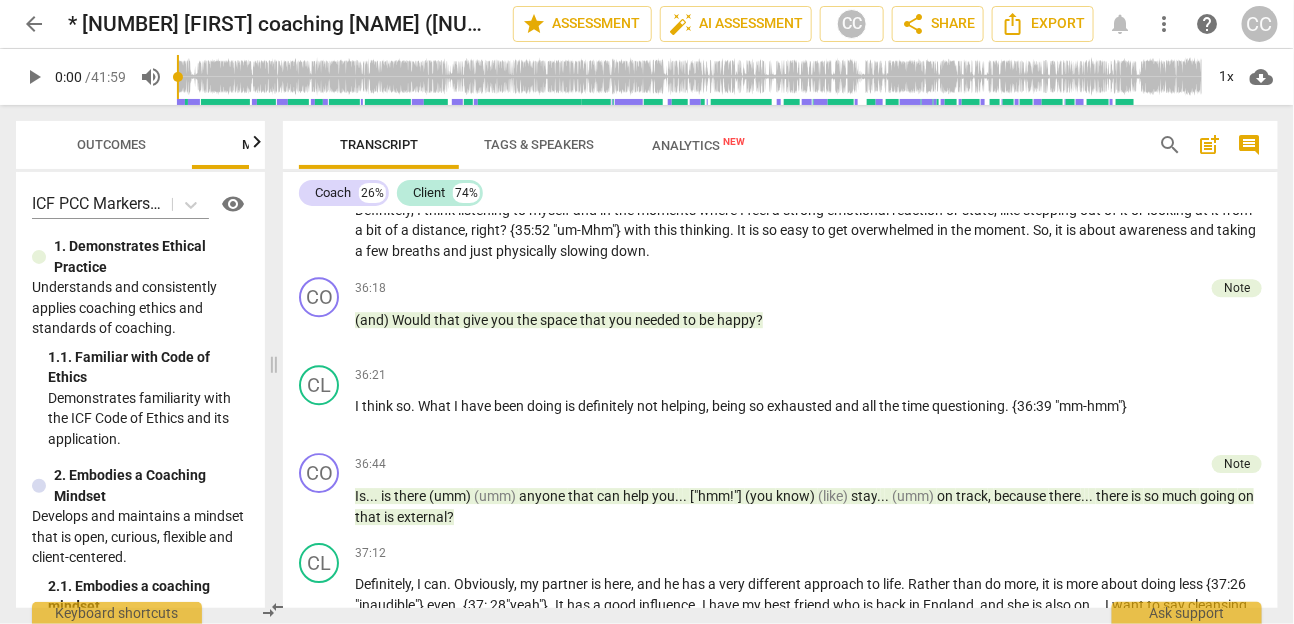 scroll, scrollTop: 6921, scrollLeft: 0, axis: vertical 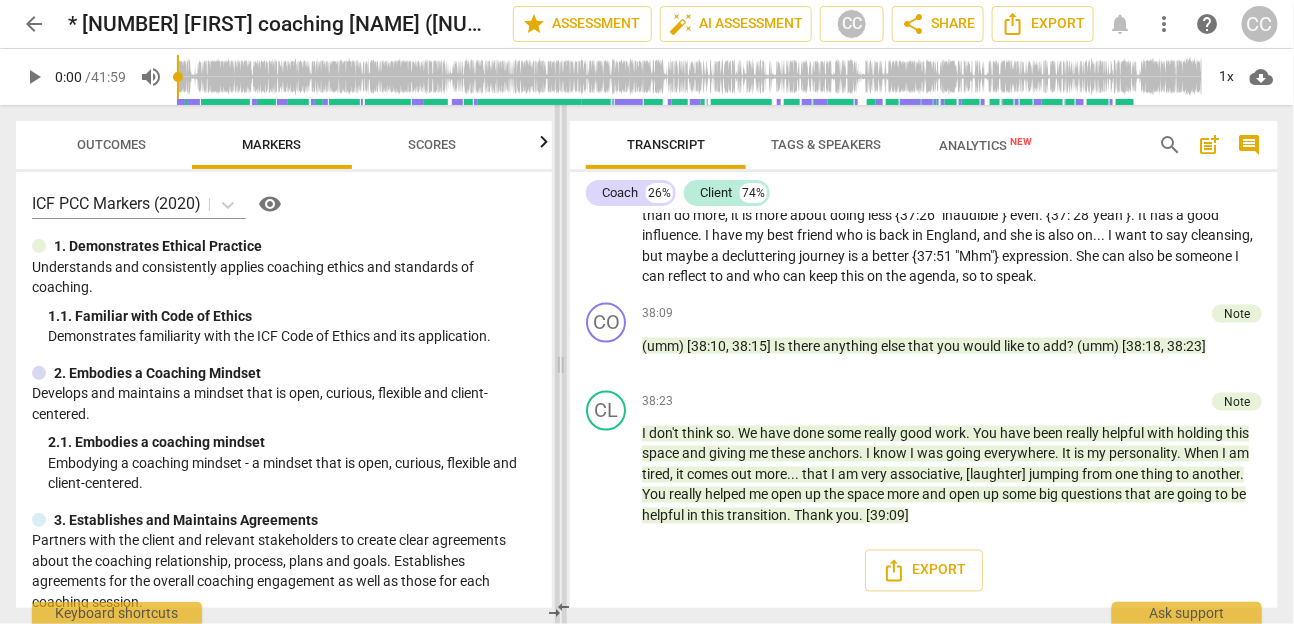 drag, startPoint x: 272, startPoint y: 353, endPoint x: 559, endPoint y: 337, distance: 287.44565 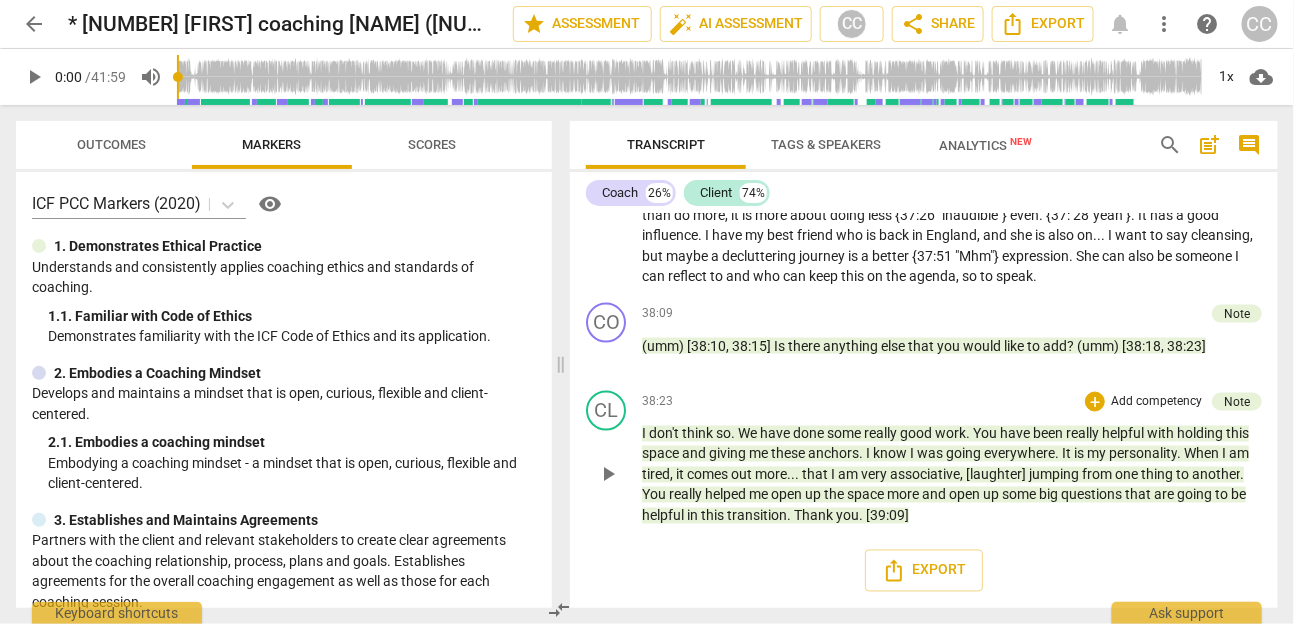 scroll, scrollTop: 0, scrollLeft: 0, axis: both 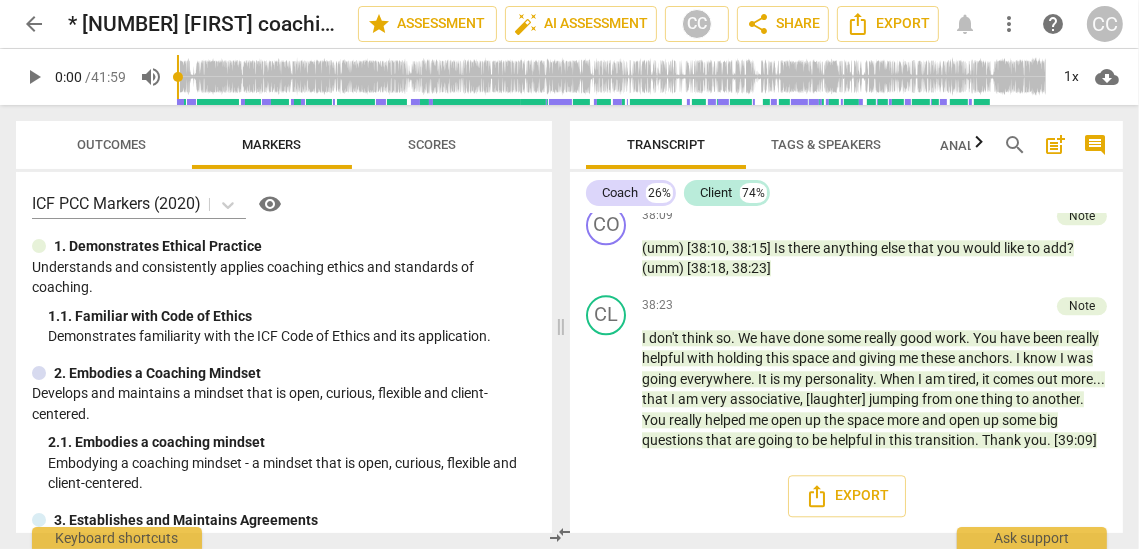 click on "compare_arrows" at bounding box center [560, 535] 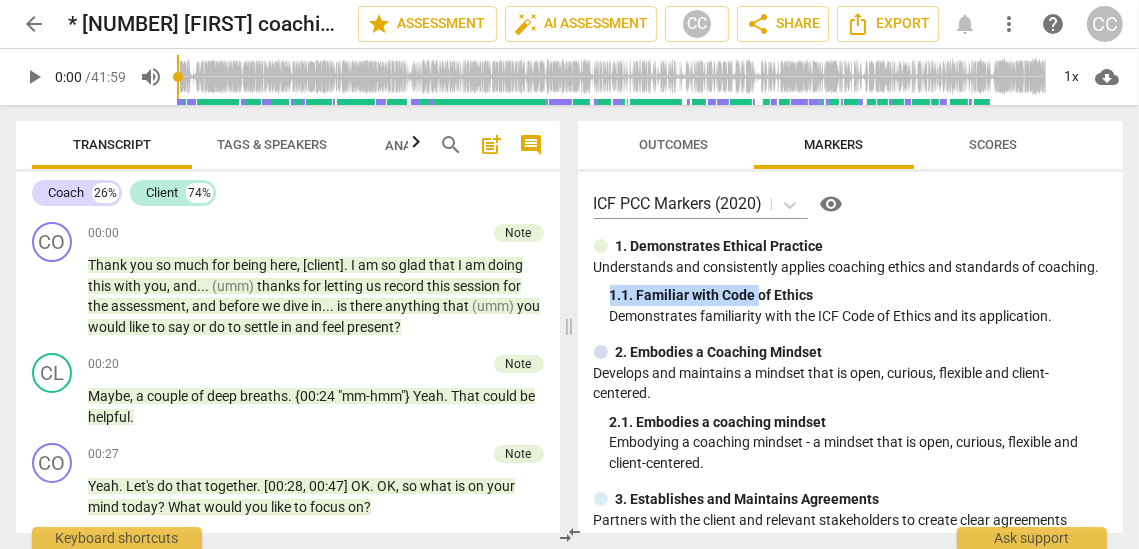 drag, startPoint x: 560, startPoint y: 318, endPoint x: 757, endPoint y: 314, distance: 197.0406 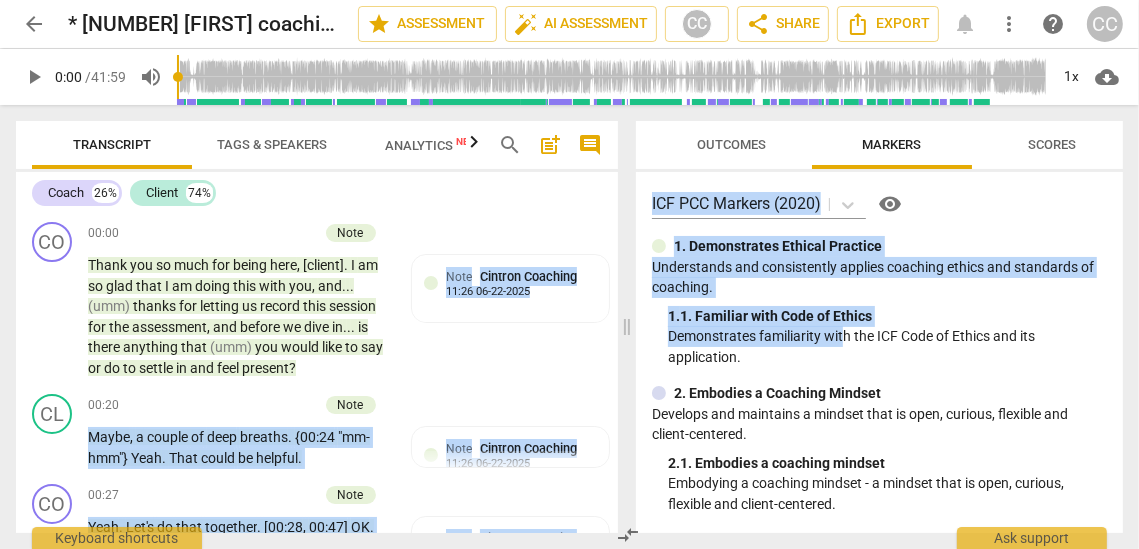 drag, startPoint x: 620, startPoint y: 323, endPoint x: 844, endPoint y: 334, distance: 224.26993 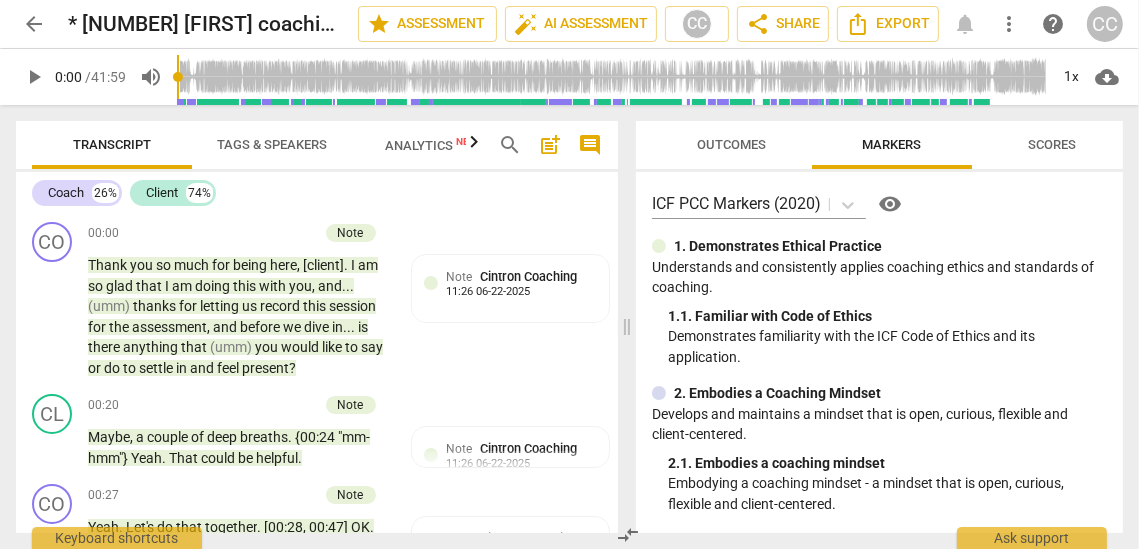 click on "2. Embodies a Coaching Mindset" at bounding box center [777, 393] 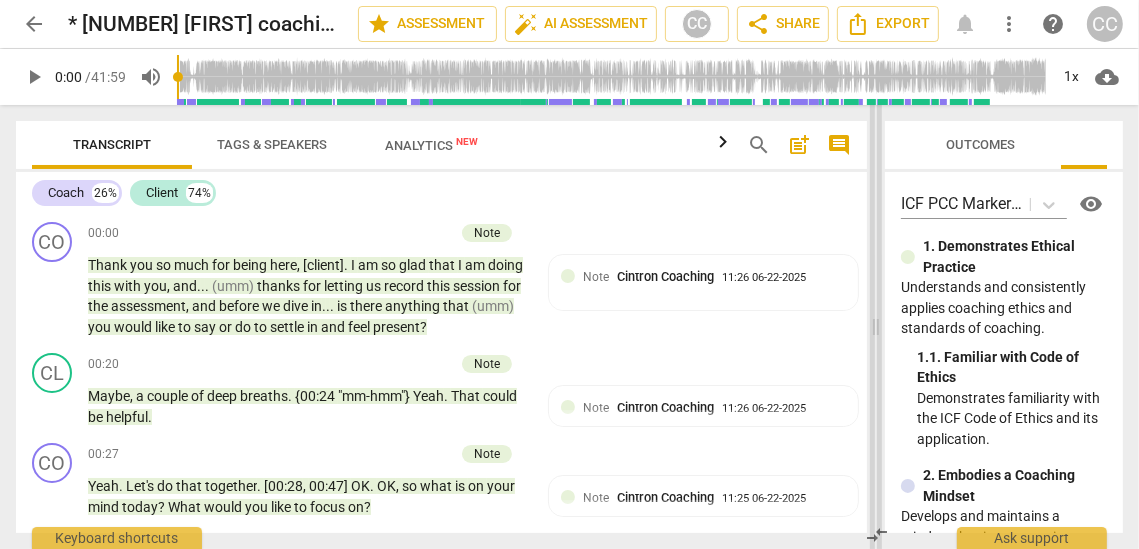 drag, startPoint x: 631, startPoint y: 321, endPoint x: 881, endPoint y: 312, distance: 250.16194 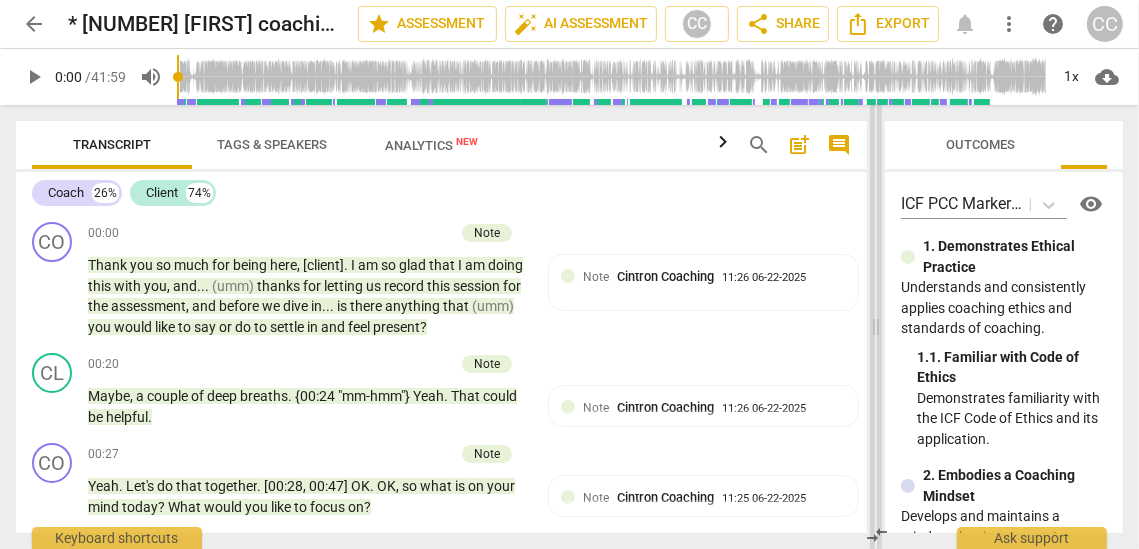 click at bounding box center (876, 327) 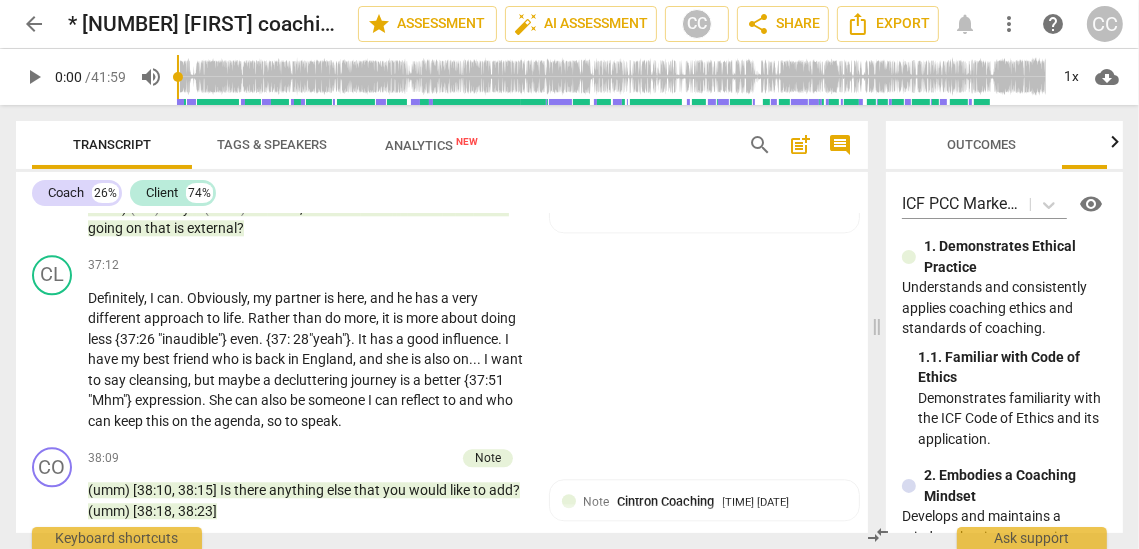 scroll, scrollTop: 9527, scrollLeft: 0, axis: vertical 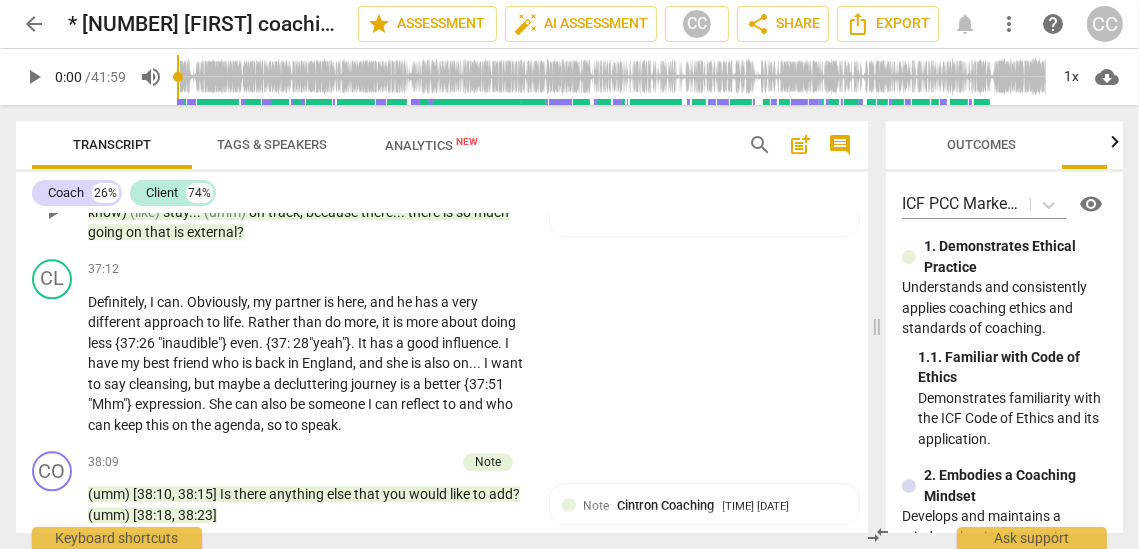 click on "there" at bounding box center (425, 212) 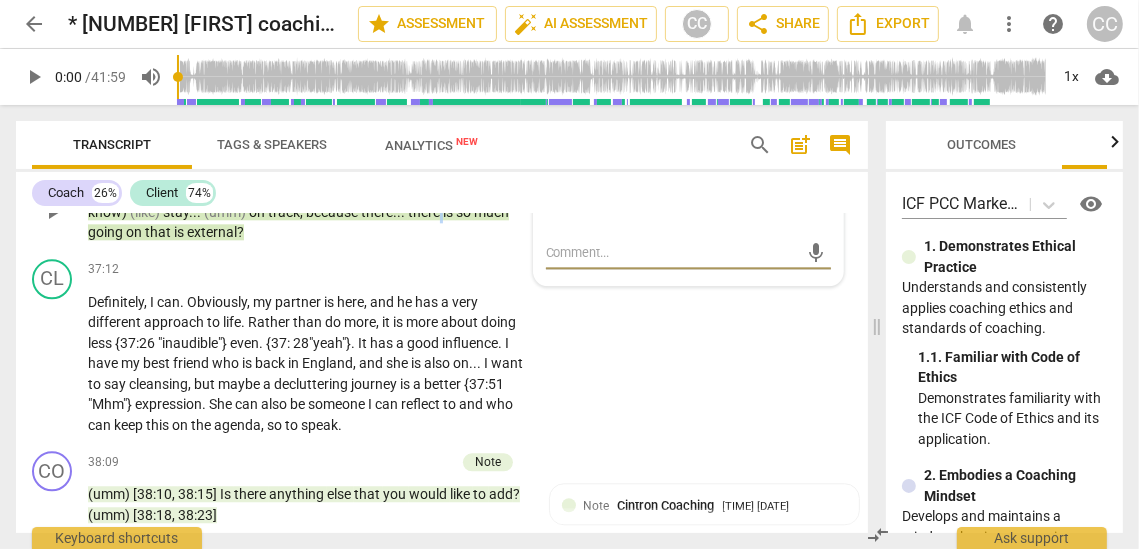click on "there" at bounding box center [425, 212] 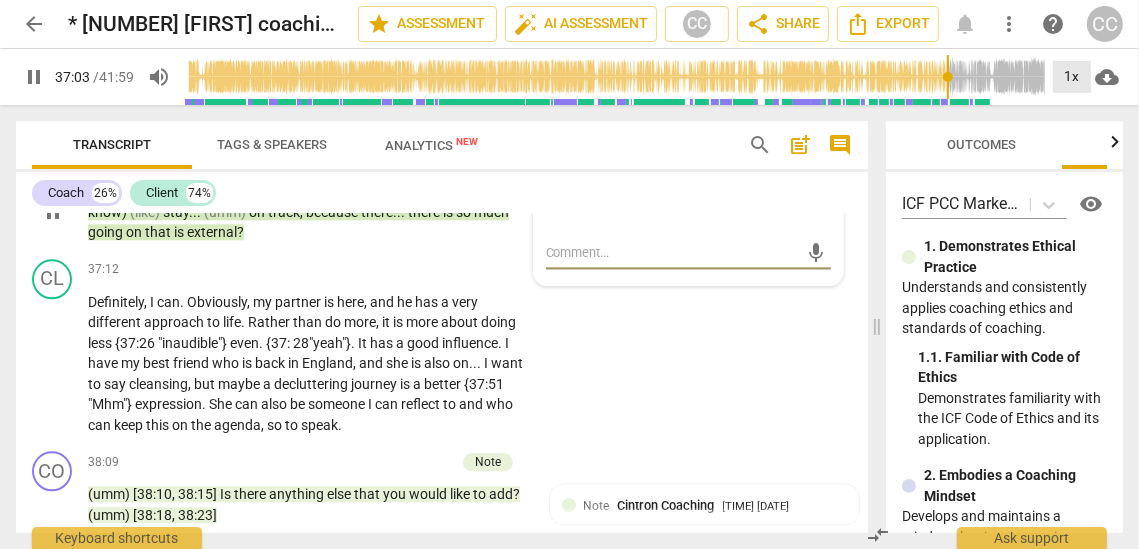 click on "1x" at bounding box center (1072, 77) 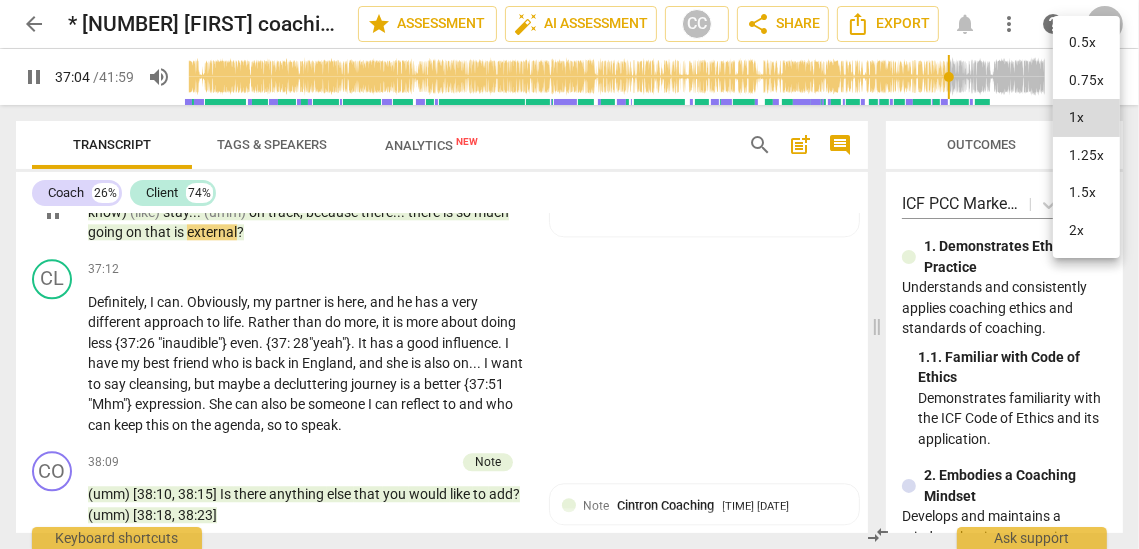 click on "1.25x" at bounding box center (1086, 156) 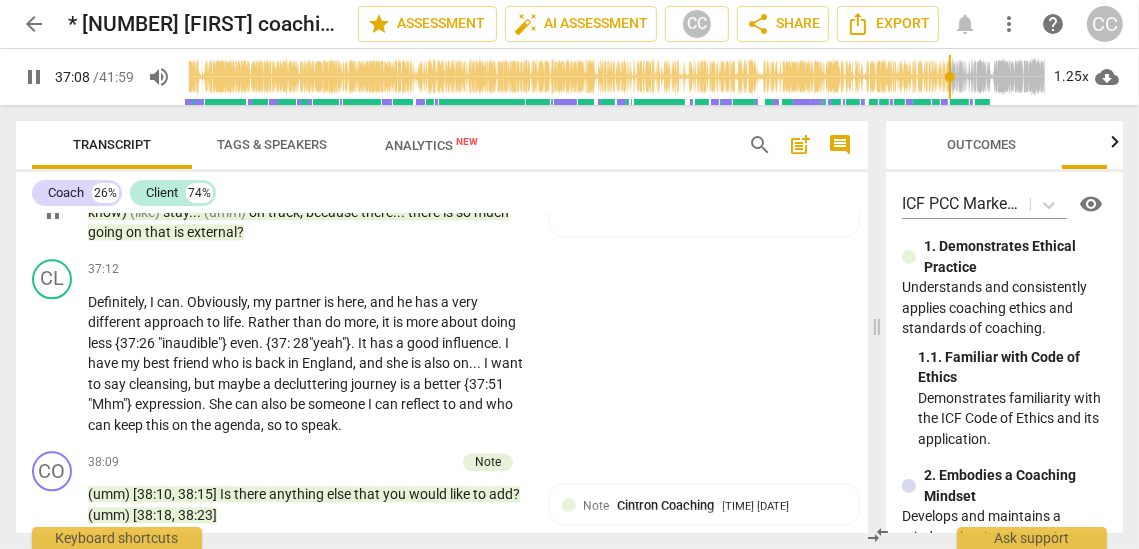 click on "that" at bounding box center (159, 232) 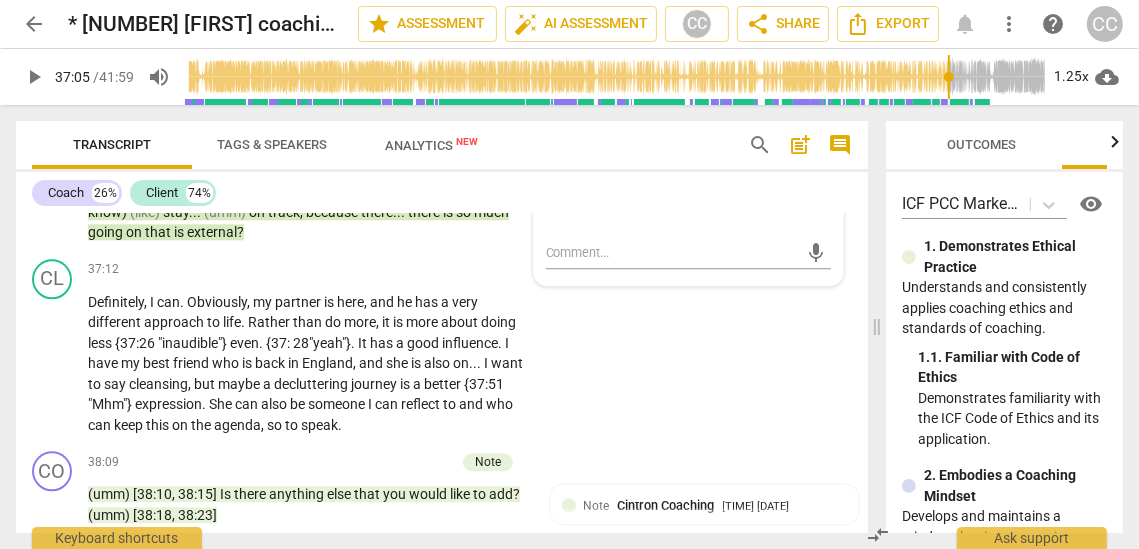 click on "external" at bounding box center (212, 232) 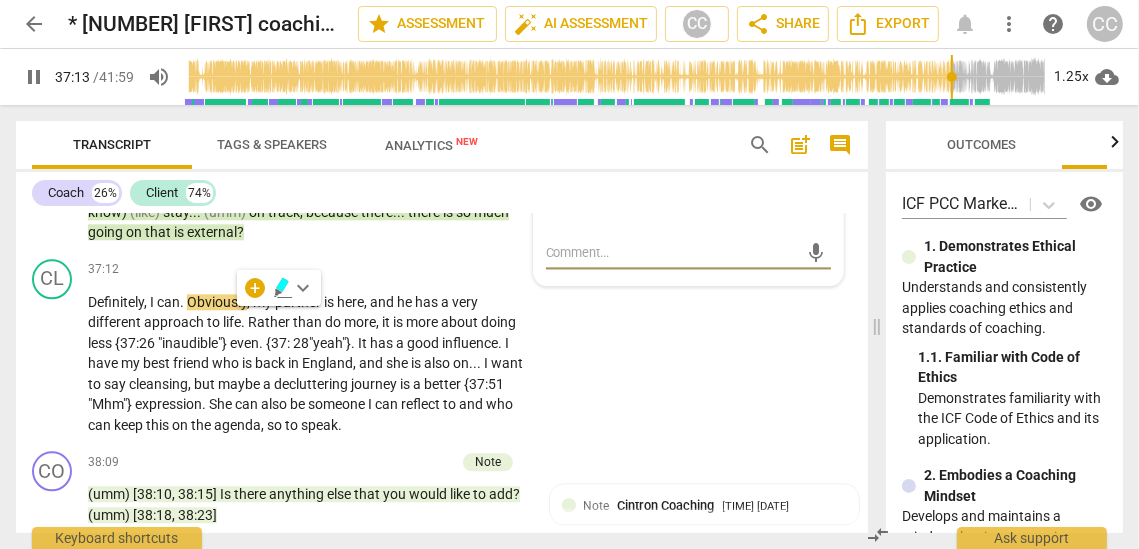 click on "external" at bounding box center (212, 232) 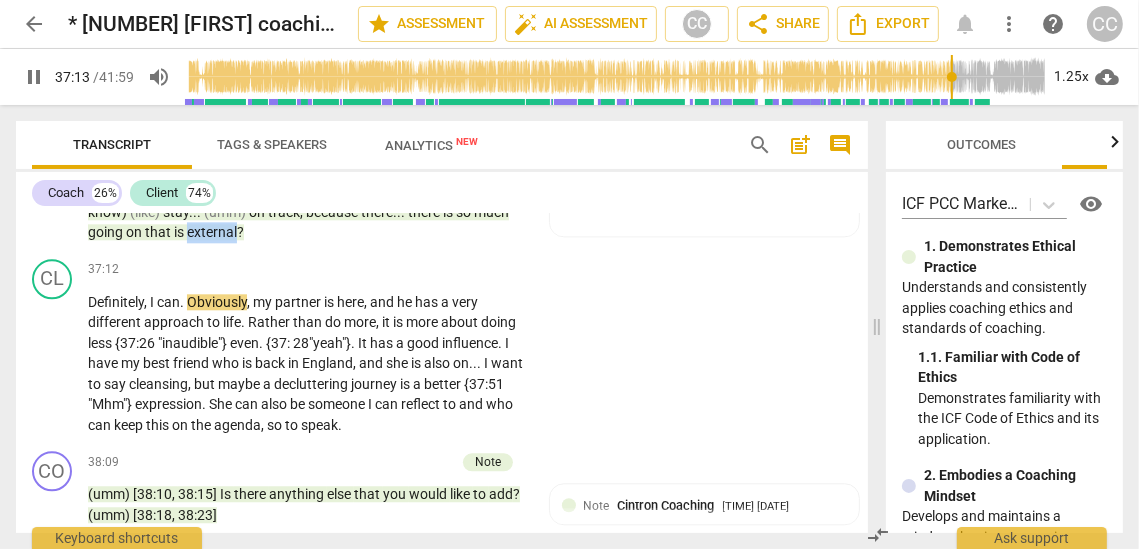 click on "external" at bounding box center (212, 232) 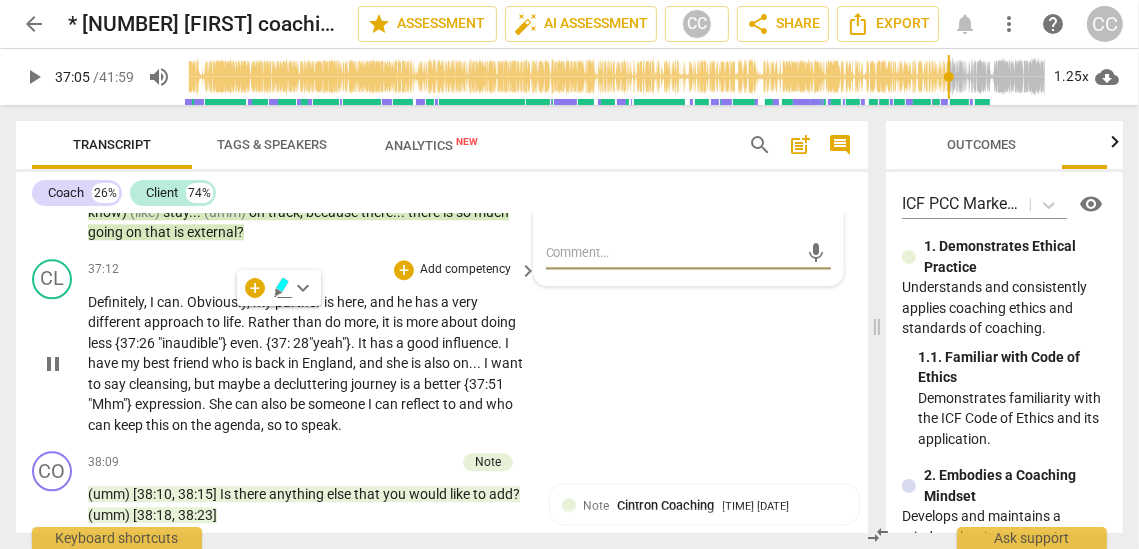 type on "2225" 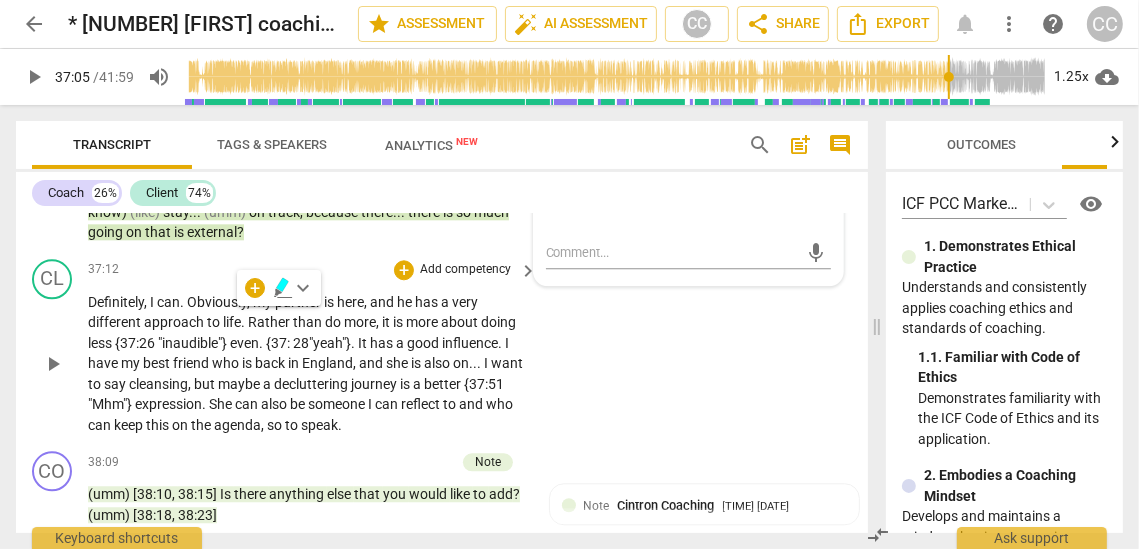 click on "Definitely" at bounding box center [116, 302] 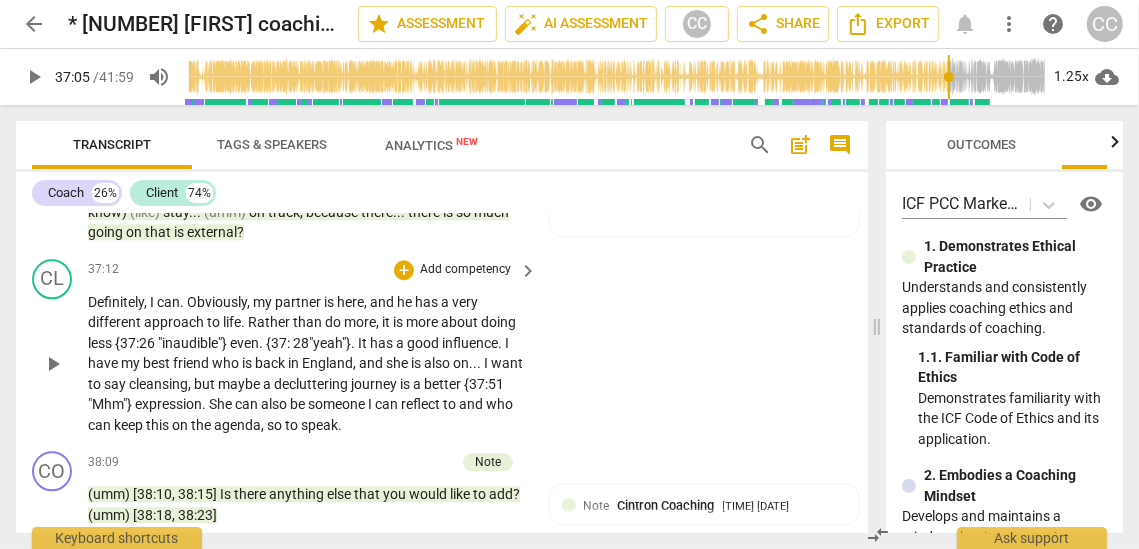 type 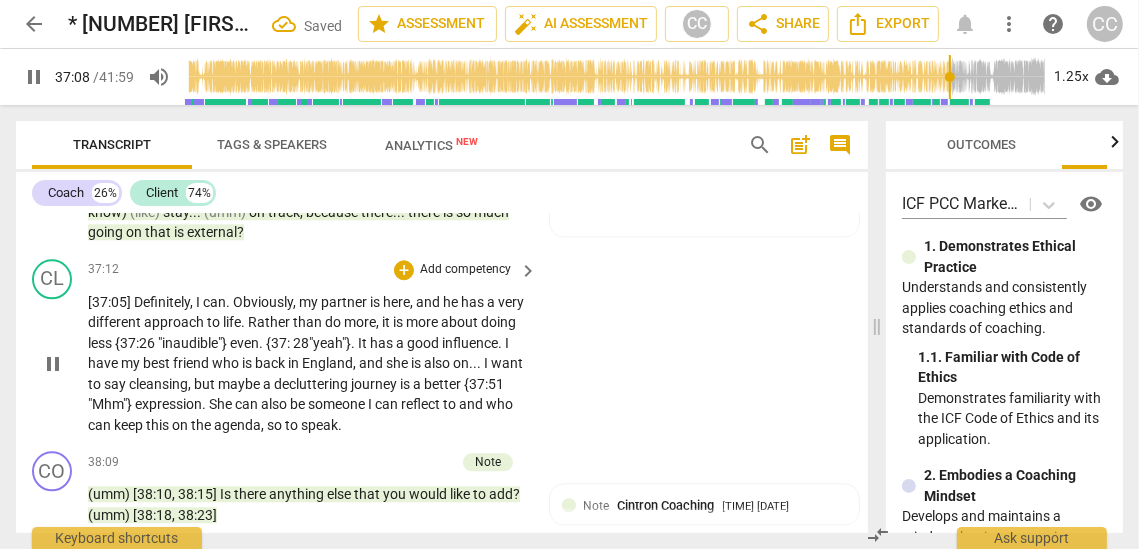 click on "CL play_arrow pause 37:12 + Add competency keyboard_arrow_right [37:05]   Definitely ,   I   can .   Obviously ,   my   partner   is   here ,   and   he   has   a   very   different   approach   to   life .   Rather   than   do   more ,   it   is   more   about   doing   less   {37:26   "inaudible"}   even .   {37 :   28"yeah"} .   It   has   a   good   influence .   I   have   my   best   friend   who   is   back   in   England ,   and   she   is   also   on . . .   I   want   to   say   cleansing ,   but   maybe   a   decluttering   journey   is   a   better   {37:51   "Mhm"}   expression .   She   can   also   be   someone   I   can   reflect   to   and   who   can   keep   this   on   the   agenda ,   so   to   speak ." at bounding box center (442, 347) 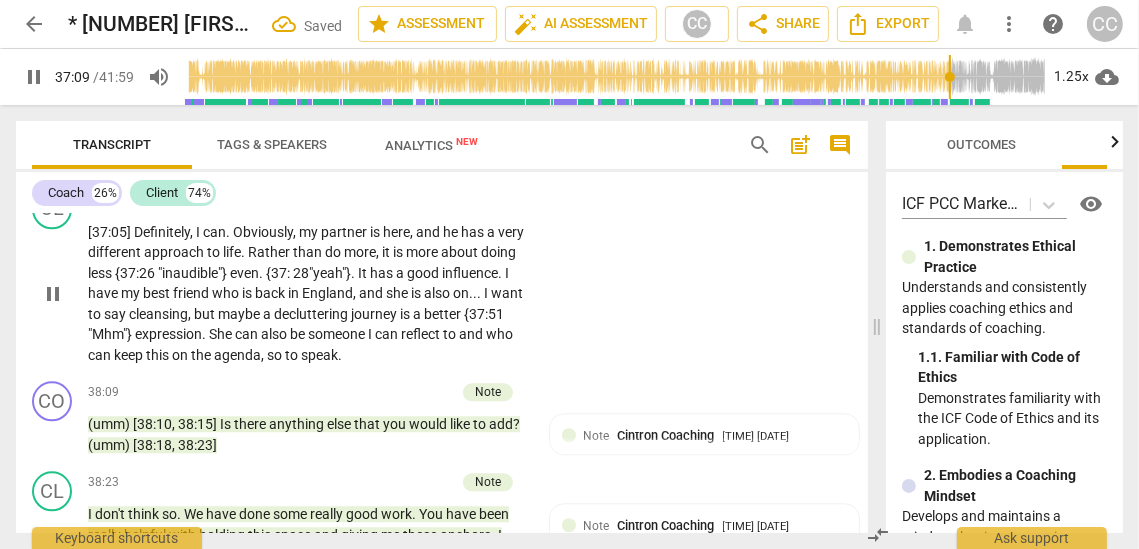 scroll, scrollTop: 9598, scrollLeft: 0, axis: vertical 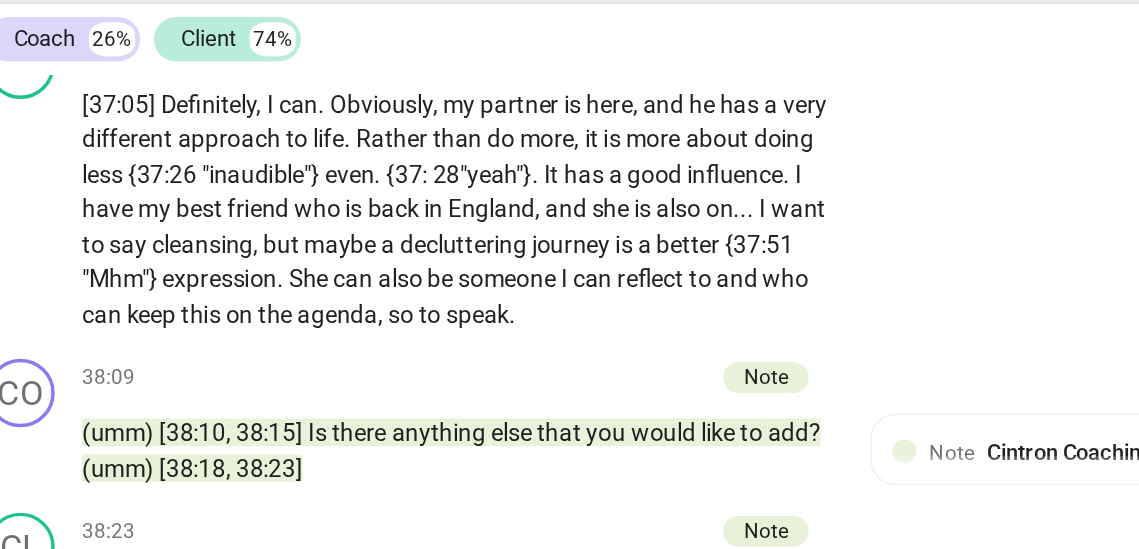 click on "he" at bounding box center [452, 231] 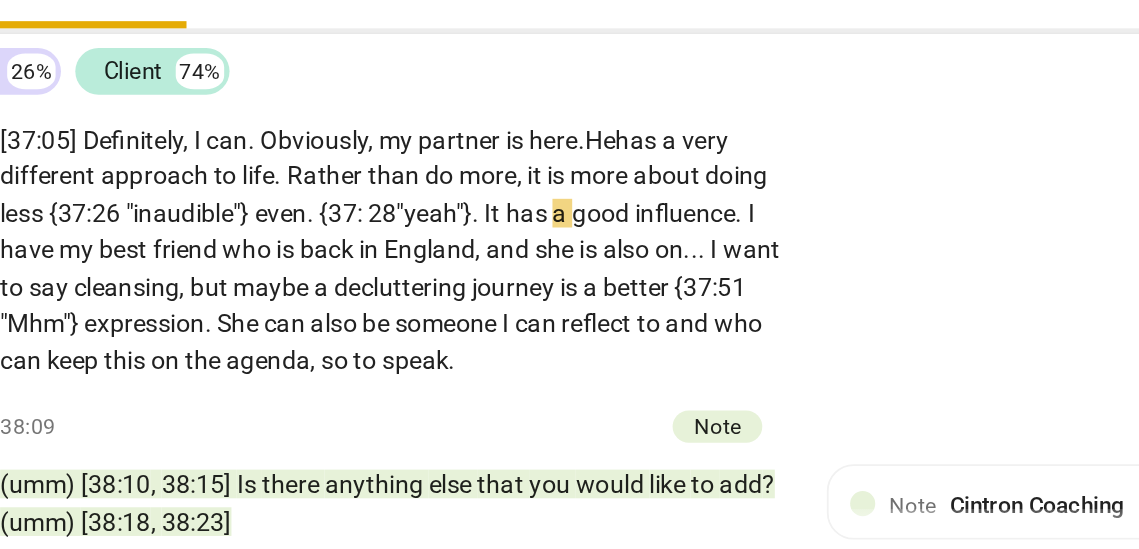 click on "even" at bounding box center (244, 272) 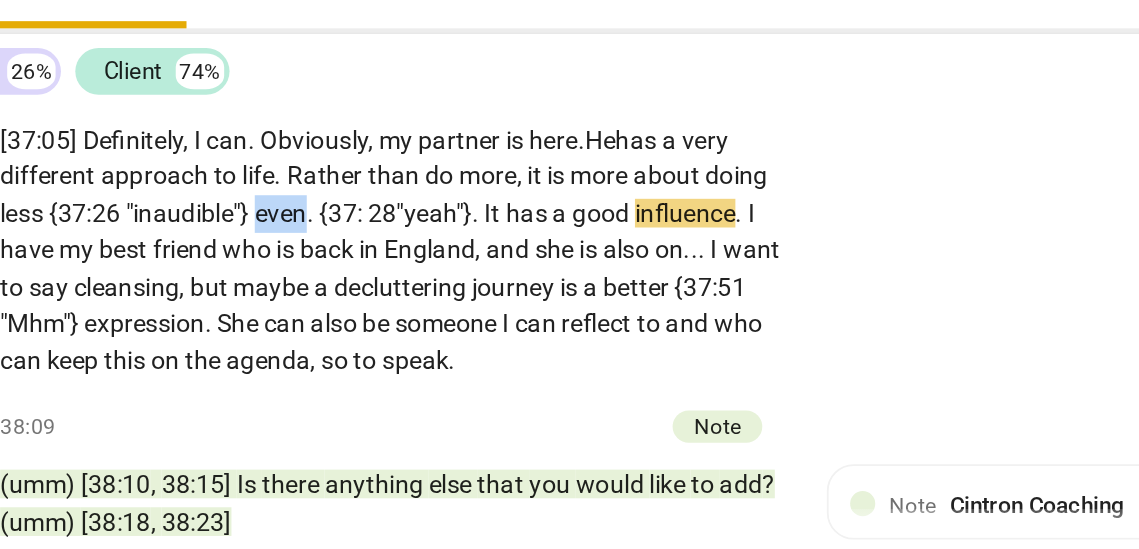 click on "even" at bounding box center [244, 272] 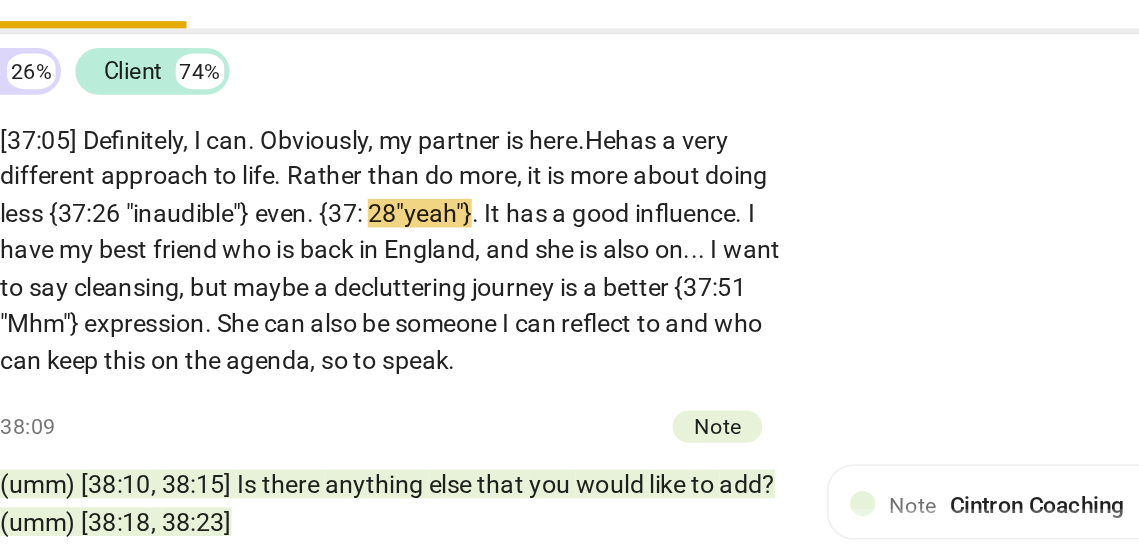click on ":" at bounding box center [290, 272] 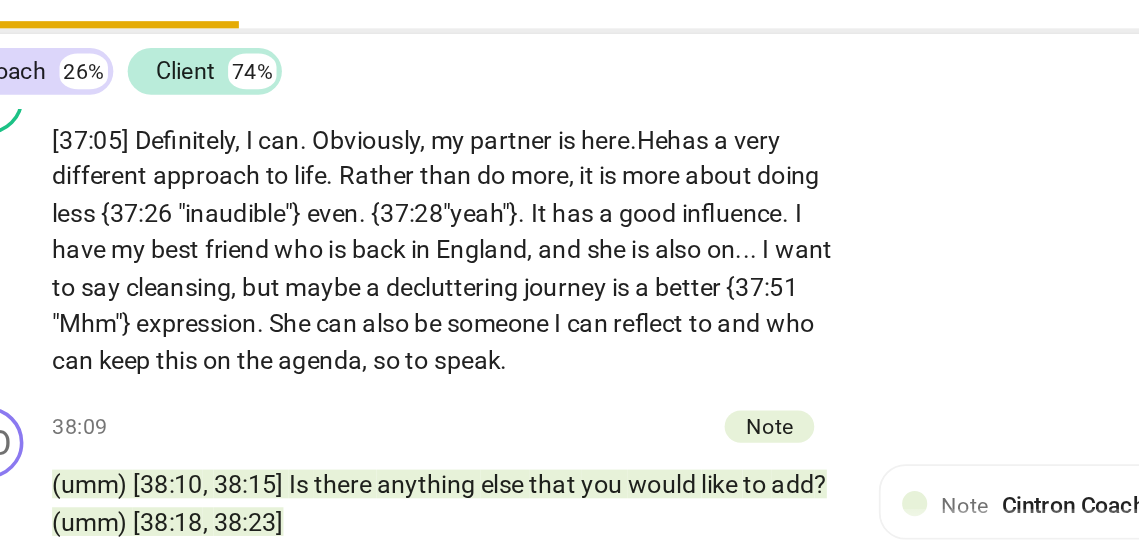 click on "less" at bounding box center [101, 272] 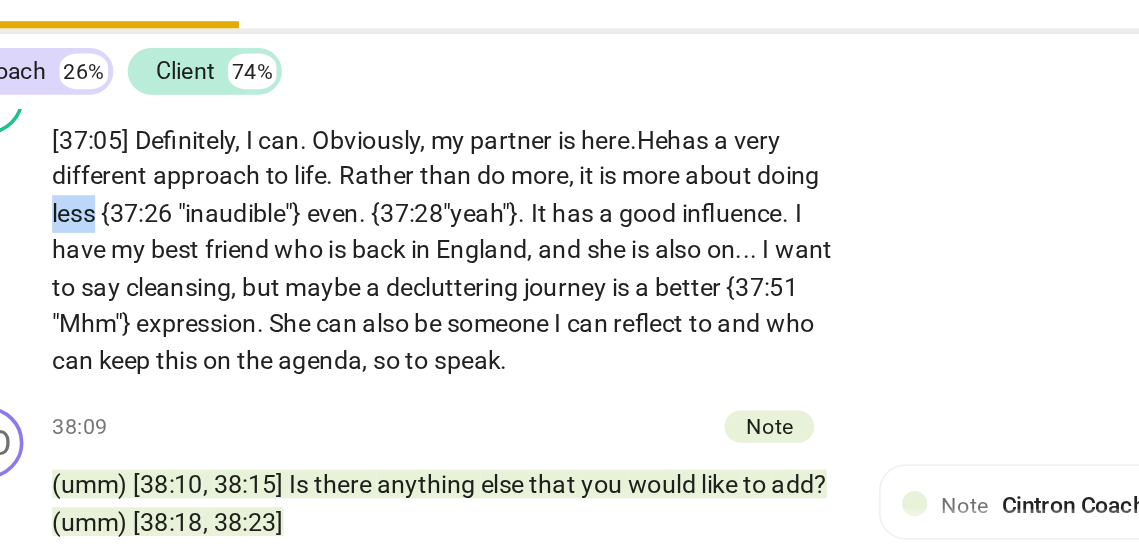 click on "less" at bounding box center (101, 272) 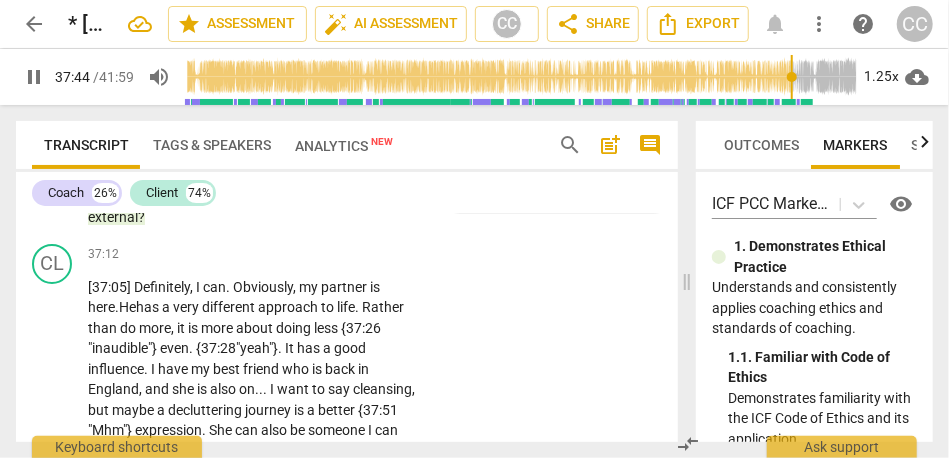 scroll, scrollTop: 11431, scrollLeft: 0, axis: vertical 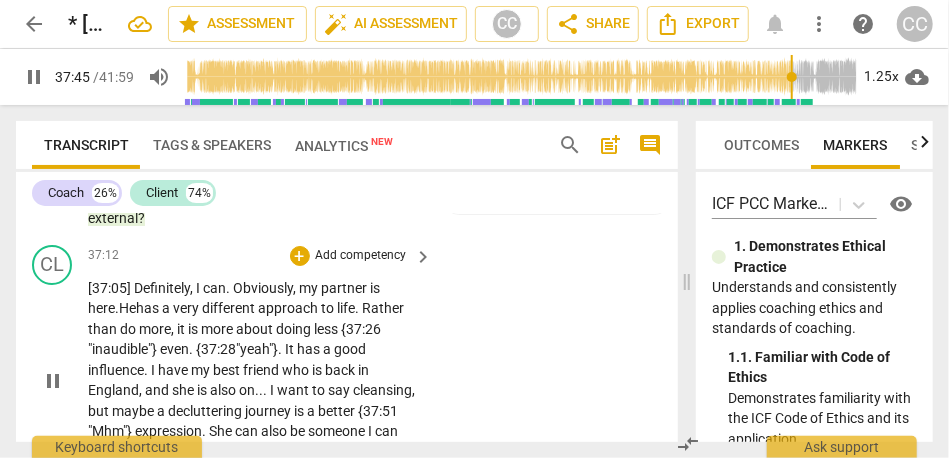click on "Definitely" at bounding box center [162, 288] 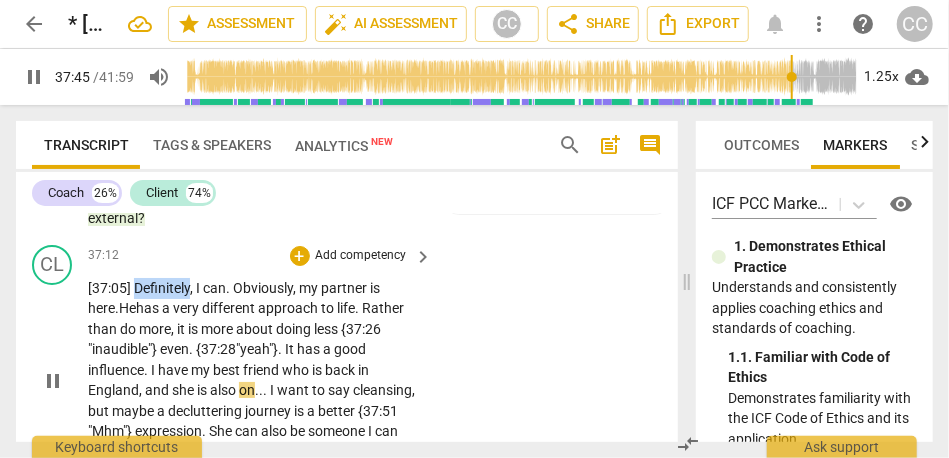 click on "Definitely" at bounding box center [162, 288] 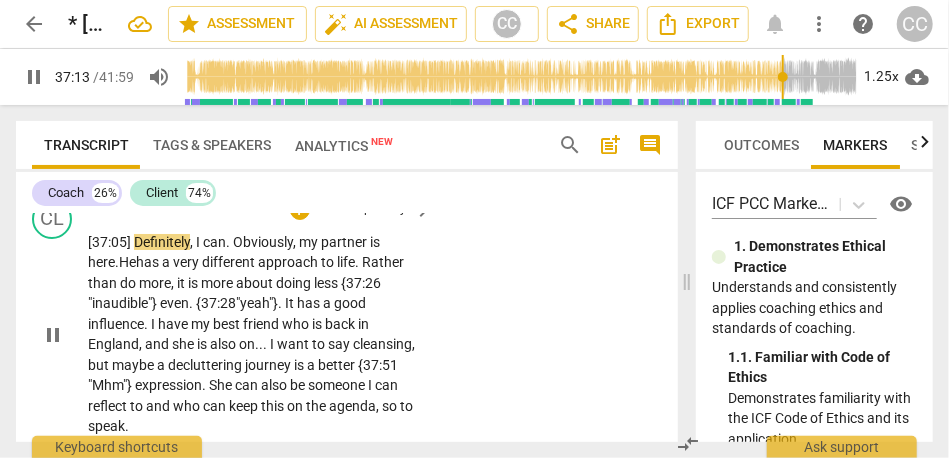 scroll, scrollTop: 11477, scrollLeft: 0, axis: vertical 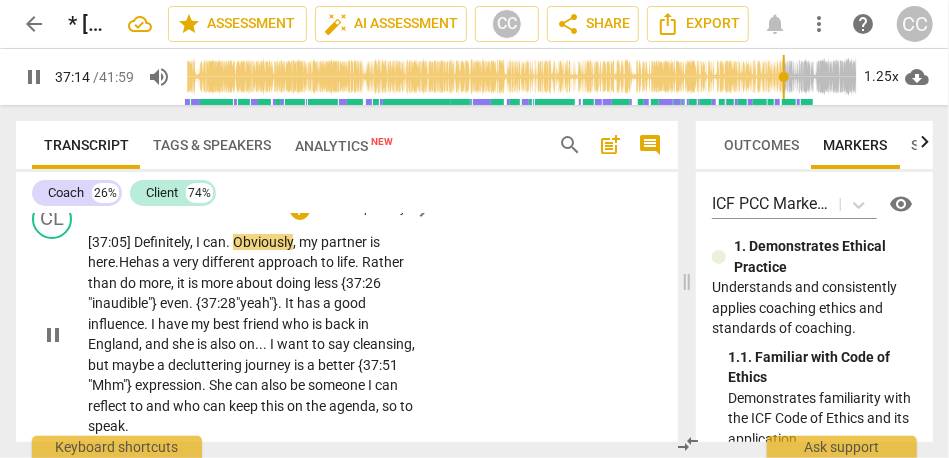 click on "[37:05]   Definitely ,   I   can .   Obviously ,   my   partner   is   here.  He  has   a   very   different   approach   to   life .   Rather   than   do   more ,   it   is   more   about   doing   less   {37:26   "inaudible"}   even .   {37 :   28"yeah"} .   It   has   a   good   influence .   I   have   my   best   friend   who   is   back   in   England ,   and   she   is   also   on . . .   I   want   to   say   cleansing ,   but   maybe   a   decluttering   journey   is   a   better   {37:51   "Mhm"}   expression .   She   can   also   be   someone   I   can   reflect   to   and   who   can   keep   this   on   the   agenda ,   so   to   speak ." at bounding box center [255, 334] 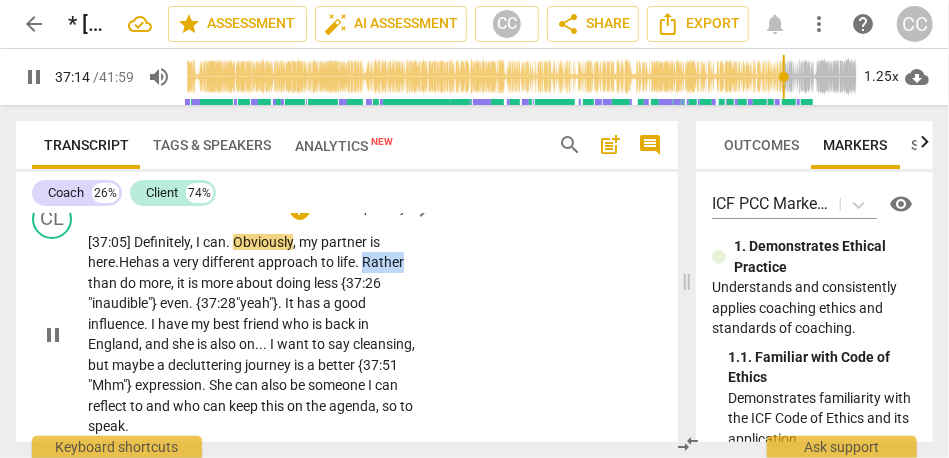 click on "[37:05]   Definitely ,   I   can .   Obviously ,   my   partner   is   here.  He  has   a   very   different   approach   to   life .   Rather   than   do   more ,   it   is   more   about   doing   less   {37:26   "inaudible"}   even .   {37 :   28"yeah"} .   It   has   a   good   influence .   I   have   my   best   friend   who   is   back   in   England ,   and   she   is   also   on . . .   I   want   to   say   cleansing ,   but   maybe   a   decluttering   journey   is   a   better   {37:51   "Mhm"}   expression .   She   can   also   be   someone   I   can   reflect   to   and   who   can   keep   this   on   the   agenda ,   so   to   speak ." at bounding box center [255, 334] 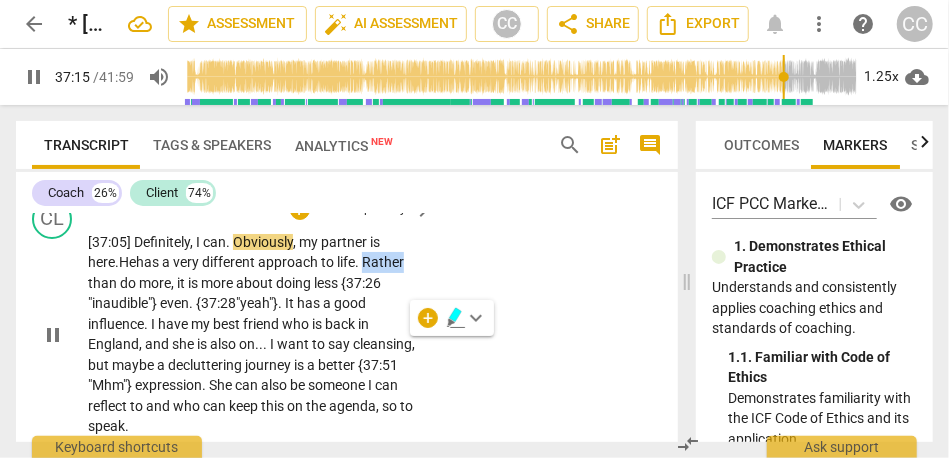 click on "Rather" at bounding box center [383, 262] 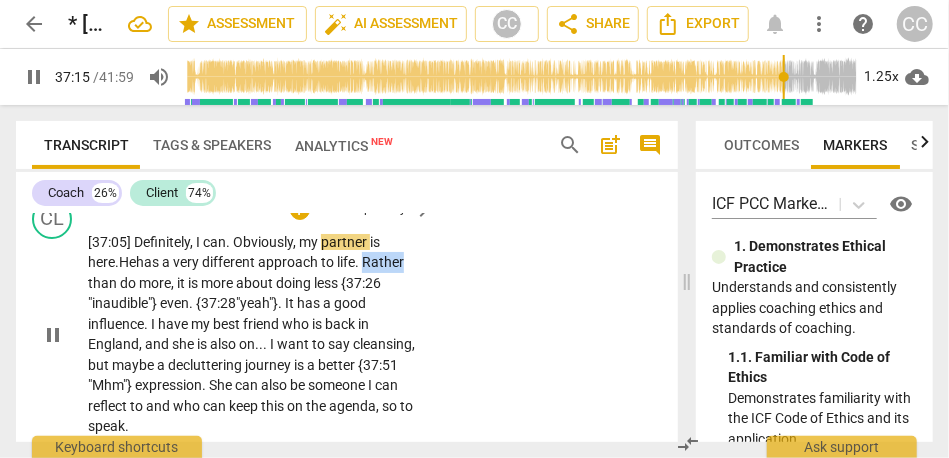 click on "Rather" at bounding box center (383, 262) 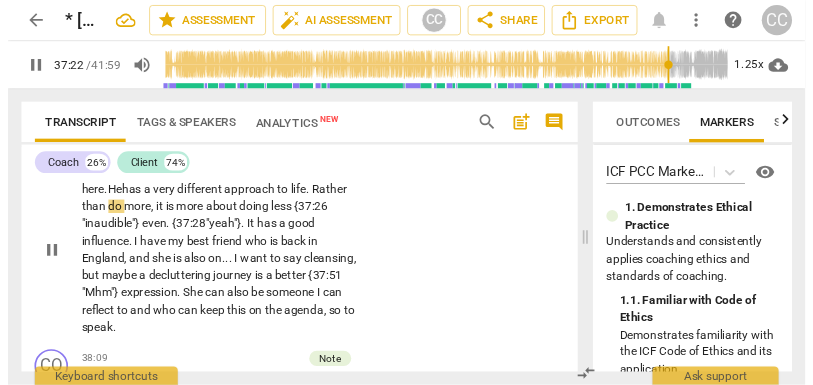 scroll, scrollTop: 11520, scrollLeft: 0, axis: vertical 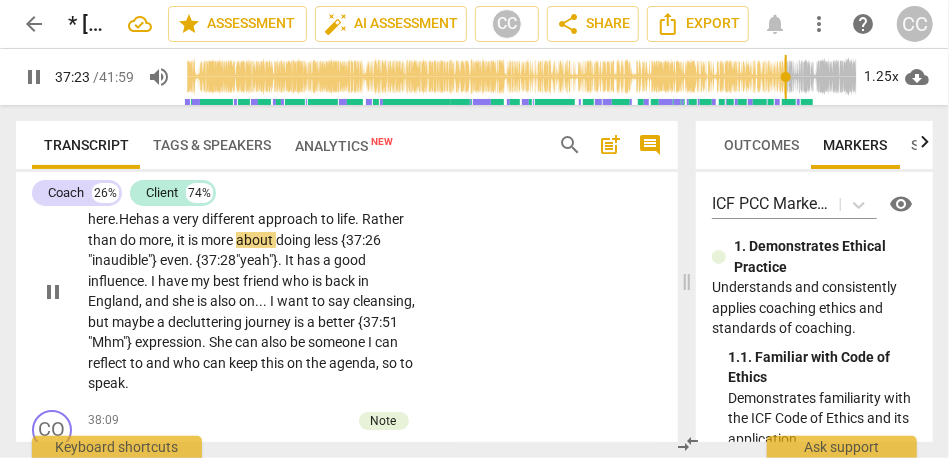 click on "." at bounding box center (192, 260) 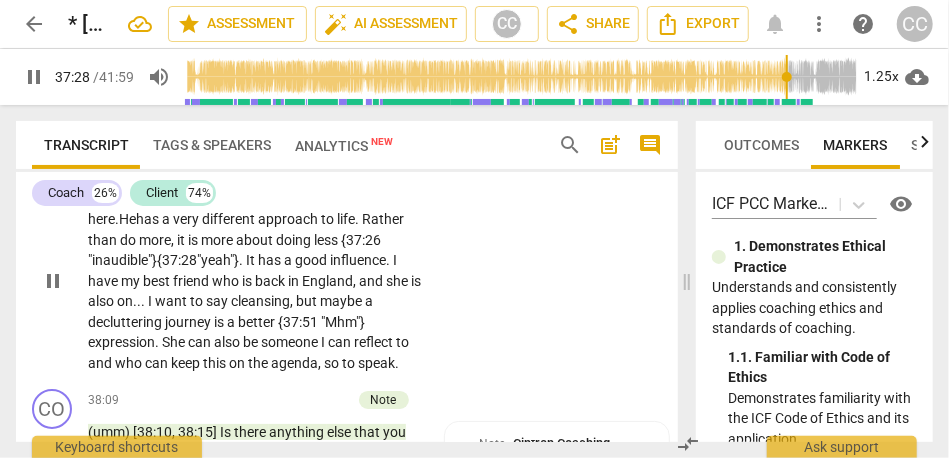 click on "less" at bounding box center [327, 240] 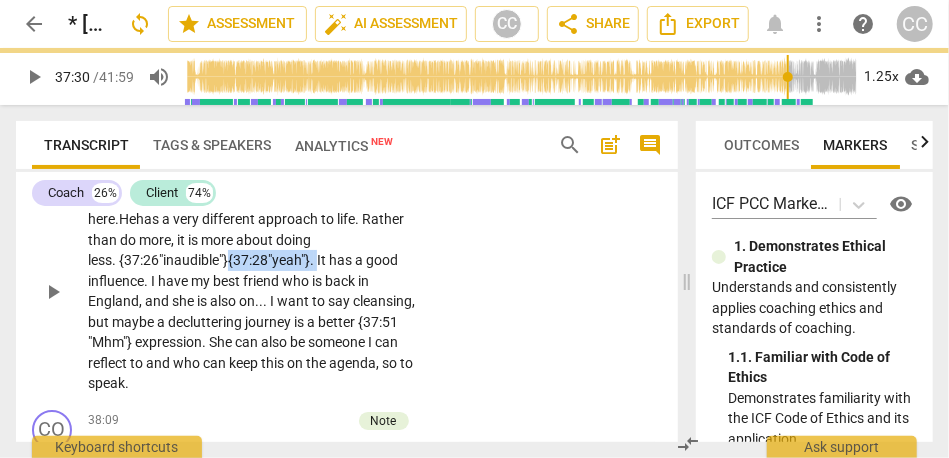 drag, startPoint x: 249, startPoint y: 341, endPoint x: 160, endPoint y: 340, distance: 89.005615 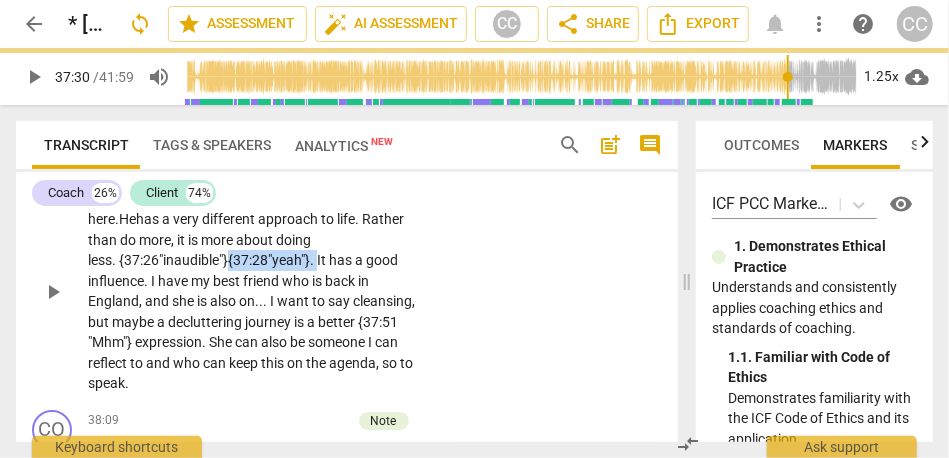 click on "[TIME]   Definitely ,   I   can .   Obviously ,   my   partner   is   here.  He  has   a   very   different   approach   to   life .   Rather   than   do   more ,   it   is   more   about   doing   less.   {TIME  "inaudible"}  {TIME "yeah"} .   It   has   a   good   influence .   I   have   my   best   friend   who   is   back   in   England ,   and   she   is   also   on . . .   I   want   to   say   cleansing ,   but   maybe   a   decluttering   journey   is   a   better   {TIME   "Mhm"}   expression .   She   can   also   be   someone   I   can   reflect   to   and   who   can   keep   this   on   the   agenda ,   so   to   speak ." at bounding box center [255, 291] 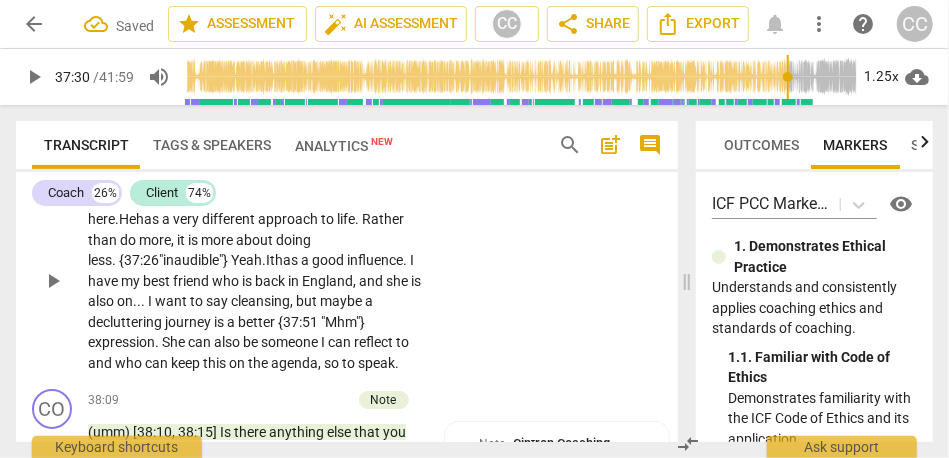 click on ""inaudible"} Yeah." at bounding box center [212, 260] 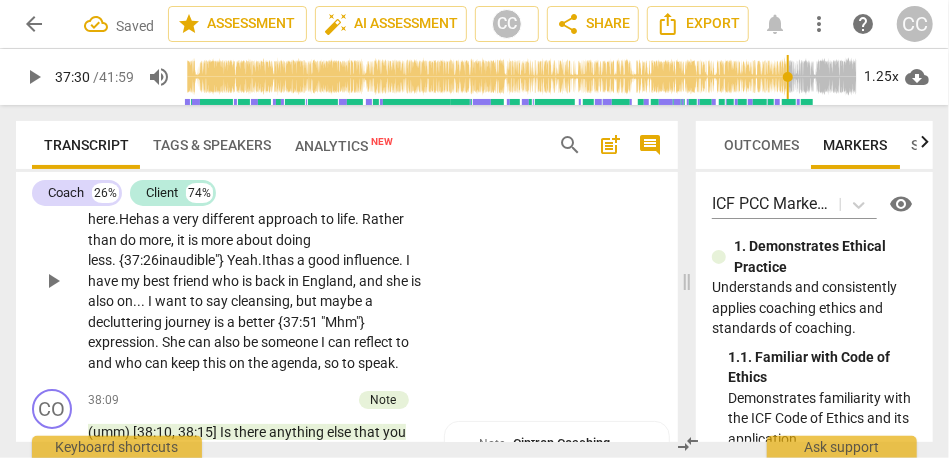 click on "inaudible"} Yeah." at bounding box center (210, 260) 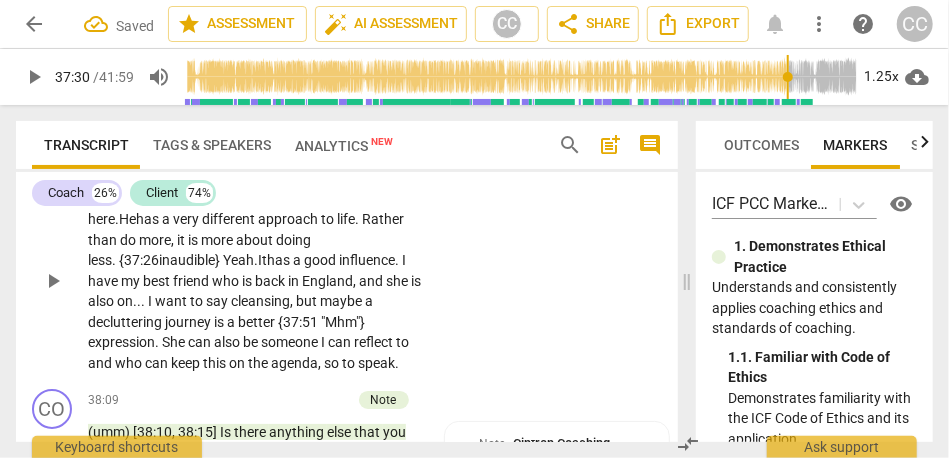 click on "It" at bounding box center [262, 260] 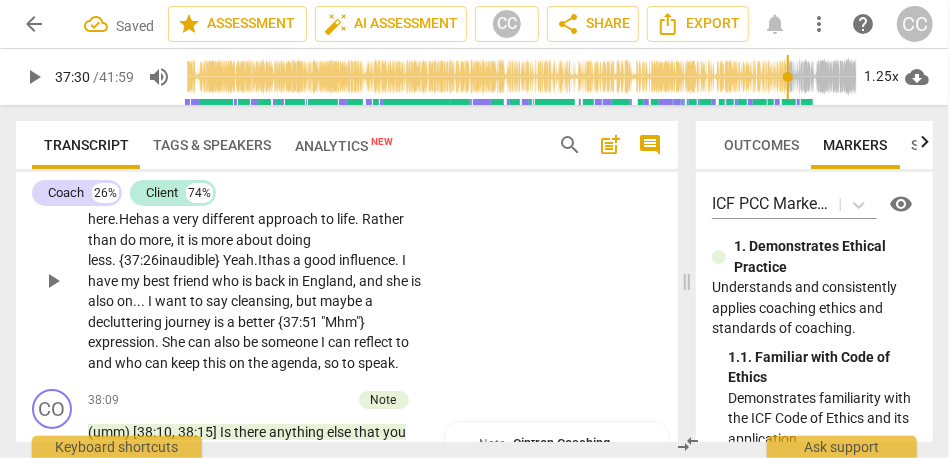 click on "It" at bounding box center [262, 260] 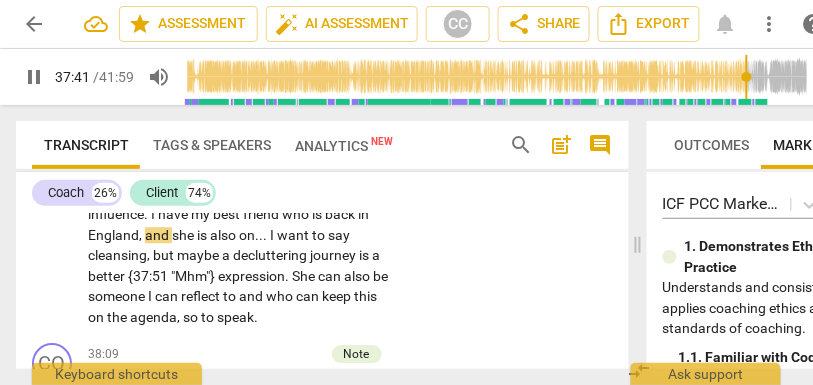 scroll, scrollTop: 12264, scrollLeft: 0, axis: vertical 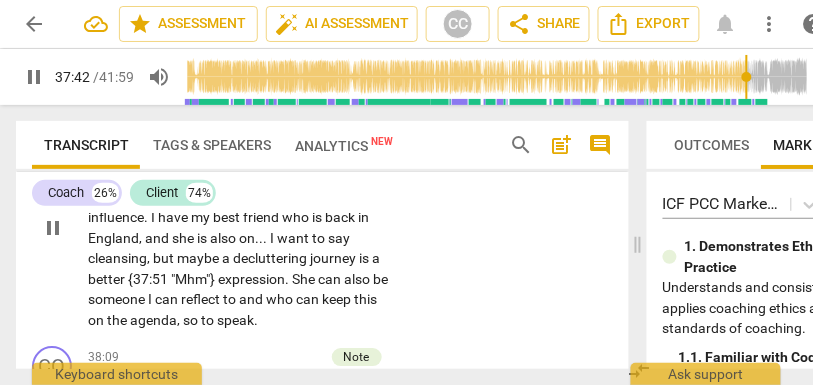 click on "[TIME]   Definitely ,   I   can .   Obviously ,   my   partner   is   here.  He  has   a   very   different   approach   to   life .   Rather   than   do   more ,   it   is   more   about   doing   less.   {TIME  "inaudible"} Yeah.  It  has   a   good   influence .   I   have   my   best   friend   who   is   back   in   England ,   and   she   is   also   on . . .   I   want   to   say   cleansing ,   but   maybe   a   decluttering   journey   is   a   better   {TIME   "Mhm"}   expression .   She   can   also   be   someone   I   can   reflect   to   and   who   can   keep   this   on   the   agenda ,   so   to   speak ." at bounding box center (242, 227) 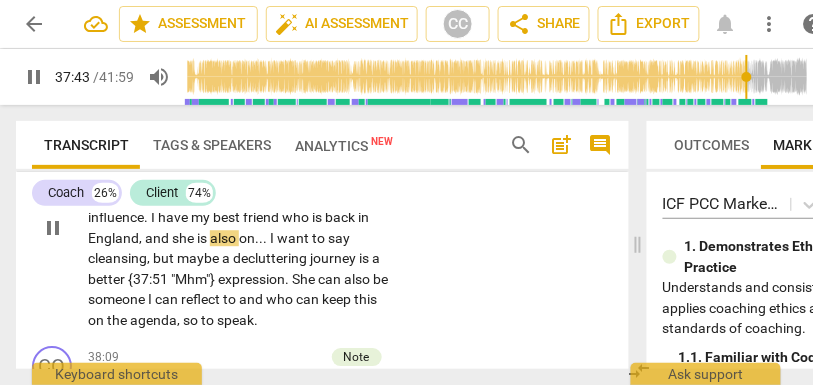 click on "[TIME]   Definitely ,   I   can .   Obviously ,   my   partner   is   here.  He  has   a   very   different   approach   to   life .   Rather   than   do   more ,   it   is   more   about   doing   less.   {TIME  "inaudible"} Yeah.  It  has   a   good   influence .   I   have   my   best   friend   who   is   back   in   England ,   and   she   is   also   on . . .   I   want   to   say   cleansing ,   but   maybe   a   decluttering   journey   is   a   better   {TIME   "Mhm"}   expression .   She   can   also   be   someone   I   can   reflect   to   and   who   can   keep   this   on   the   agenda ,   so   to   speak ." at bounding box center (242, 227) 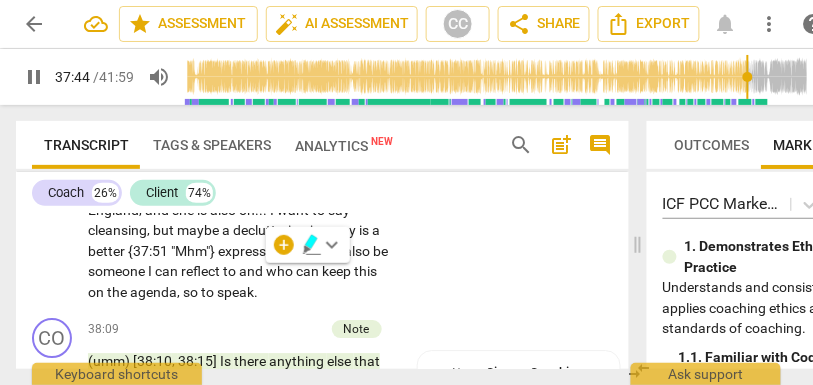 click on "inaudible} Yeah." at bounding box center [208, 169] 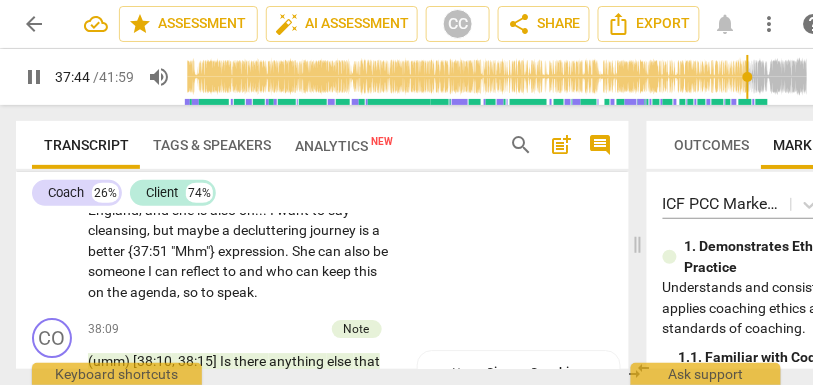 click on "inaudible} Yeah." at bounding box center (208, 169) 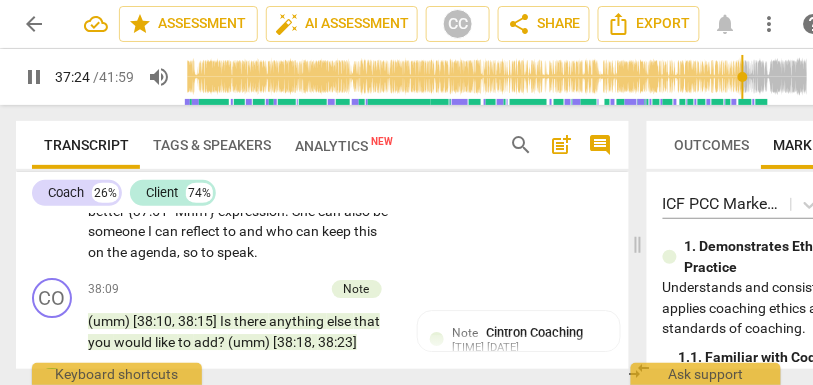scroll, scrollTop: 12348, scrollLeft: 0, axis: vertical 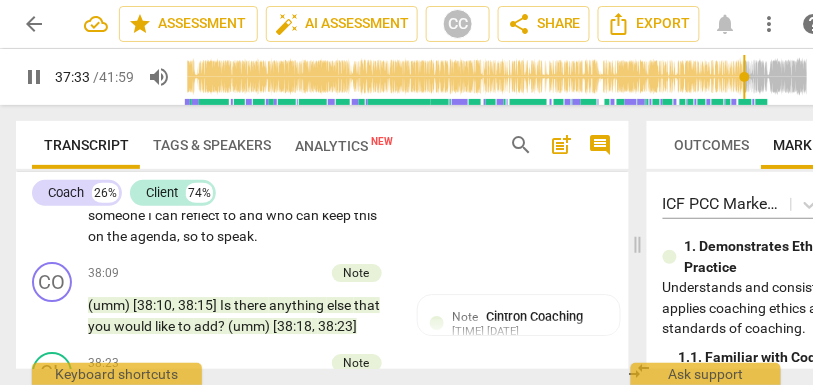 click on "a" at bounding box center (298, 113) 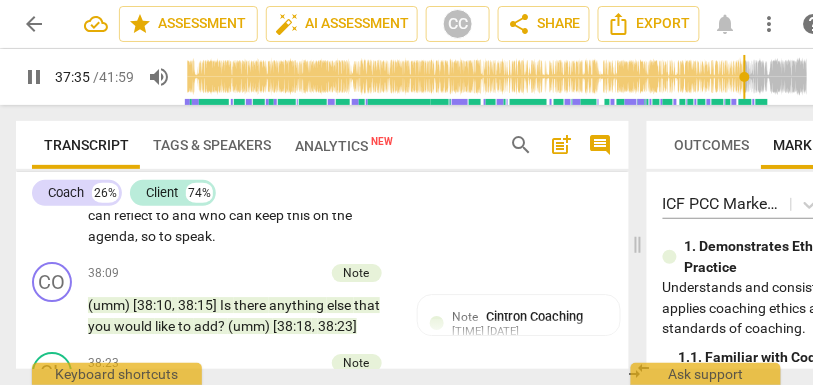 click on "good" at bounding box center (308, 113) 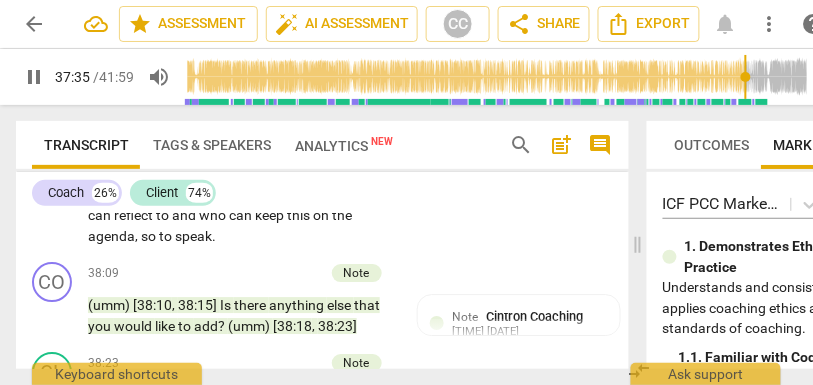 click on "good" at bounding box center [308, 113] 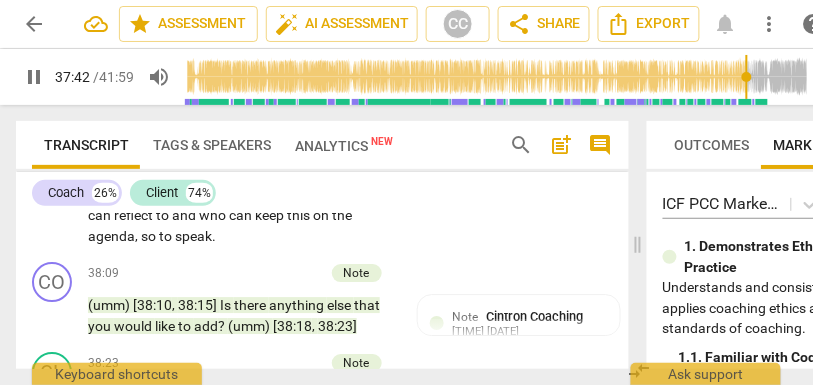 click on "she" at bounding box center (100, 154) 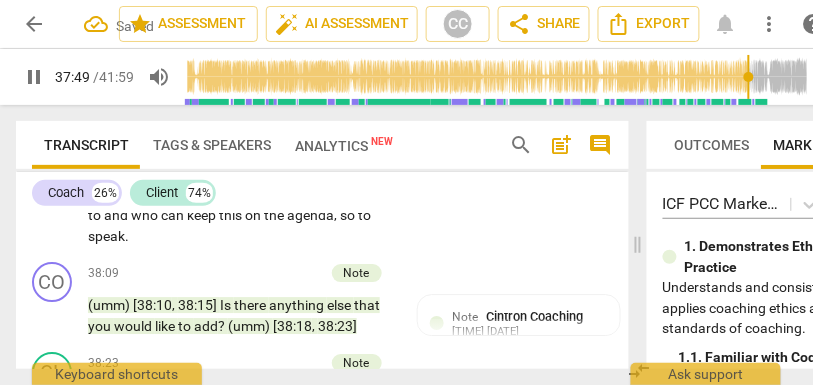 click on "say" at bounding box center (231, 154) 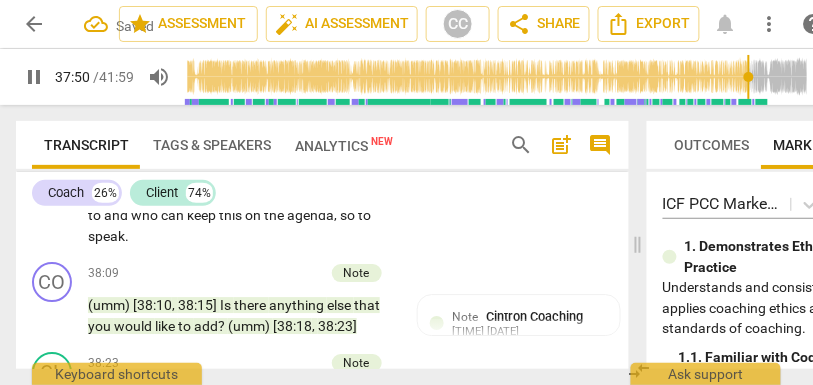 click on "say" at bounding box center (231, 154) 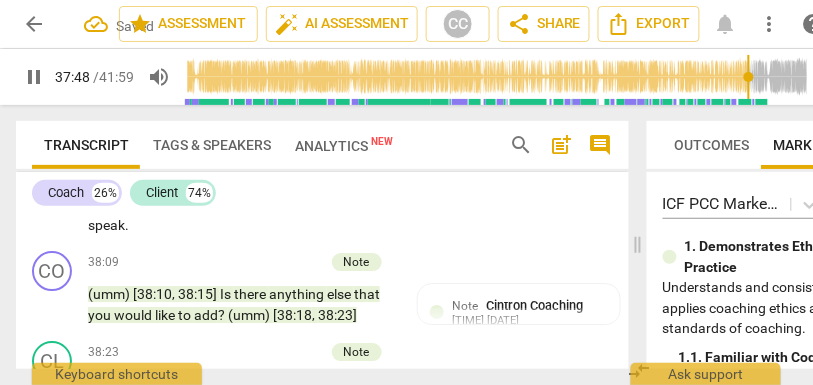 scroll, scrollTop: 12365, scrollLeft: 0, axis: vertical 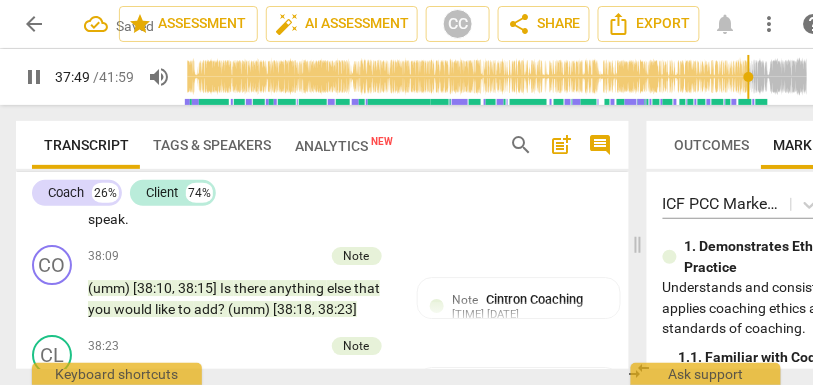 click on "a" at bounding box center [382, 137] 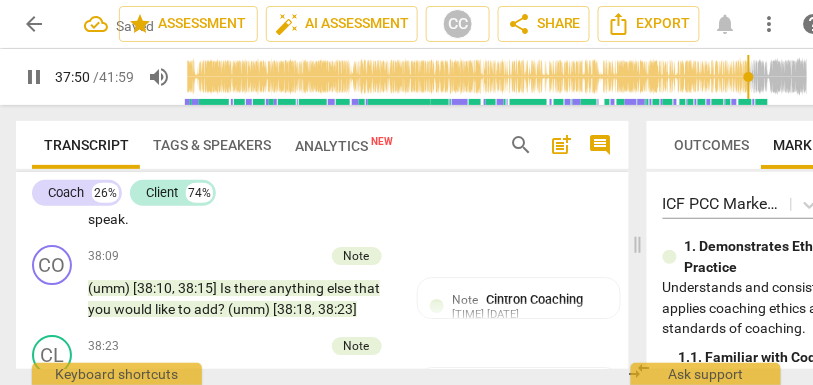 type 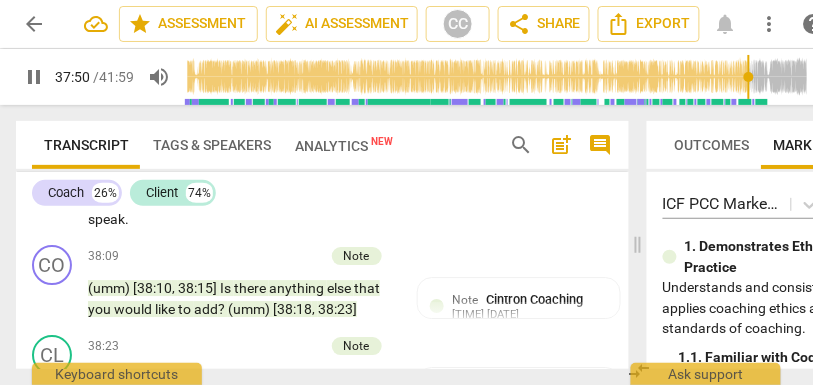 click on "maybe," at bounding box center [355, 137] 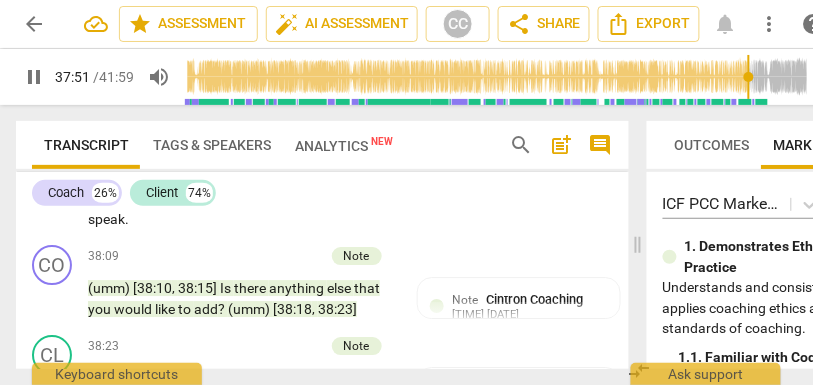 click on "maybe," at bounding box center [355, 137] 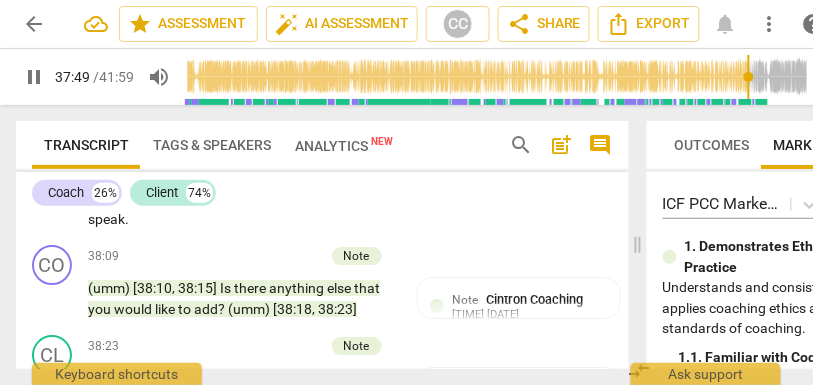 click on "a" at bounding box center [382, 137] 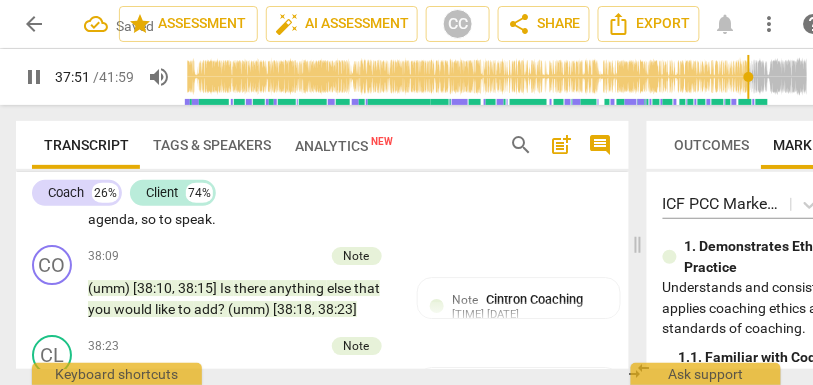 click on "but" at bounding box center [319, 137] 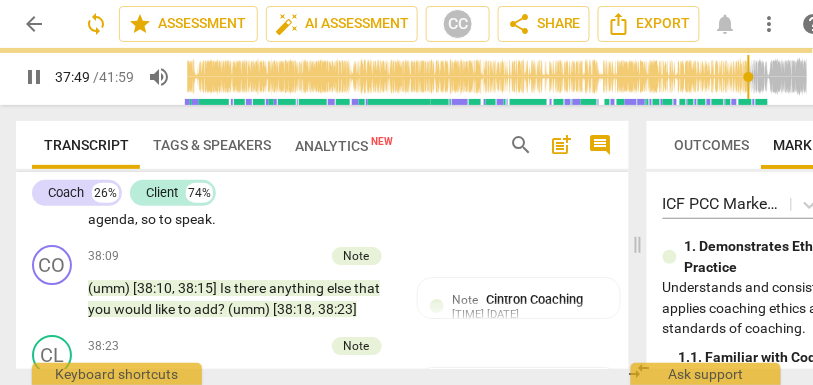 click on "maybe," at bounding box center (110, 157) 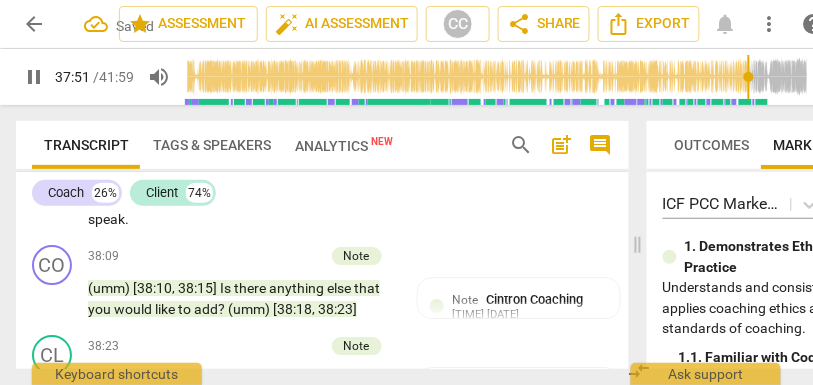 click on "is" at bounding box center (227, 157) 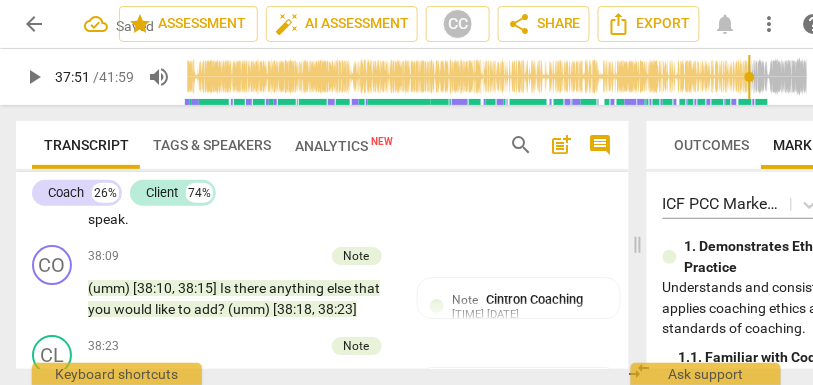 click on "journey»" at bounding box center (198, 157) 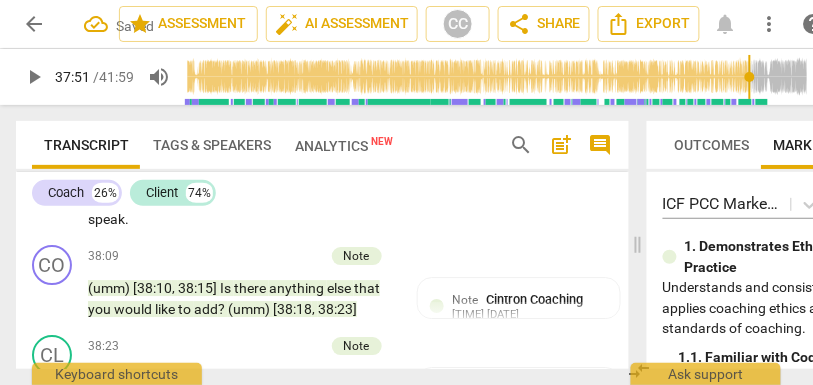click on "{37:51" at bounding box center [310, 157] 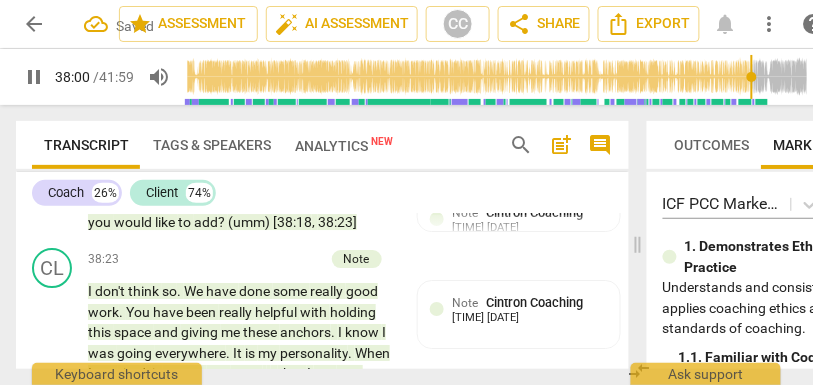 scroll, scrollTop: 12454, scrollLeft: 0, axis: vertical 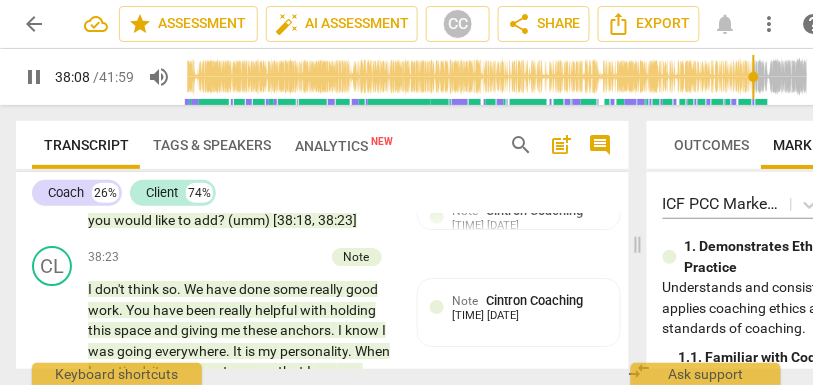 click on "to" at bounding box center [364, 109] 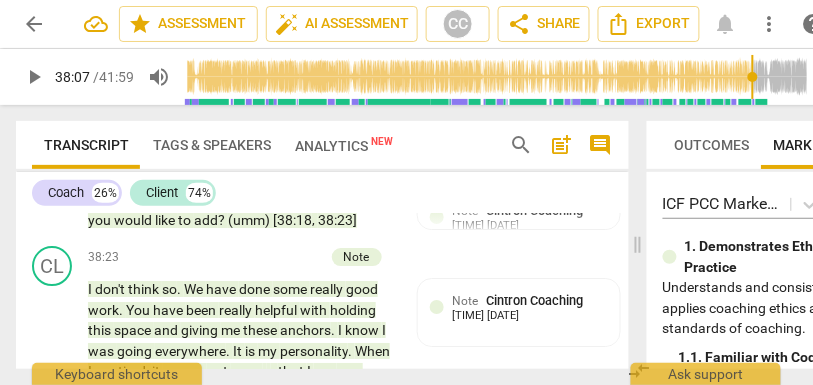 click on "speak" at bounding box center (106, 130) 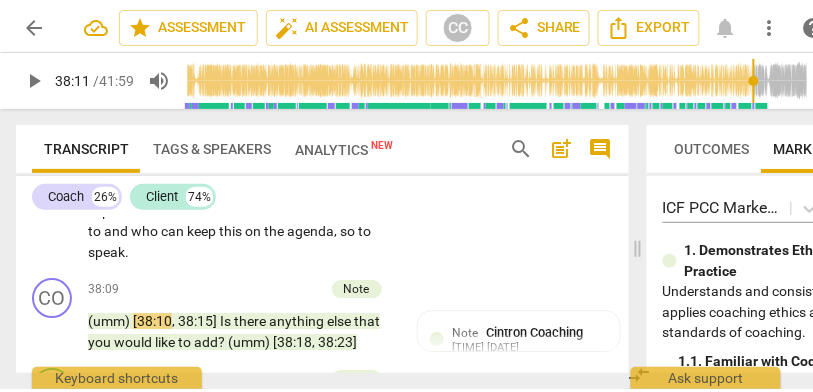 scroll, scrollTop: 12251, scrollLeft: 0, axis: vertical 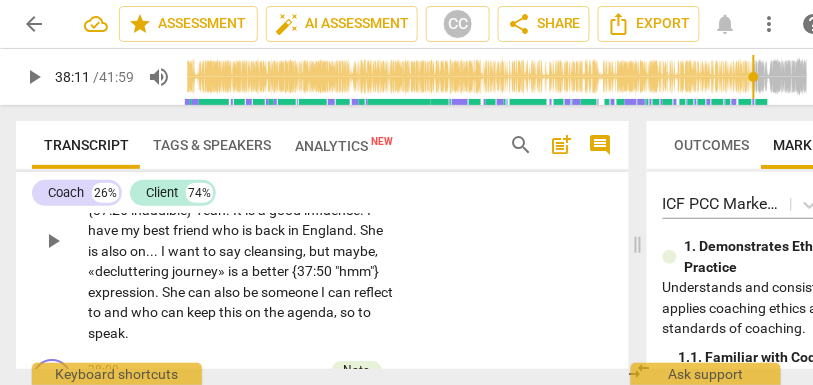 click on "Add competency" at bounding box center [334, 117] 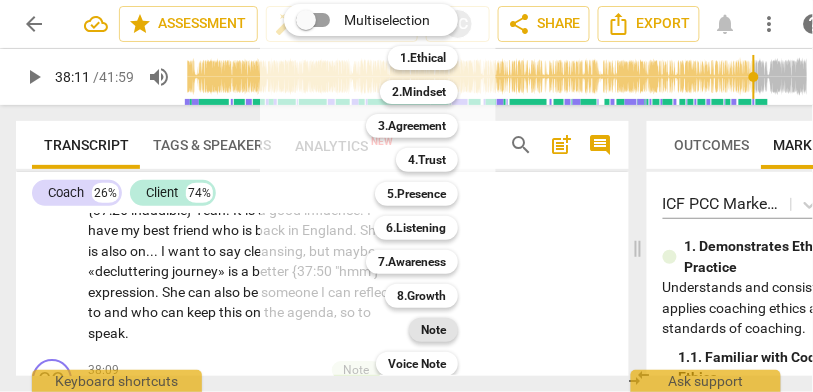 click on "Note" at bounding box center (433, 330) 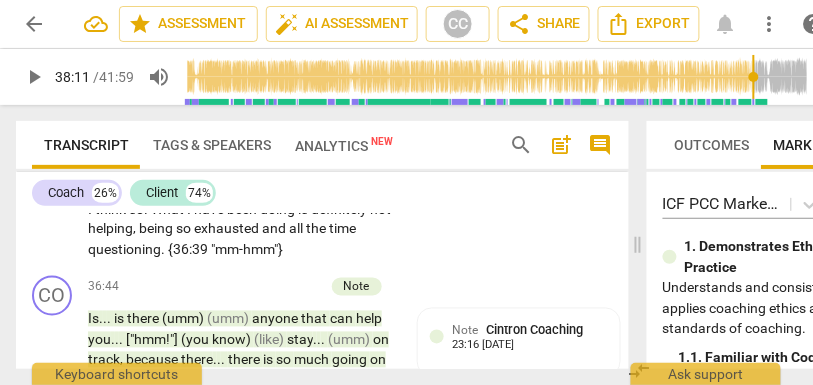 scroll, scrollTop: 11939, scrollLeft: 0, axis: vertical 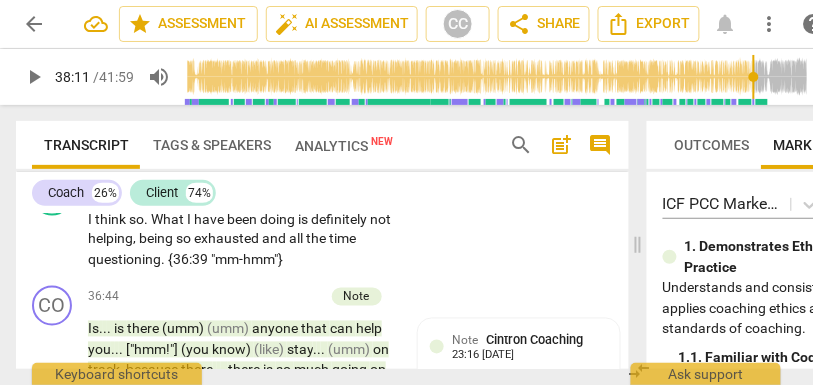click on "happy" at bounding box center (189, 149) 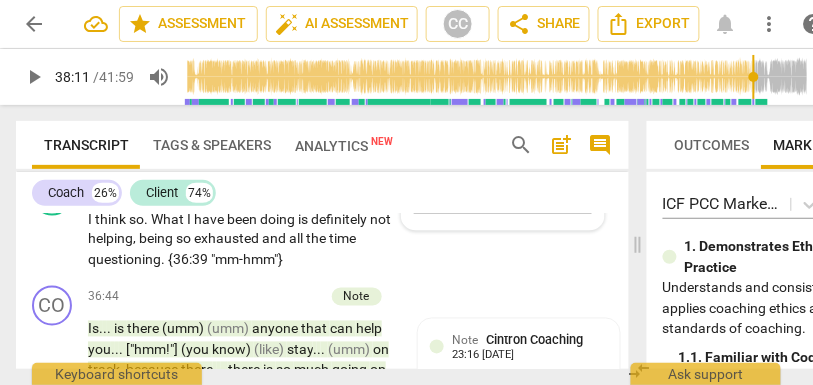 click on "happy" at bounding box center (189, 149) 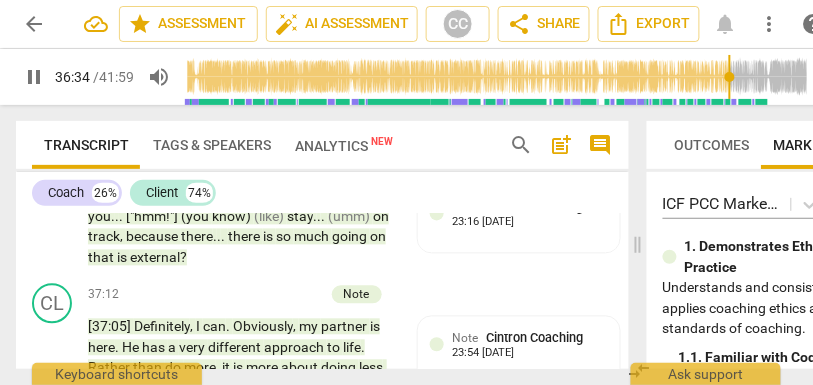 scroll, scrollTop: 12080, scrollLeft: 0, axis: vertical 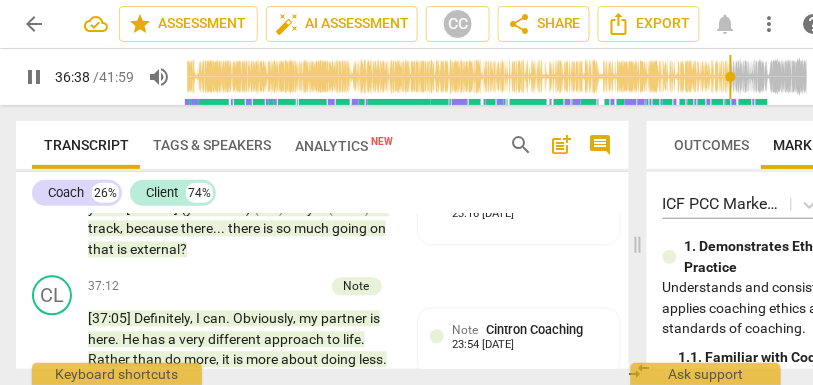 click on "all" at bounding box center (297, 98) 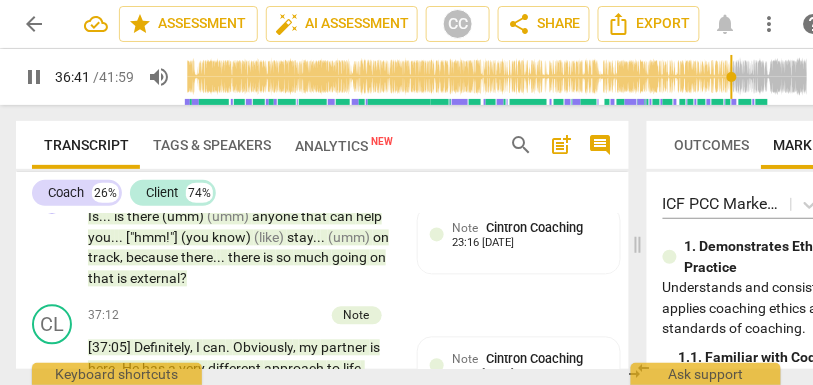scroll, scrollTop: 12050, scrollLeft: 0, axis: vertical 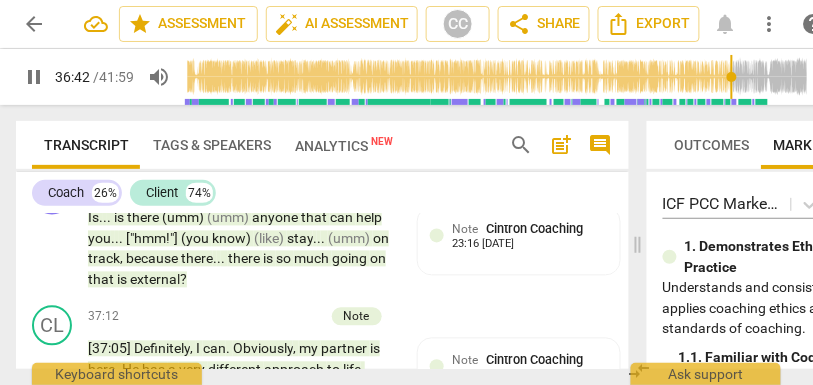 click on "Add competency" at bounding box center (334, 76) 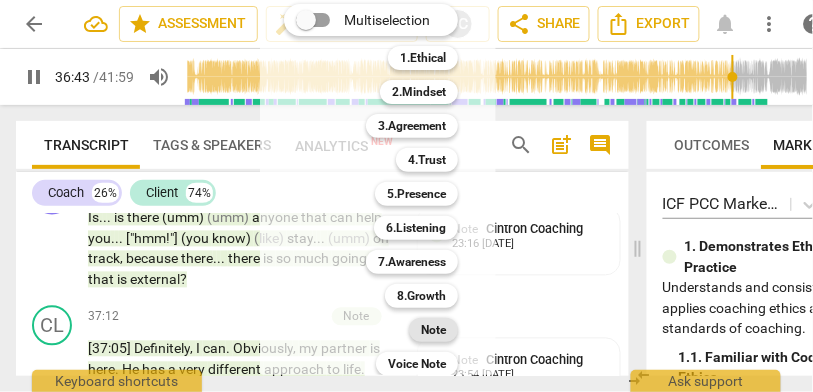 click on "Note" at bounding box center [433, 330] 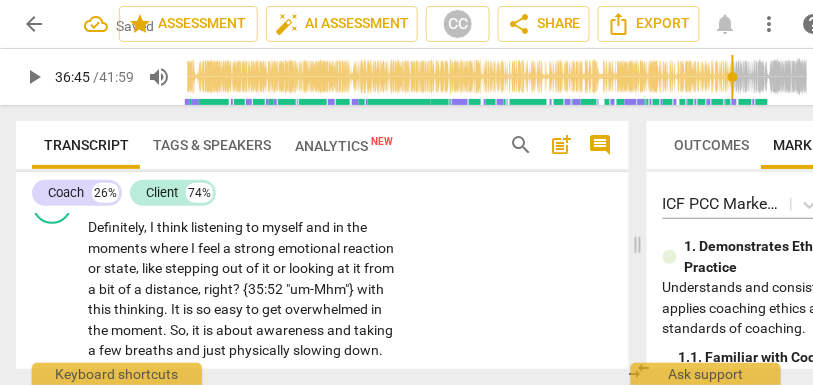 scroll, scrollTop: 11648, scrollLeft: 0, axis: vertical 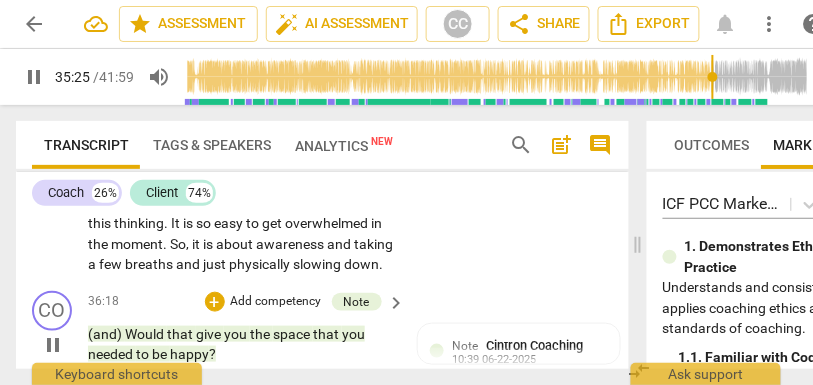 drag, startPoint x: 192, startPoint y: 263, endPoint x: 143, endPoint y: 260, distance: 49.09175 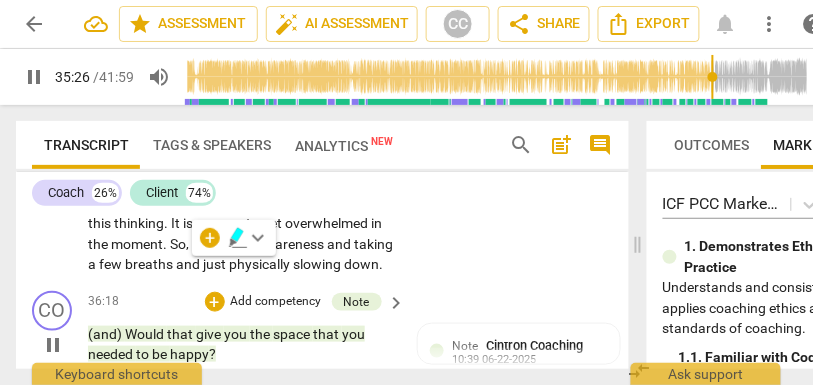 type on "2127" 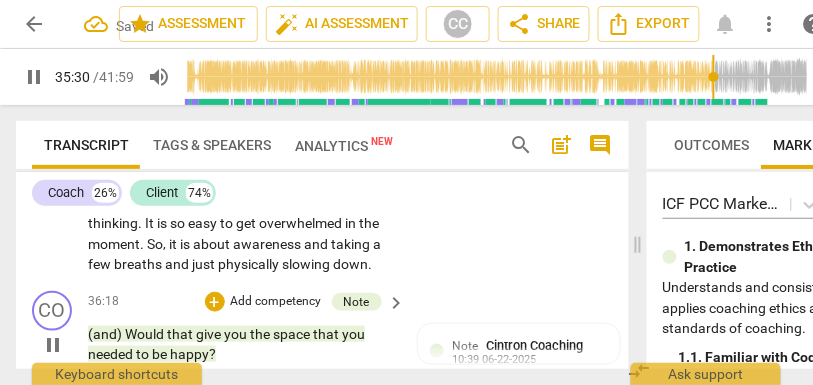 click on "Definitely." at bounding box center (118, 141) 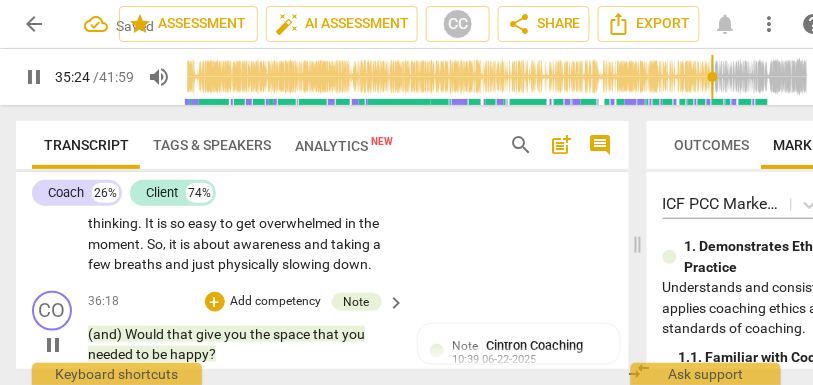 click on "Listening" at bounding box center [176, 141] 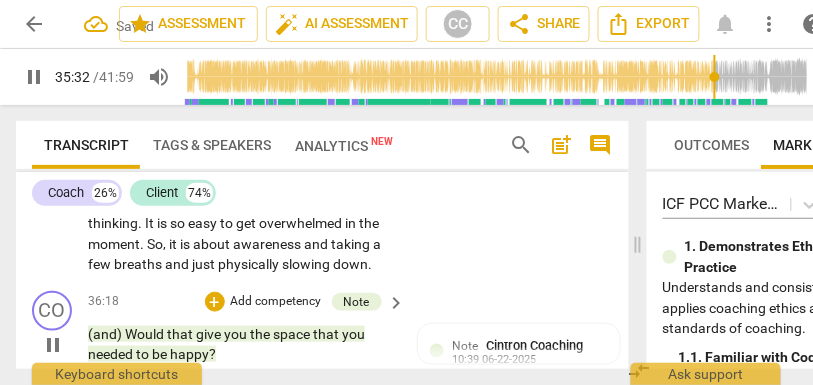 click on "Definitely." at bounding box center (118, 141) 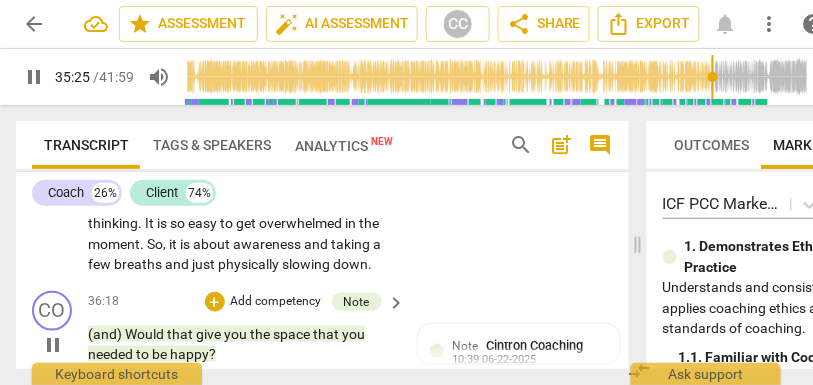 click on "and" at bounding box center [278, 141] 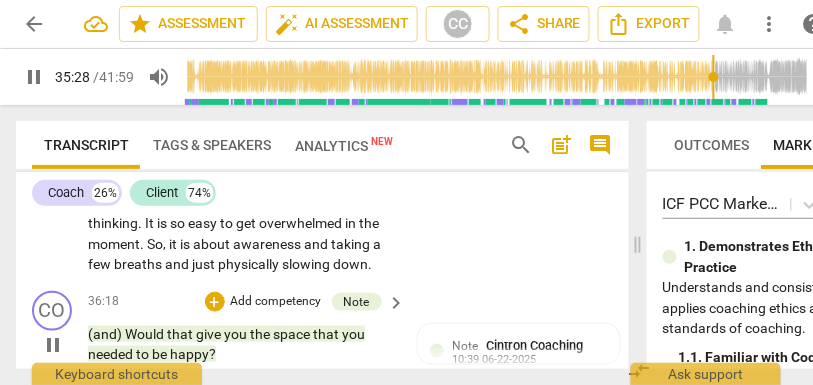 click on "Listening" at bounding box center (176, 141) 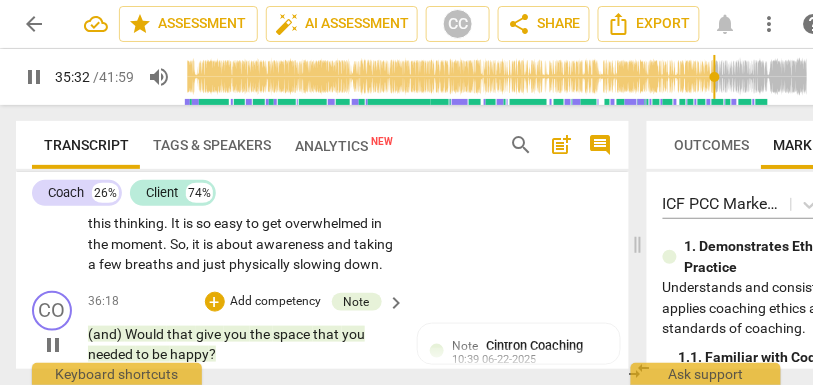click on "and" at bounding box center [290, 141] 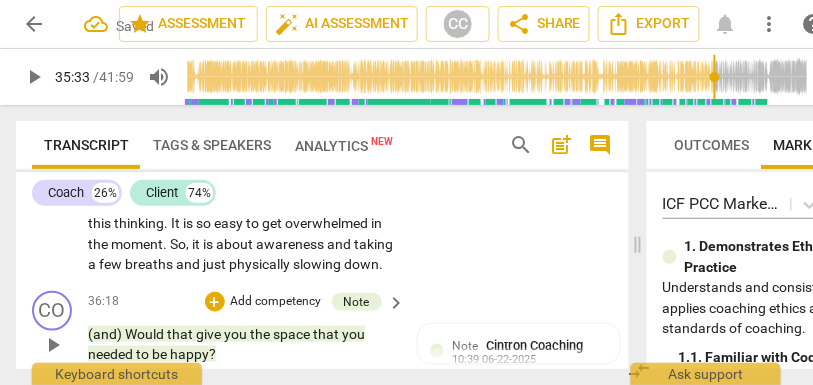 click on "and" at bounding box center [290, 141] 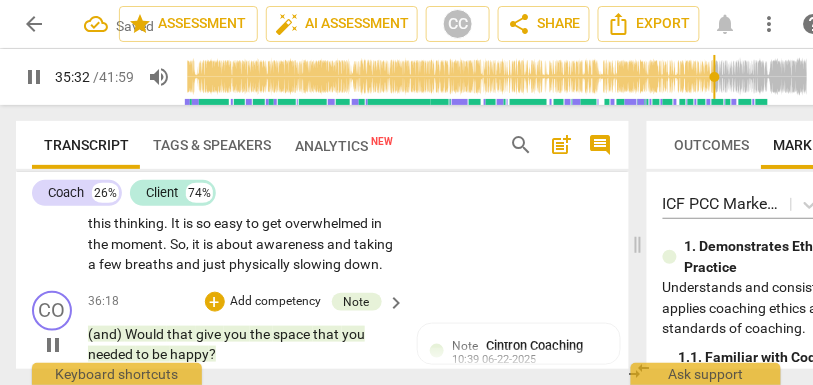 click on "where" at bounding box center [170, 162] 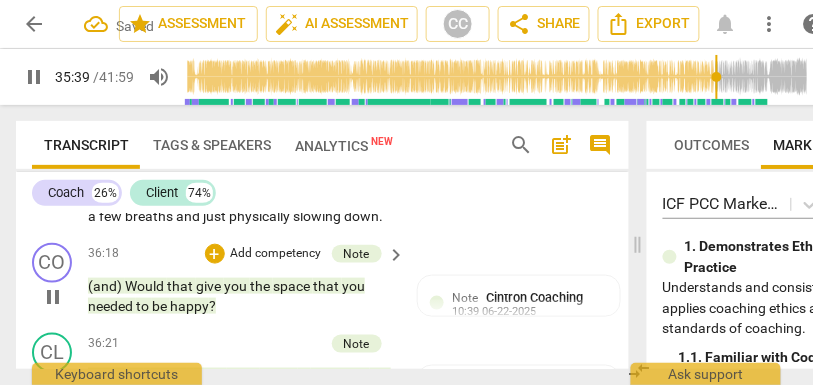 scroll, scrollTop: 11782, scrollLeft: 0, axis: vertical 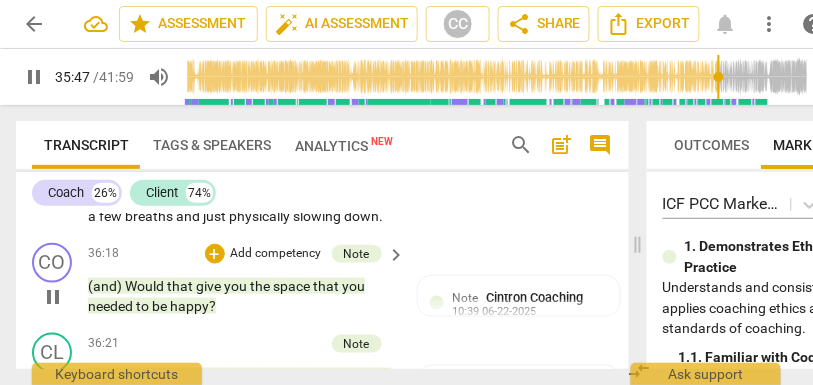 click on "state" at bounding box center (120, 134) 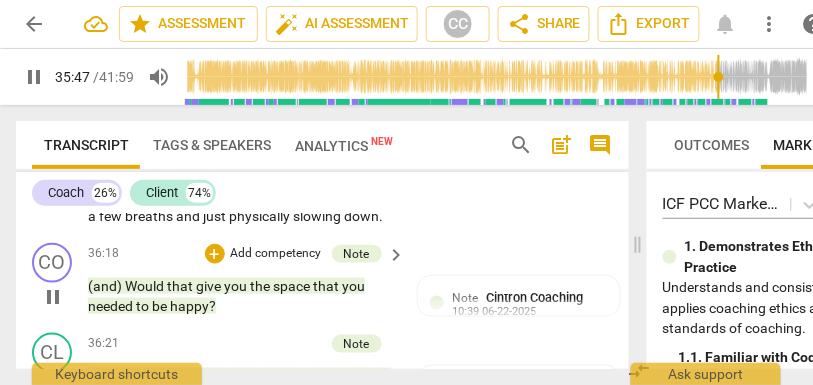 click on "state" at bounding box center (120, 134) 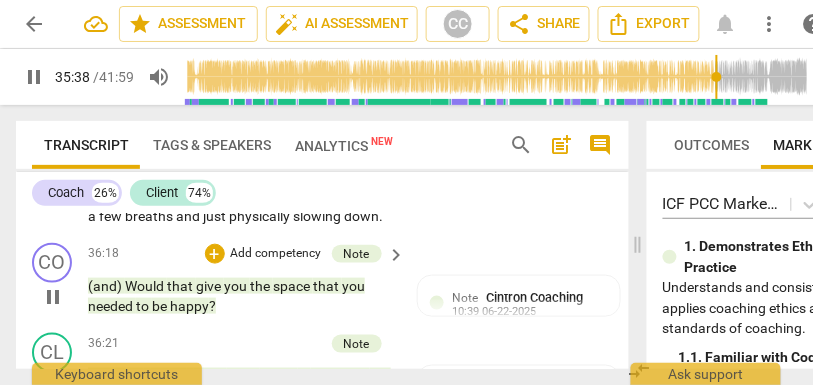 click on "like" at bounding box center (153, 134) 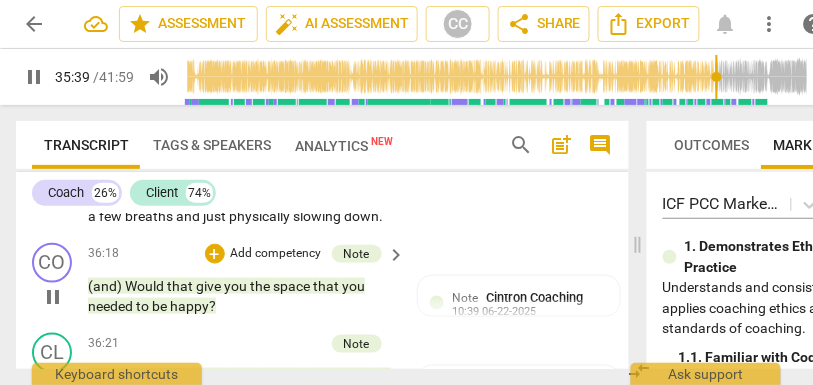 click on "like" at bounding box center [153, 134] 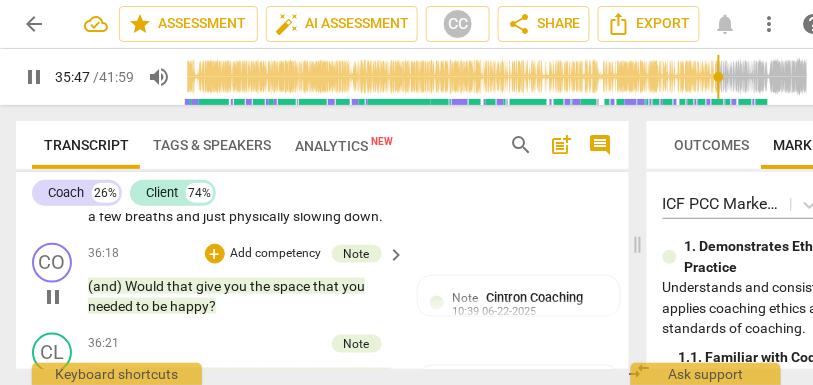 click on "stepping" at bounding box center (193, 134) 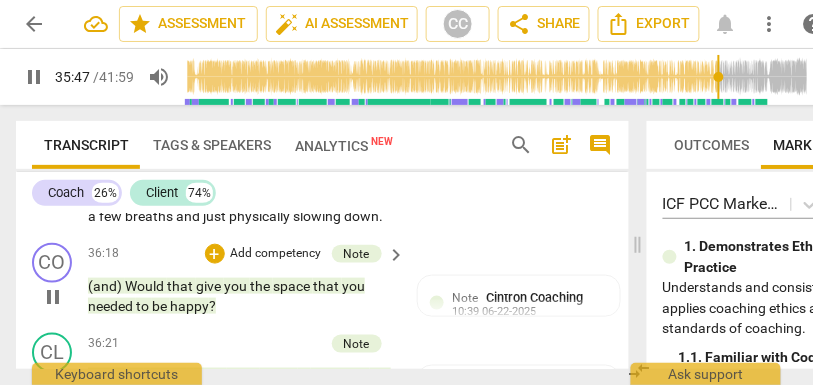 click on "reaction" at bounding box center (368, 114) 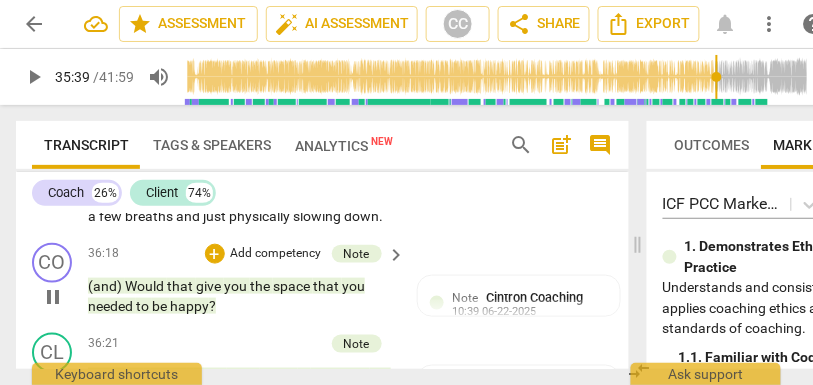 click on "," at bounding box center [139, 134] 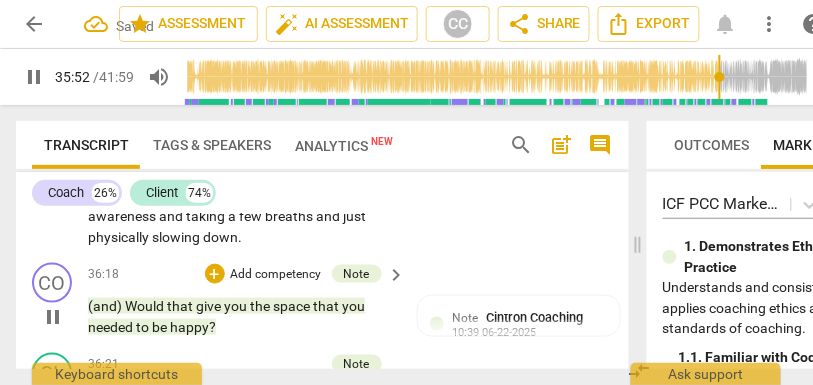 click on "stepping" at bounding box center (280, 134) 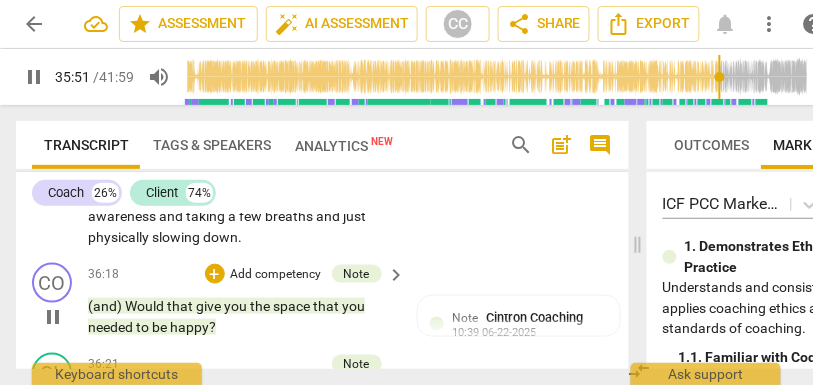 drag, startPoint x: 241, startPoint y: 276, endPoint x: 288, endPoint y: 276, distance: 47 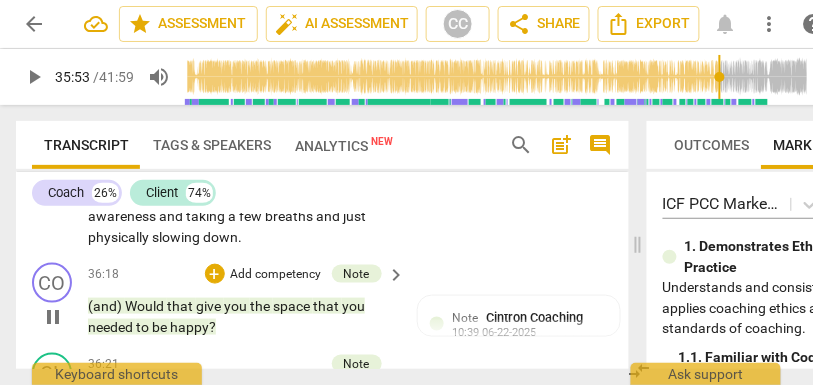 click on "?" at bounding box center [300, 155] 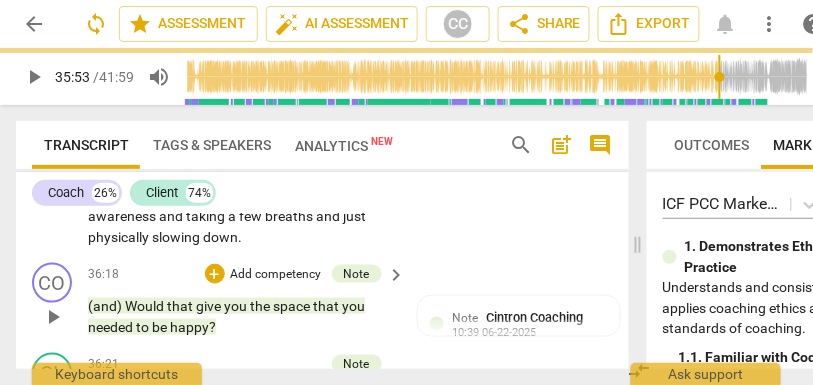click on "{35:52" at bounding box center [326, 155] 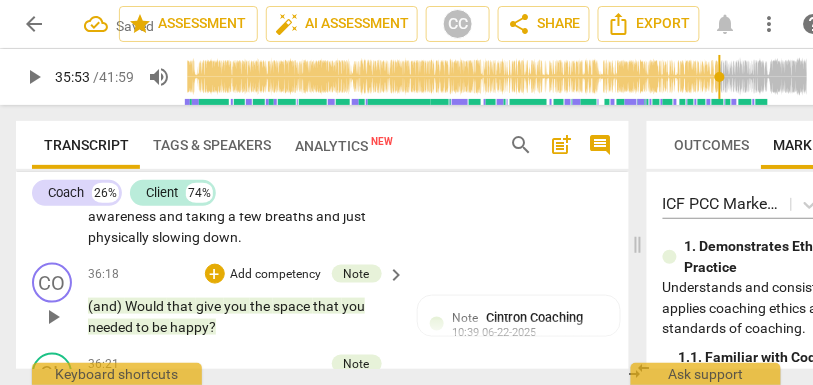 click on "{35:52" at bounding box center [326, 155] 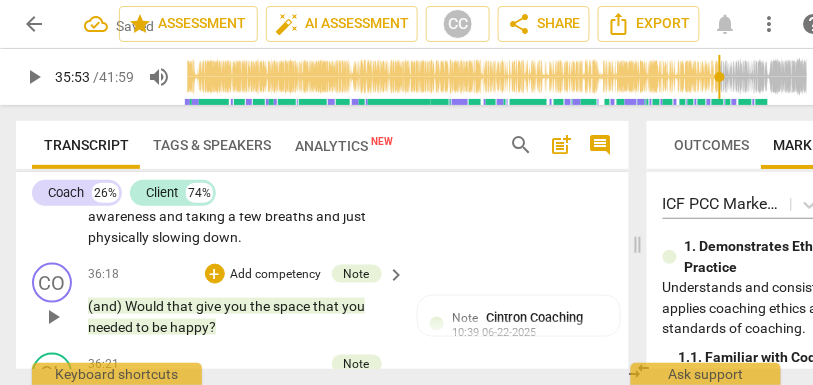 drag, startPoint x: 149, startPoint y: 298, endPoint x: 92, endPoint y: 298, distance: 57 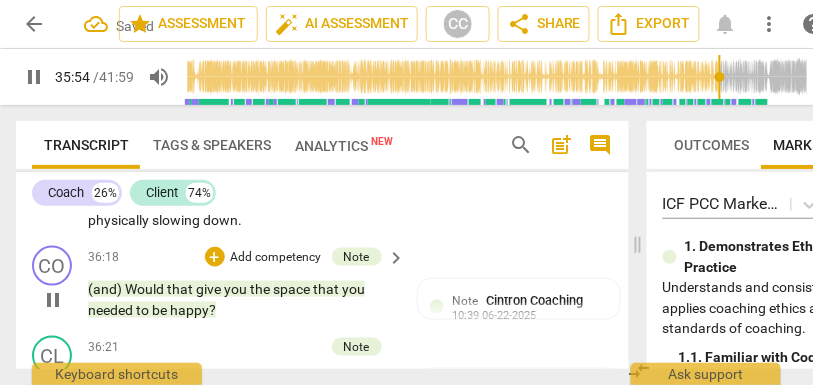 scroll, scrollTop: 11807, scrollLeft: 0, axis: vertical 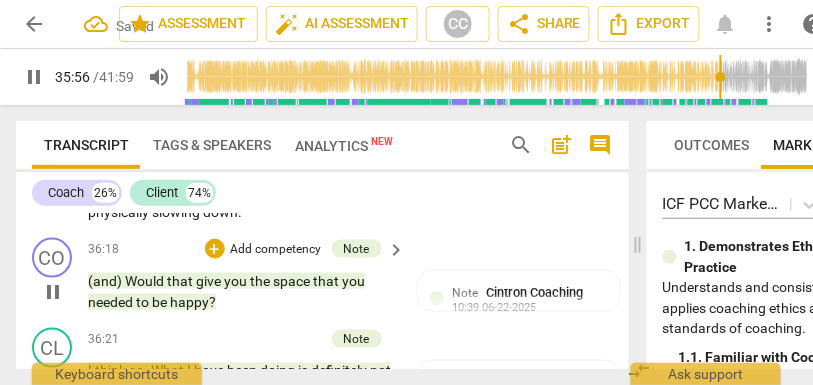 click on "thinking" at bounding box center (212, 150) 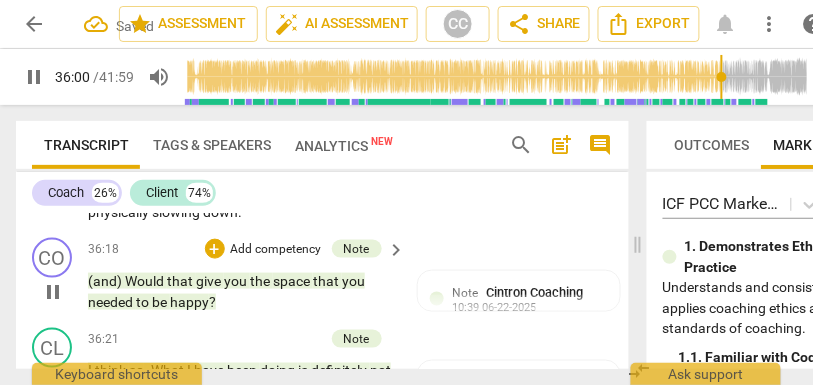 click on "thinking" at bounding box center [212, 150] 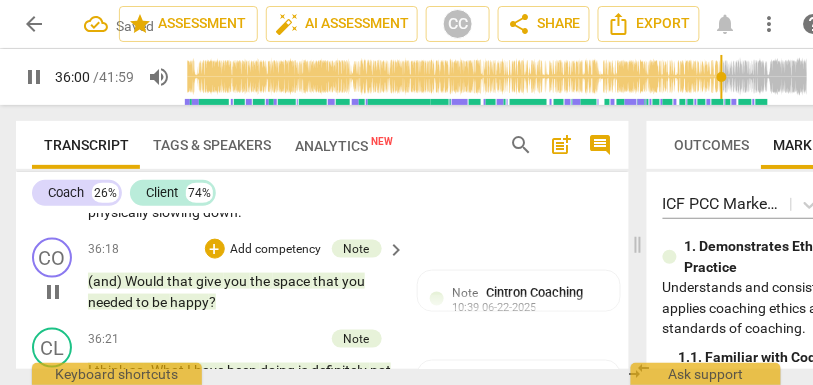 click on "thinking" at bounding box center [212, 150] 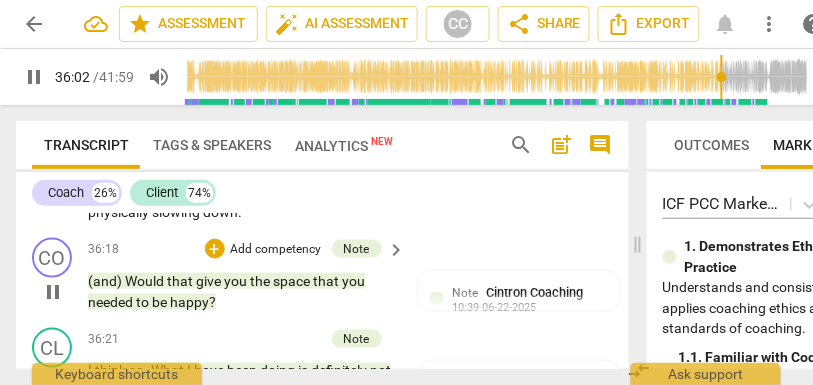 click on "thinking" at bounding box center (252, 150) 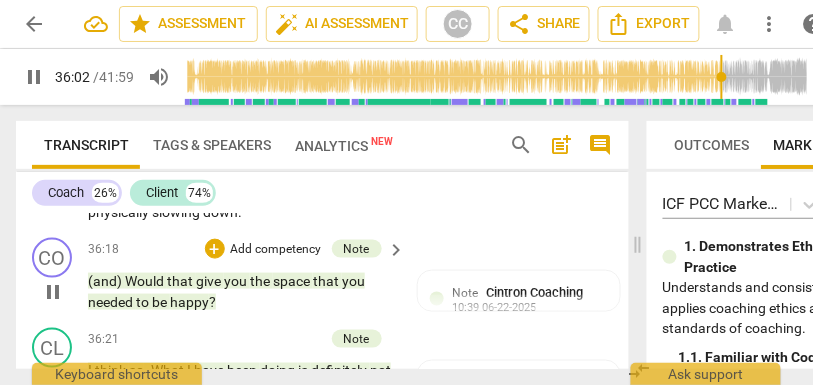 click on "thinking" at bounding box center [252, 150] 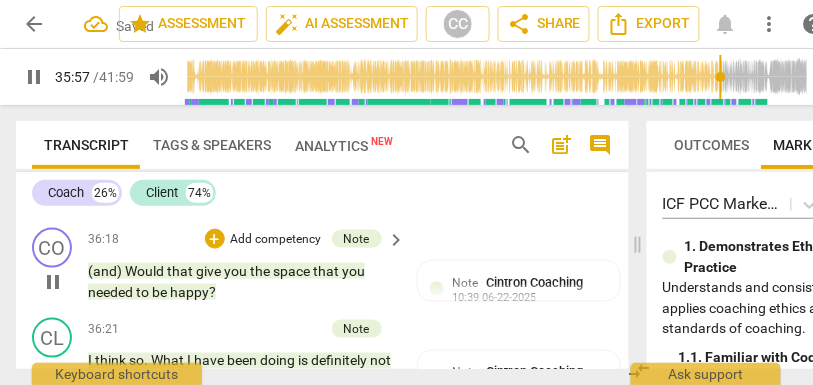 scroll, scrollTop: 11818, scrollLeft: 0, axis: vertical 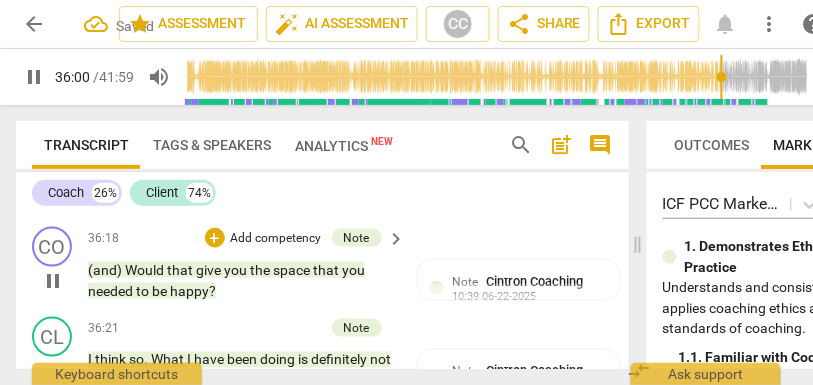 click on "," at bounding box center [289, 160] 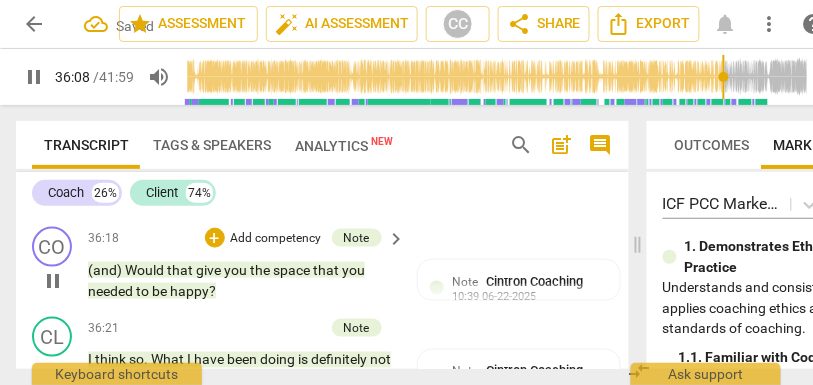 click on "taking" at bounding box center (207, 180) 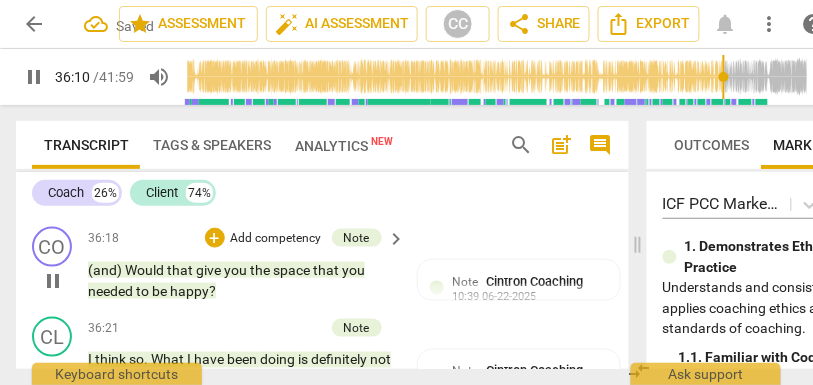 click on "breaths" at bounding box center (263, 180) 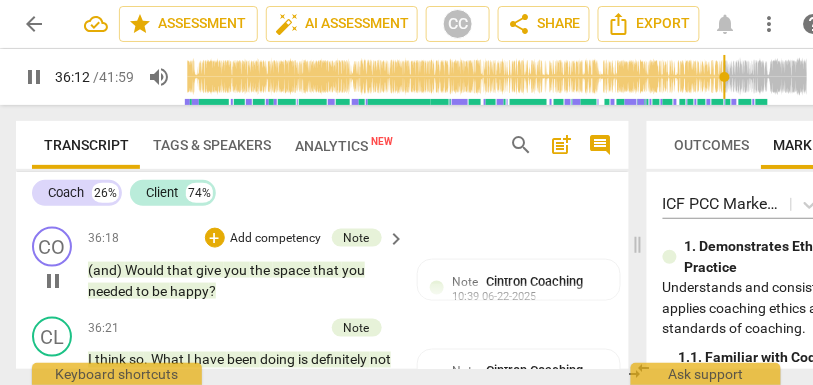 drag, startPoint x: 356, startPoint y: 302, endPoint x: 410, endPoint y: 302, distance: 54 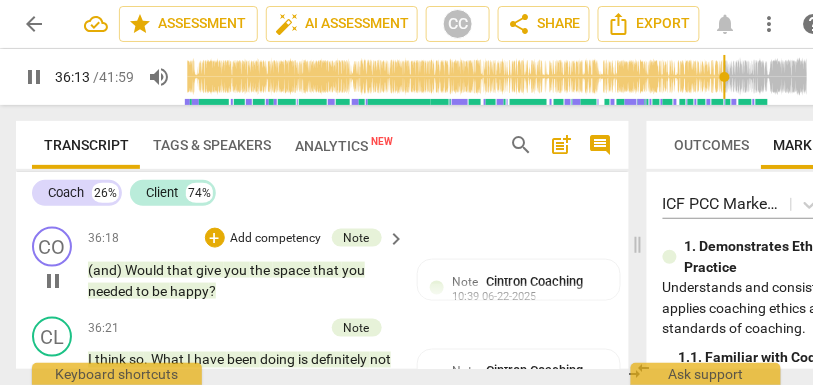 click on "CL play_arrow pause 35:23 + Add competency keyboard_arrow_right Definitely, so  listening  to   myself,  and   in   the   moments,  where   I   feel   a   strong   emotional   reaction   or   state , [35:39, 35:46]   like   stepping   out   of   it   or   looking   at   it   from   a   distance ,   right ?   {35:52   "mm-hmm"}   with   this  type of  thinking .   It   is   so   easy   to   get   overwhelmed   in   the   moment.  It  is   about   awareness,  taking   a   few   breaths,  and   physically   slowing   down ." at bounding box center (322, 112) 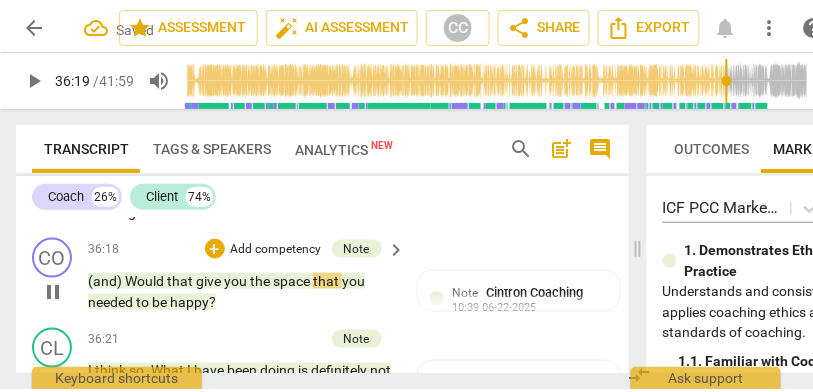 scroll, scrollTop: 11709, scrollLeft: 0, axis: vertical 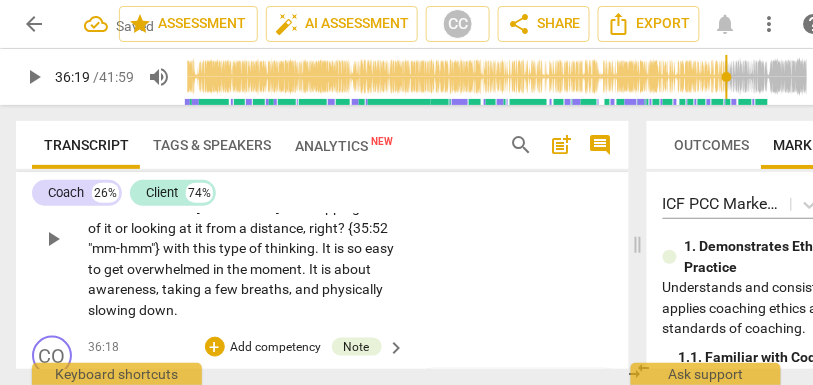 click on "[TIME] + Add competency keyboard_arrow_right Definitely ,   so   listening   to   myself ,   and   in   the   moments ,   where   I   feel   a   strong   emotional   reaction   or   state ,   [TIME ,   TIME]   like   stepping   out   of   it   or   looking   at   it   from   a   distance ,   right ?   {TIME   "mm-hmm"}   with   this   type   of   thinking .   It   is   so   easy   to   get   overwhelmed   in   the   moment .   It   is   about   awareness ,   taking   a   few   breaths ,   and   physically   slowing   down ." at bounding box center [248, 221] 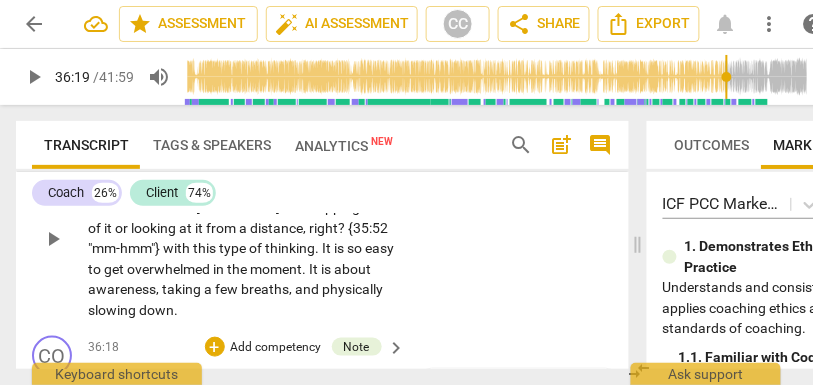 click on "Add competency" at bounding box center [334, 135] 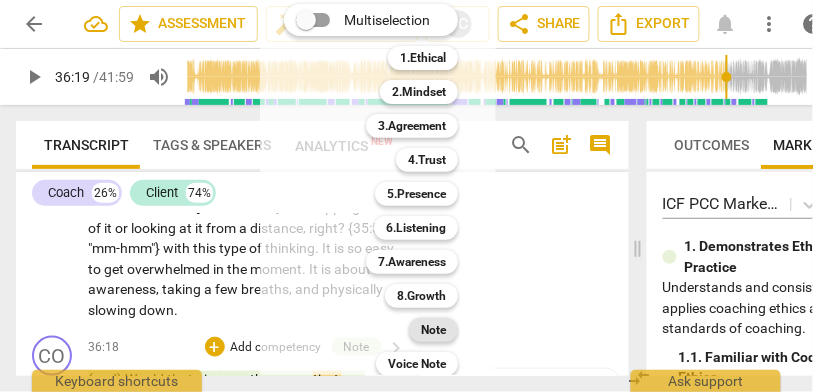 click on "Note" at bounding box center [433, 330] 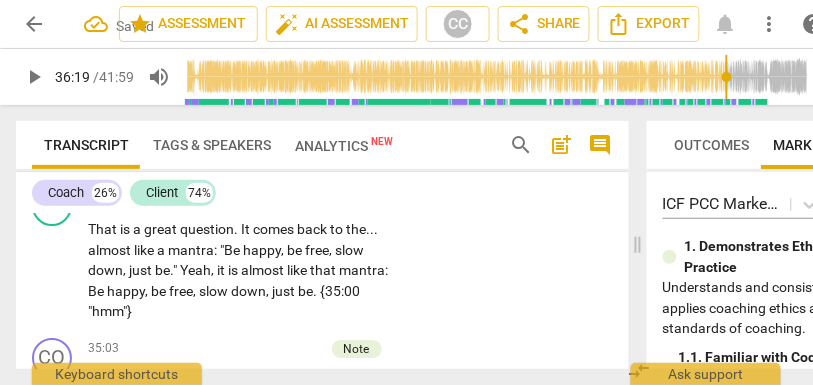 scroll, scrollTop: 11381, scrollLeft: 0, axis: vertical 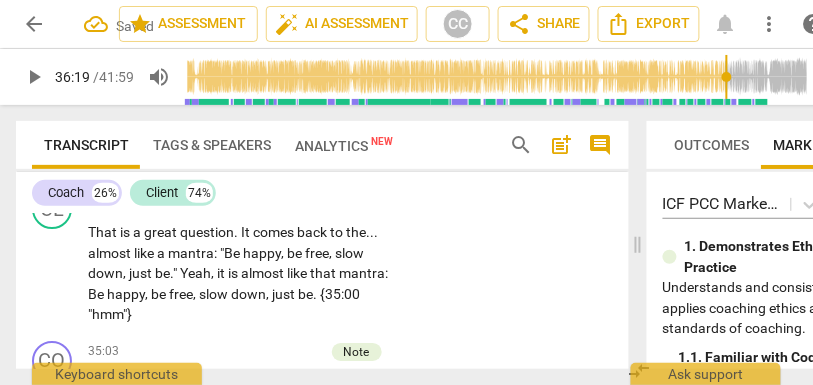 click on "you" at bounding box center (287, 142) 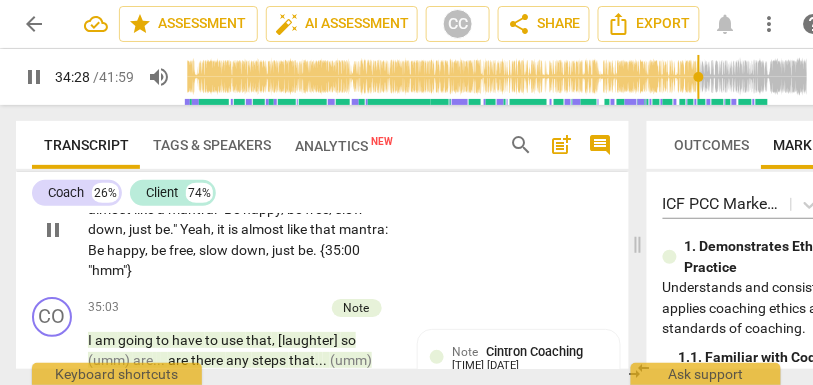 scroll, scrollTop: 11488, scrollLeft: 0, axis: vertical 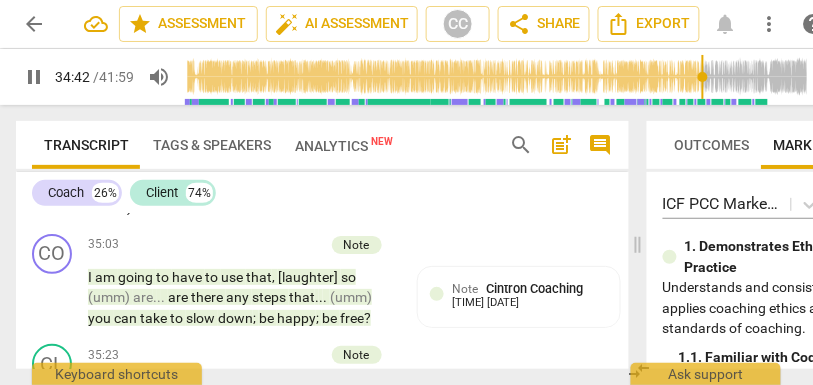 click on "be" at bounding box center [296, 146] 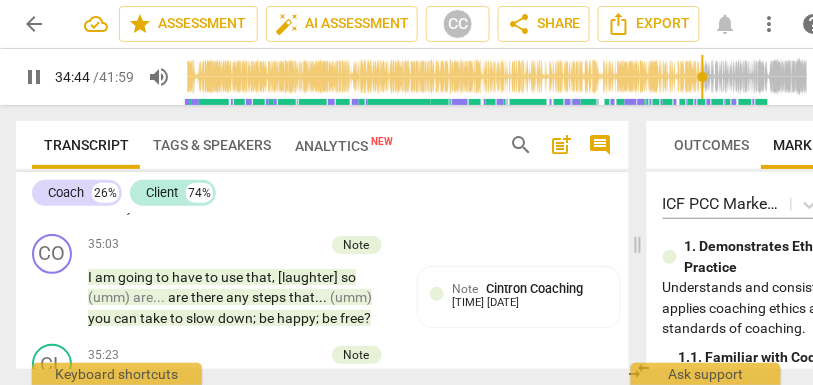 type on "2084" 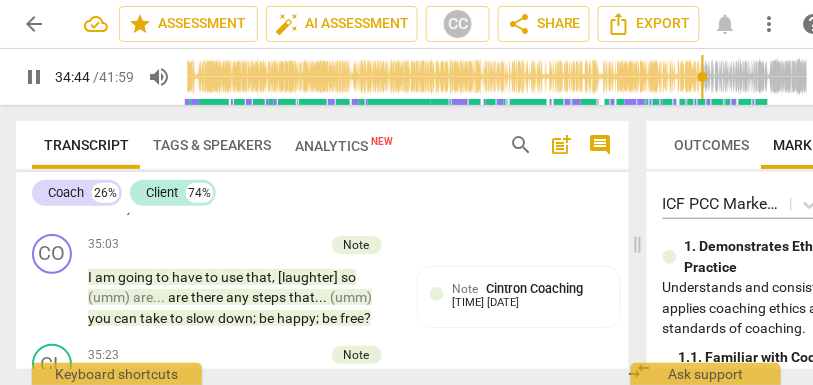 type 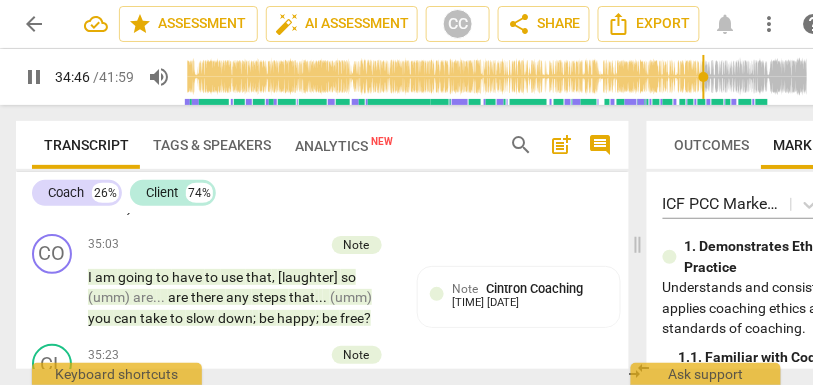click on "slow" at bounding box center [345, 146] 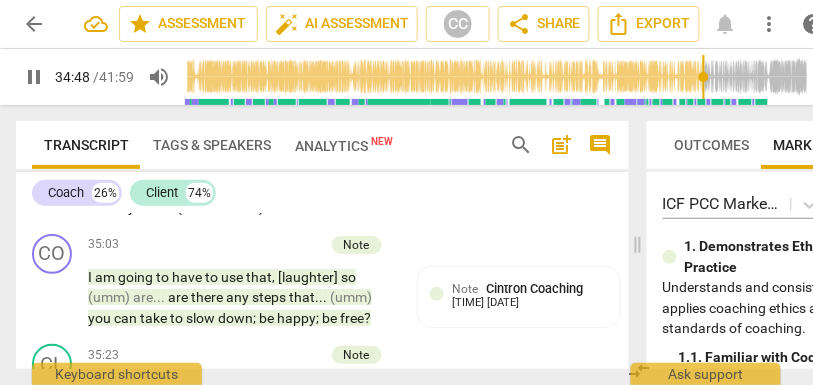 click on "just" at bounding box center (258, 166) 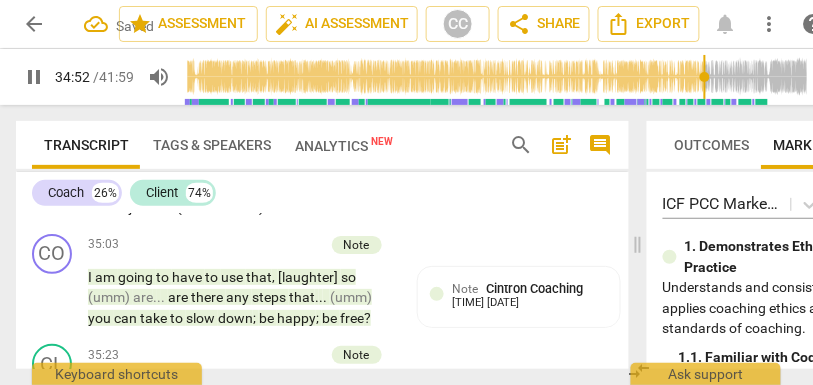 click on "," at bounding box center [330, 166] 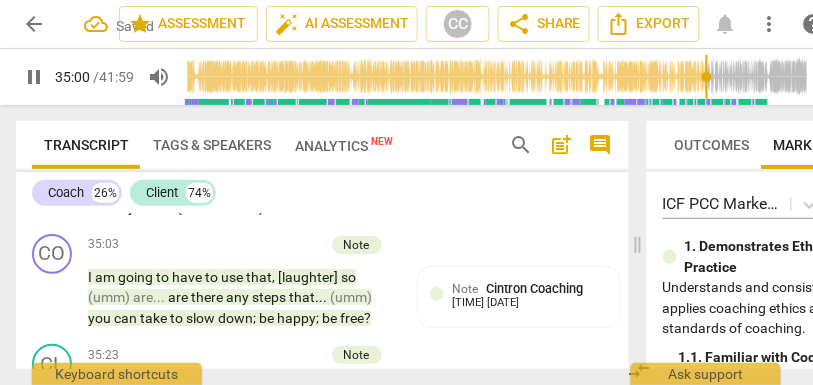 click on "be" at bounding box center [310, 187] 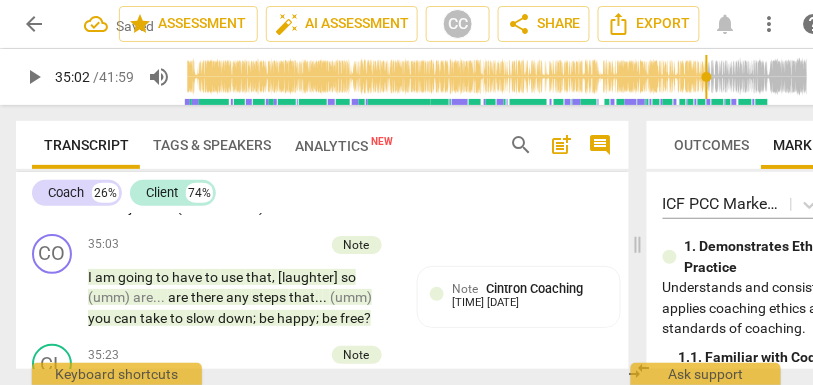 click on "slow" at bounding box center [359, 187] 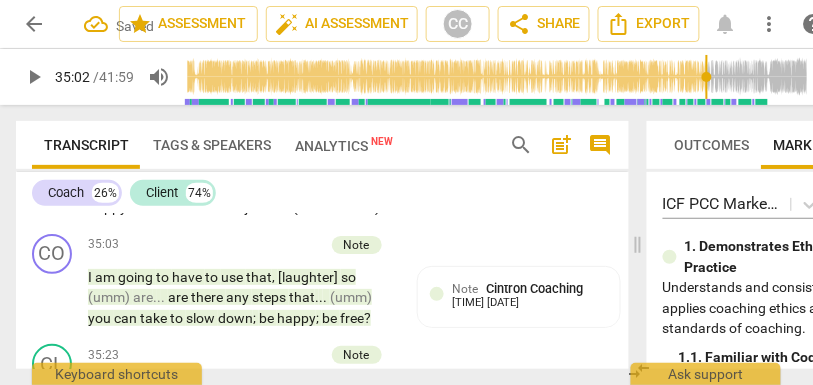 click on "," at bounding box center [242, 207] 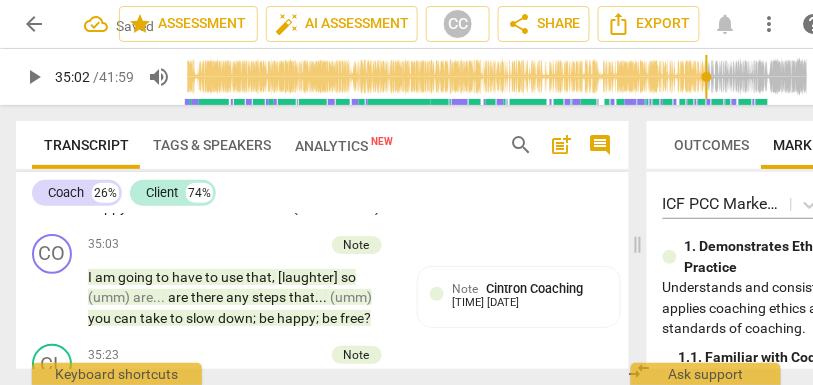 click on "." at bounding box center (289, 207) 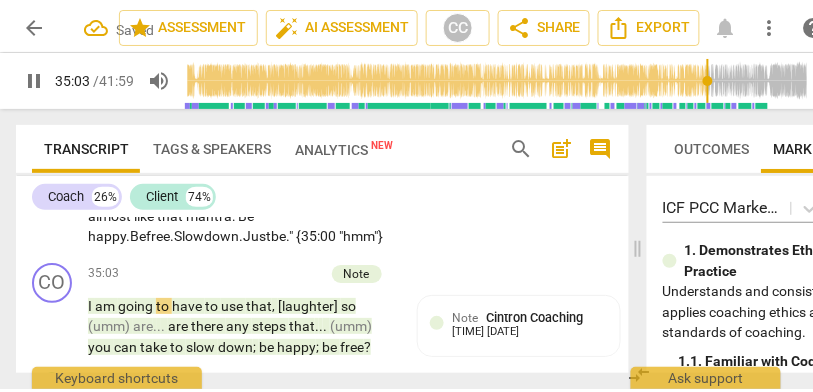 scroll, scrollTop: 11428, scrollLeft: 0, axis: vertical 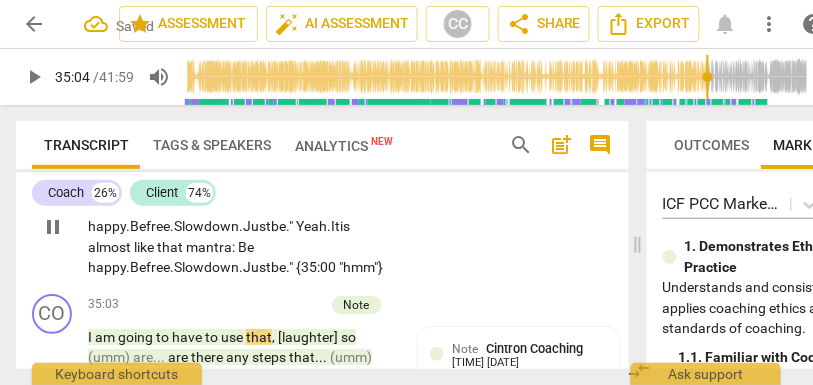 click on "Add competency" at bounding box center (334, 154) 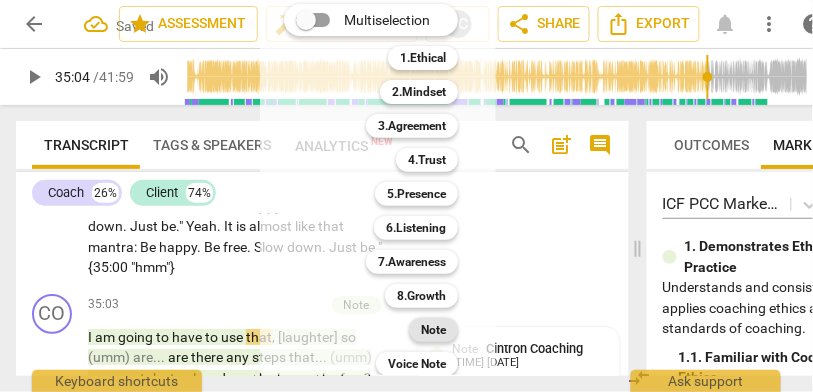 click on "Note" at bounding box center (433, 330) 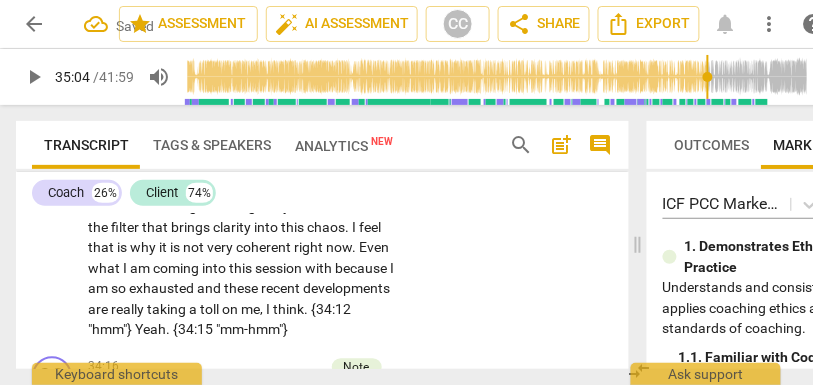scroll, scrollTop: 11102, scrollLeft: 0, axis: vertical 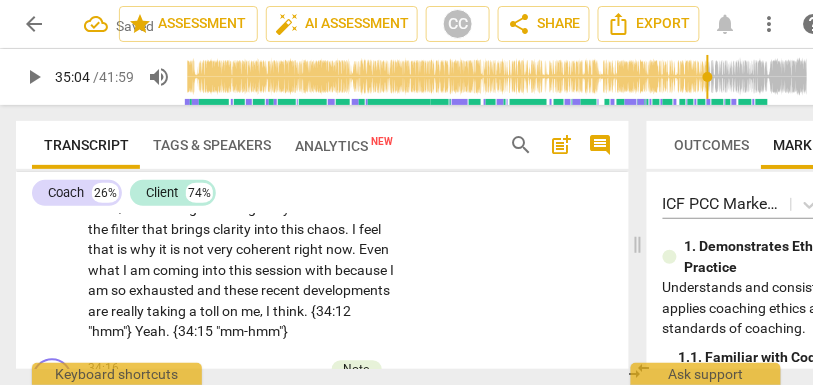 click on "33:44 + Add competency Note keyboard_arrow_right It   is   a   lot   of   things ." at bounding box center (248, 113) 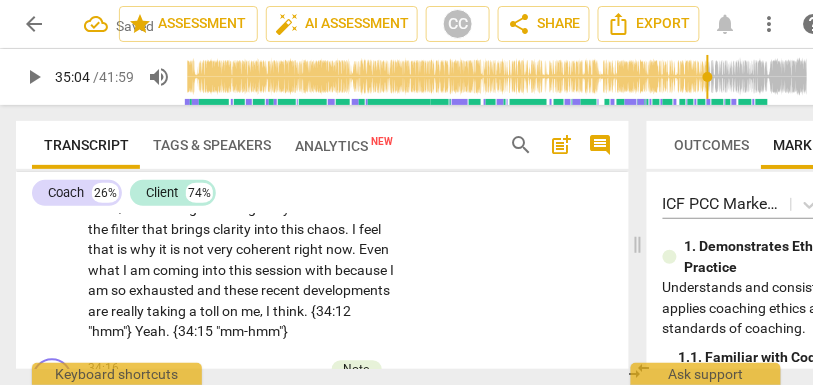 click on "things" at bounding box center (178, 120) 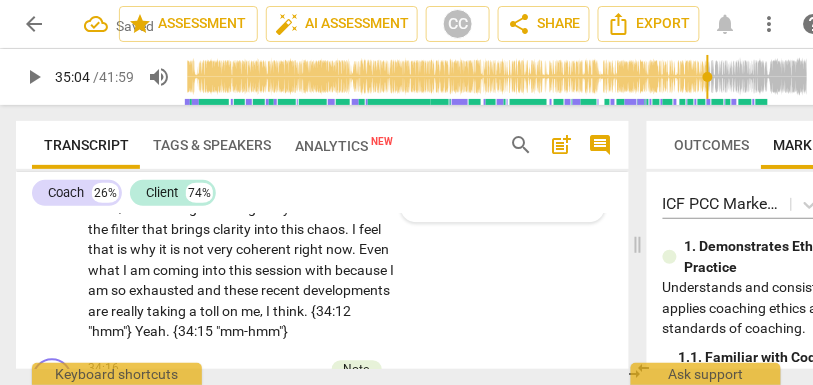 click on "things" at bounding box center [178, 120] 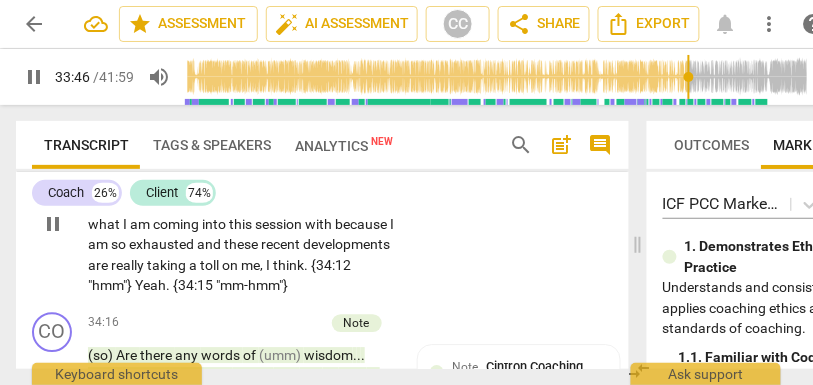 scroll, scrollTop: 11174, scrollLeft: 0, axis: vertical 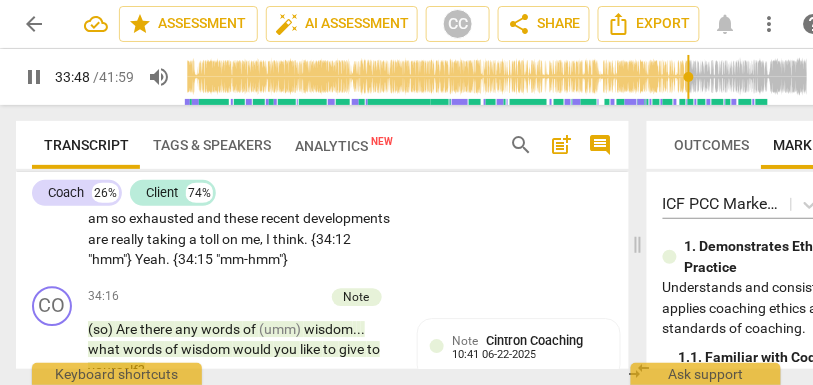 click on "It" at bounding box center [159, 136] 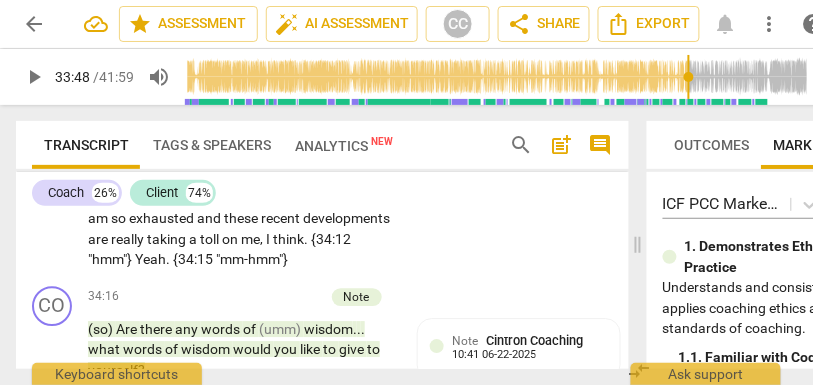 type 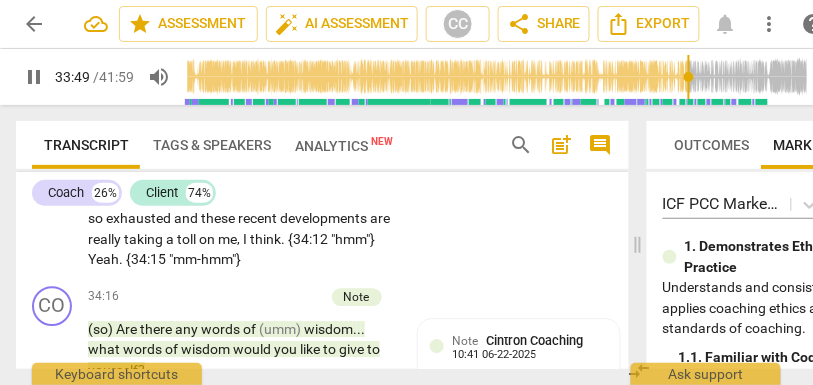 click on "that" at bounding box center [289, 136] 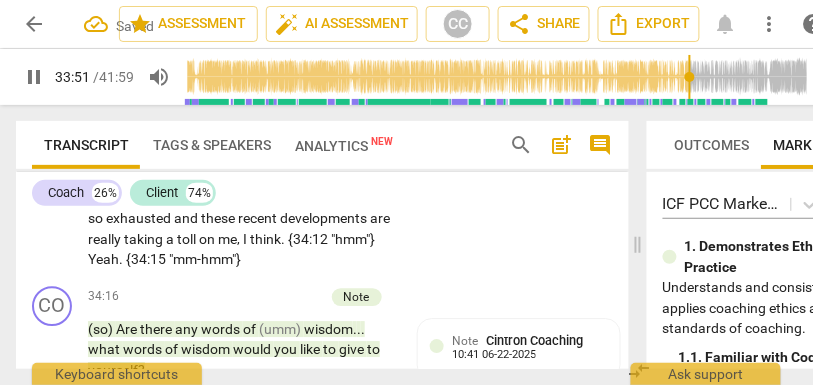 click on "that" at bounding box center [289, 136] 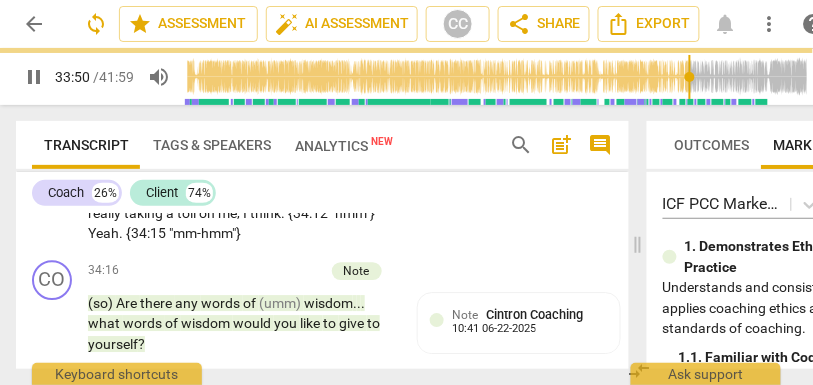 scroll, scrollTop: 11200, scrollLeft: 0, axis: vertical 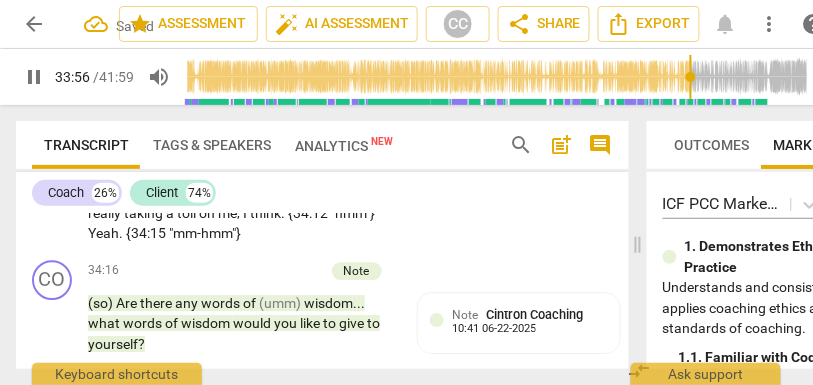 click on "that" at bounding box center (374, 131) 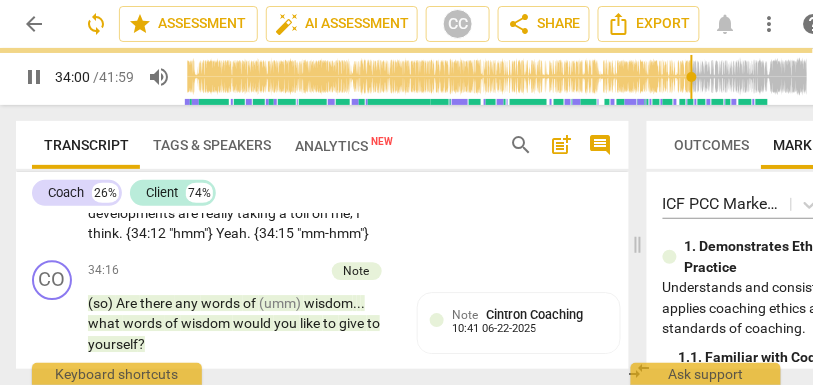 click on "is" at bounding box center (157, 151) 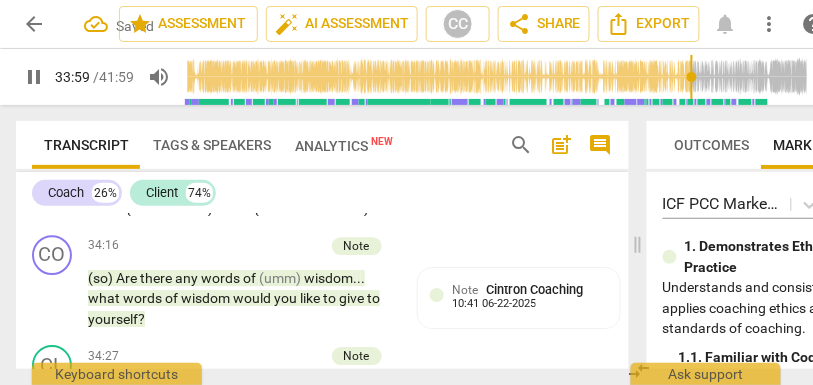 scroll, scrollTop: 11230, scrollLeft: 0, axis: vertical 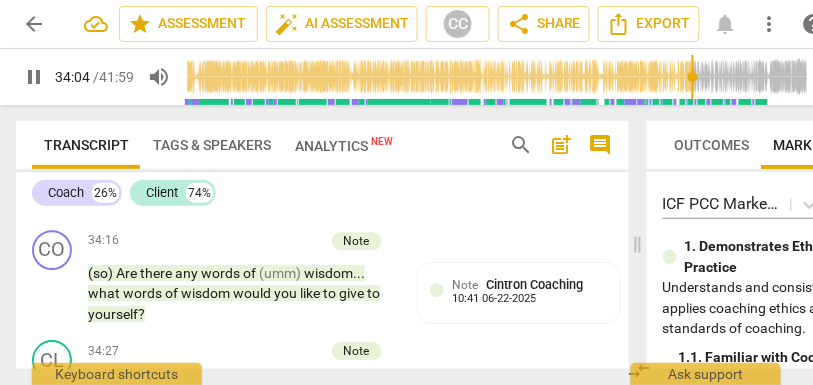 click on "Even" at bounding box center [104, 142] 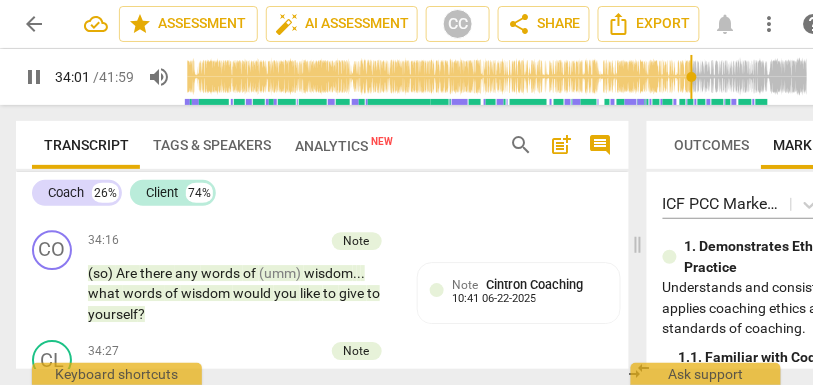 click on "." at bounding box center [388, 121] 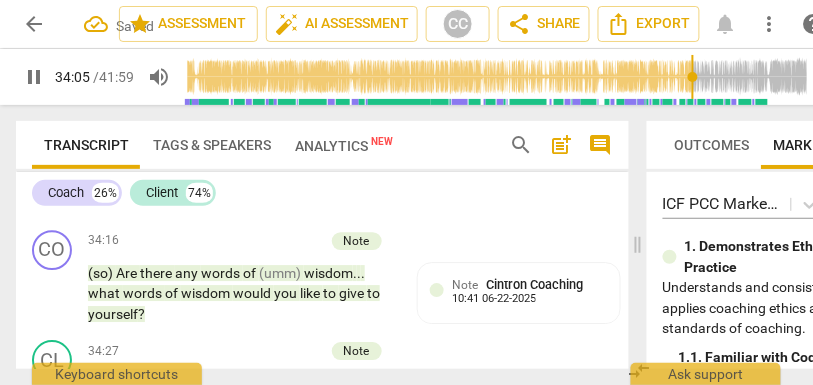 click on "these" at bounding box center [304, 162] 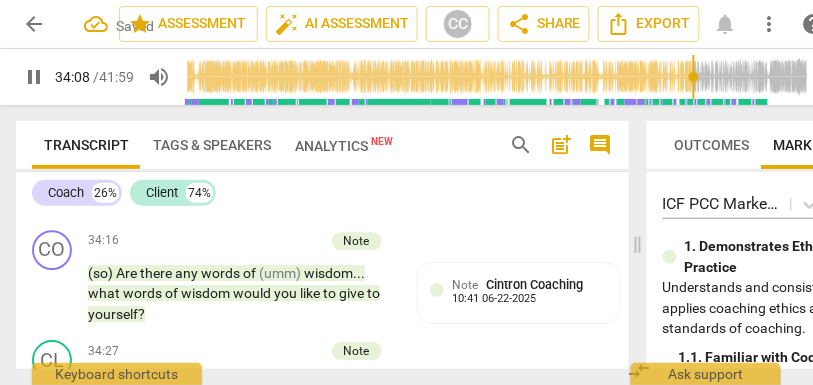 click on "exhausted." at bounding box center [225, 162] 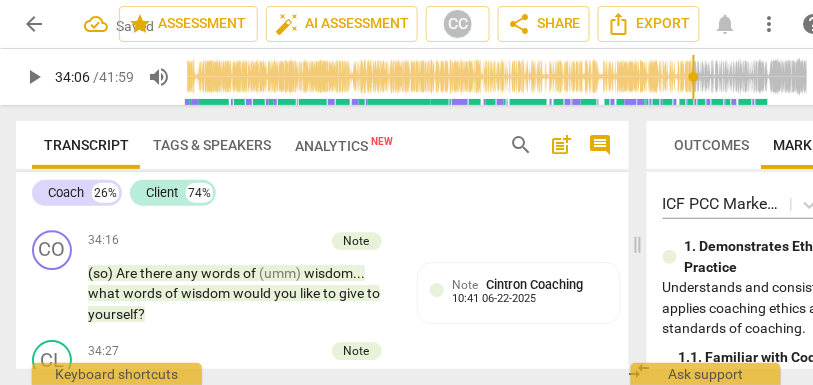 click on "These" at bounding box center (278, 162) 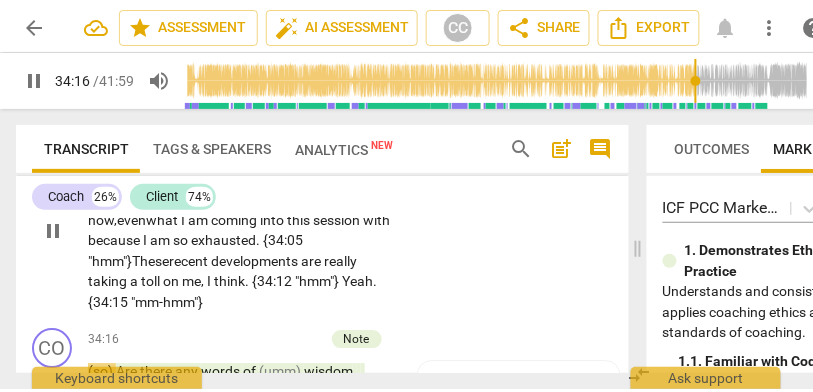 scroll, scrollTop: 11154, scrollLeft: 0, axis: vertical 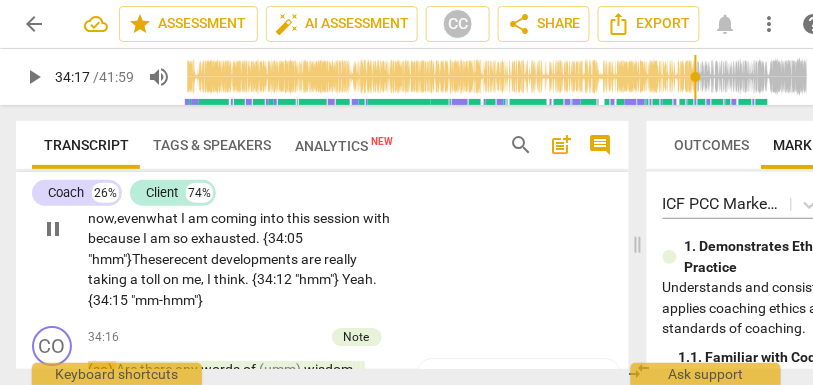 click on "Add competency" at bounding box center (334, 125) 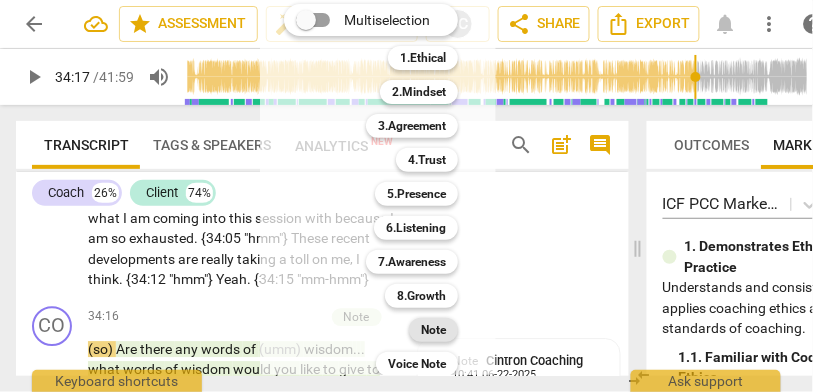 click on "Note" at bounding box center [433, 330] 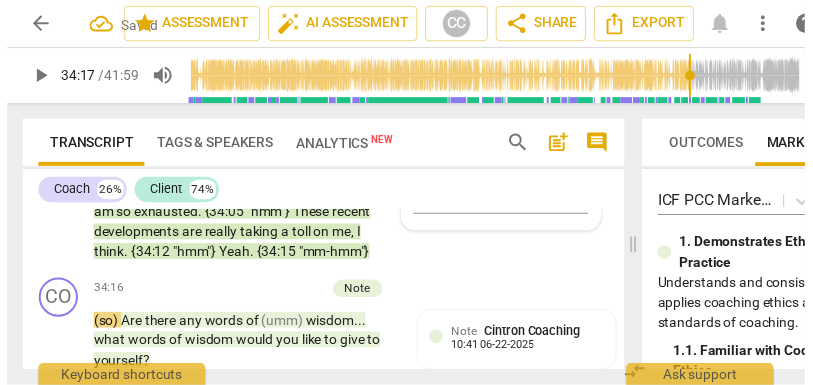 scroll, scrollTop: 11182, scrollLeft: 0, axis: vertical 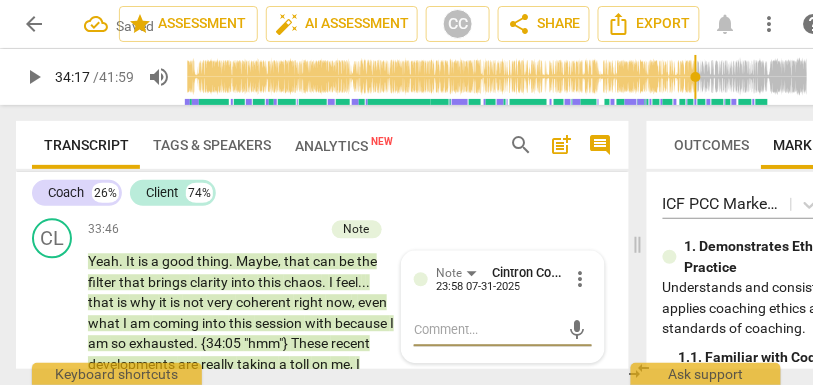 click on "moment" at bounding box center (195, 104) 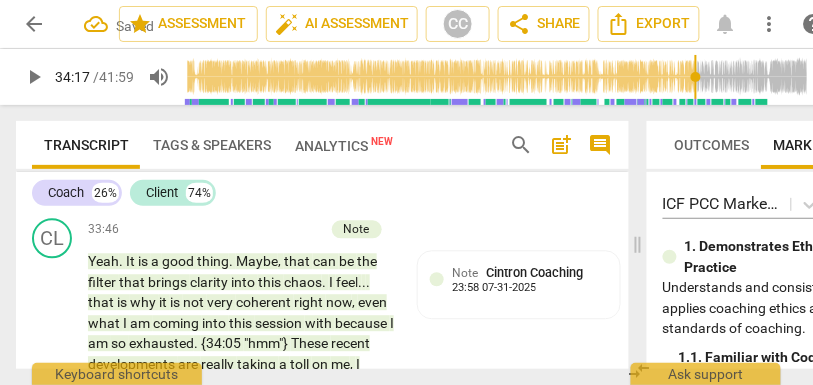 click on "moment" at bounding box center (195, 104) 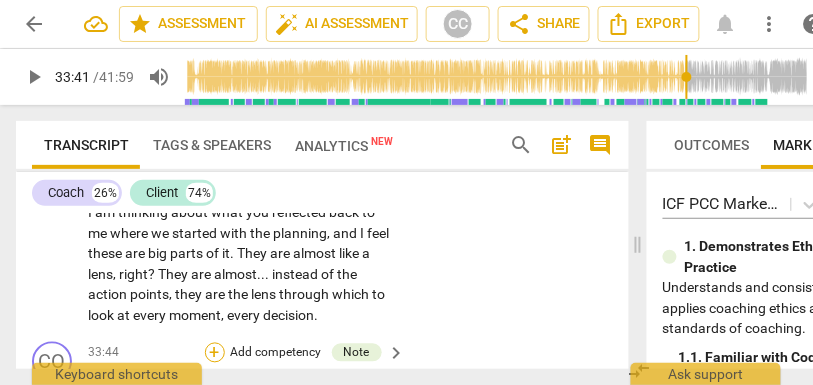 scroll, scrollTop: 10835, scrollLeft: 0, axis: vertical 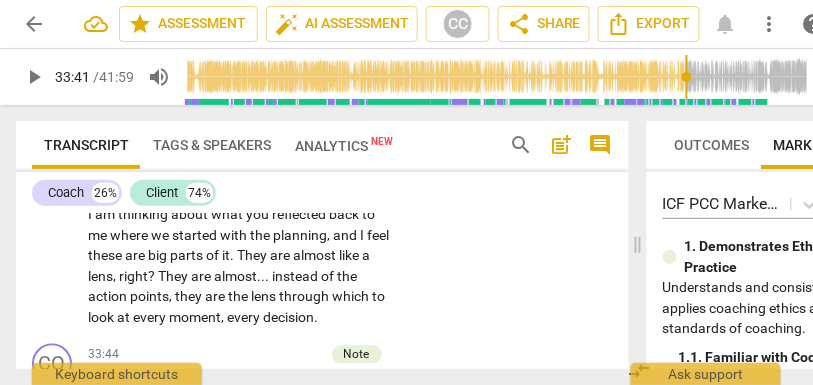 click on "should" at bounding box center [242, 125] 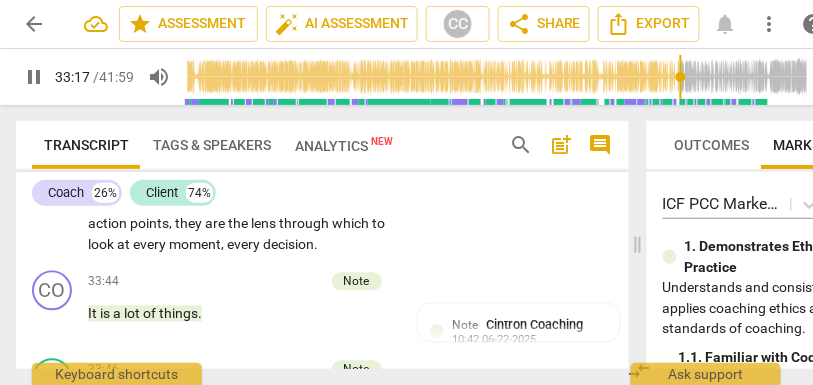 scroll, scrollTop: 10909, scrollLeft: 0, axis: vertical 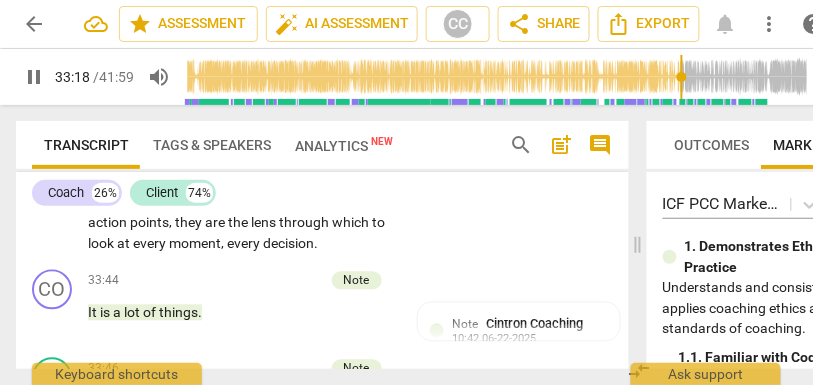 click on "thinking" at bounding box center [144, 141] 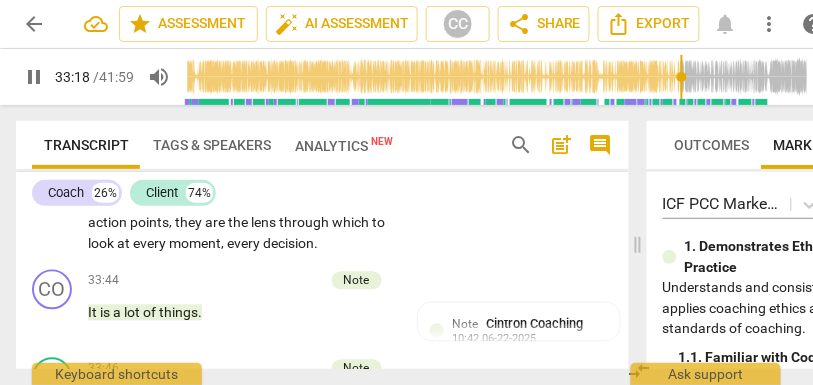 click on "thinking" at bounding box center (144, 141) 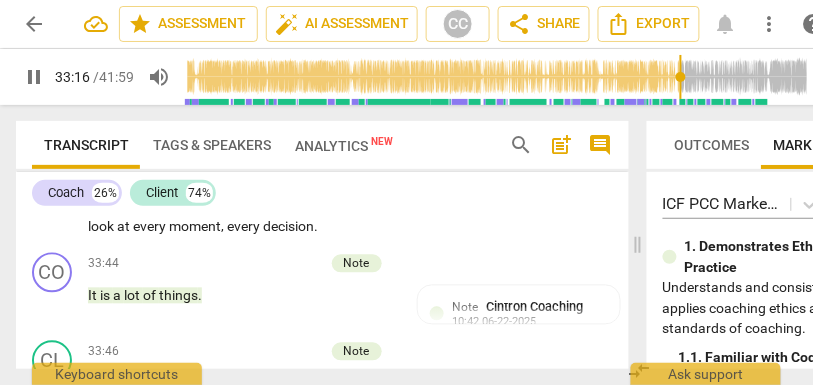 scroll, scrollTop: 10928, scrollLeft: 0, axis: vertical 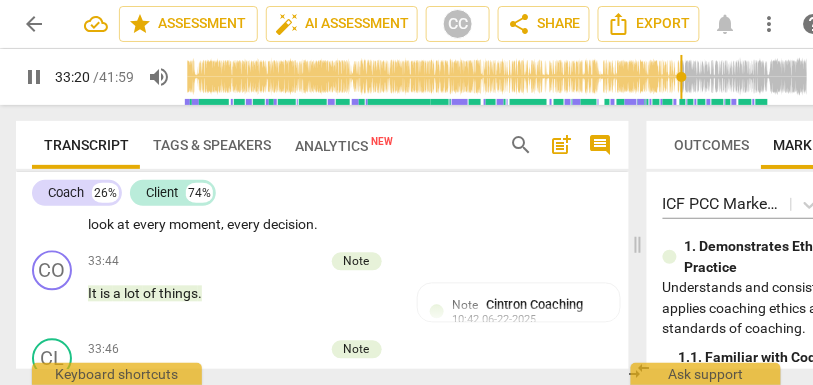 click on "and" at bounding box center (346, 143) 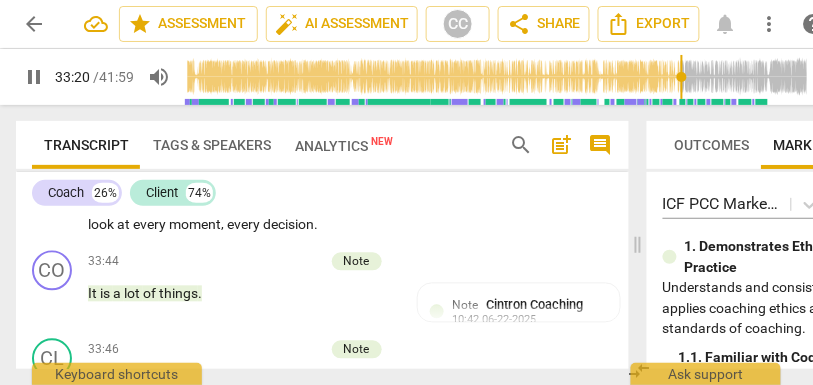 type on "2001" 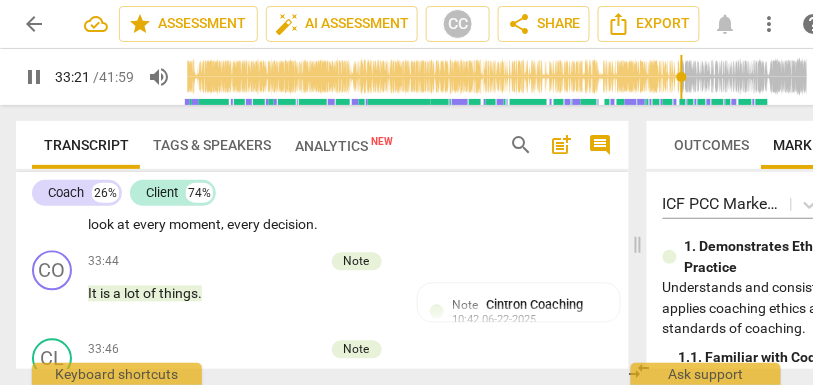 type 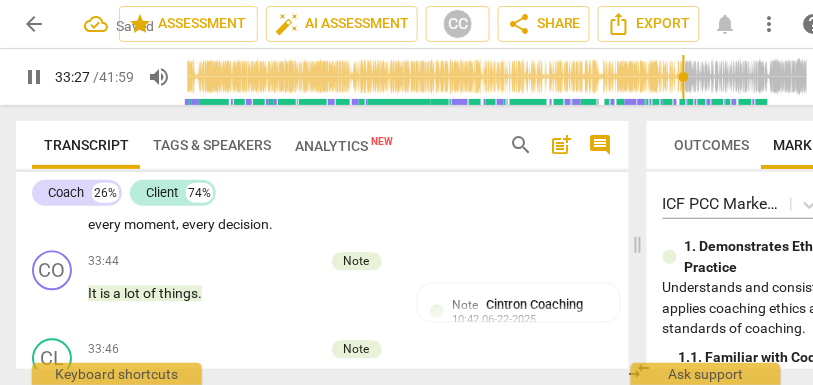 click on "I   am   thinking   about   what   you   reflected   back   to   me   where   we   started   with   the   planning.  I  feel   these   are   big   parts   of   it .   They   are   almost   like   a   lens ,   right ?   They   are   almost . . .   instead   of   the   action   points ,   they   are   the   lens   through   which   to   look   at   every   moment ,   every   decision ." at bounding box center (242, 173) 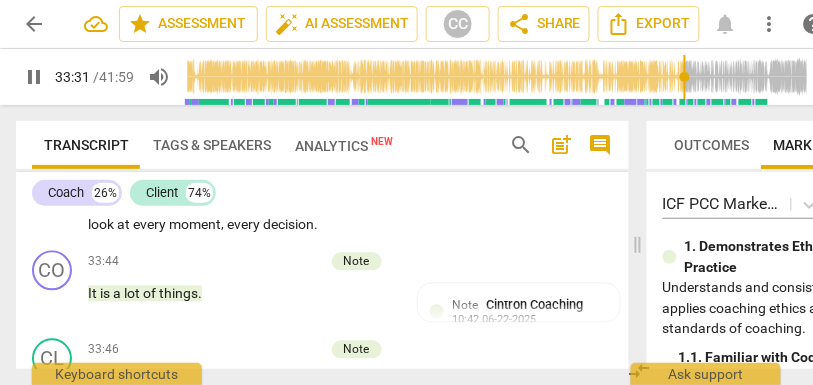 click on "planning." at bounding box center (302, 143) 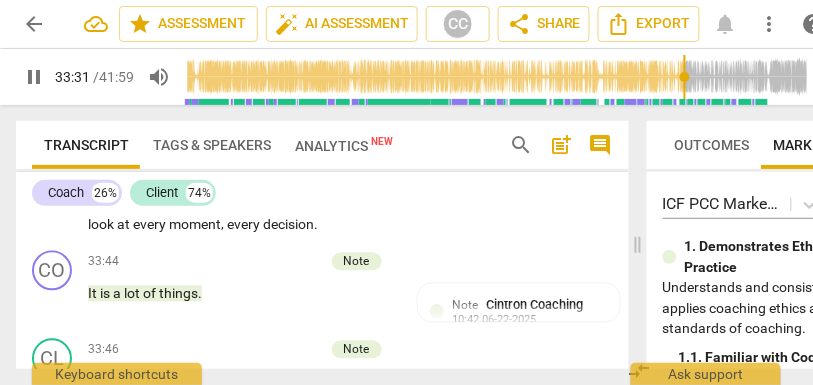 click on "planning." at bounding box center (302, 143) 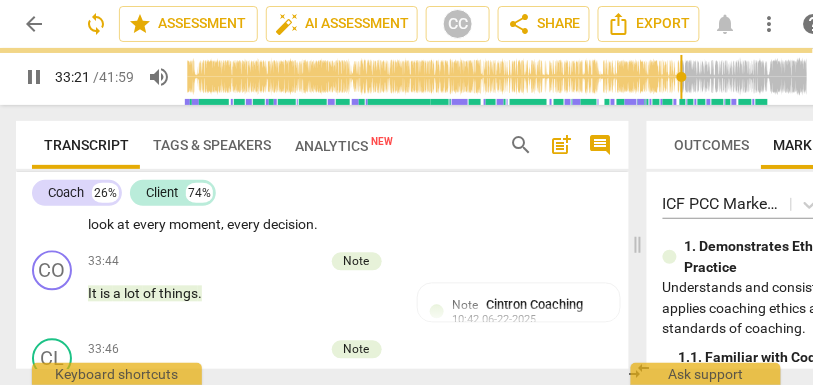 click on "CL play_arrow pause 33:14 + Add competency keyboard_arrow_right I   am   thinking   about   what   you   reflected   back   to   me   where   we   started   with   the   planning .   I   feel . . .   these   are   big   parts   of   it .   They   are   almost   like   a   lens ,   right ?   They   are   almost . . .   instead   of   the   action   points ,   they   are   the   lens   through   which   to   look   at   every   moment ,   every   decision ." at bounding box center [322, 157] 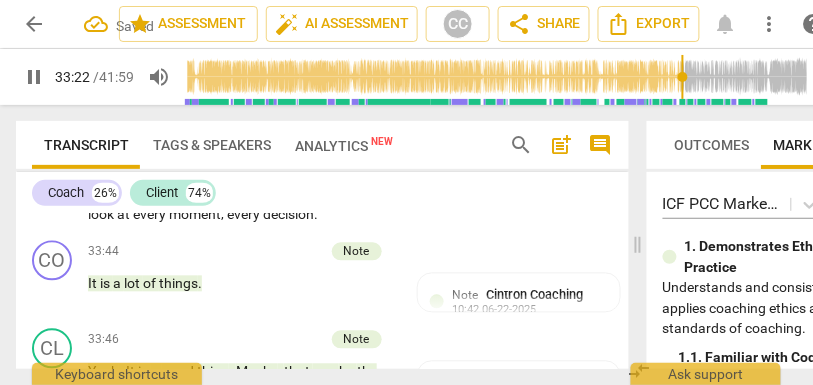 scroll, scrollTop: 10945, scrollLeft: 0, axis: vertical 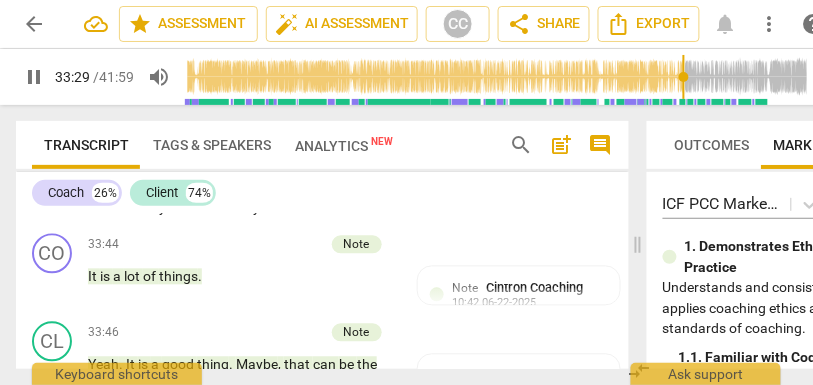 click on "are" at bounding box center [281, 146] 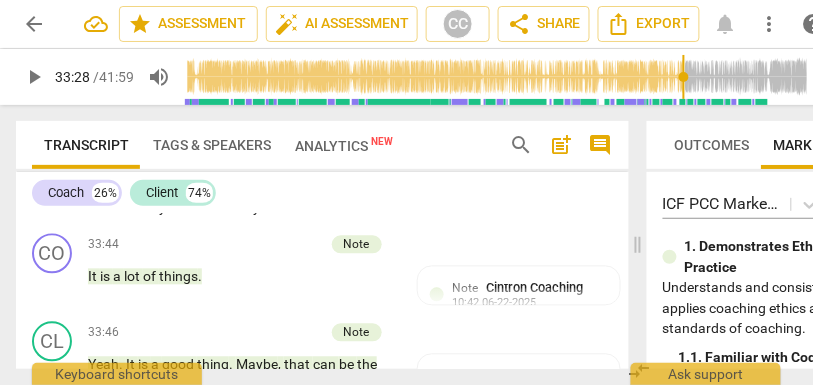 click on "like" at bounding box center [350, 146] 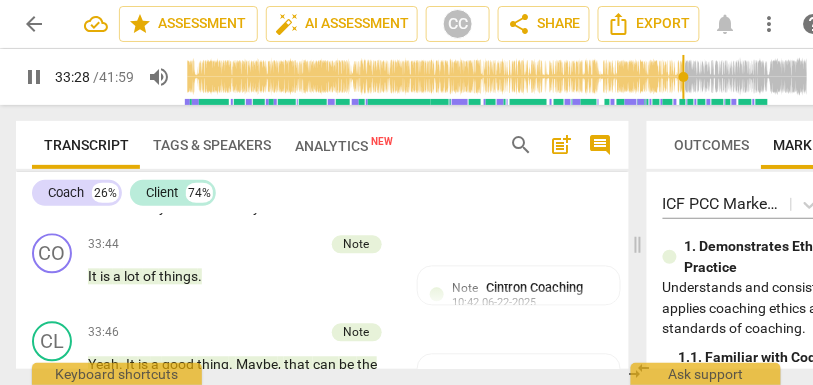 type on "2008" 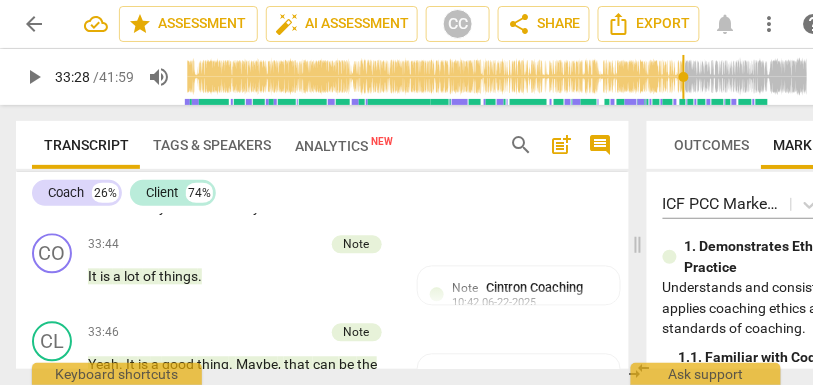 click on "like" at bounding box center [350, 146] 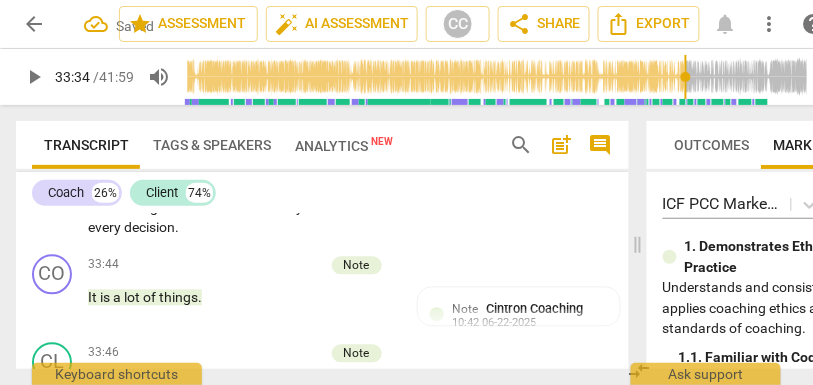 drag, startPoint x: 145, startPoint y: 312, endPoint x: 292, endPoint y: 289, distance: 148.78844 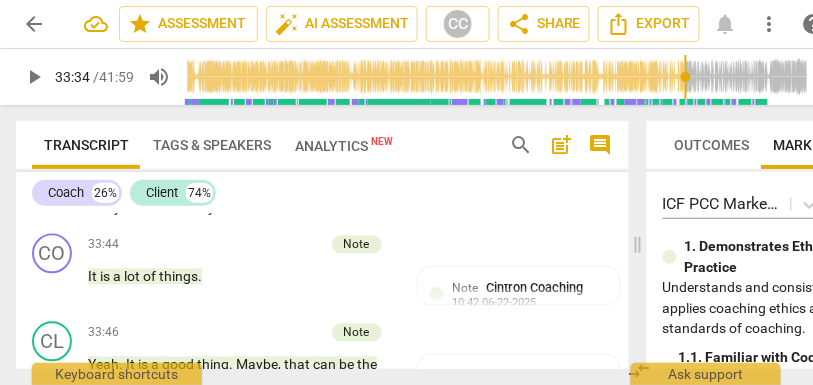 click on "of" at bounding box center (301, 167) 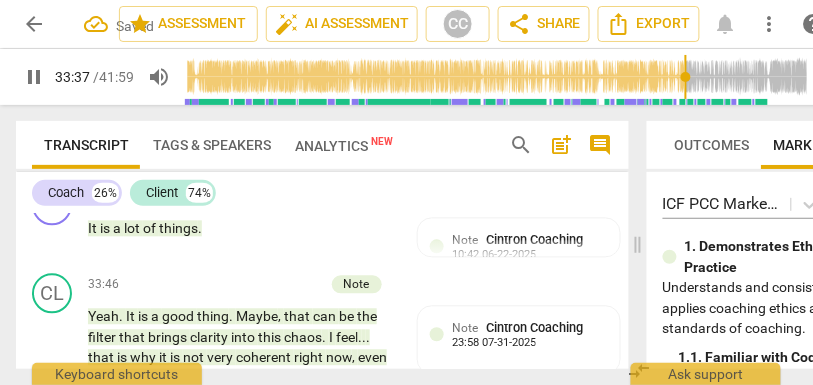 scroll, scrollTop: 10998, scrollLeft: 0, axis: vertical 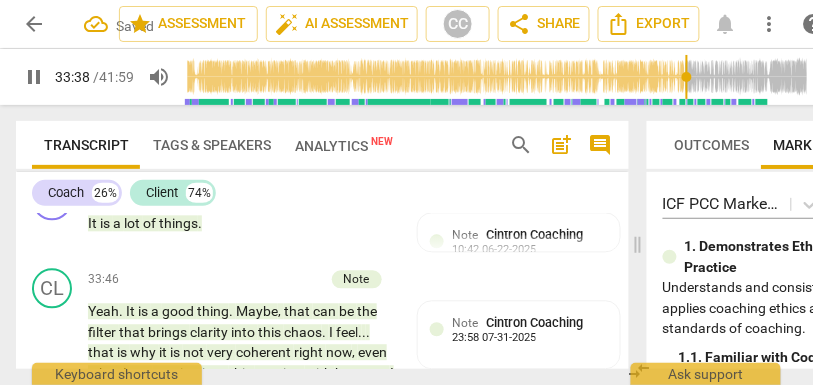 click on "every" at bounding box center [200, 155] 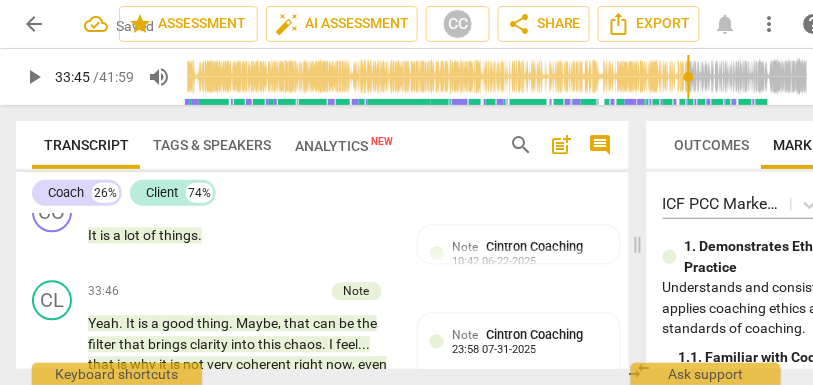 scroll, scrollTop: 10989, scrollLeft: 0, axis: vertical 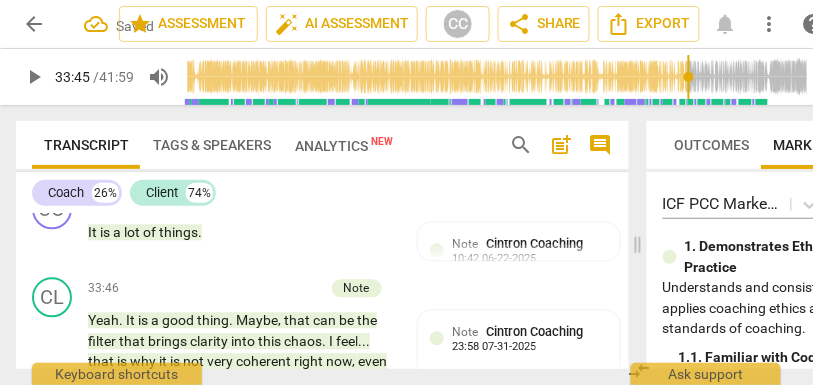 click on "decision" at bounding box center (264, 164) 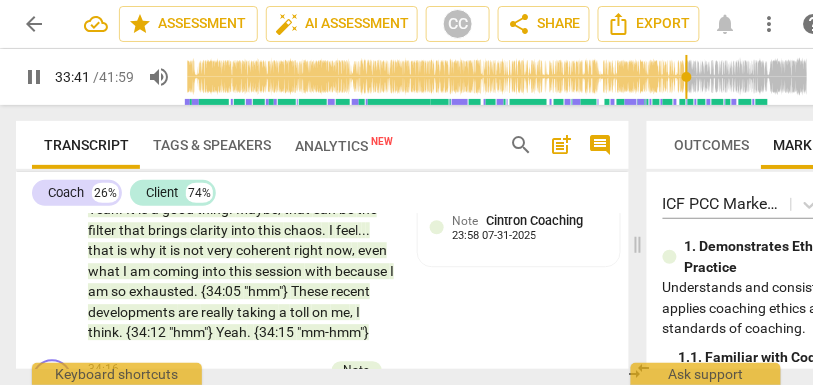 scroll, scrollTop: 11102, scrollLeft: 0, axis: vertical 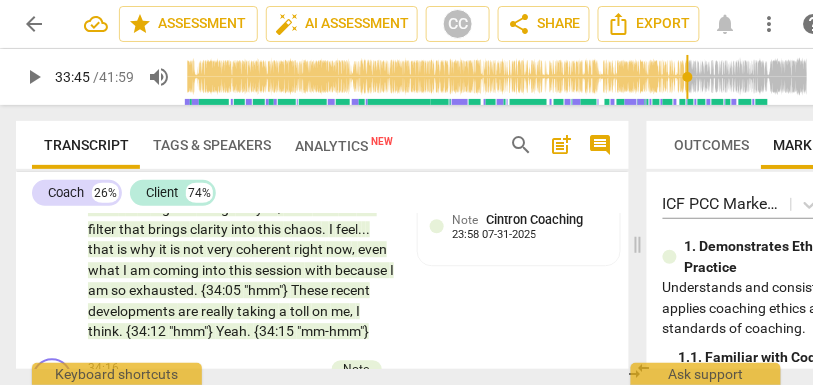 type on "2025" 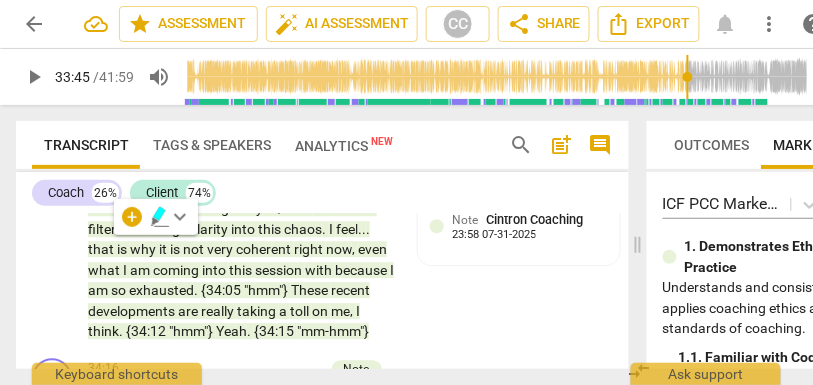 type 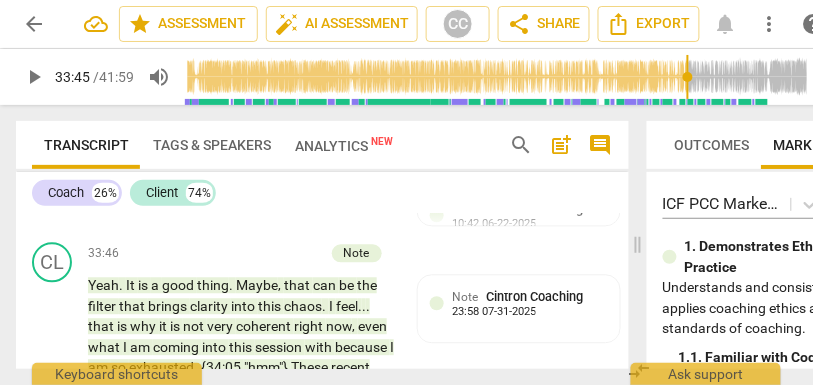 click on "CL play_arrow pause 33:14 + Add competency keyboard_arrow_right I   am   thinking   about   what   you   reflected   back   to   me   where   we   started   with   the   planning .   I   feel . . .   these   are   big   parts   of   it .   They   are   almost   like   {33:28   "mm-hmm"}   a   lens .   Instead   of   the   action   points ,   they   are   the   lens   through   which   to   look   at   every   moment   and   every   decision ." at bounding box center [322, 61] 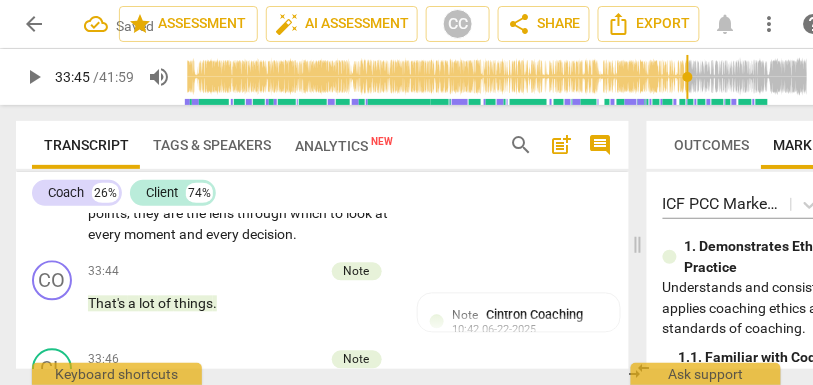 scroll, scrollTop: 10918, scrollLeft: 0, axis: vertical 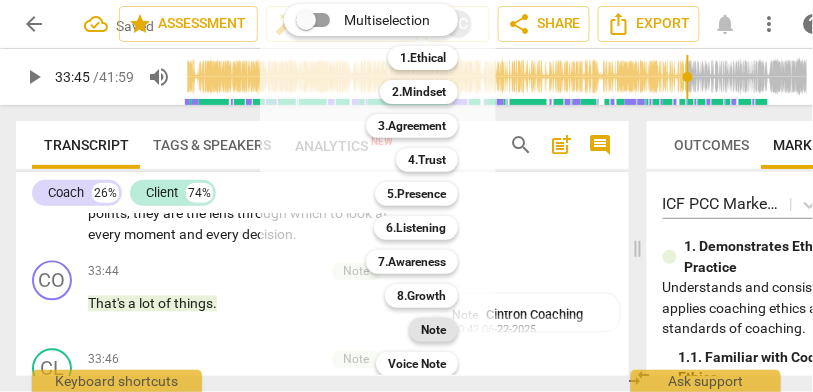 click on "Note" at bounding box center (433, 330) 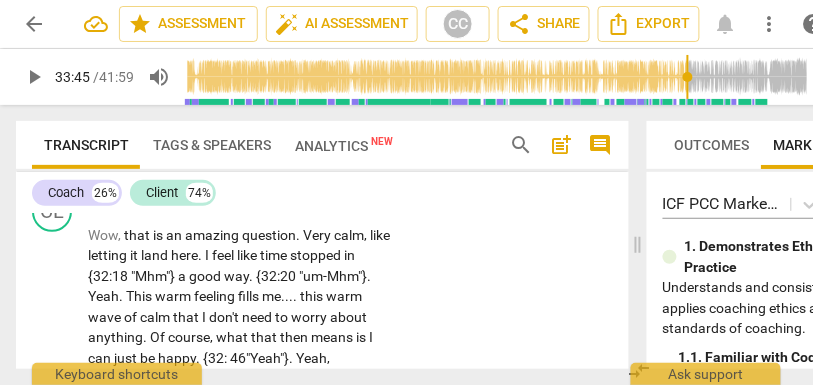 scroll, scrollTop: 10495, scrollLeft: 0, axis: vertical 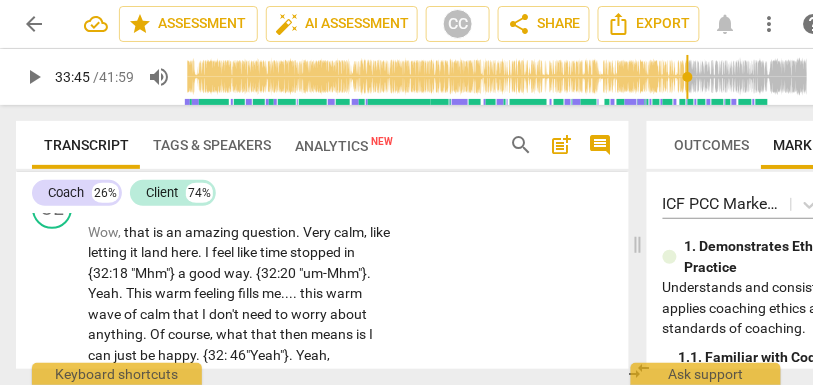 click on "run" at bounding box center [252, 162] 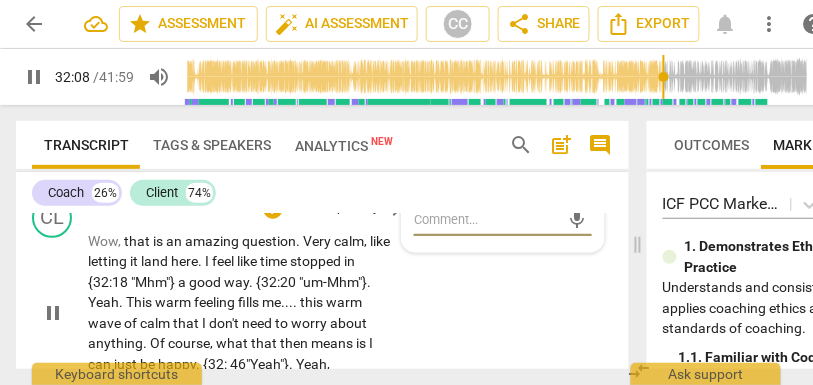 scroll, scrollTop: 10486, scrollLeft: 0, axis: vertical 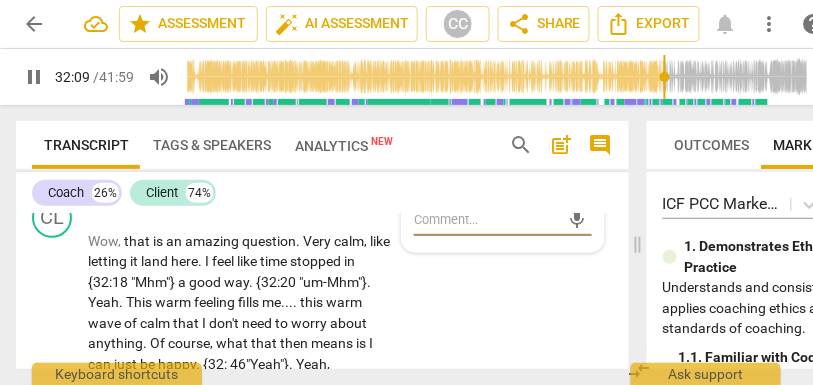 click on "run" at bounding box center [252, 171] 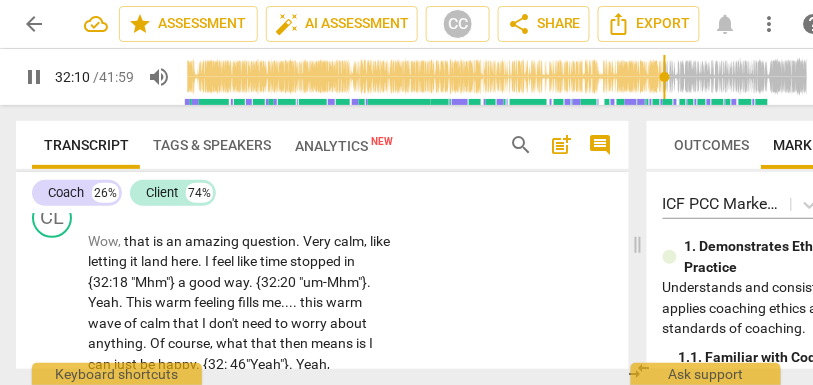 click on "run" at bounding box center [252, 171] 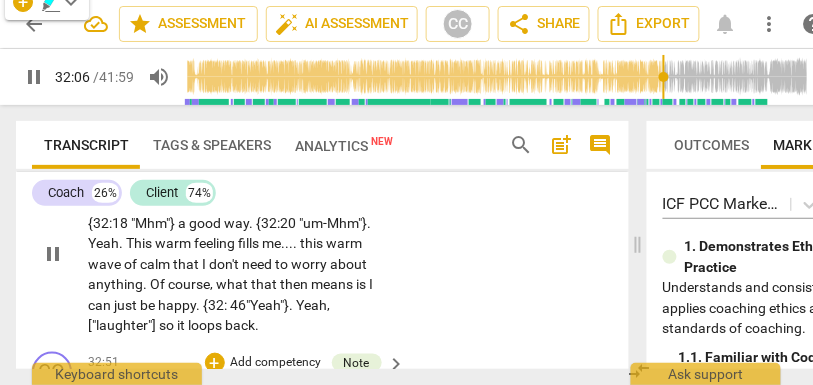 scroll, scrollTop: 10548, scrollLeft: 0, axis: vertical 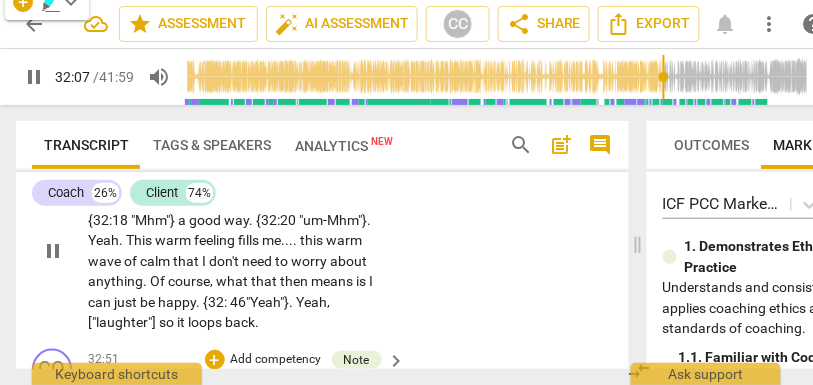 click on "," at bounding box center (121, 179) 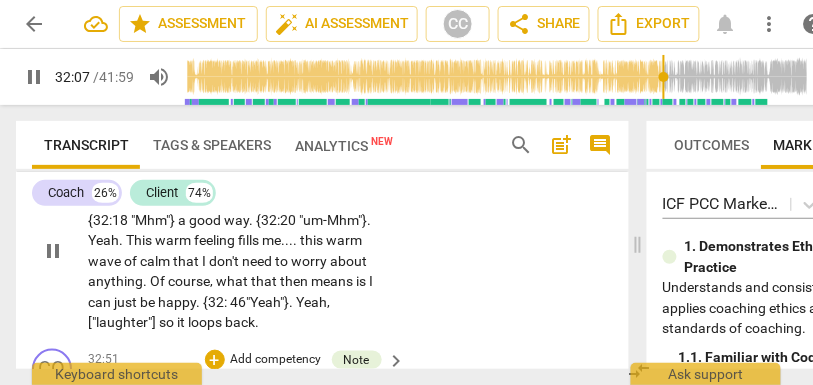 type on "1928" 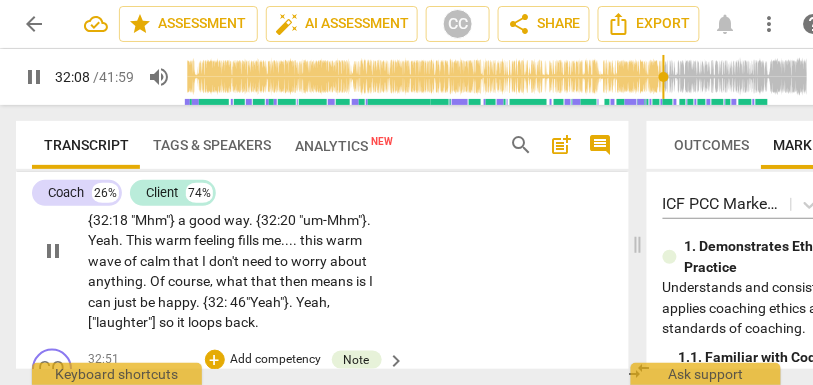type 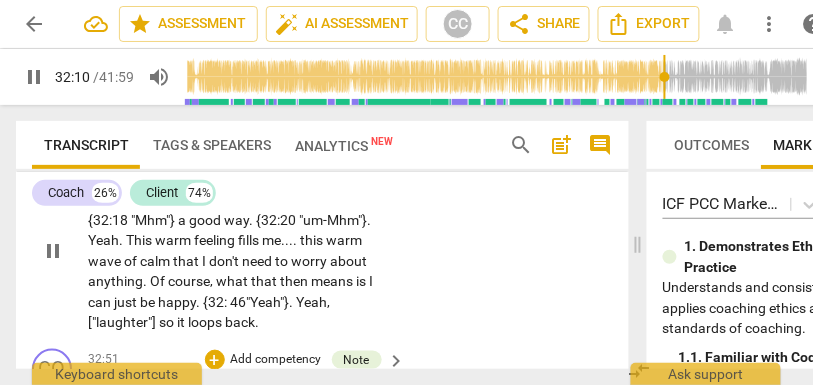 click on "Very" at bounding box center [316, 179] 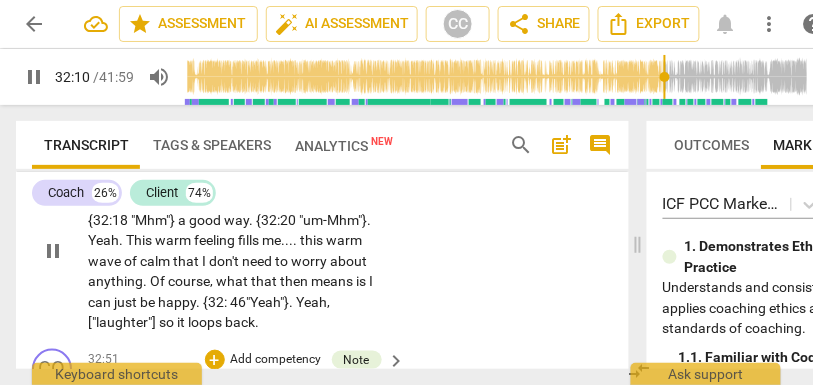 click on "Very" at bounding box center (316, 179) 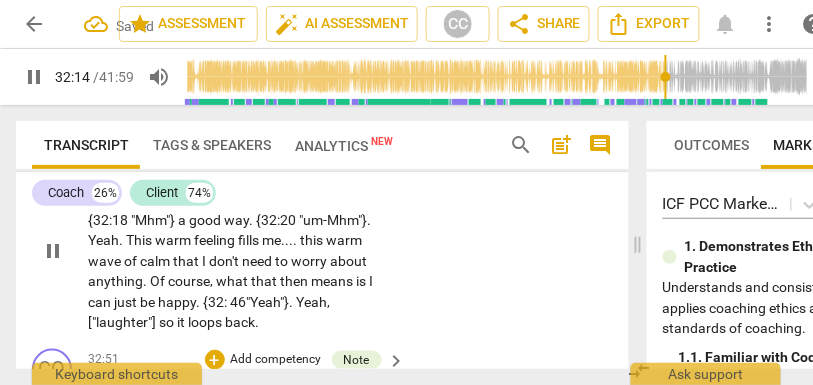 click on "question" at bounding box center [267, 179] 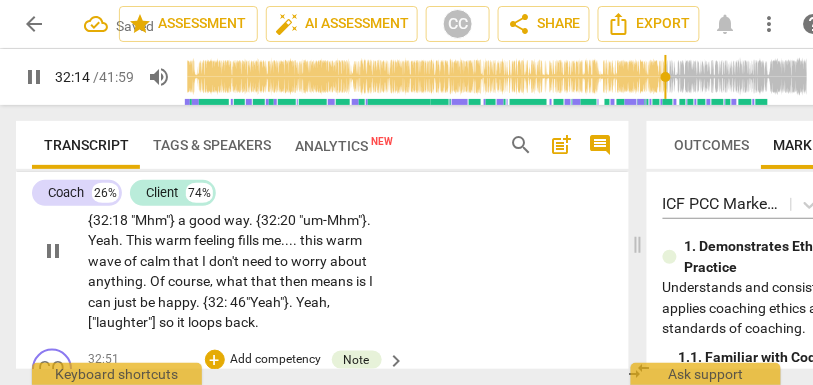 click on "question" at bounding box center (267, 179) 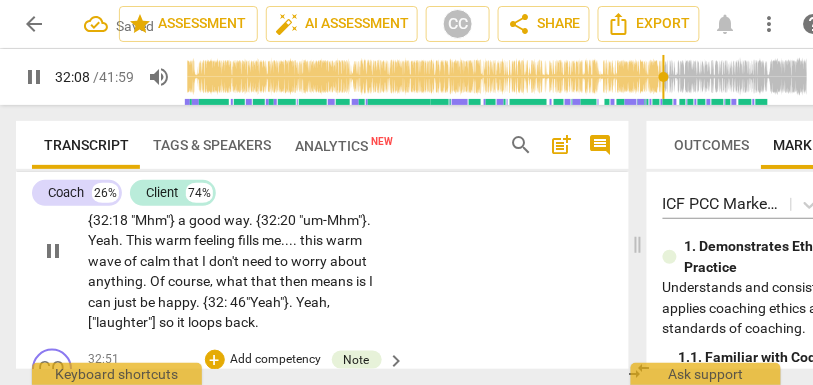 scroll, scrollTop: 10568, scrollLeft: 0, axis: vertical 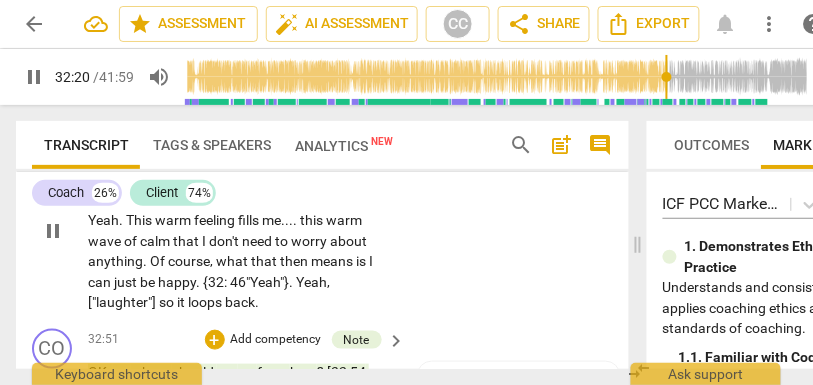 click on "feel" at bounding box center [224, 179] 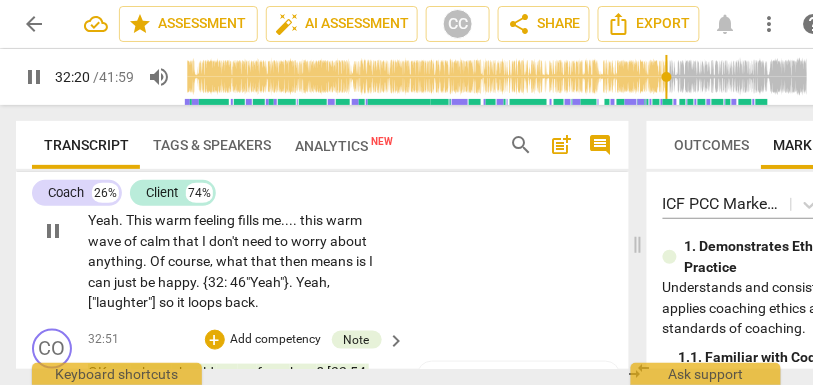 click on "feel" at bounding box center (224, 179) 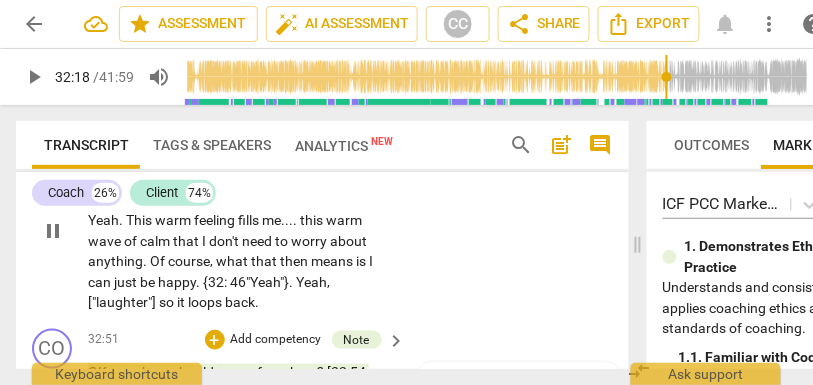 click on "stopped" at bounding box center (317, 179) 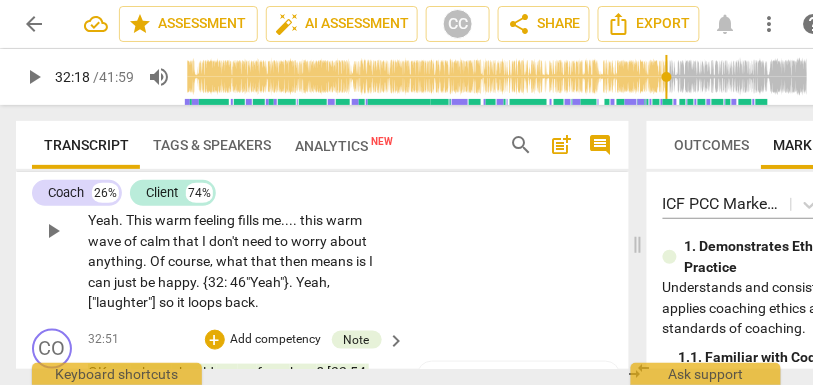 click on "feel" at bounding box center [224, 179] 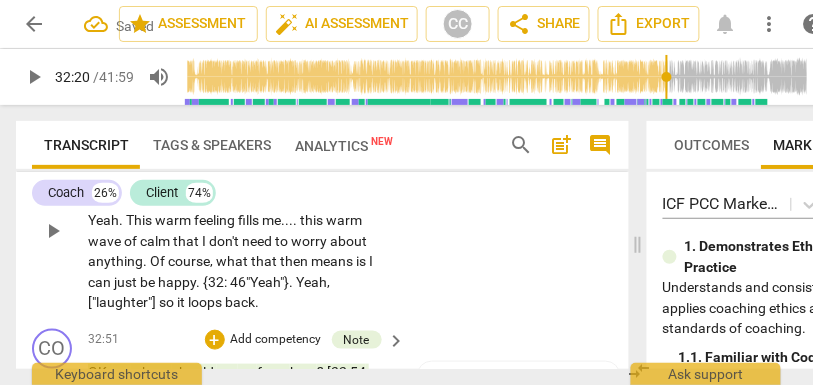 click on ""Mhm"}" at bounding box center (154, 200) 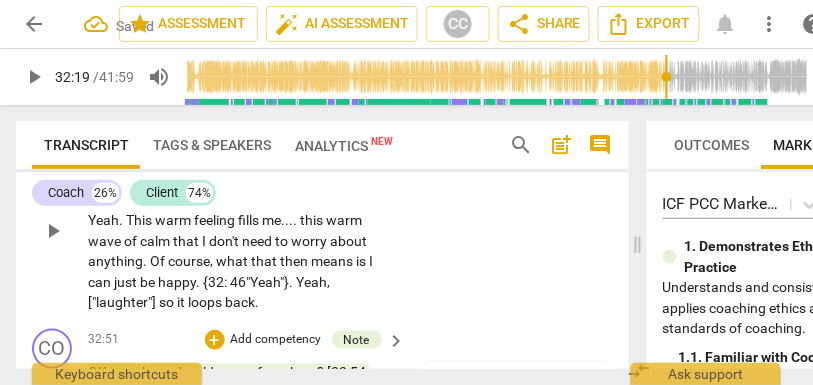click on "good" at bounding box center (206, 200) 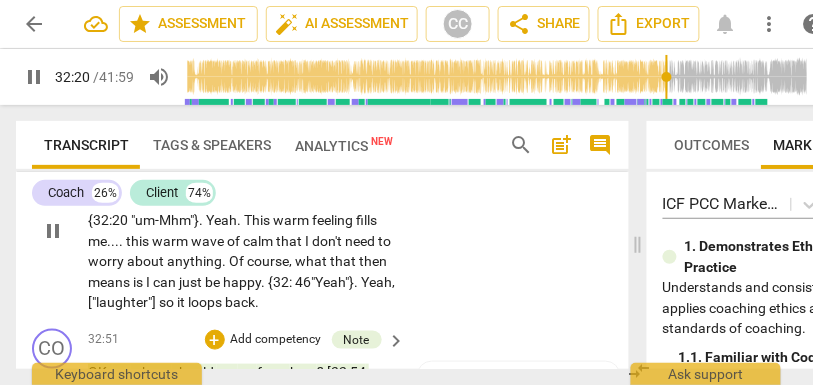 drag, startPoint x: 304, startPoint y: 319, endPoint x: 263, endPoint y: 319, distance: 41 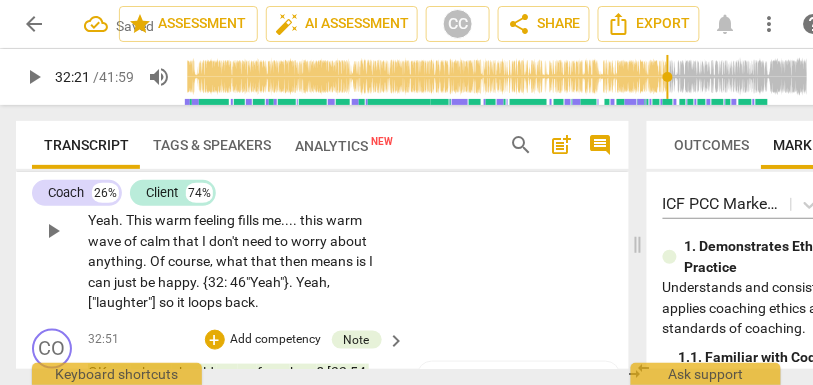 click on "stopped" at bounding box center (337, 179) 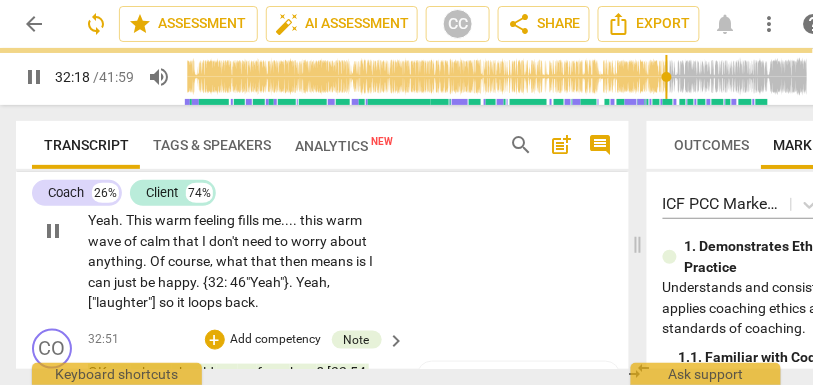 click on "CL play_arrow pause 32:06 + Add competency keyboard_arrow_right Wow .   That   is   an   amazing   question .   Very   calm ,   like   letting   it   land   here .   I   feel   like   time   has   stopped   in   a   good   {32:19   "mm-hmm"}   way .   {32:20   "um-Mhm"} .   Yeah .   This   warm   feeling   fills   me . . . .   this   warm   wave   of   calm   that   I   don't   need   to   worry   about   anything .   Of   course ,   what   that   then   means   is   I   can   just   be   happy .   {32 :   46"Yeah"} .   Yeah ,   ["laughter"]   so   it   loops   back ." at bounding box center (322, 214) 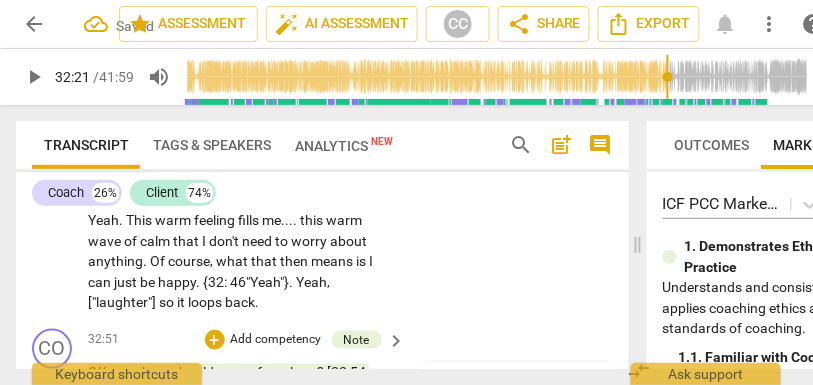 type on "1941" 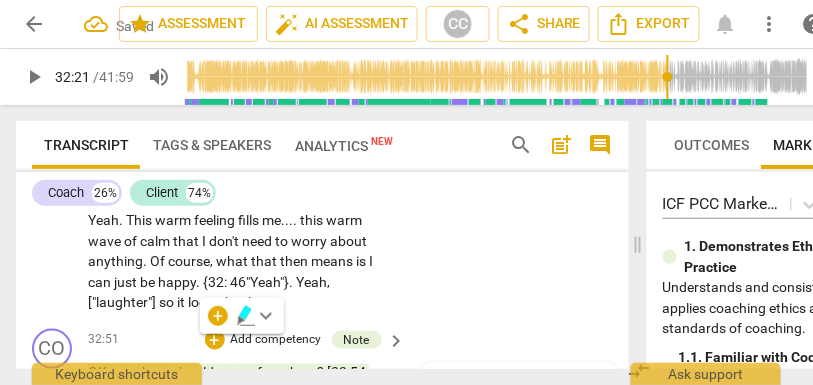 type 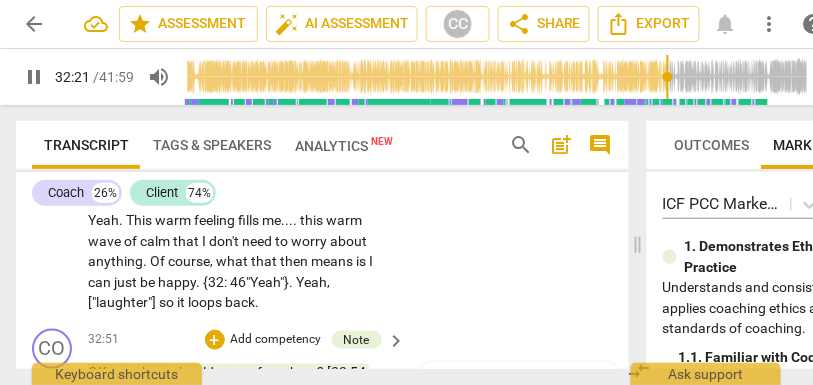 scroll, scrollTop: 10639, scrollLeft: 0, axis: vertical 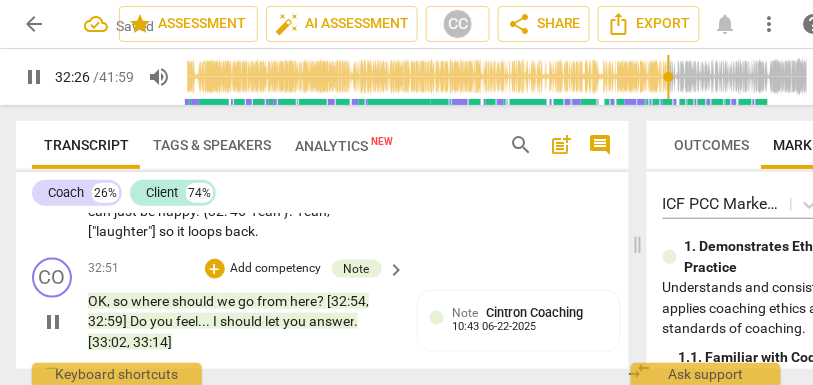 click on "this" at bounding box center [313, 149] 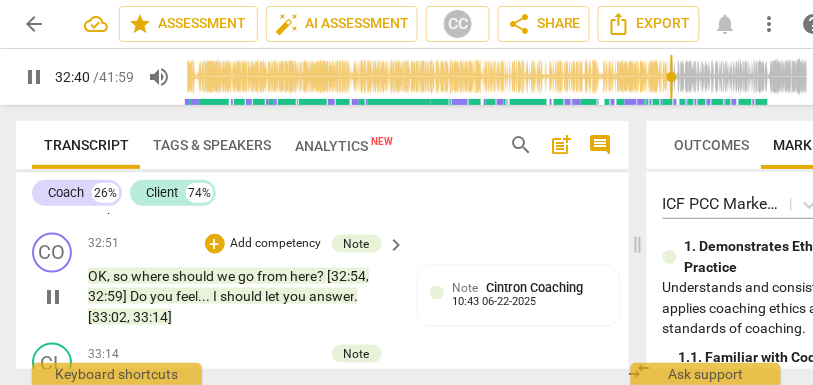 scroll, scrollTop: 10665, scrollLeft: 0, axis: vertical 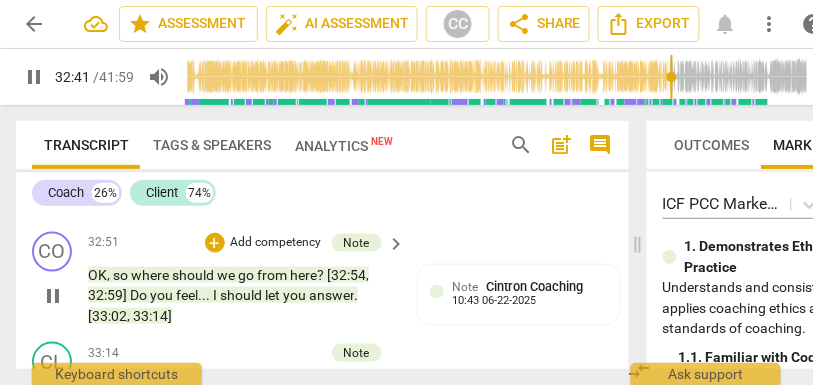 click on "anything" at bounding box center (361, 144) 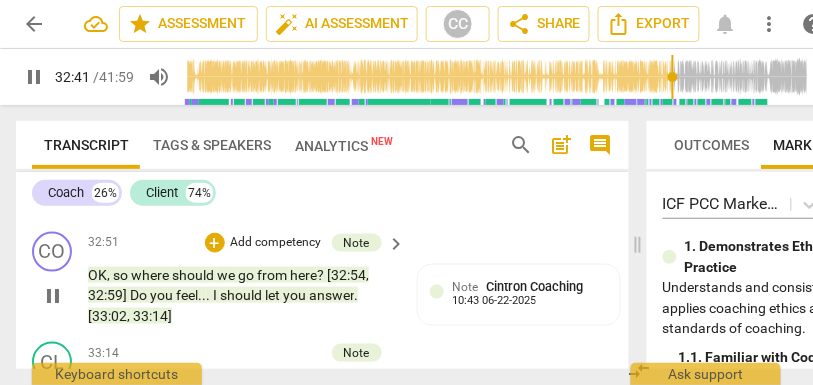 click on "anything" at bounding box center [361, 144] 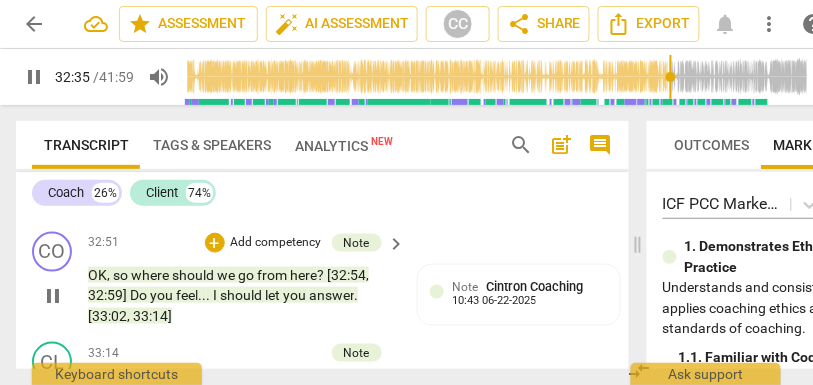 click on "course" at bounding box center [127, 164] 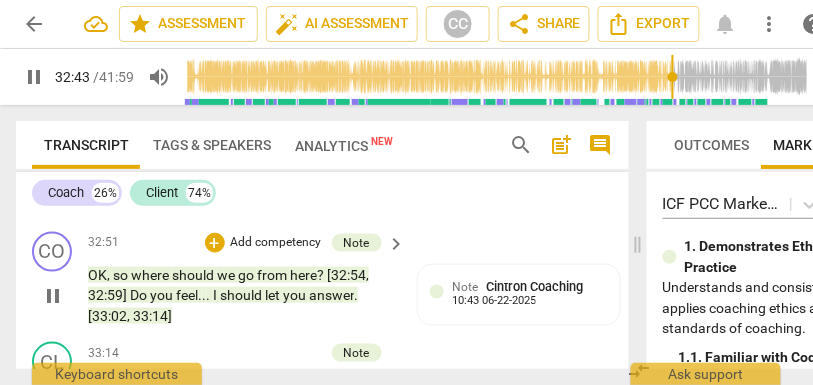 click on "anything" at bounding box center (361, 144) 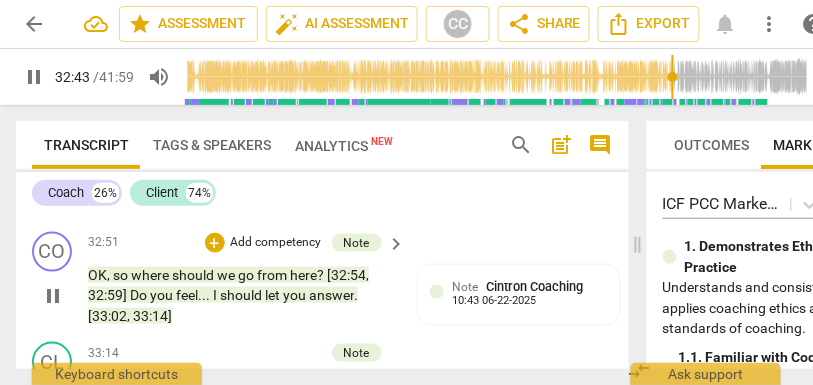 click on "anything" at bounding box center [361, 144] 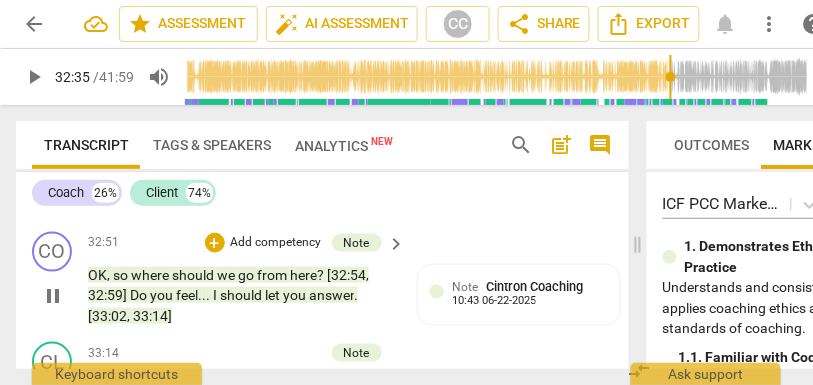 click on "." at bounding box center [391, 144] 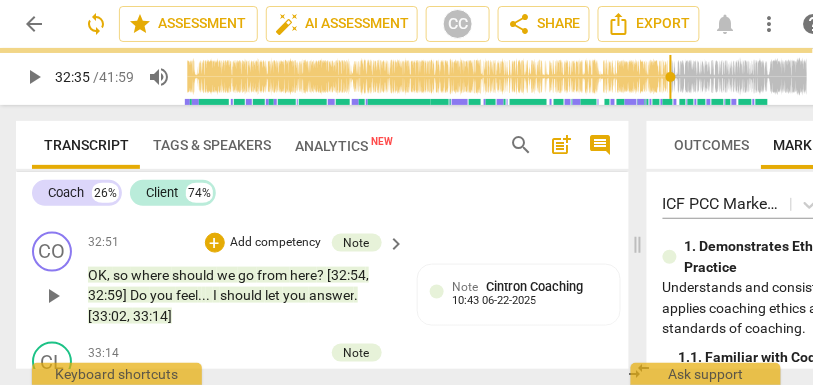 click on "Wow .   That   is   an   amazing   question .   Very   calm ,   like   letting   it   land   here .   I   feel   like   time   has   stopped   in   a   good   {32:19   "mm-hmm"}   way .   {32:20   "mm-hmm"} .   Yeah .   This   warm   feeling   fills   me.  This  warm   wave   of   calm   that   I   don't   need   to   worry   about   anything . [32:35, 32:   Of   course ,   what   that   then   means   is   I   can   just   be   happy .   {32 :   46"Yeah"} .   Yeah ,   ["laughter"]   so   it   loops   back ." at bounding box center [242, 134] 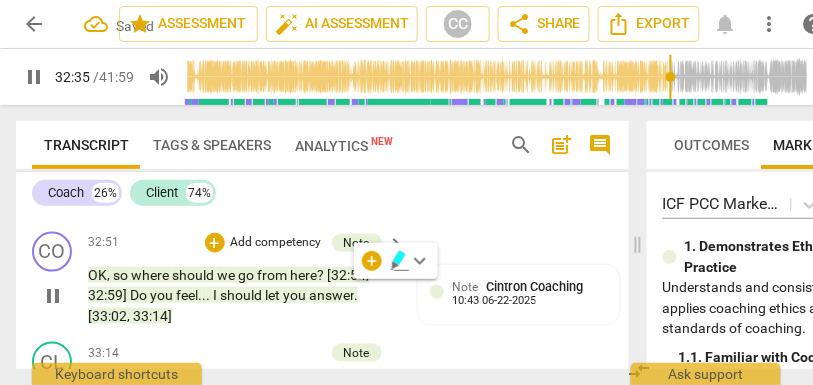 click on "course" at bounding box center (194, 164) 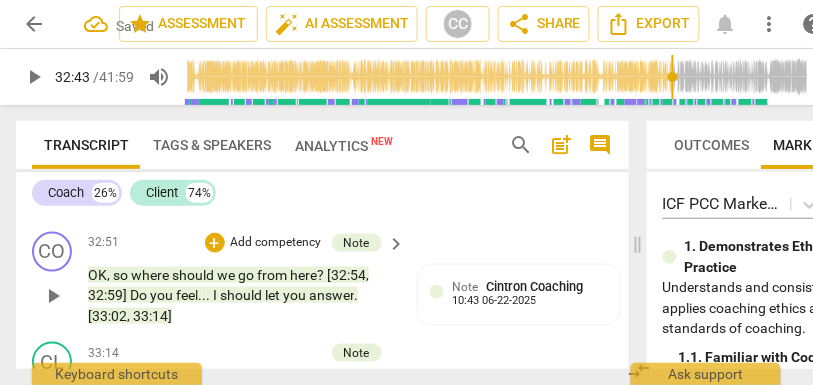 click on ". [32:35, 32:" at bounding box center (240, 154) 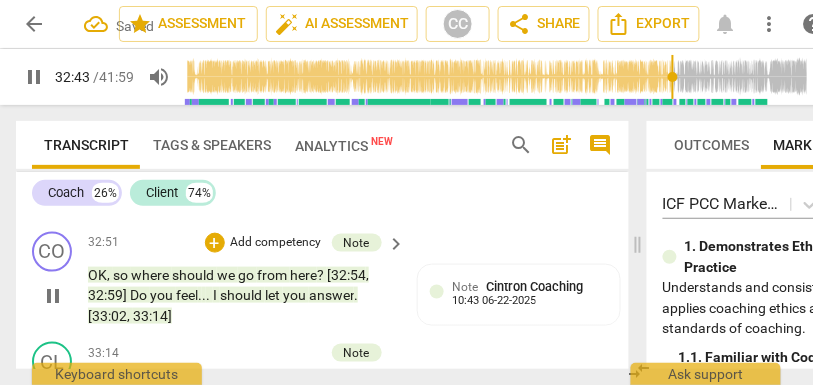 click on ". [32:35, 32:" at bounding box center (240, 154) 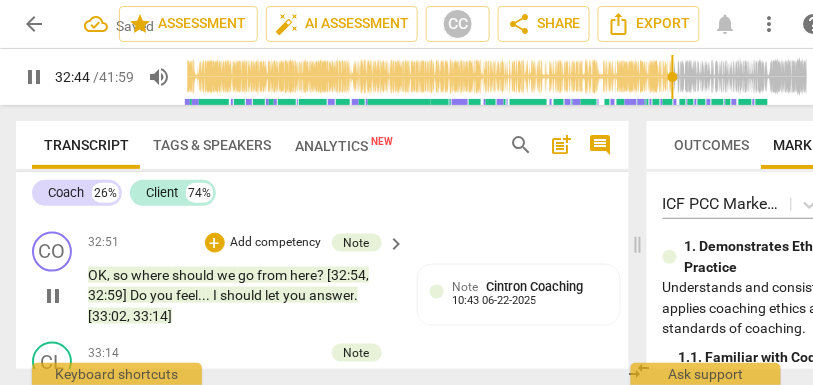 click on ". [32:35, 32:" at bounding box center [240, 154] 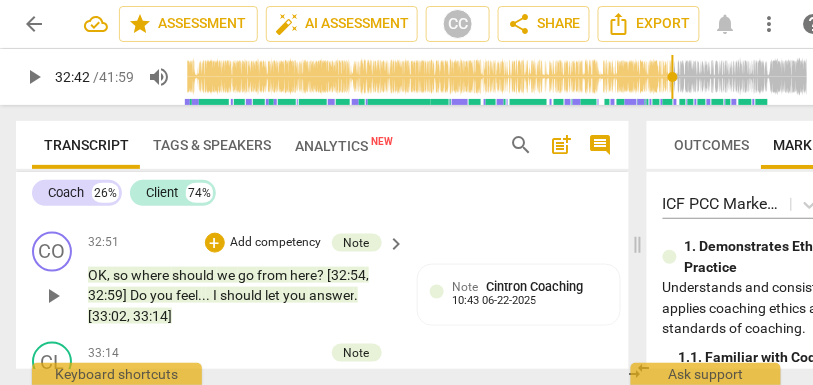 click on ". [32:35, 32:" at bounding box center (240, 154) 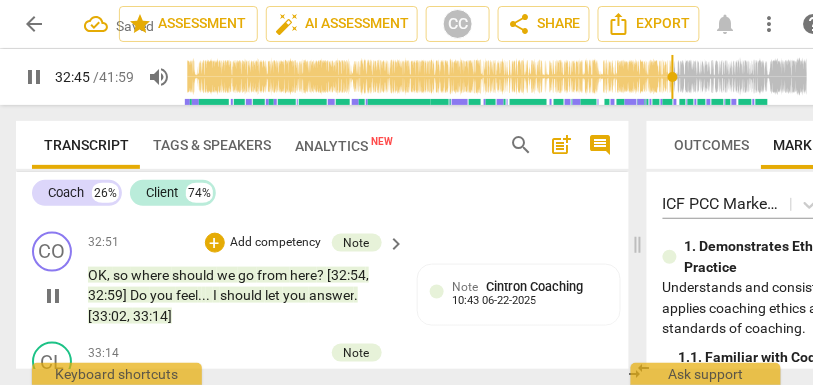 click on "course" at bounding box center [214, 164] 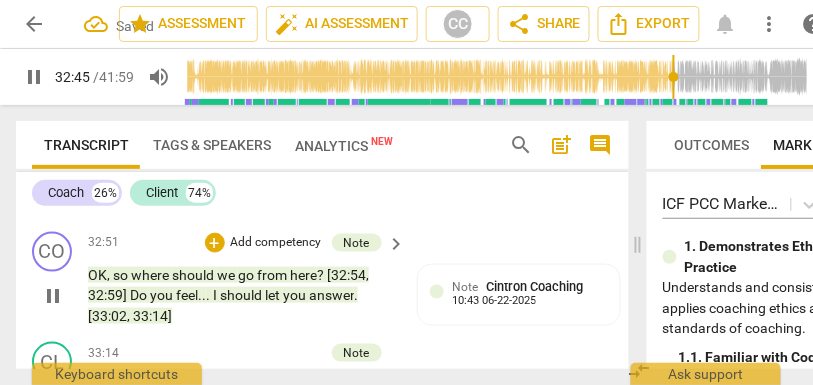 click on "course" at bounding box center (214, 164) 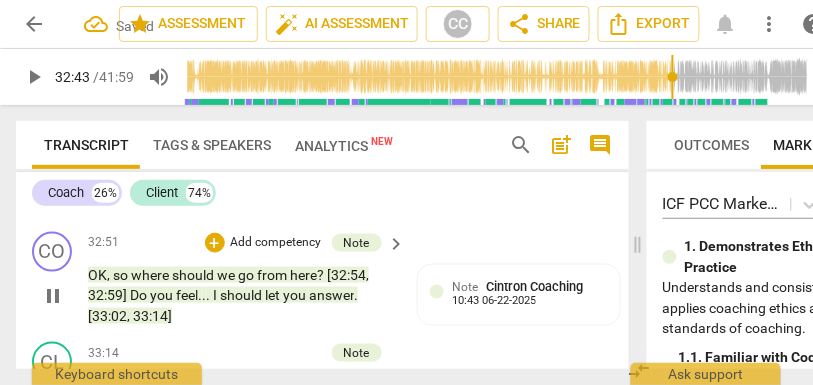 click on "then" at bounding box center [320, 164] 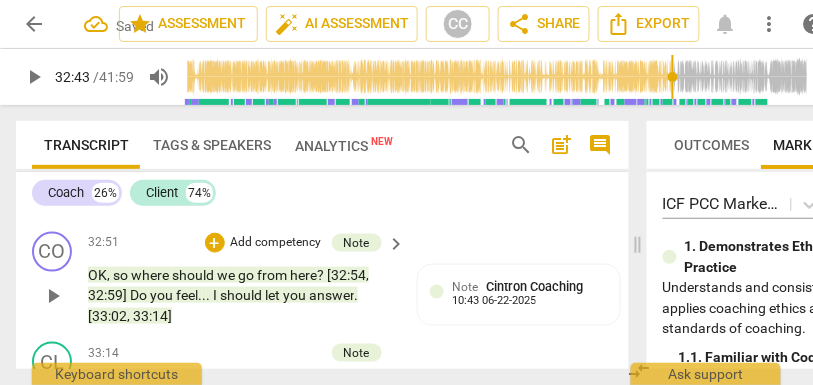 click on "means" at bounding box center [324, 164] 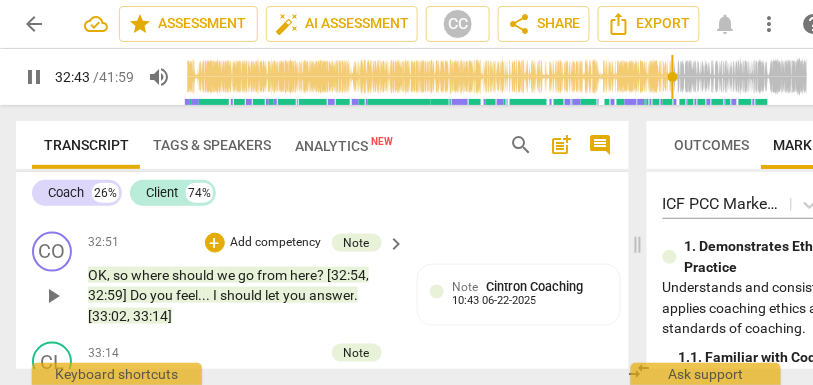 click on "CL play_arrow pause 32:06 + Add competency keyboard_arrow_right Wow . That is an amazing question . Very calm , like letting it land here . I feel like time has stopped in a good {32:19 "mm-hmm"} way . {32:20 "mm-hmm"} . Yeah . This warm feeling fills me. This warm wave of calm that I don't need to worry about anything . [32:35, 32:42] Of course , what that means: I can just be happy . {32 : 46"Yeah"} . Yeah , ["laughter"] so it loops back ." at bounding box center [322, 117] 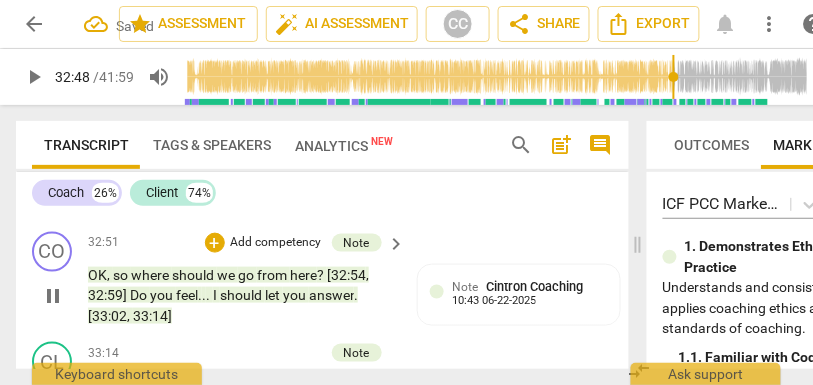 click on "46"Yeah"}" at bounding box center [233, 185] 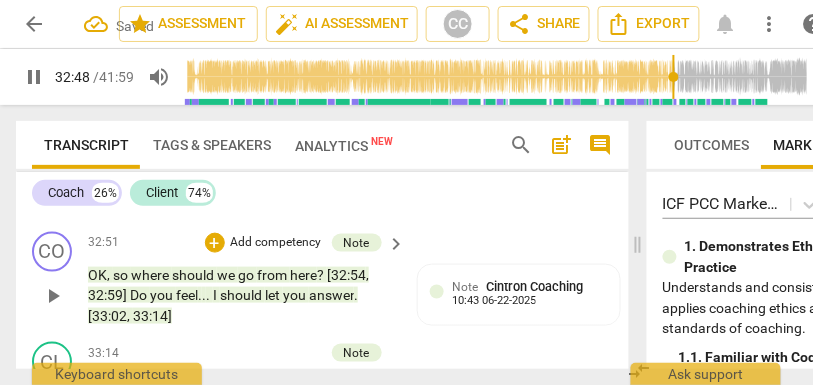 click on "Yeah" at bounding box center (284, 185) 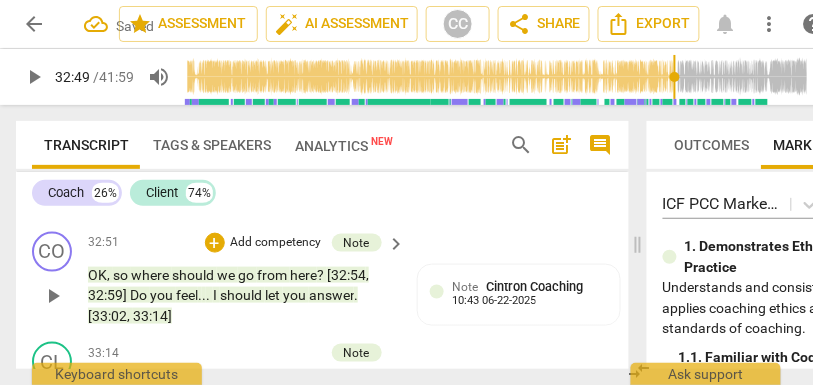 click on "," at bounding box center (295, 185) 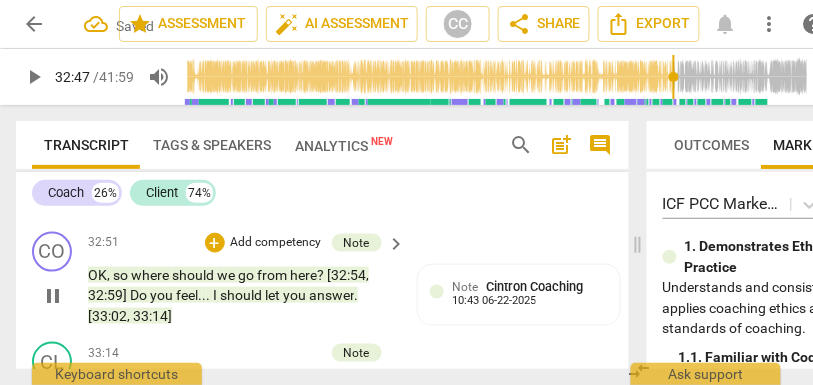 click on "yeah." at bounding box center [279, 185] 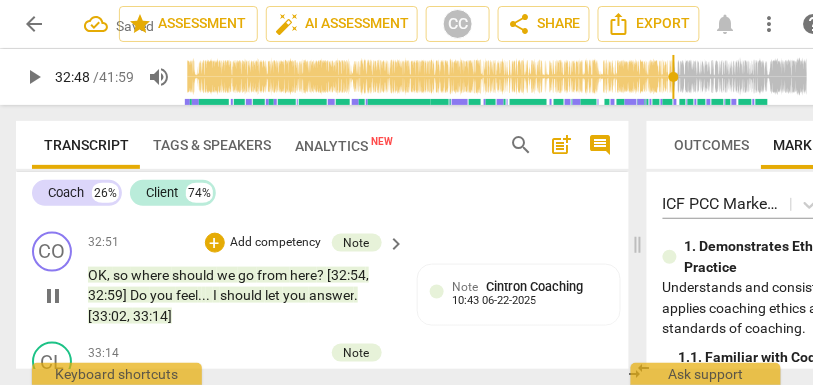 click on "["laughter"]" at bounding box center [337, 185] 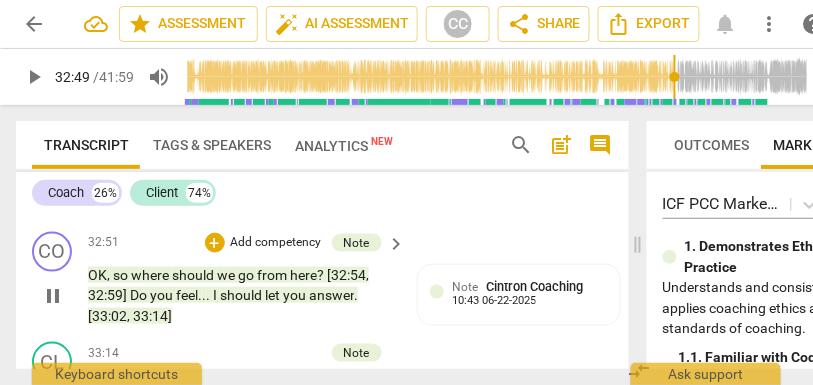 click on "it" at bounding box center [157, 205] 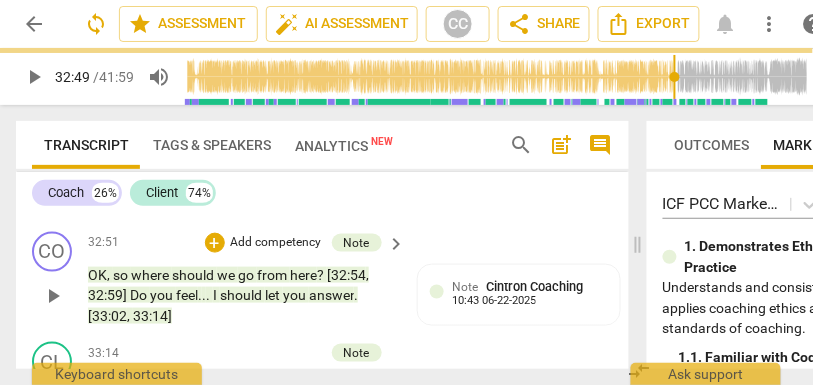 click on "CL play_arrow pause 32:06 + Add competency keyboard_arrow_right Wow .   That   is   an   amazing   question .   Very   calm ,   like   letting   it   land   here .   I   feel   like   time   has   stopped   in   a   good   {32:19   "mm-hmm"}   way .   {32:20   "mm-hmm"} .   Yeah .   This   warm   feeling   fills   me .   This   warm   wave   of   calm   that   I   don't   need   to   worry   about   anything .   [32:35 ,   32:42]   Of   course ,   what   that   means :   I   can   just   be   happy .   {32:46   "yeah"}   Yeah .   [coach   laughs]   It   loops   back ." at bounding box center (322, 117) 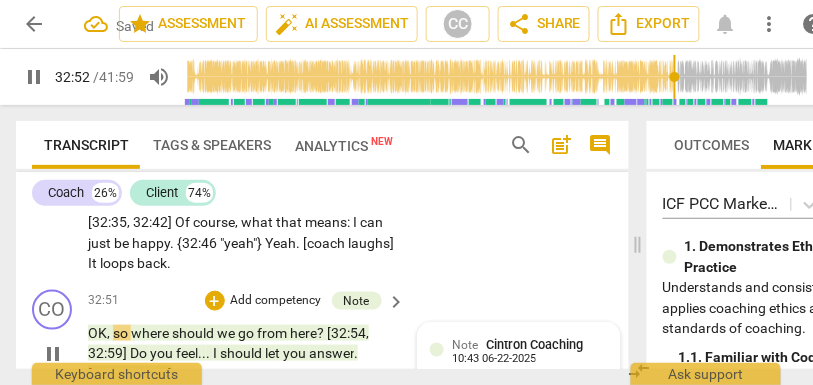 scroll, scrollTop: 10604, scrollLeft: 0, axis: vertical 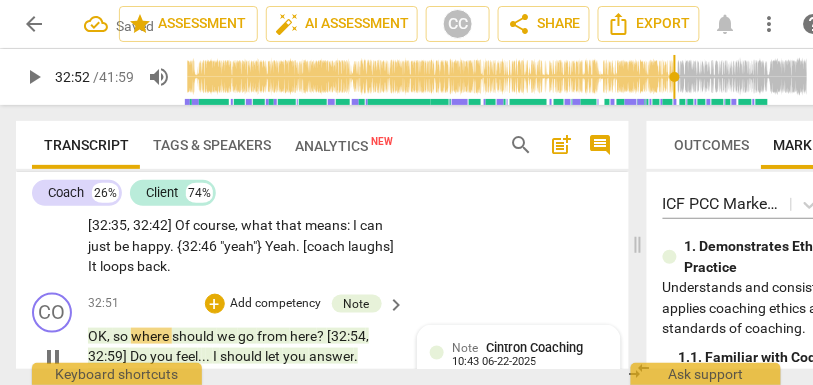 click on "CL play_arrow pause 32:06 + Add competency keyboard_arrow_right Wow .   That   is   an   amazing   question .   Very   calm ,   like   letting   it   land   here .   I   feel   like   time   has   stopped   in   a   good   {32:19   "mm-hmm"}   way .   {32:20   "mm-hmm"} .   Yeah .   This   warm   feeling   fills   me .   This   warm   wave   of   calm   that   I   don't   need   to   worry   about   anything .   [32:35 ,   32:42]   Of   course ,   what   that   means :   I   can   just   be   happy .   {32:46   "yeah"}   Yeah .   [coach   laughs]   It   loops   back ." at bounding box center [322, 178] 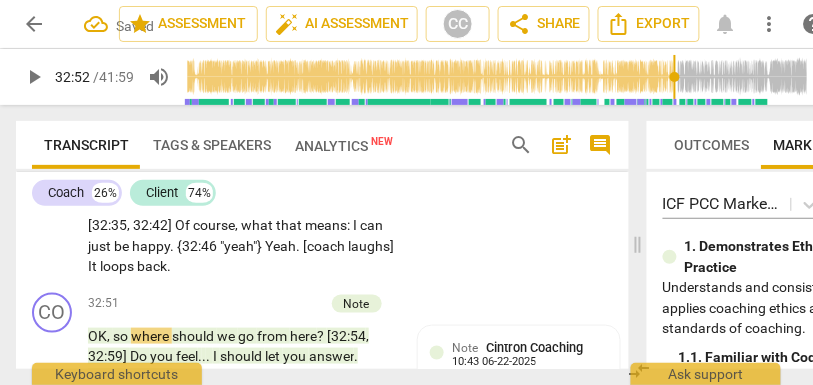 click on "CL play_arrow pause 32:06 + Add competency keyboard_arrow_right Wow .   That   is   an   amazing   question .   Very   calm ,   like   letting   it   land   here .   I   feel   like   time   has   stopped   in   a   good   {32:19   "mm-hmm"}   way .   {32:20   "mm-hmm"} .   Yeah .   This   warm   feeling   fills   me .   This   warm   wave   of   calm   that   I   don't   need   to   worry   about   anything .   [32:35 ,   32:42]   Of   course ,   what   that   means :   I   can   just   be   happy .   {32:46   "yeah"}   Yeah .   [coach   laughs]   It   loops   back ." at bounding box center (322, 178) 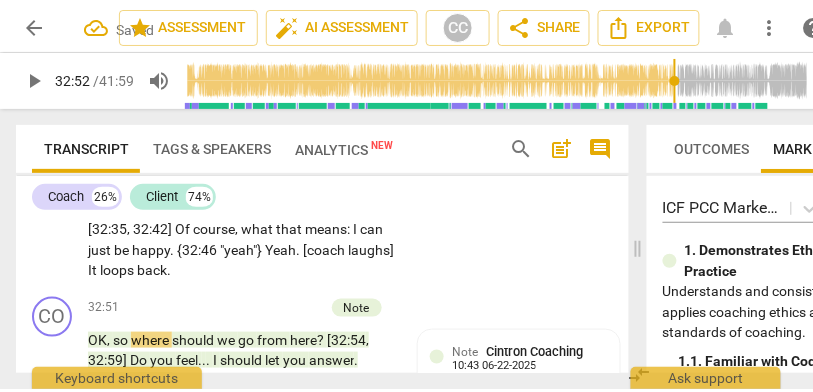 scroll, scrollTop: 10574, scrollLeft: 0, axis: vertical 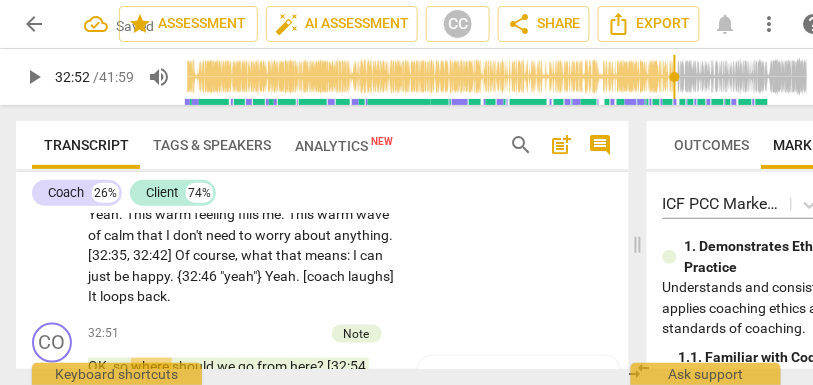 click on "Add competency" at bounding box center [334, 121] 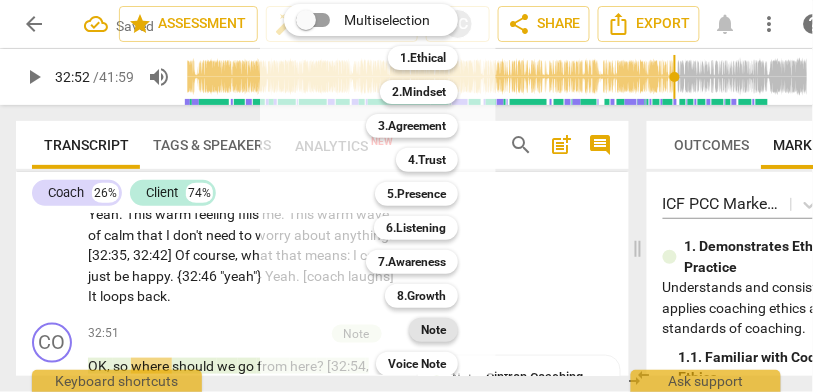 click on "Note" at bounding box center (433, 330) 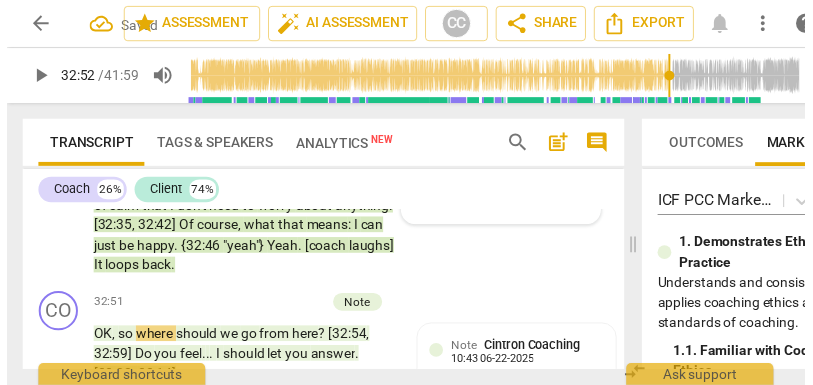 scroll, scrollTop: 10609, scrollLeft: 0, axis: vertical 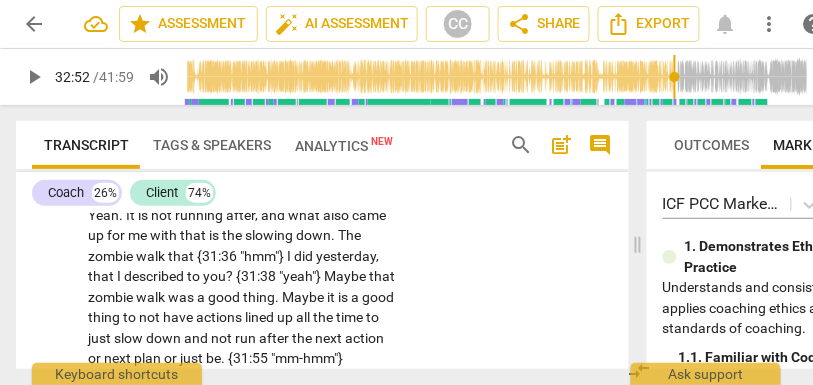 click on "your" at bounding box center (269, 145) 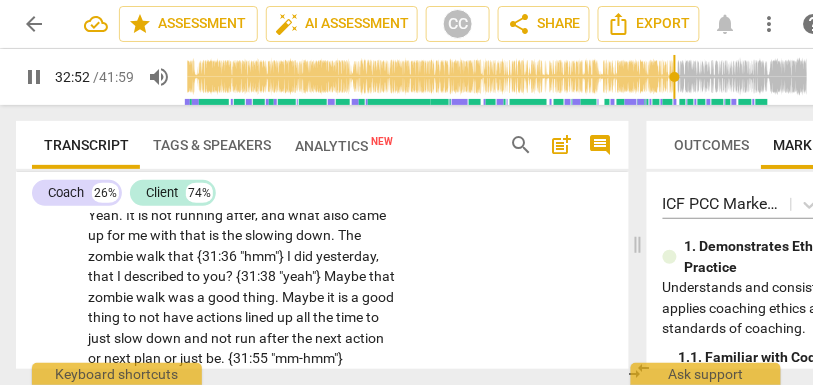 click on "happy" at bounding box center [304, 145] 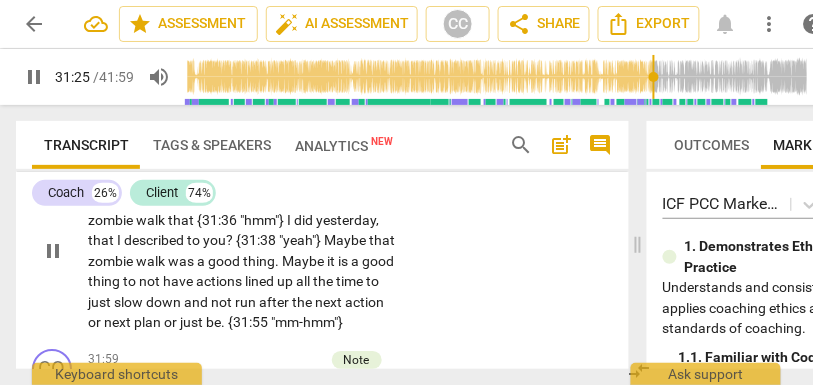 scroll, scrollTop: 10283, scrollLeft: 0, axis: vertical 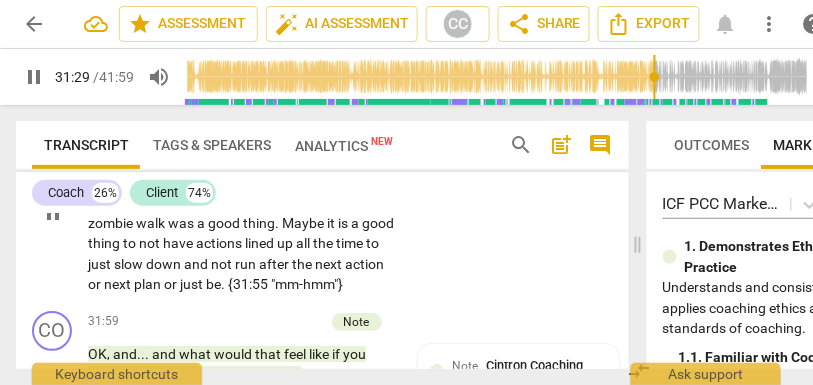 click on "not" at bounding box center (163, 141) 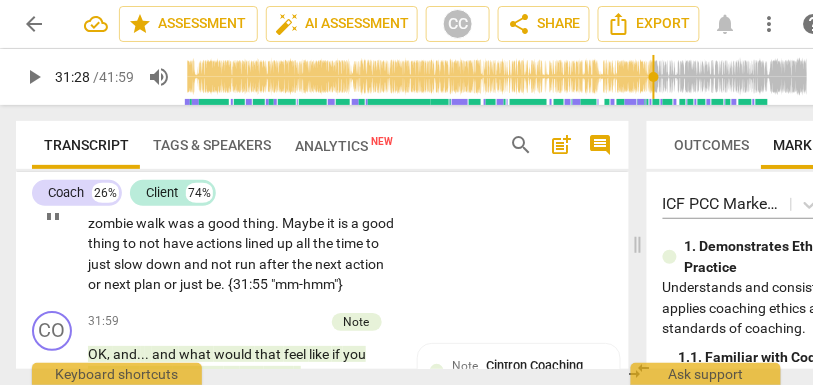 type on "1888" 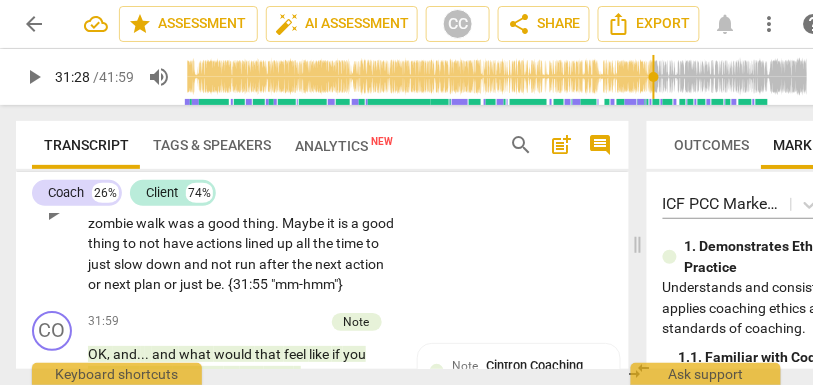drag, startPoint x: 321, startPoint y: 263, endPoint x: 255, endPoint y: 265, distance: 66.0303 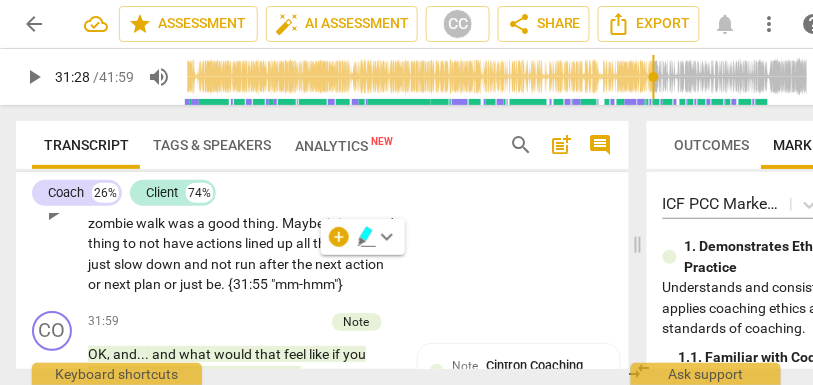 type 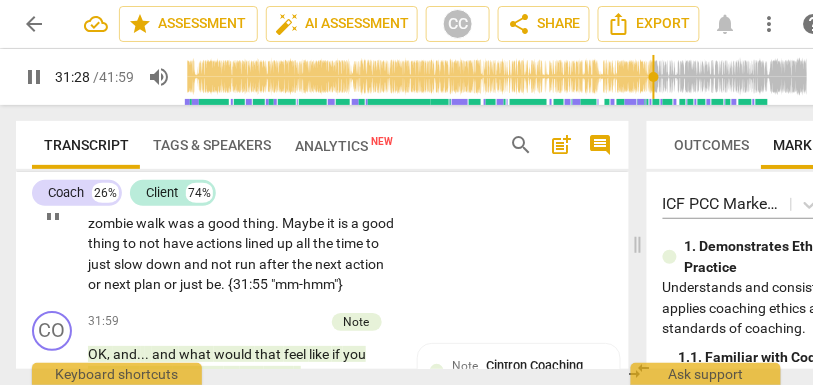 click on "CL play_arrow pause 31:25 + Add competency keyboard_arrow_right Yeah .   It   is   not   running   after. Also, what  came   up   for   me   with   that   is   the   slowing   down .   The   zombie   walk   that   {31:36   "hmm"}   I   did   yesterday ,   that   I   described   to   you ?   {31:38   "yeah"}   Maybe   that   zombie   walk   was   a   good   thing .   Maybe   it   is   a   good   thing   to   not   have   actions   lined   up   all   the   time   to   just   slow   down   and   not   run   after   the   next   action   or   next   plan   or   just   be .   {31:55   "mm-hmm"}" at bounding box center [322, 196] 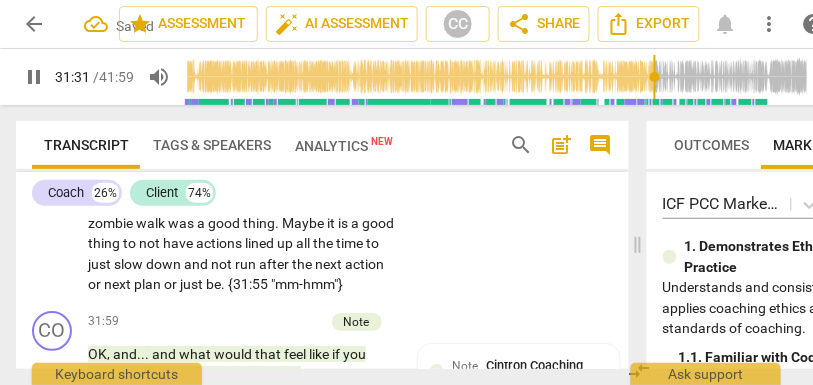 click on "me" at bounding box center (120, 161) 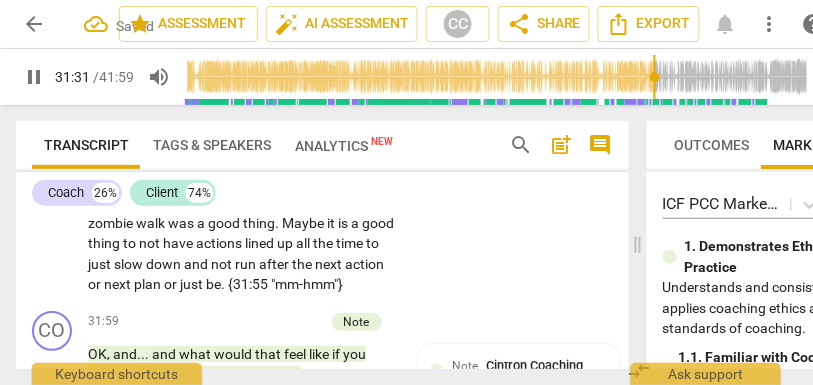 click on "me" at bounding box center [120, 161] 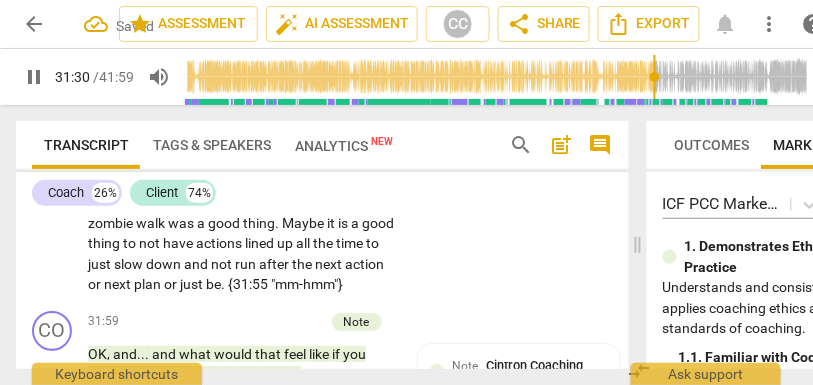 click on "the" at bounding box center (214, 161) 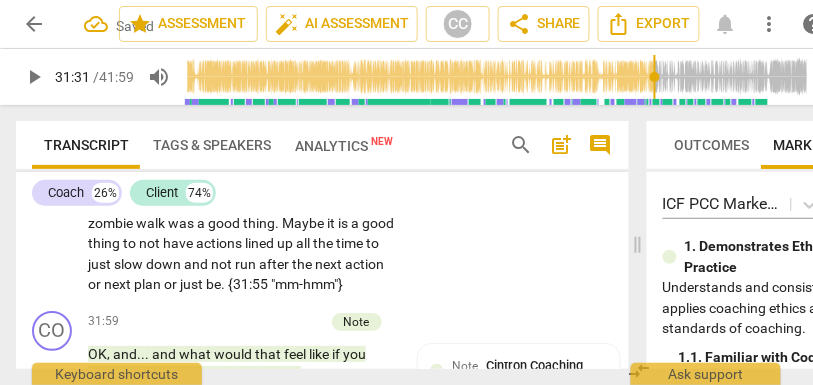 type on "1891" 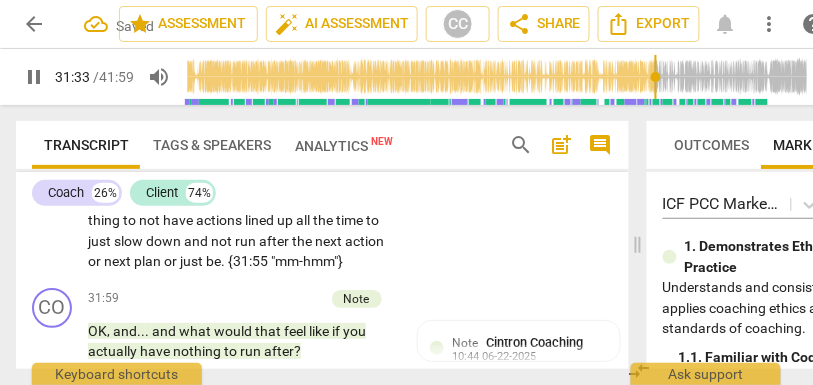 scroll, scrollTop: 10310, scrollLeft: 0, axis: vertical 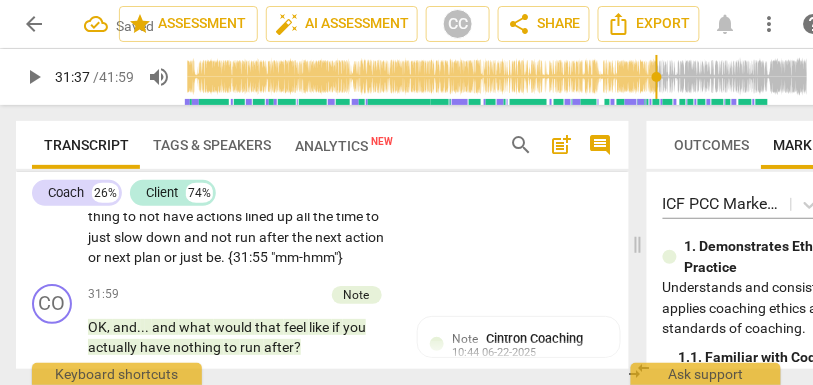 click on "that" at bounding box center [134, 155] 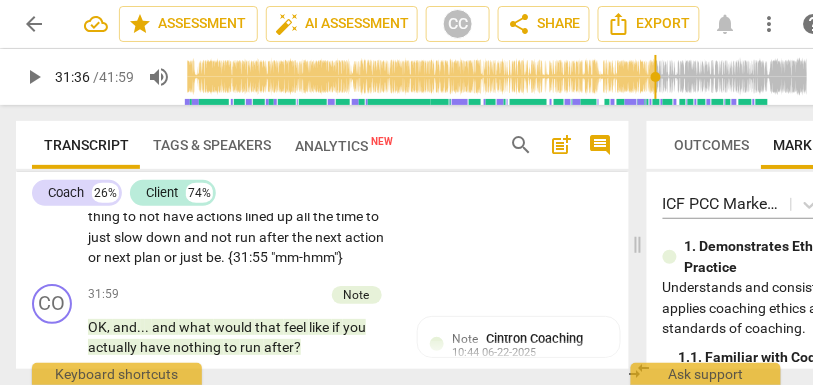 click on "I" at bounding box center (242, 155) 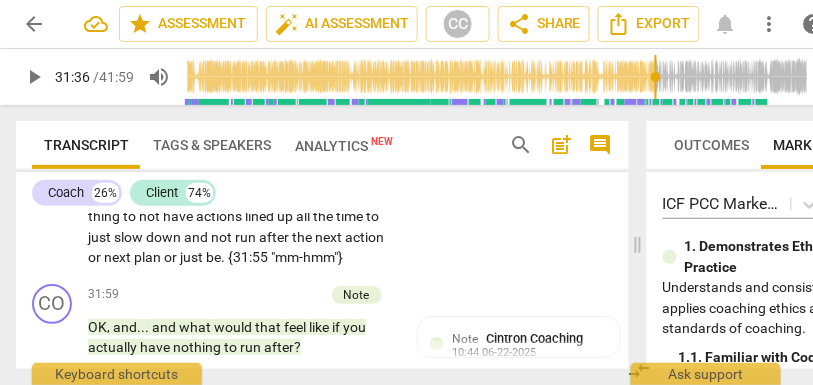 click on "did" at bounding box center [257, 155] 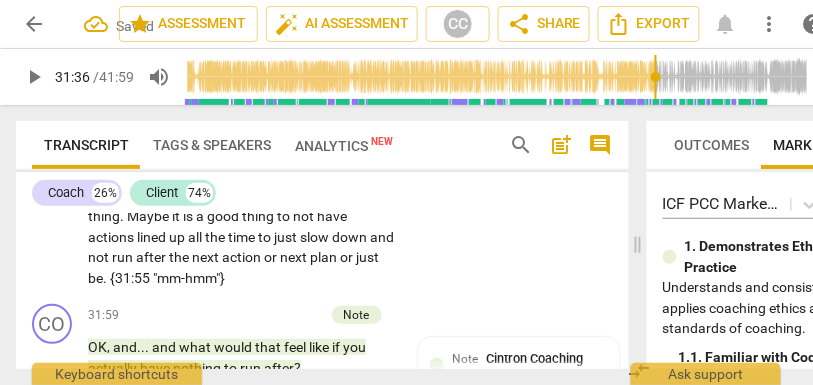 drag, startPoint x: 240, startPoint y: 276, endPoint x: 149, endPoint y: 279, distance: 91.04944 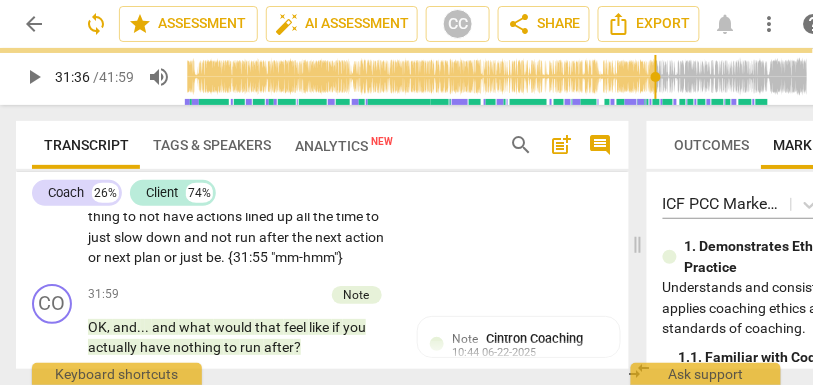 click on "CL play_arrow pause [TIME] + Add competency keyboard_arrow_right Yeah .   It   is   not   running   after .   Also ,   what   came   up   for   me   with   that :   The   slowing   down .   The   zombie   walk   that   I   did   {TIME   "hmm"}   yesterday ,   that   I   described   to   you ?   {TIME   "yeah"}   Maybe   that   zombie   walk   was   a   good   thing .   Maybe   it   is   a   good   thing   to   not   have   actions   lined   up   all   the   time   to   just   slow   down   and   not   run   after   the   next   action   or   next   plan   or   just   be .   {TIME   "mm-hmm"}" at bounding box center (322, 169) 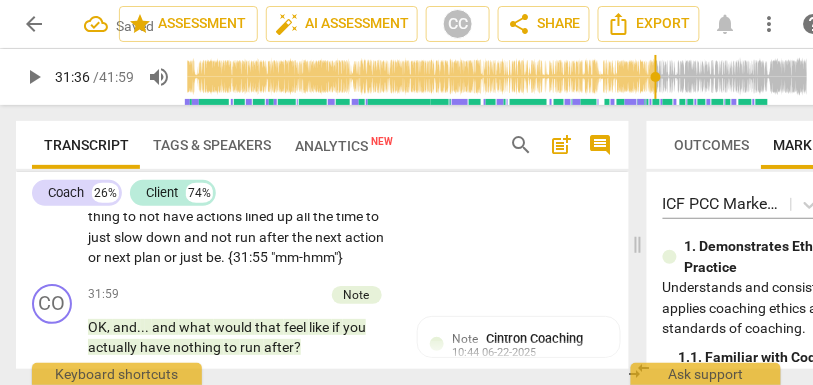 click on "{31:36" at bounding box center [199, 155] 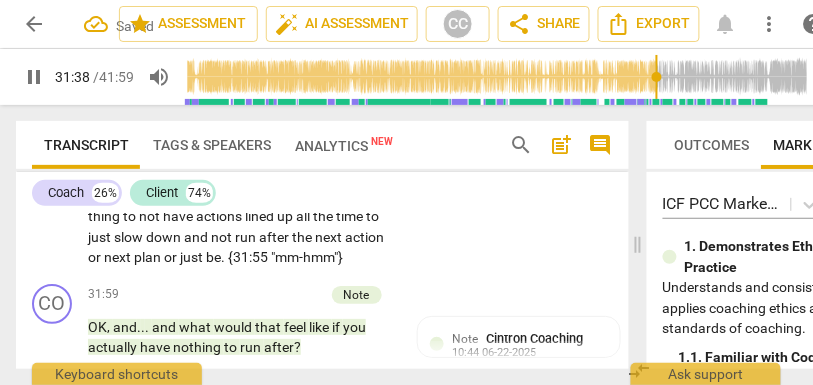 click on "yesterday" at bounding box center (298, 155) 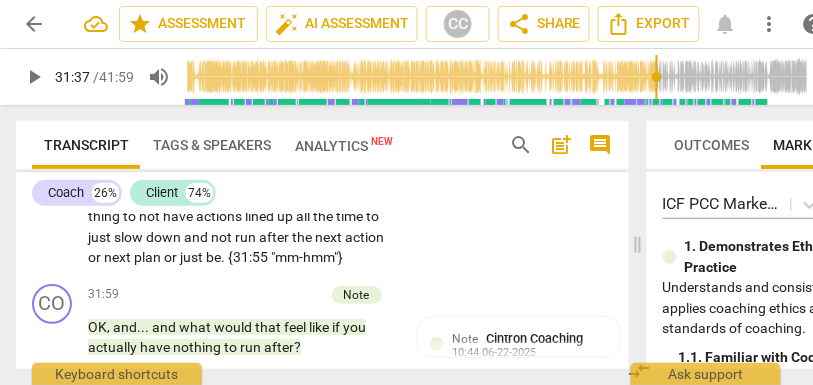click on "described" at bounding box center [119, 175] 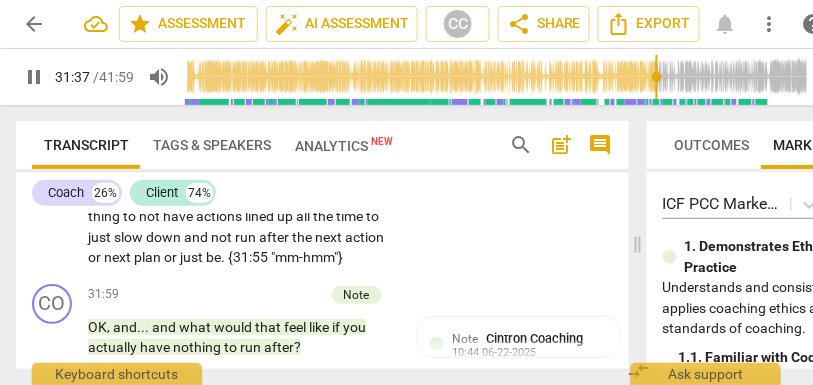 type on "1897" 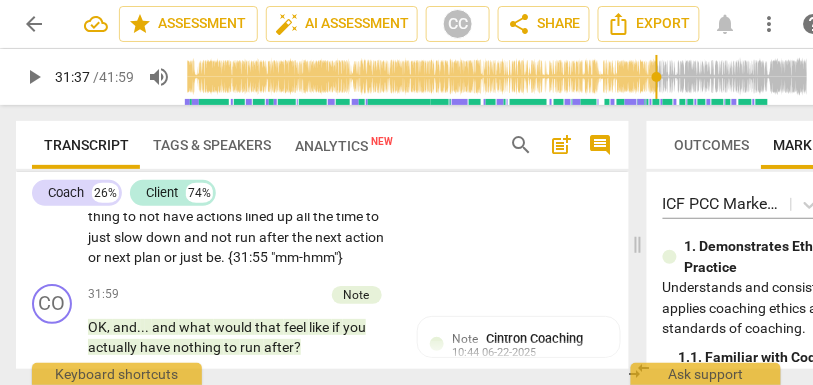 click on "described" at bounding box center (119, 175) 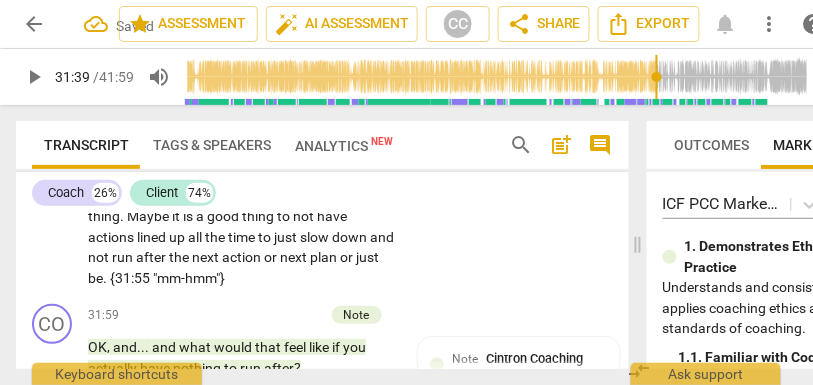 click on "?" at bounding box center (313, 175) 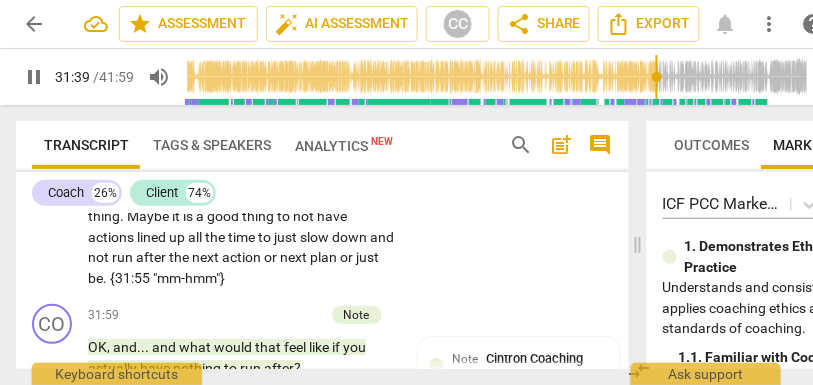 click on "yesterday" at bounding box center [298, 155] 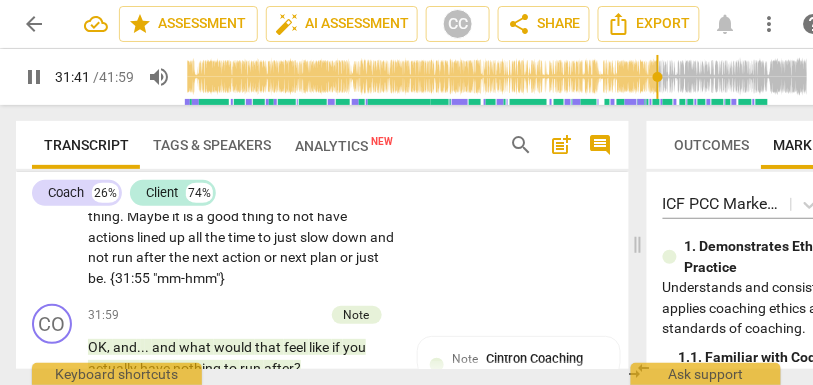 drag, startPoint x: 322, startPoint y: 294, endPoint x: 368, endPoint y: 294, distance: 46 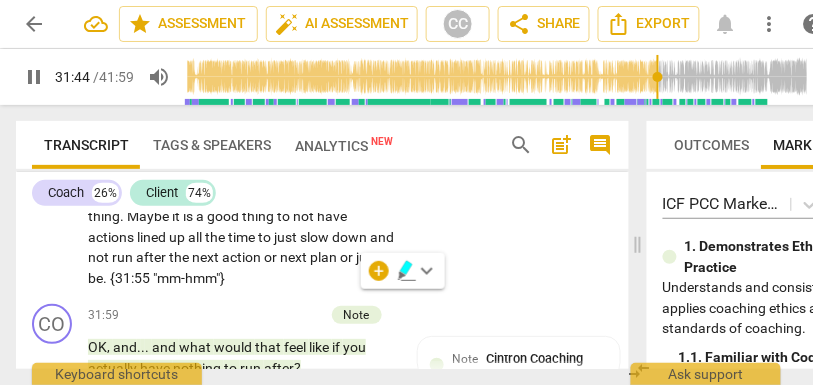 click on "Yeah .   It   is   not   running   after .   Also ,   what   came   up   for   me   with   that :   The   slowing   down .   The   zombie   walk   that   I   did   {TIME   "hmm"}   yesterday ,   that   I   described {TIME   "mm-hmm"}   to   you ?   {TIME   "yeah"}   Maybe   that   zombie   walk   was   a   good   thing .   Maybe   it   is   a   good   thing   to   not   have   actions   lined   up   all   the   time   to   just   slow   down   and   not   run   after   the   next   action   or   next   plan   or   just   be .   {TIME   "mm-hmm"}" at bounding box center (248, 196) 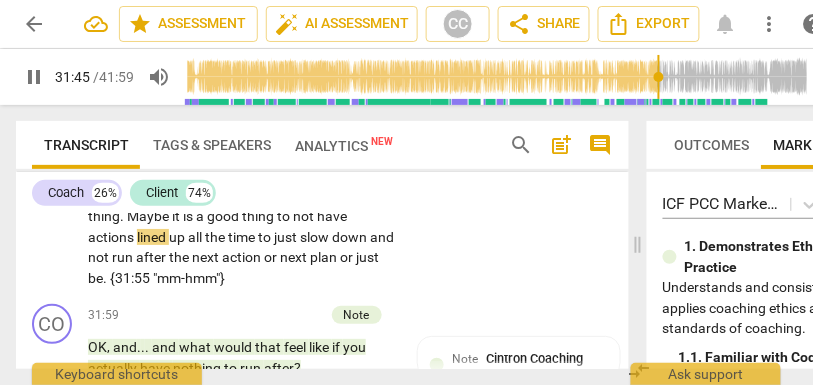 click on "?" at bounding box center [313, 175] 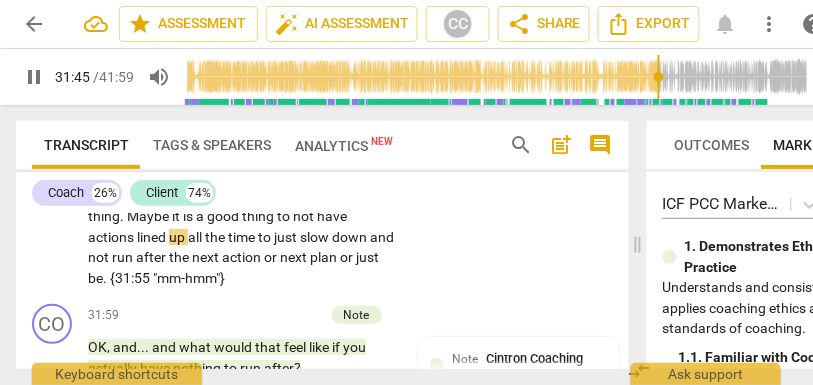 click on "?" at bounding box center [313, 175] 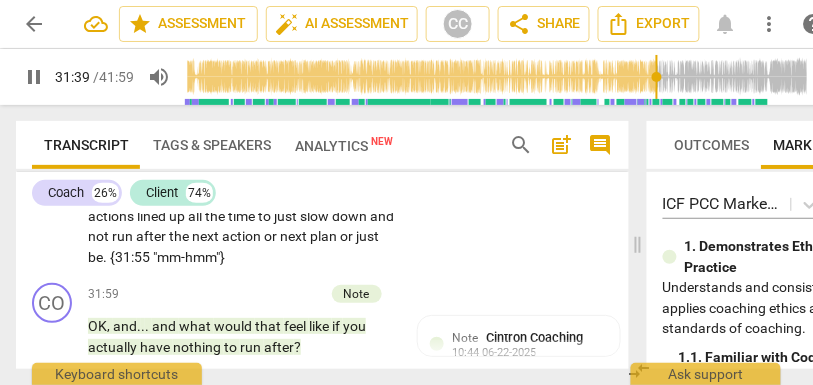 scroll, scrollTop: 10338, scrollLeft: 0, axis: vertical 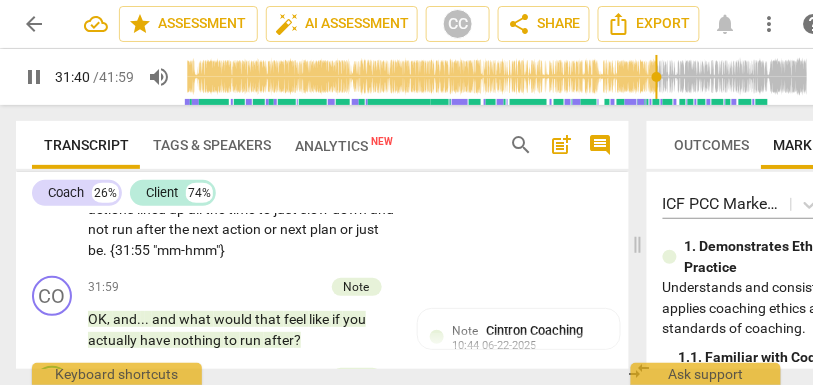click on "that" at bounding box center [192, 168] 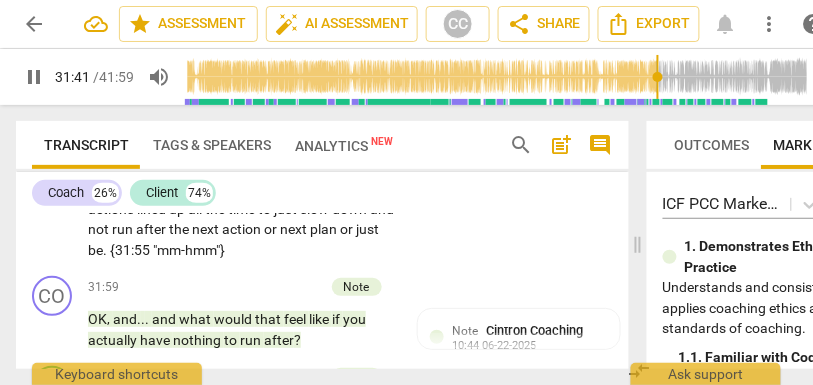 type on "1902" 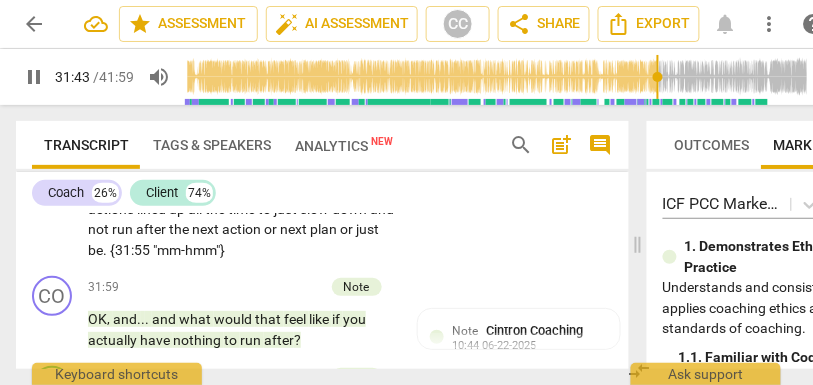 click on "it" at bounding box center (177, 188) 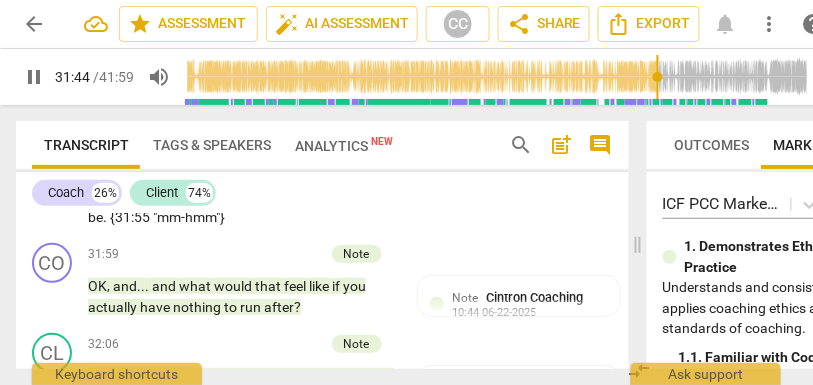 scroll, scrollTop: 10392, scrollLeft: 0, axis: vertical 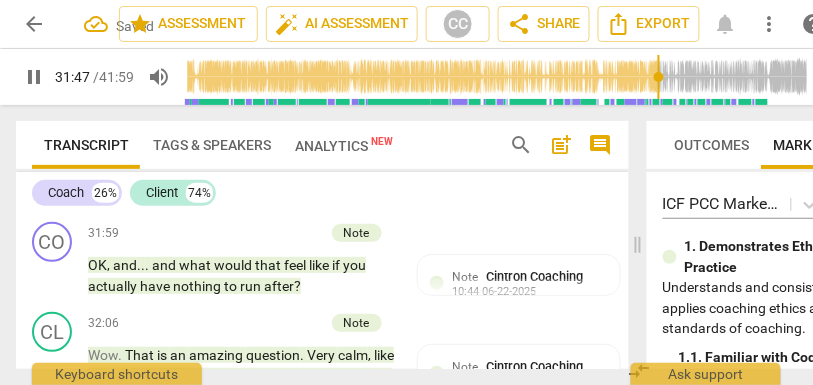 click on "slow" at bounding box center (316, 155) 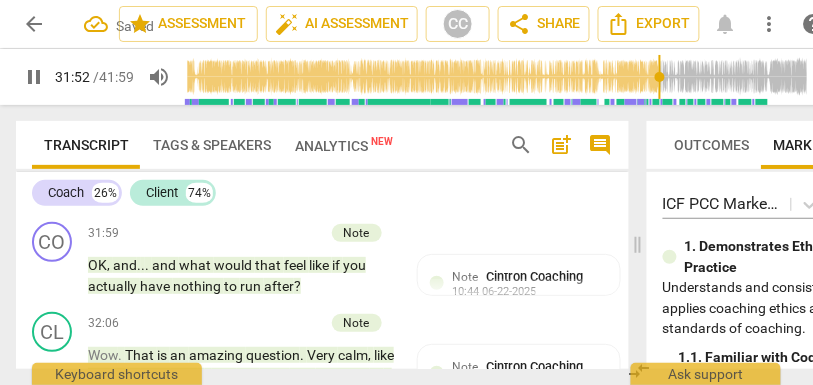 click on "not" at bounding box center (381, 155) 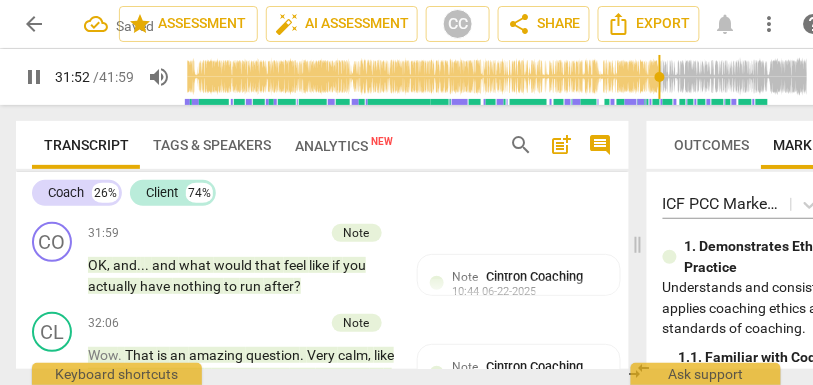 click on "not" at bounding box center [381, 155] 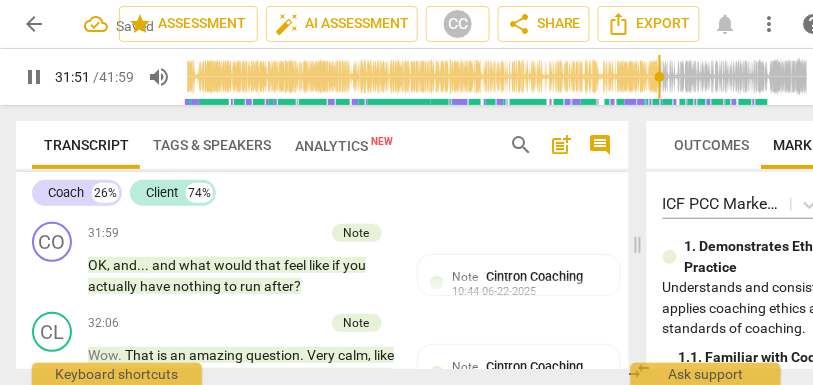 click on "next" at bounding box center (271, 175) 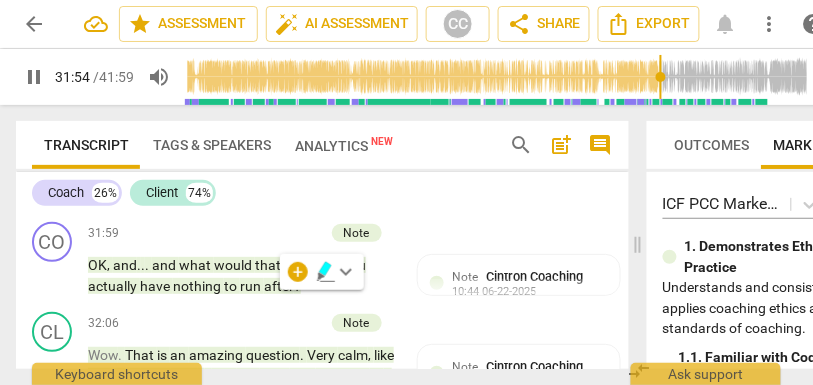 click on "CL play_arrow pause 31:25 + Add competency keyboard_arrow_right Yeah . It is not running after . Also , what came up for me with that : The slowing down . The zombie walk that I did {31:36 "hmm"} yesterday , that I described {31:37 "mm-hmm"} to you ? {31:38 "yeah"} Maybe, that zombie walk was a good thing . Maybe, it is a good thing to not have actions lined up all the time to slow down and not run after the next action or next plan or just be . {31:55 "mm-hmm"}" at bounding box center (322, 98) 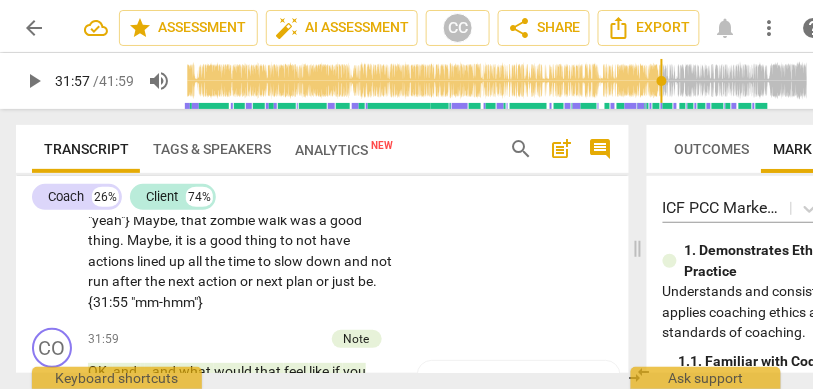 scroll, scrollTop: 10261, scrollLeft: 0, axis: vertical 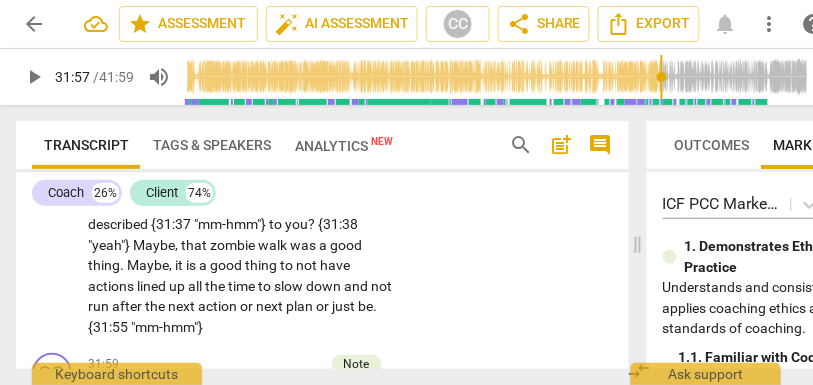 click on "Add competency" at bounding box center [334, 131] 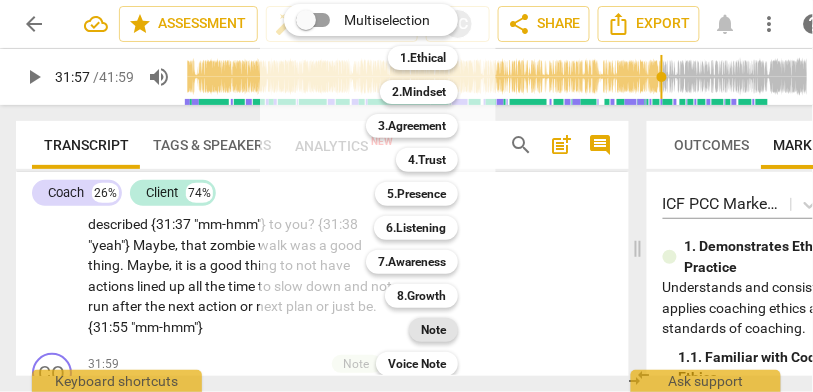 click on "Note" at bounding box center (433, 330) 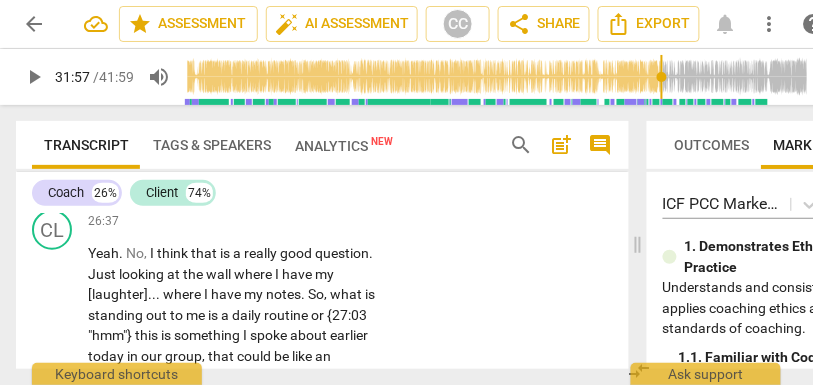 scroll, scrollTop: 8335, scrollLeft: 0, axis: vertical 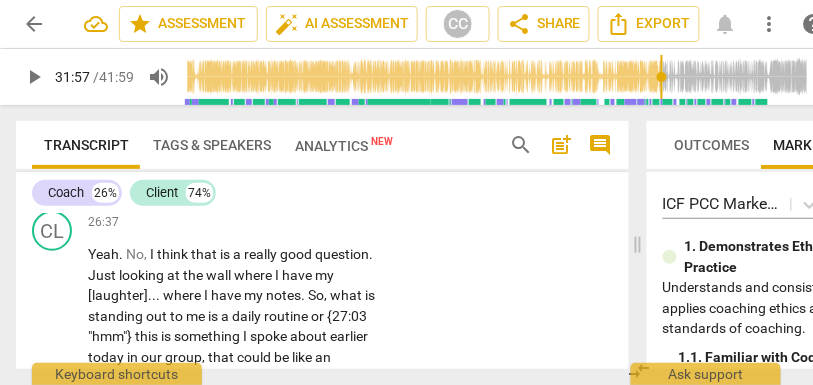 click on "wanted" at bounding box center (273, 164) 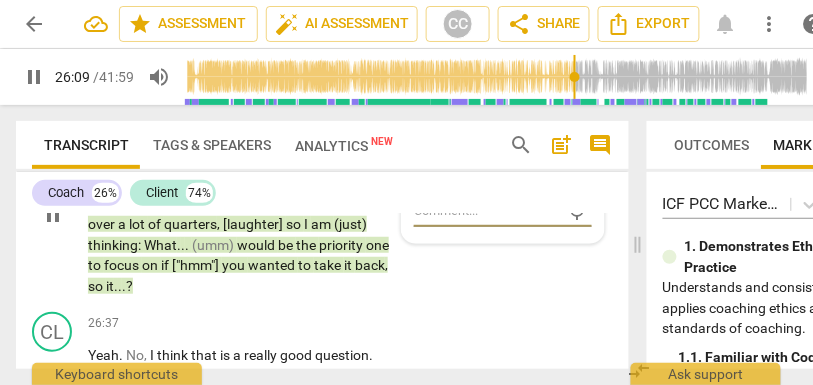 scroll, scrollTop: 8284, scrollLeft: 0, axis: vertical 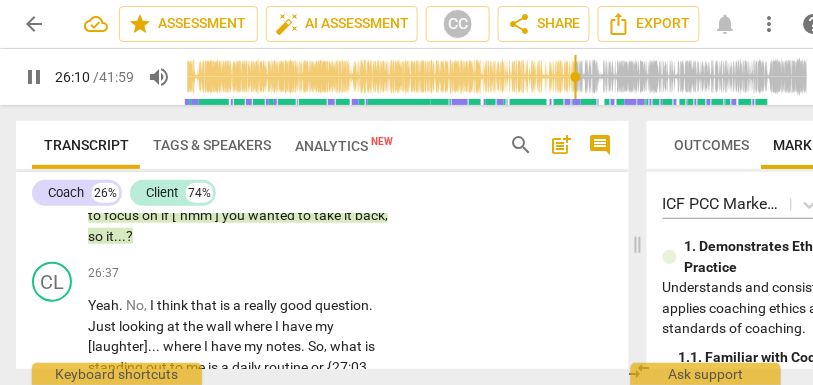 click on "I . . .   (I   mean)   (umm)   that   this   is   a   lot   of   things . . .   (uh)   ["yeah"]   (you   know)   it   is   a   lot   of   things   to   do .   You   have . . .   that   you   want   to   plan   for   one   Q . . .   quarter .   These   are   things   that ,   in   my   mind ,   go   over   a   lot   of   quarters ,   [laughter]   so   I   am   (just)   thinking :   What . . .   (umm)   would   be   the   priority   one   to   focus   on   if   ["hmm"]   you   wanted   to   take   it   back ,   so   it . . . ?" at bounding box center (242, 164) 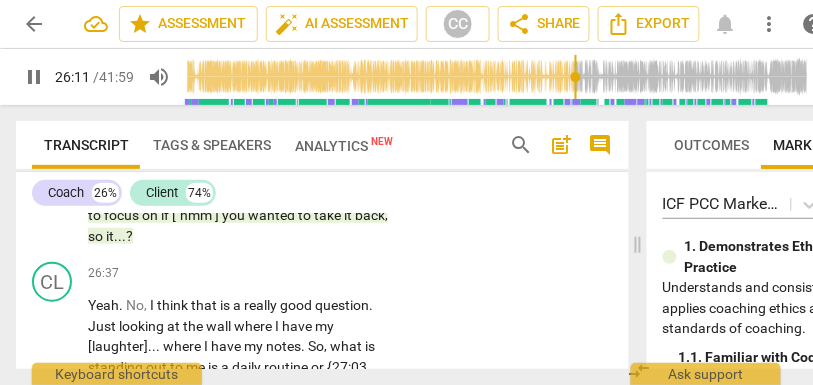 click on "wanted" at bounding box center (273, 215) 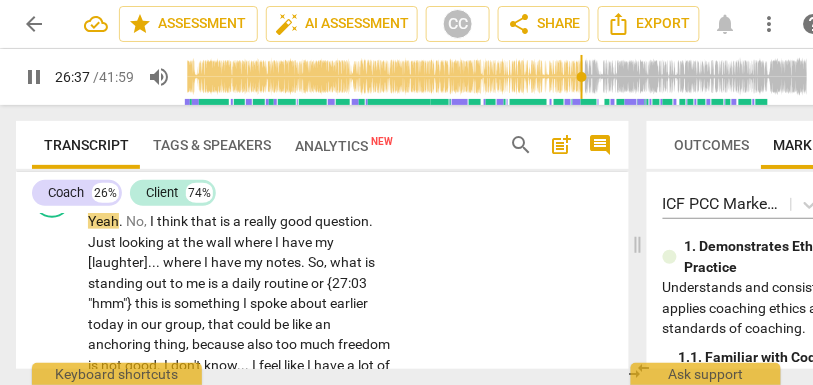 scroll, scrollTop: 8369, scrollLeft: 0, axis: vertical 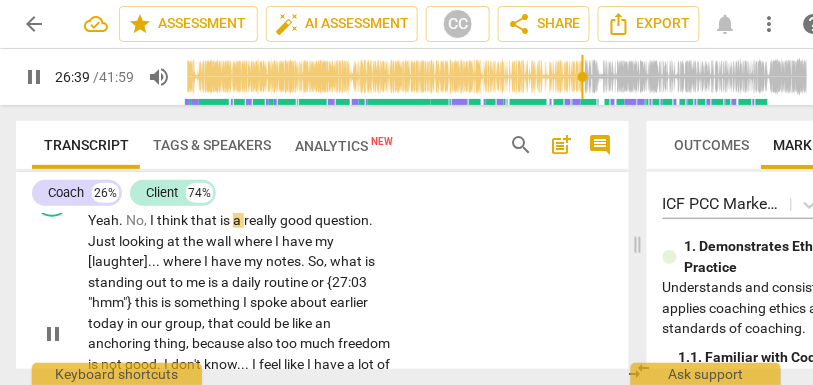 click on "I" at bounding box center (153, 220) 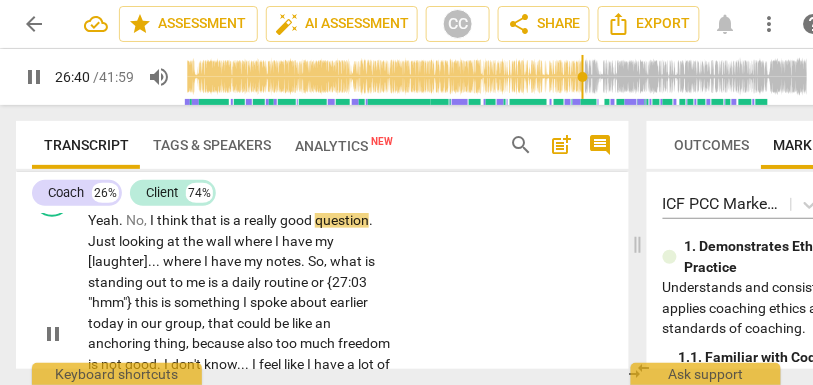 type on "1601" 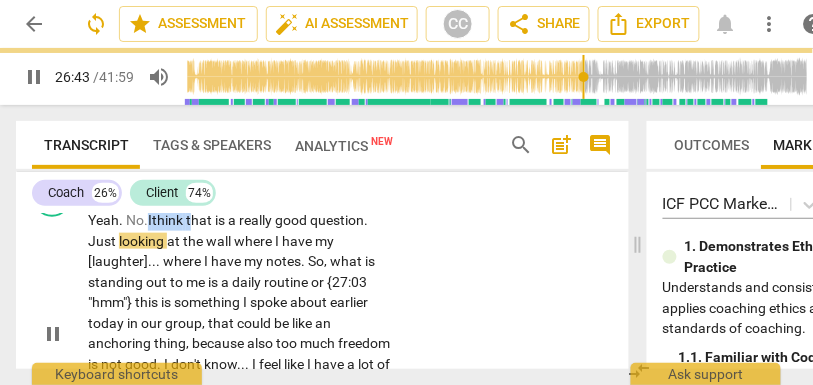 drag, startPoint x: 197, startPoint y: 305, endPoint x: 150, endPoint y: 305, distance: 47 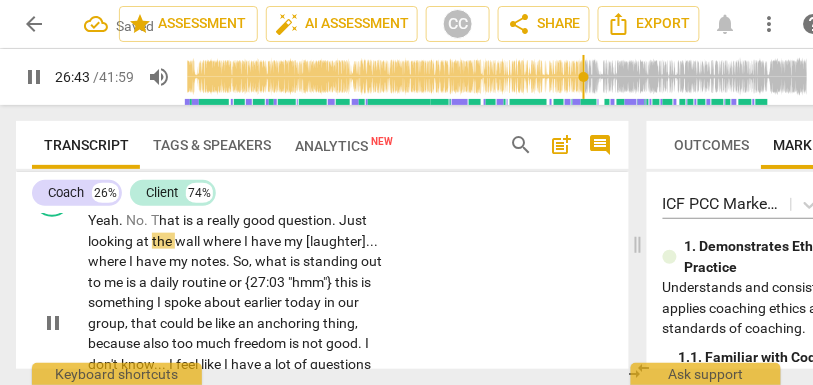 click on "hat" at bounding box center (171, 220) 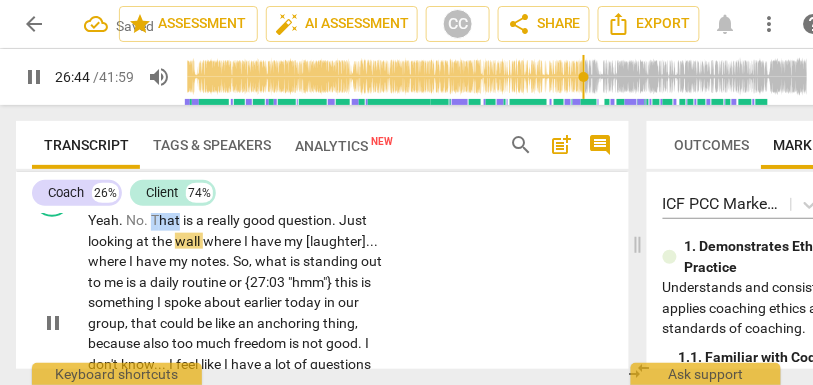 click on "hat" at bounding box center [171, 220] 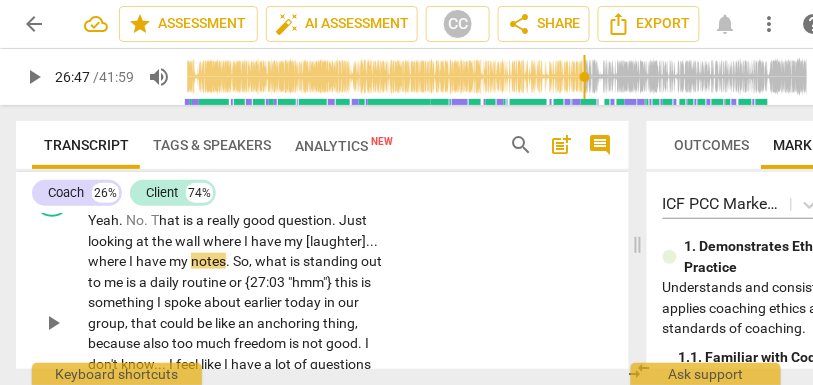 click on "hat" at bounding box center [171, 220] 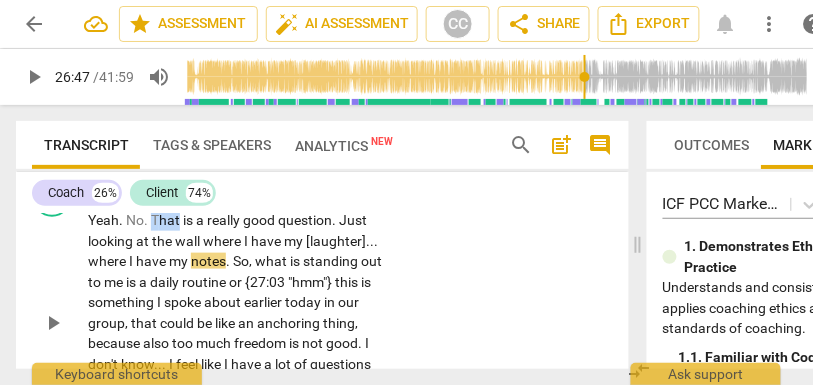 click on "hat" at bounding box center [171, 220] 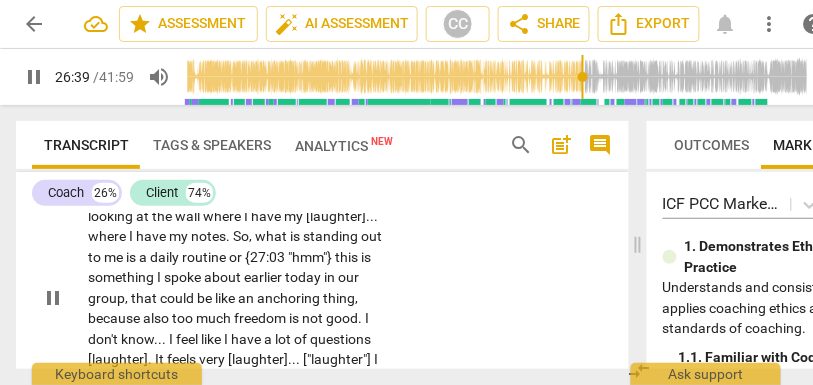 scroll, scrollTop: 8397, scrollLeft: 0, axis: vertical 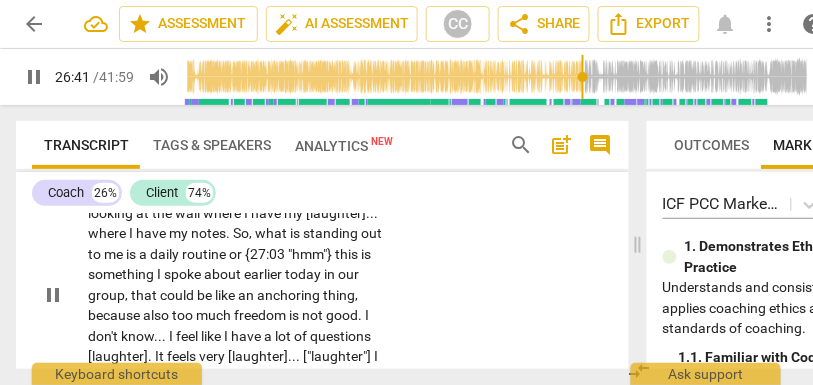 drag, startPoint x: 343, startPoint y: 273, endPoint x: 395, endPoint y: 270, distance: 52.086468 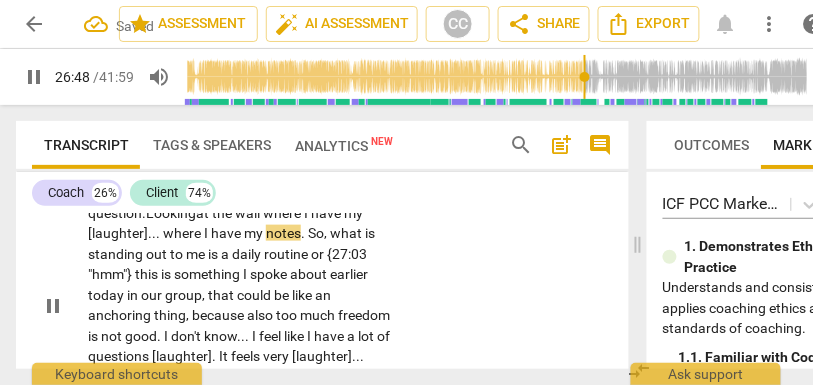 click on "where" at bounding box center [183, 233] 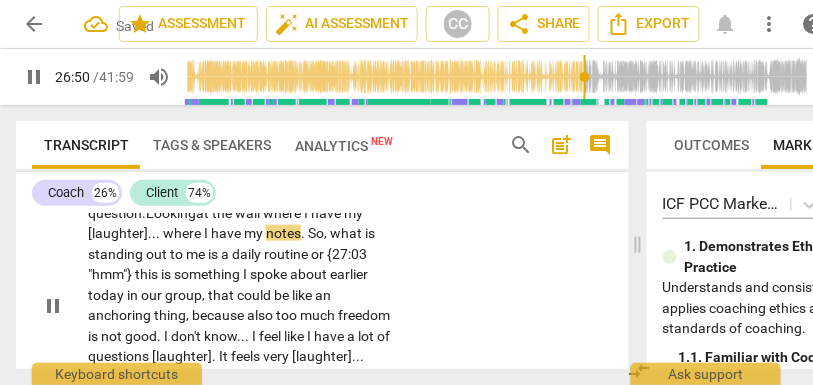 click on "where" at bounding box center (283, 213) 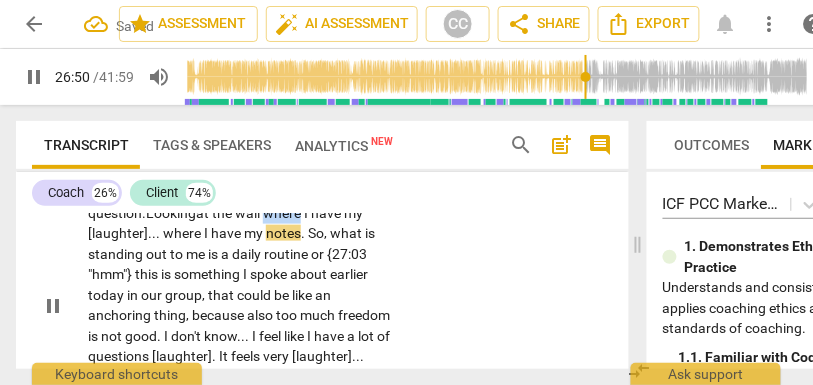 click on "where" at bounding box center [283, 213] 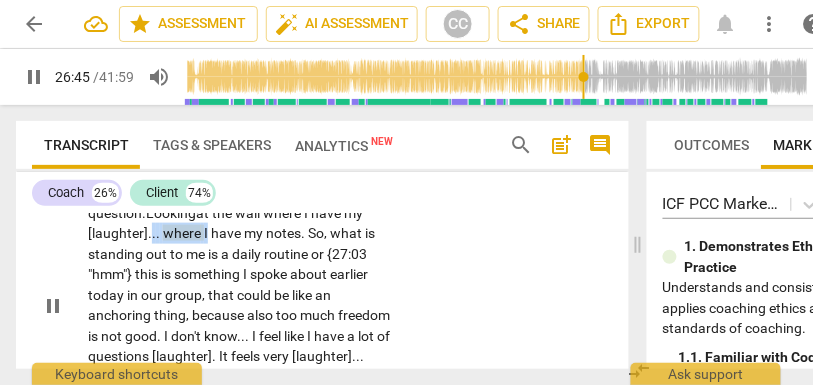 drag, startPoint x: 319, startPoint y: 293, endPoint x: 403, endPoint y: 293, distance: 84 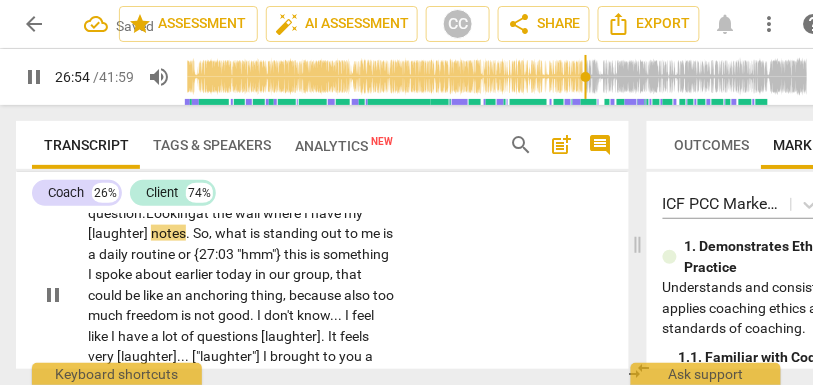 click on "CL play_arrow pause 26:37 + Add competency keyboard_arrow_right Yeah .   No. T hat   is   a   really   good   question.  Looking  at   the   wall   where   I   have   my   [laughter]   notes .   So ,   what   is   standing   out   to   me   is   a   daily   routine   or   {27:03   "hmm"}   this   is   something   I   spoke   about   earlier   today   in   our   group ,   that   could   be   like   an   anchoring   thing ,   because   also   too   much   freedom   is   not   good .   I   don't   know . . .   I   feel   like   I   have   a   lot   of   questions   [laughter] .   It   feels   very   [laughter] . . .   ["laughter"]   I   brought   to   you   a   massive   blob   of   random   things   that   are   way   ["laughter"]   too   many   to   unpick ." at bounding box center [322, 278] 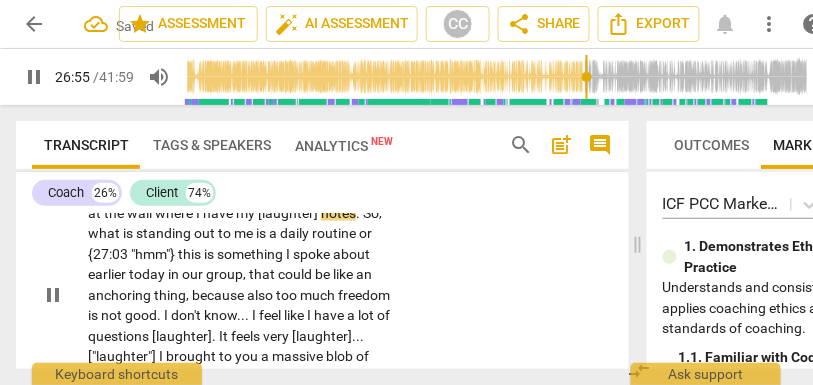 click on "So" at bounding box center (371, 213) 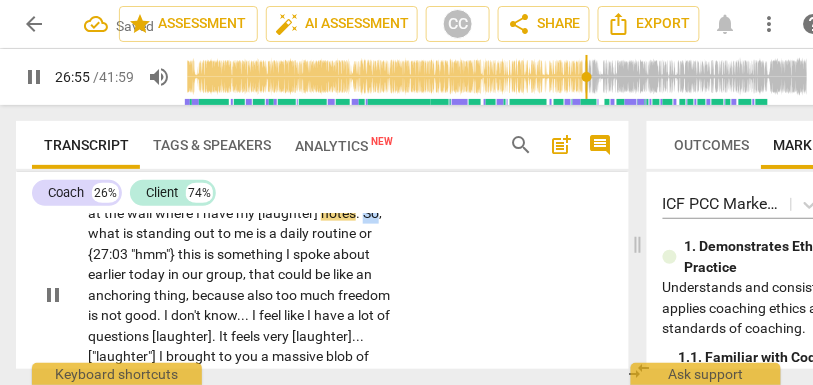 click on "So" at bounding box center [371, 213] 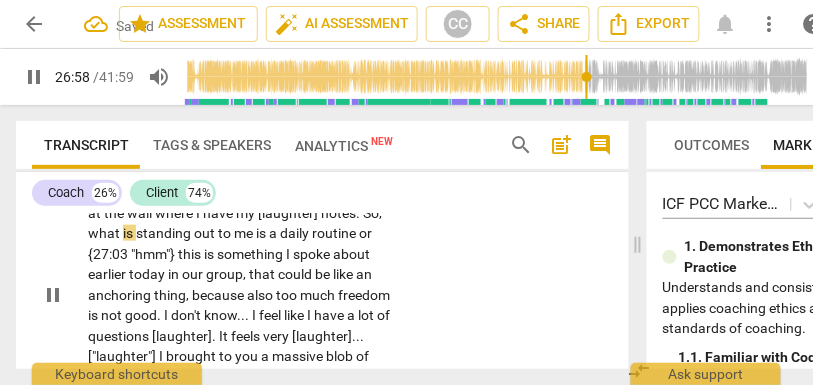 click on "[laughter]" at bounding box center (289, 213) 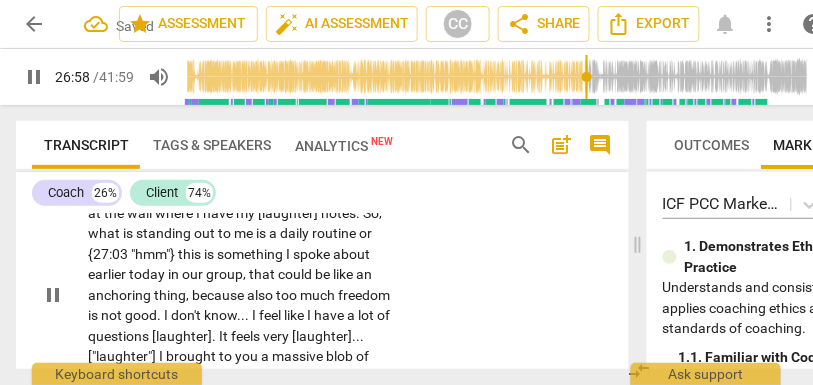 click on "[laughter]" at bounding box center [289, 213] 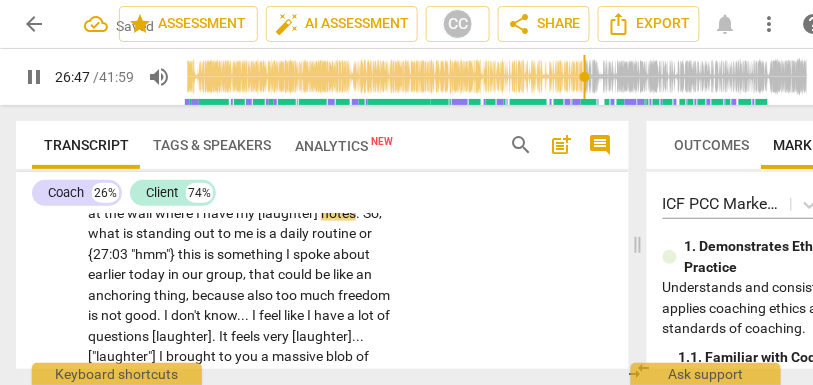 click on "pause" at bounding box center (34, 77) 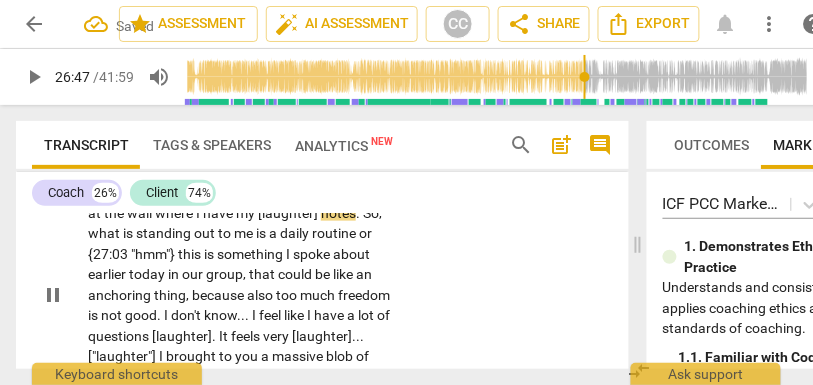 type on "1608" 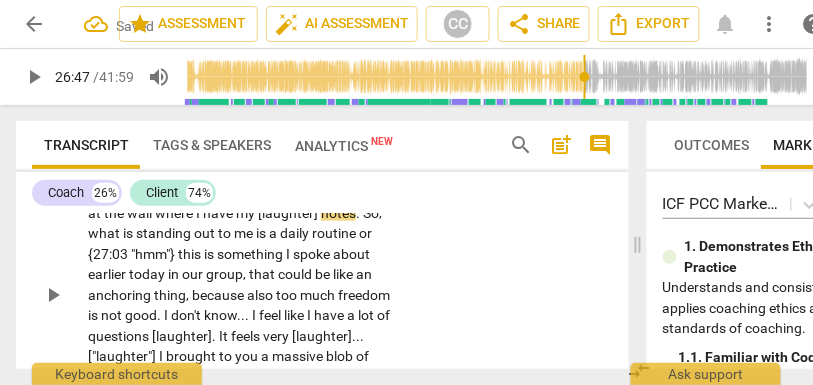 click on "." at bounding box center (359, 213) 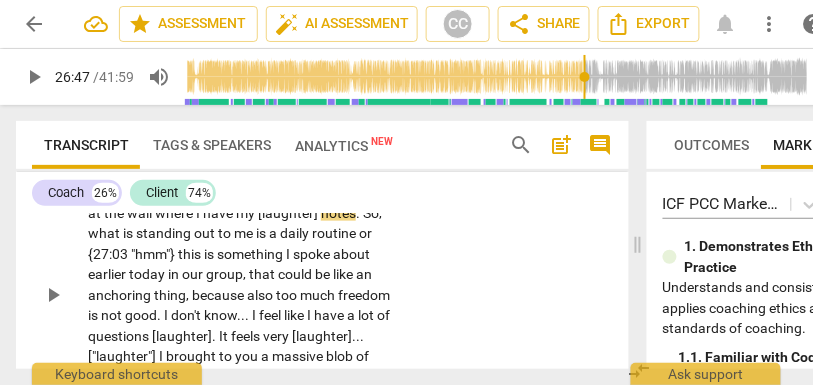type 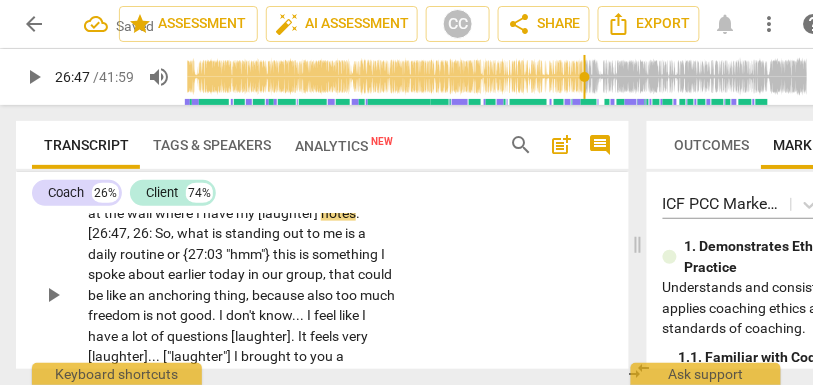 click on "So" at bounding box center (163, 233) 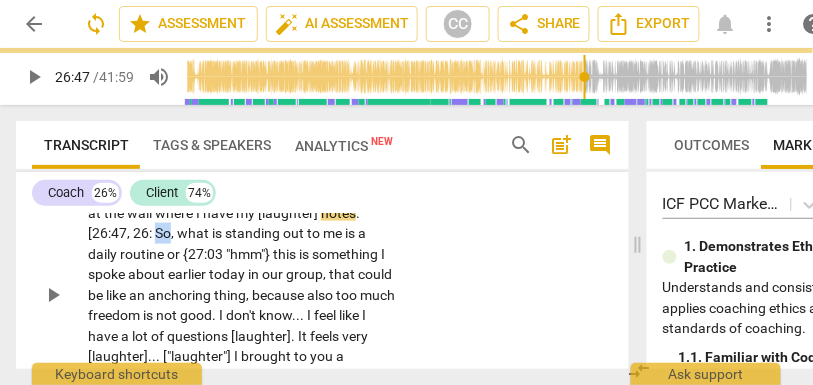 click on "So" at bounding box center (163, 233) 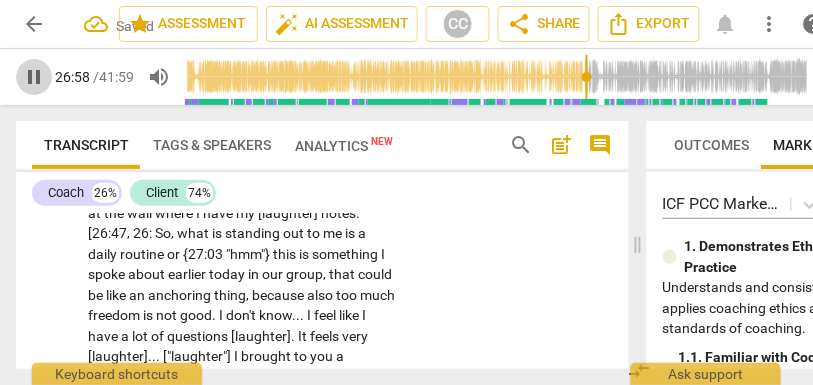 click on "pause" at bounding box center [34, 77] 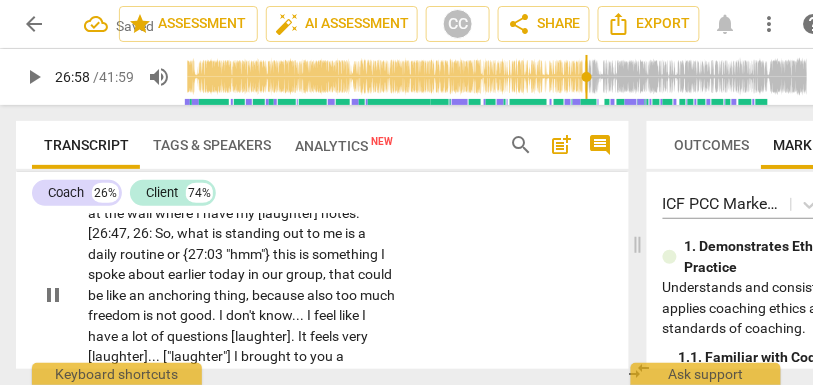 type on "1619" 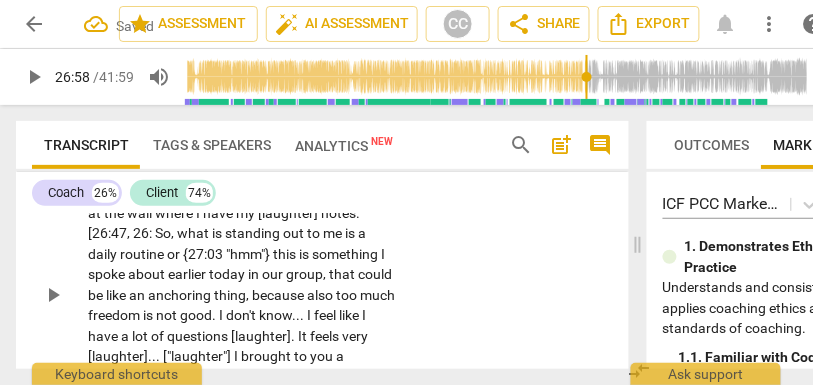 click on ":" at bounding box center (152, 233) 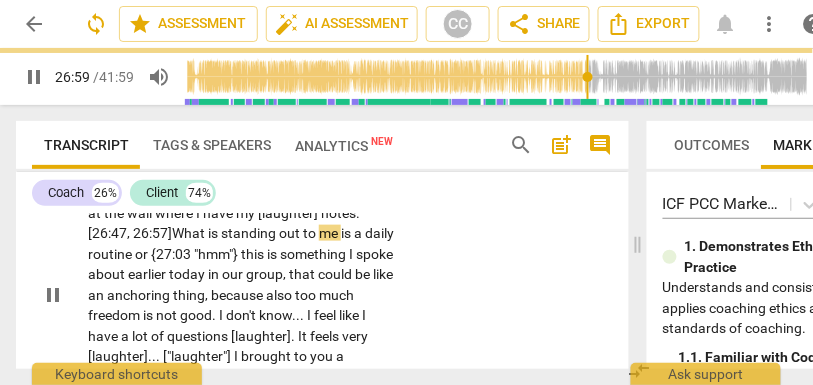 scroll, scrollTop: 8431, scrollLeft: 0, axis: vertical 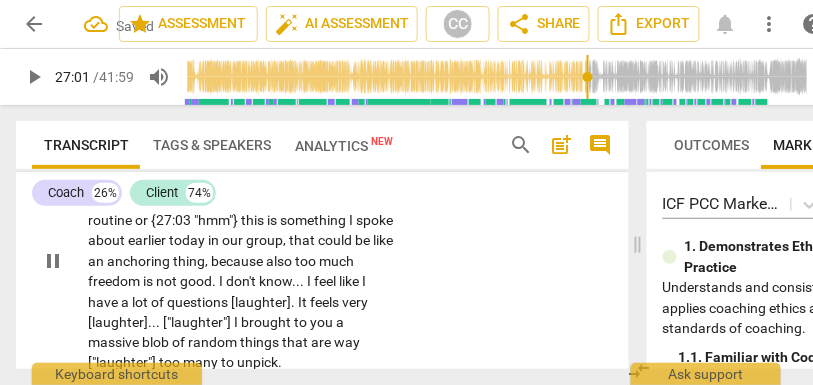 click on "me" at bounding box center (330, 199) 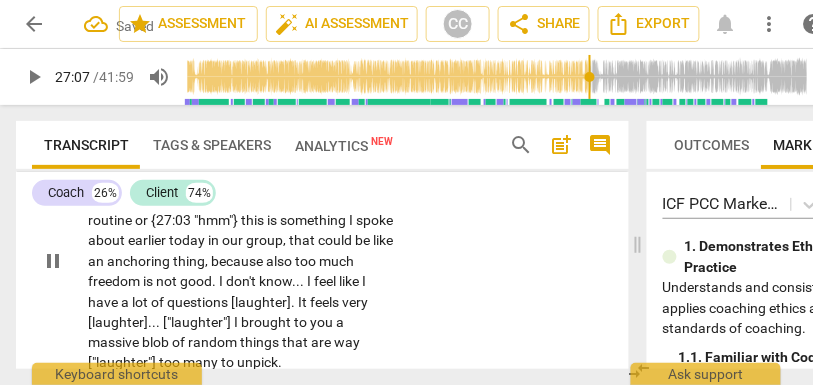 click on "or" at bounding box center (143, 220) 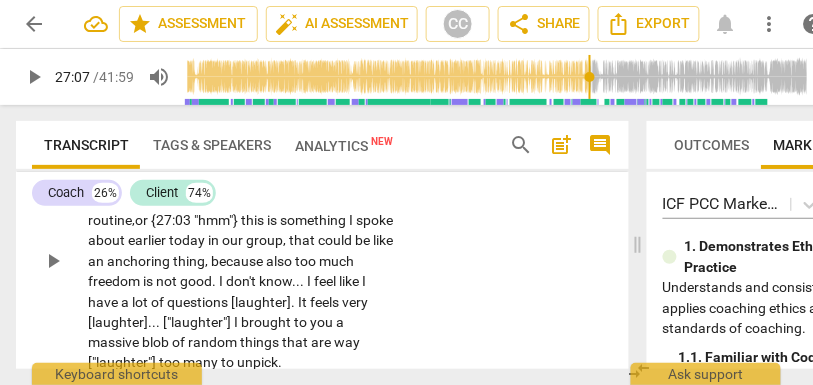 click on "this" at bounding box center (254, 220) 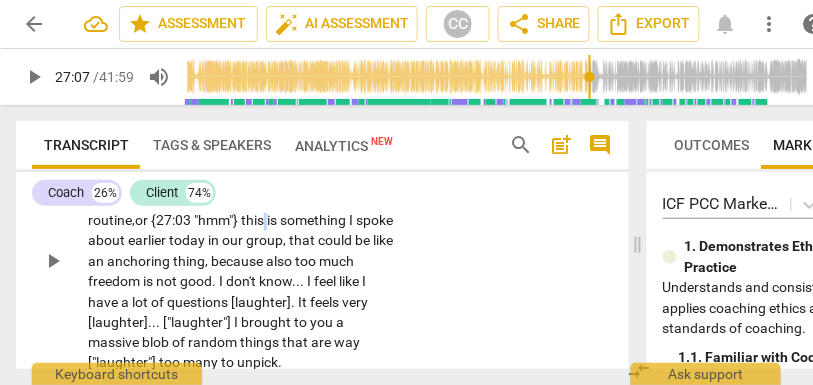 click on "this" at bounding box center [254, 220] 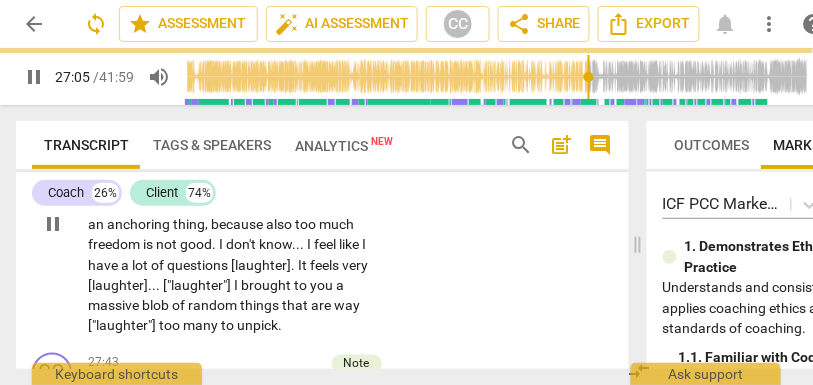 scroll, scrollTop: 8470, scrollLeft: 0, axis: vertical 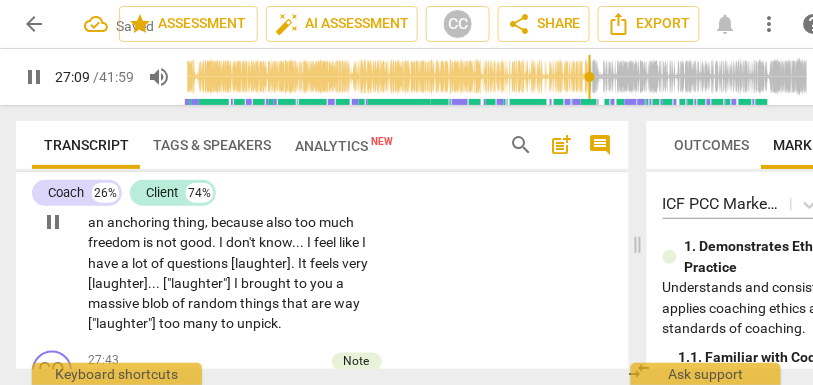 click on "that" at bounding box center [303, 201] 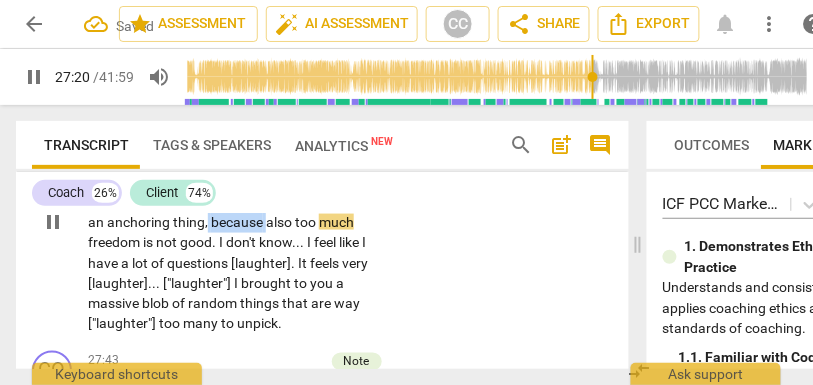 drag, startPoint x: 347, startPoint y: 302, endPoint x: 287, endPoint y: 306, distance: 60.133186 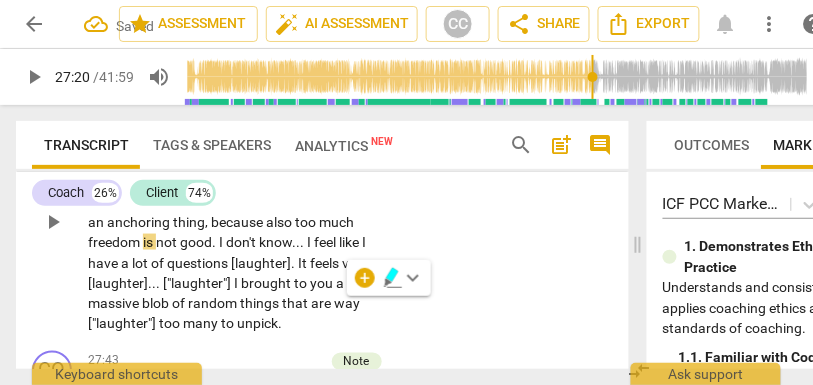 click on "also" at bounding box center [280, 222] 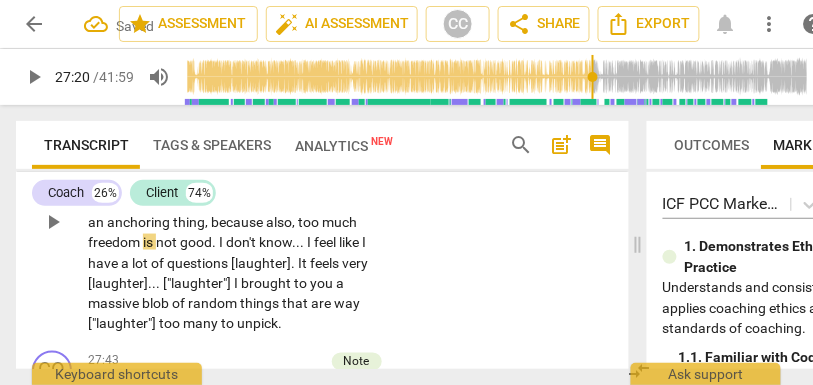 click on "because" at bounding box center (238, 222) 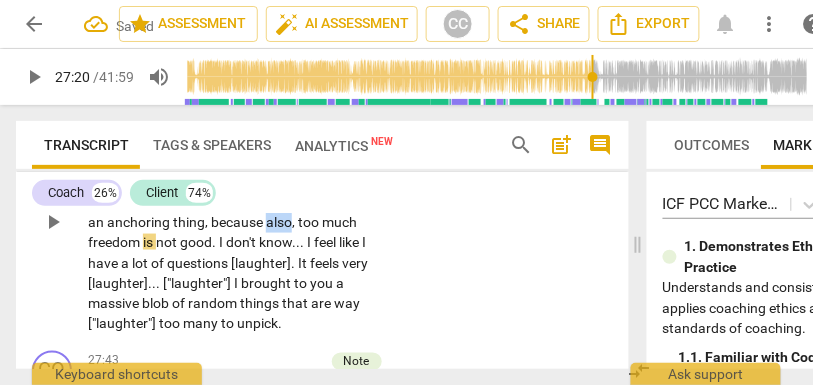 click on "because" at bounding box center (238, 222) 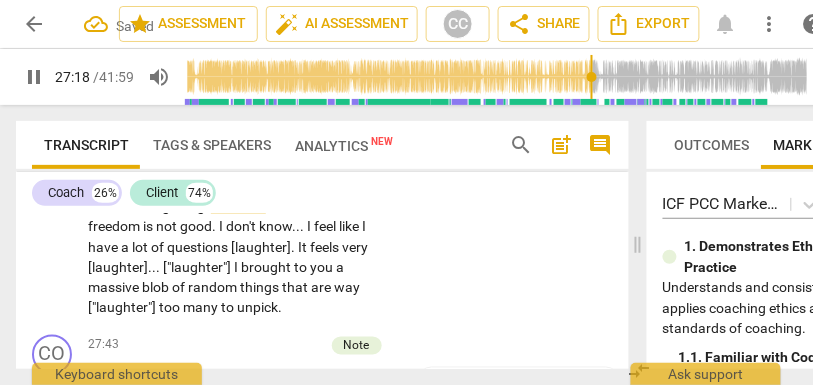 scroll, scrollTop: 8511, scrollLeft: 0, axis: vertical 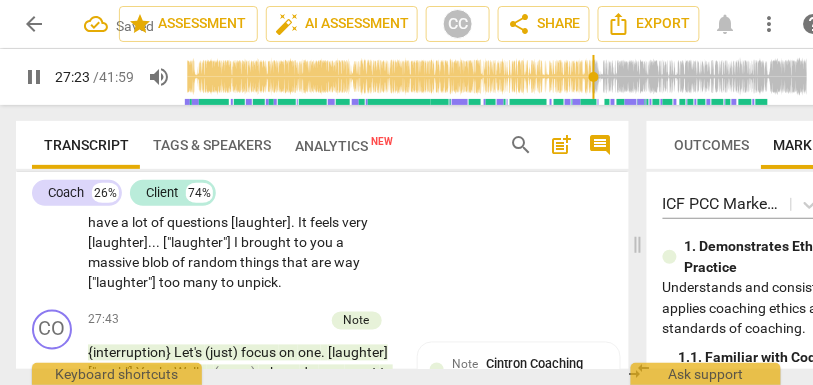 click on "I" at bounding box center (310, 201) 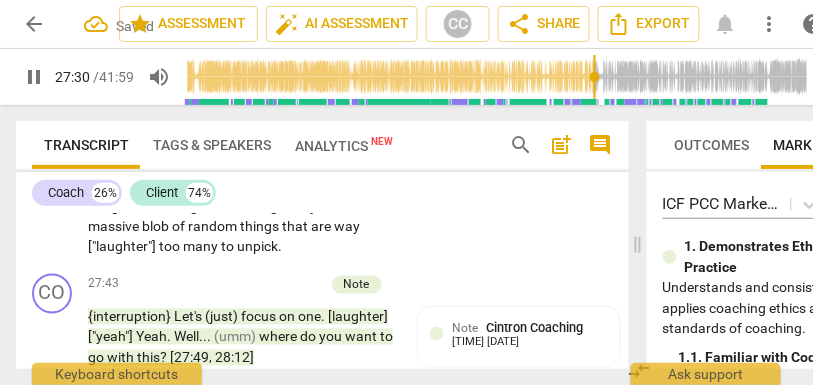 scroll, scrollTop: 8552, scrollLeft: 0, axis: vertical 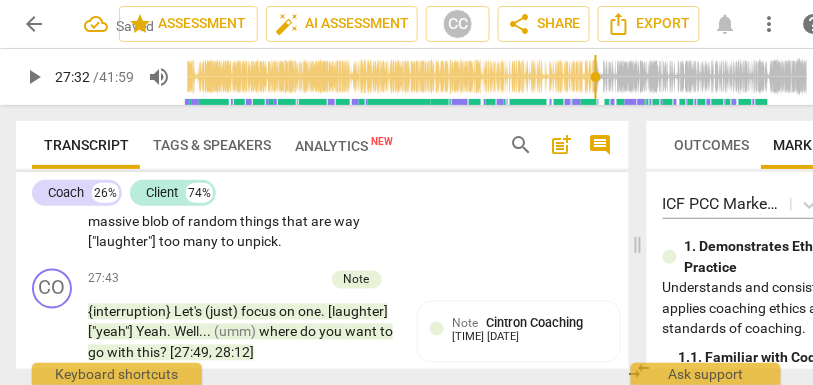 click on "questions" at bounding box center [166, 181] 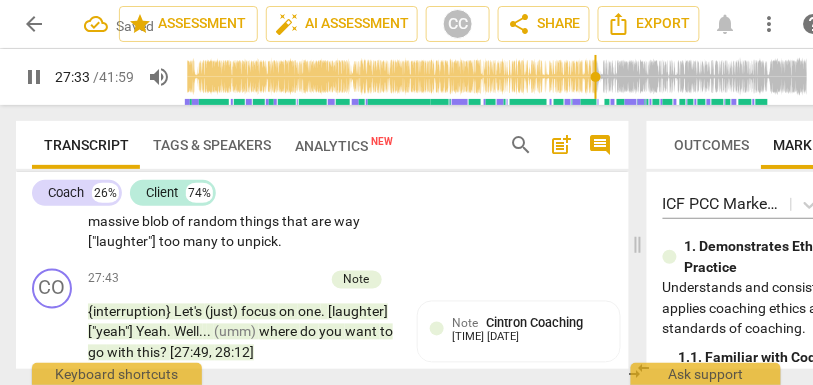 drag, startPoint x: 357, startPoint y: 260, endPoint x: 309, endPoint y: 260, distance: 48 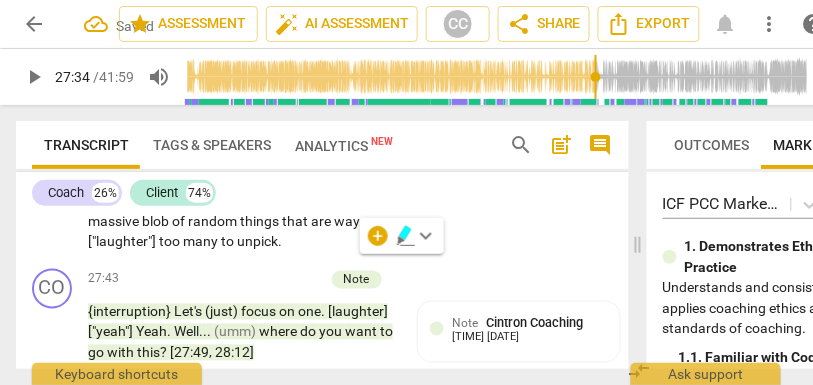 click on "." at bounding box center (265, 181) 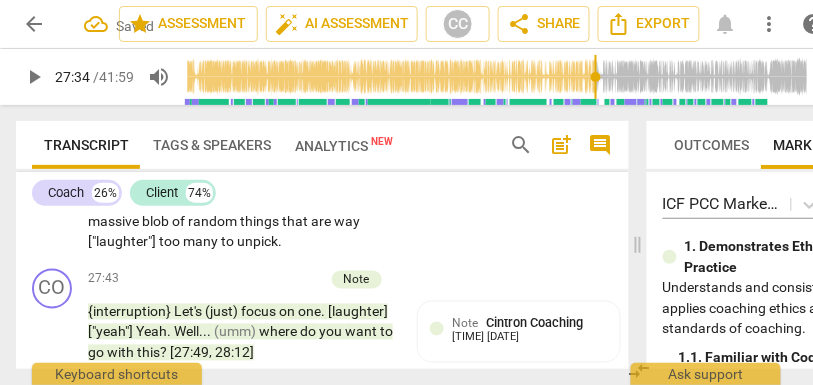 click on "It" at bounding box center [268, 181] 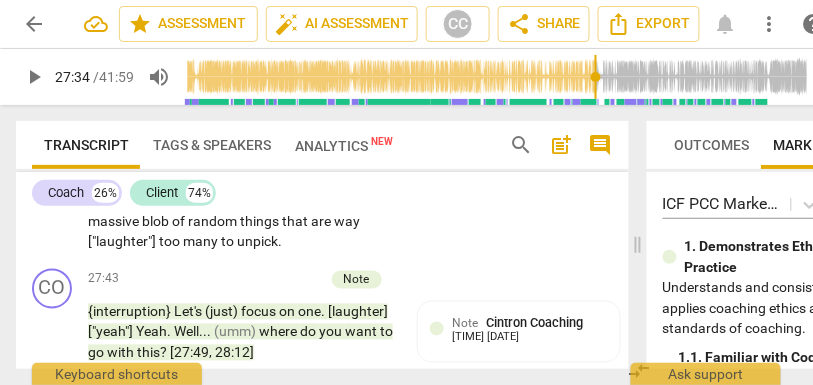 click on "It" at bounding box center [268, 181] 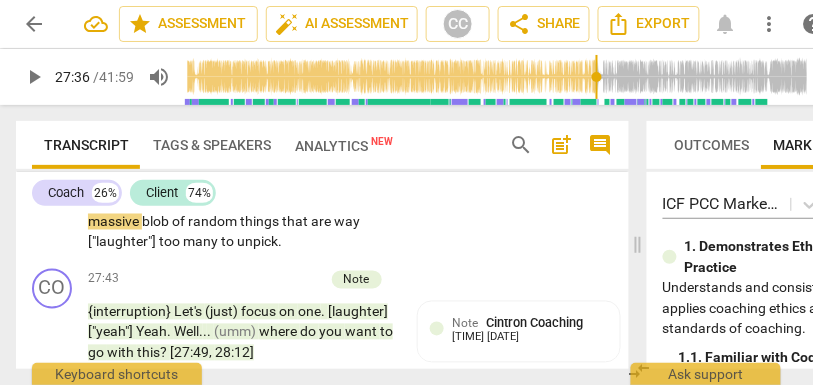 drag, startPoint x: 295, startPoint y: 283, endPoint x: 208, endPoint y: 284, distance: 87.005745 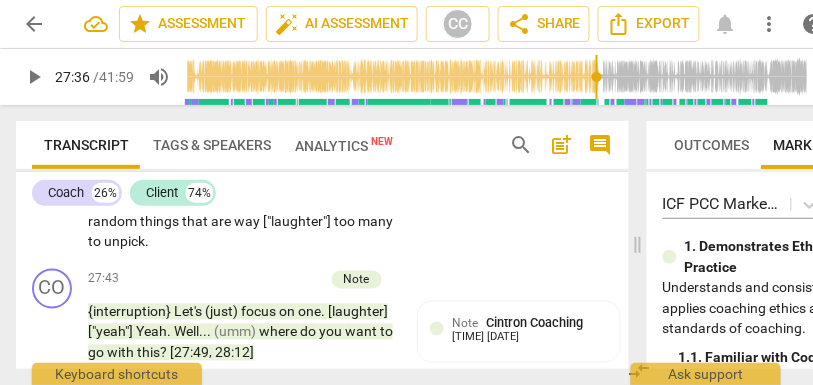 click on "very" at bounding box center [319, 181] 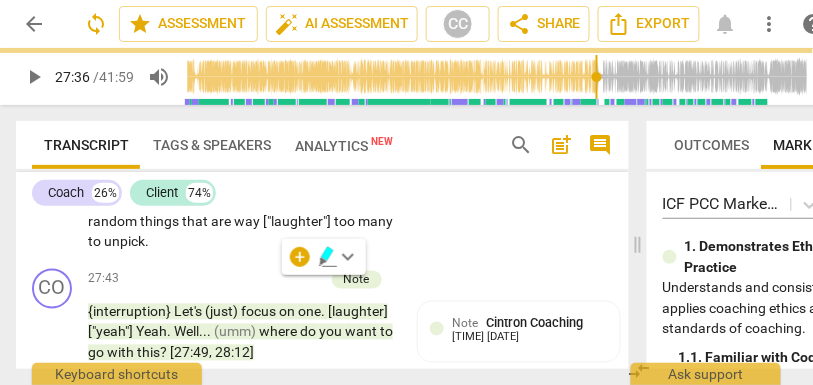 click on "brought" at bounding box center (181, 201) 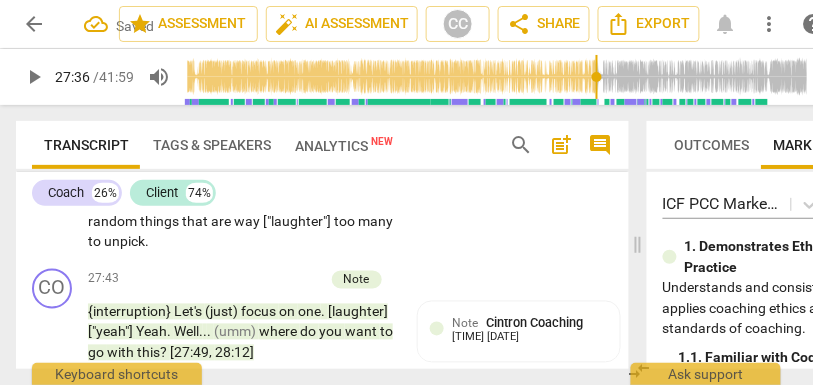 click on "brought" at bounding box center (181, 201) 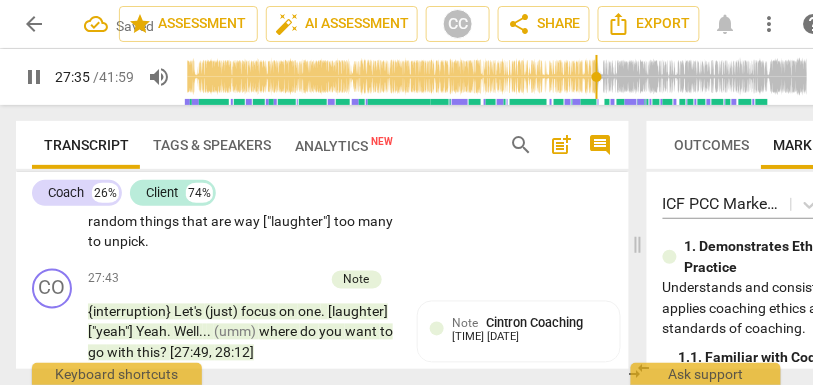 scroll, scrollTop: 8574, scrollLeft: 0, axis: vertical 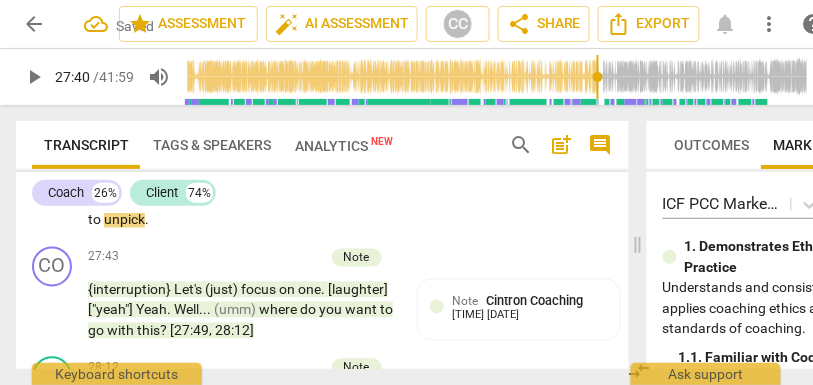 click on "that" at bounding box center (196, 200) 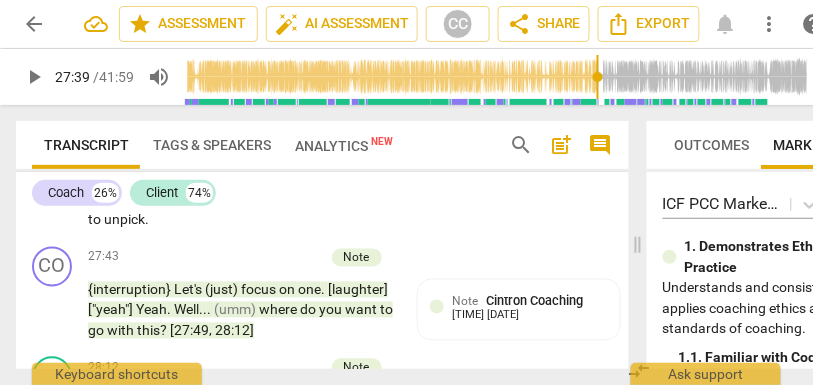 drag, startPoint x: 371, startPoint y: 280, endPoint x: 310, endPoint y: 280, distance: 61 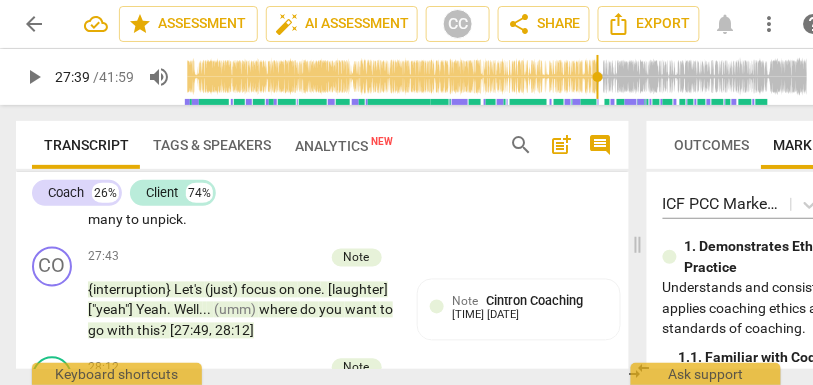 click on "things" at bounding box center [161, 200] 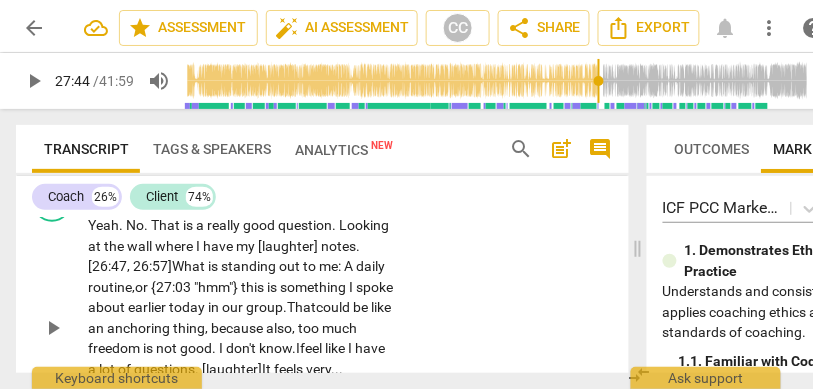 scroll, scrollTop: 8370, scrollLeft: 0, axis: vertical 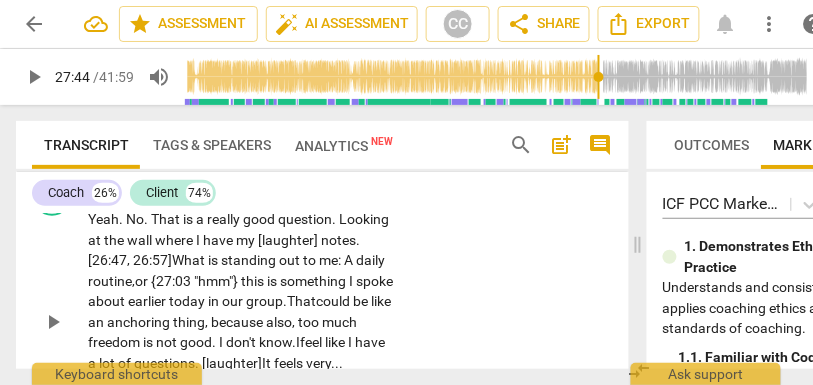 click on "Add competency" at bounding box center (334, 188) 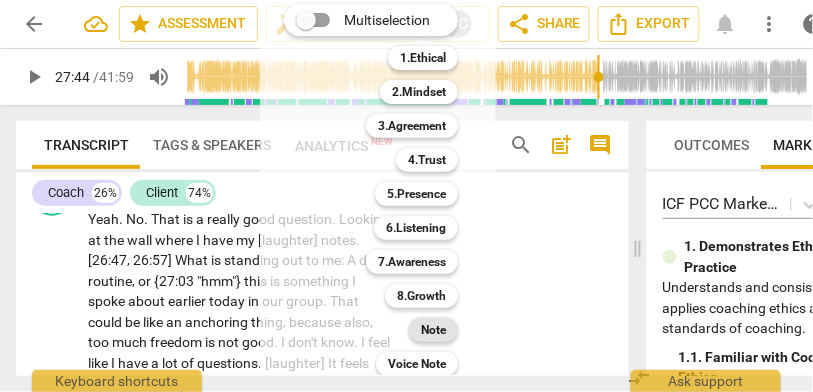 click on "Note" at bounding box center (433, 330) 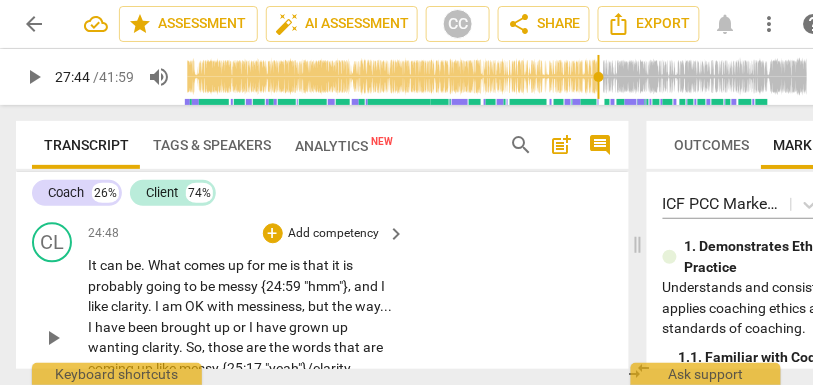 scroll, scrollTop: 7635, scrollLeft: 0, axis: vertical 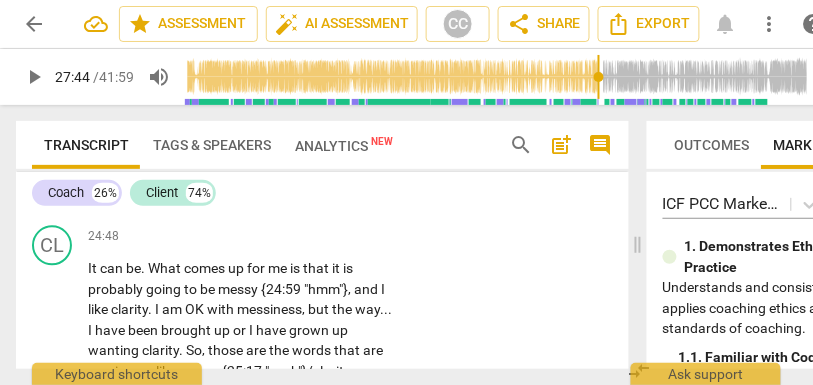 click on "own" at bounding box center (138, 199) 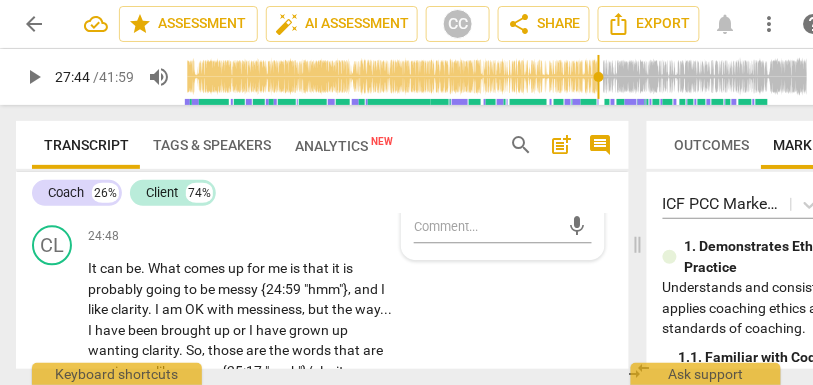 click on "own" at bounding box center (138, 199) 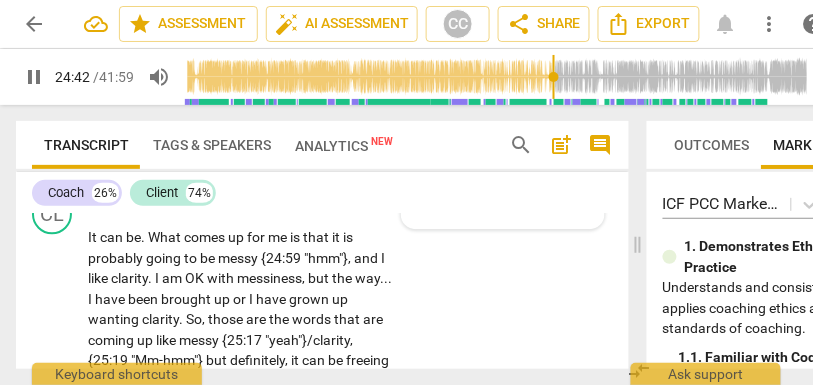 scroll, scrollTop: 7687, scrollLeft: 0, axis: vertical 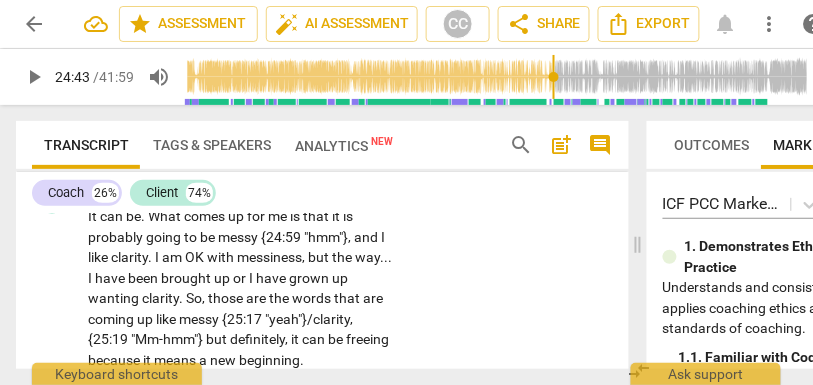 click on "on" at bounding box center [97, 147] 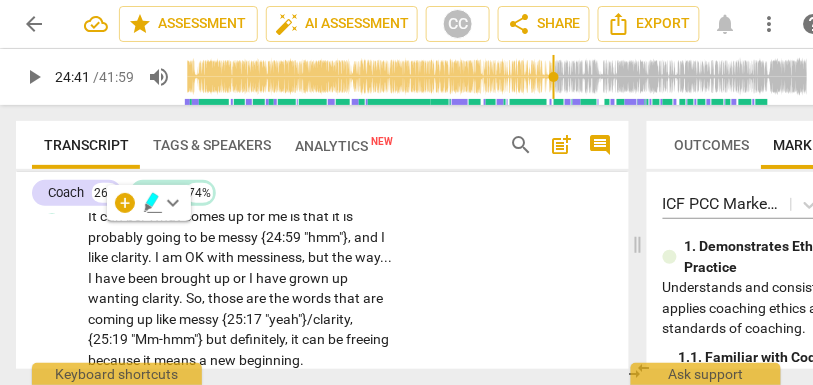 click on "own" at bounding box center (138, 147) 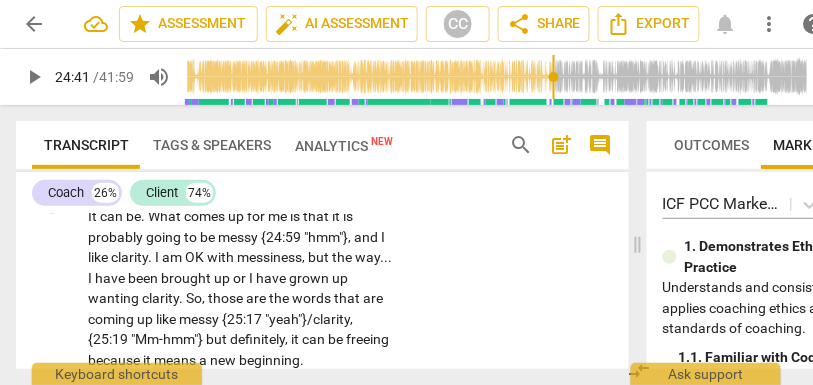 type 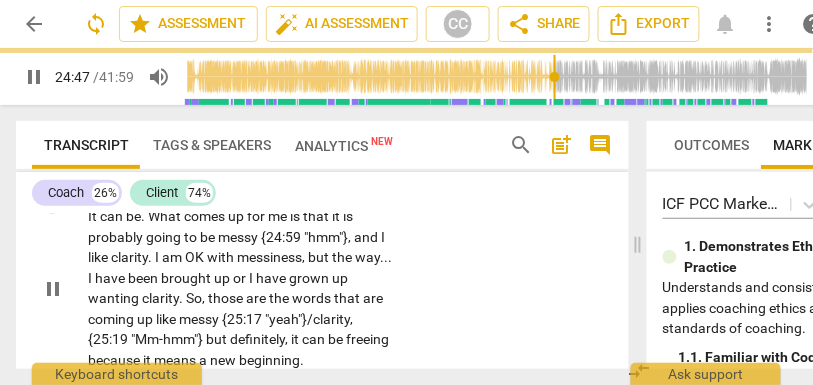 click on "comes" at bounding box center [206, 216] 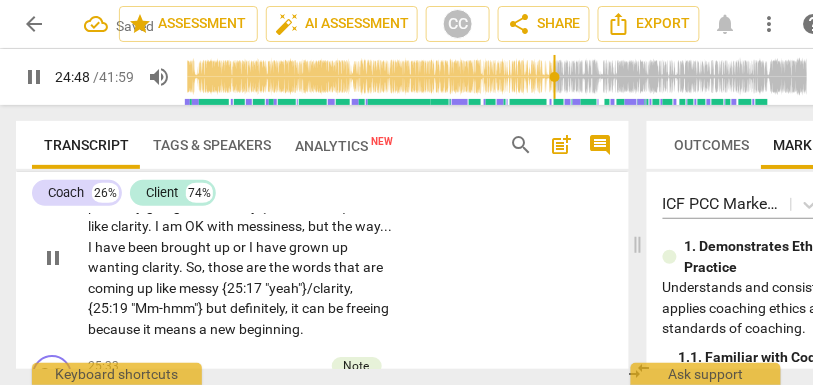scroll, scrollTop: 7722, scrollLeft: 0, axis: vertical 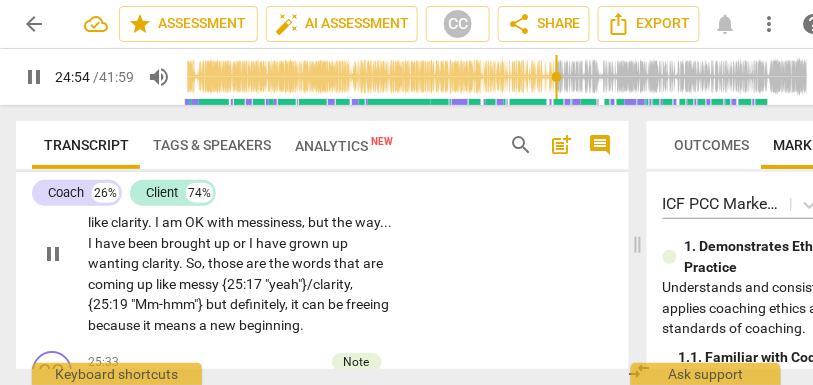drag, startPoint x: 336, startPoint y: 263, endPoint x: 292, endPoint y: 263, distance: 44 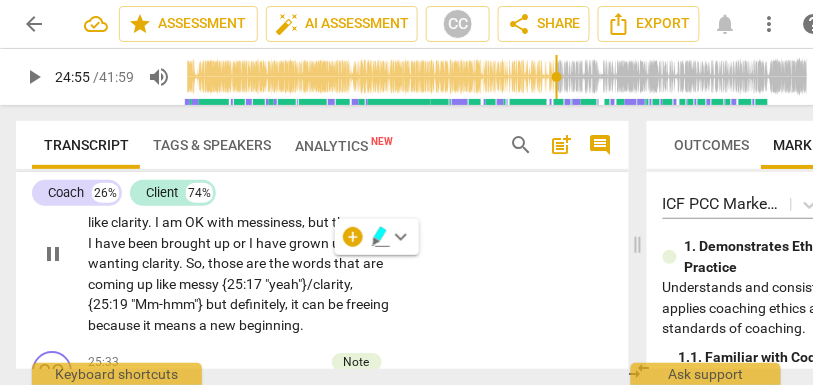 type 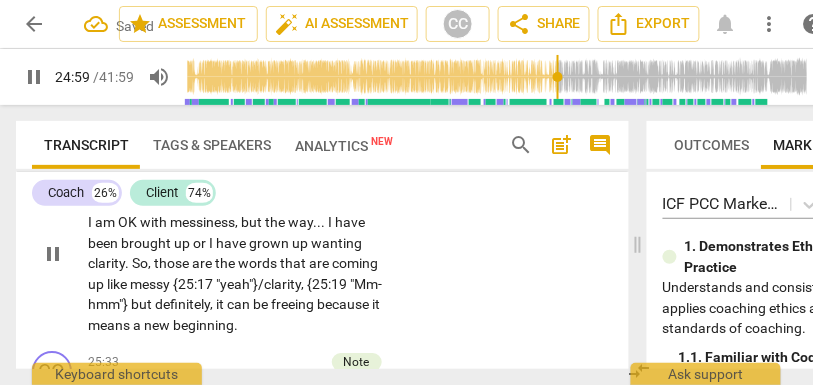 click on "{24:59" at bounding box center [224, 202] 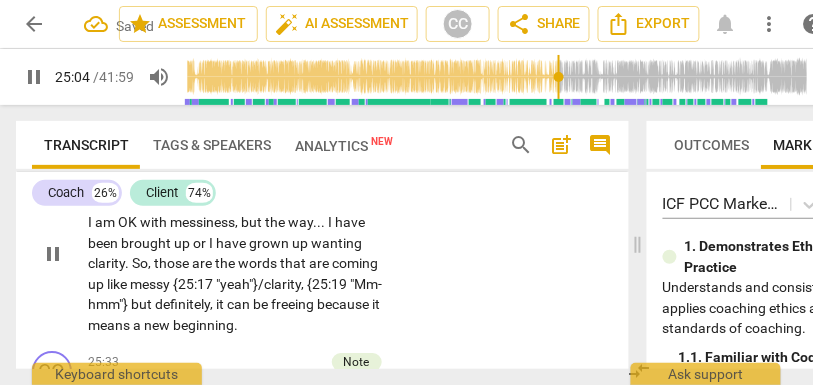 click on "going" at bounding box center (107, 202) 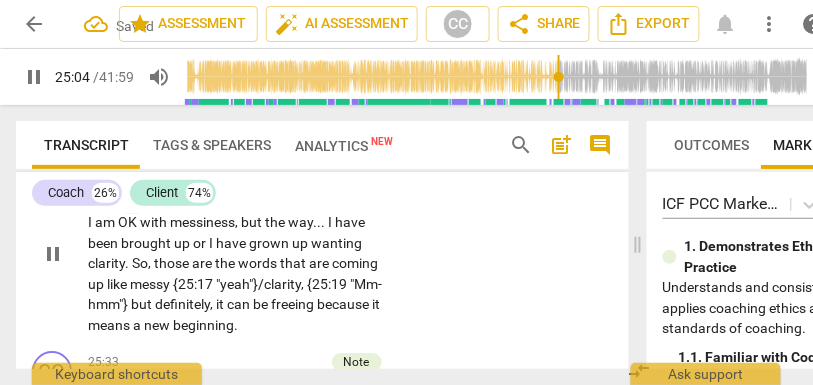 click on "going" at bounding box center (107, 202) 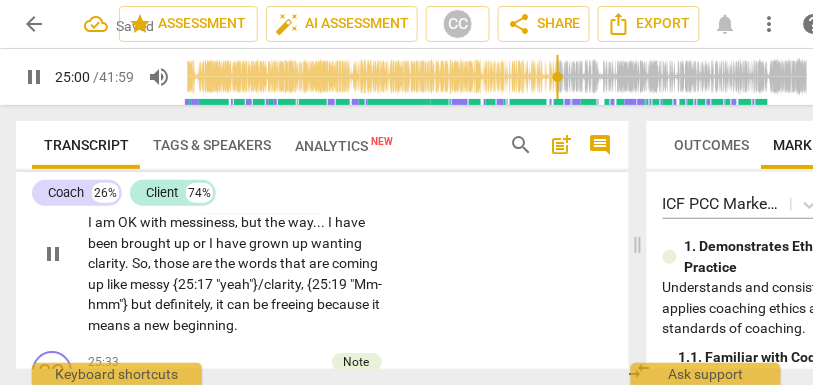 drag, startPoint x: 329, startPoint y: 282, endPoint x: 208, endPoint y: 278, distance: 121.0661 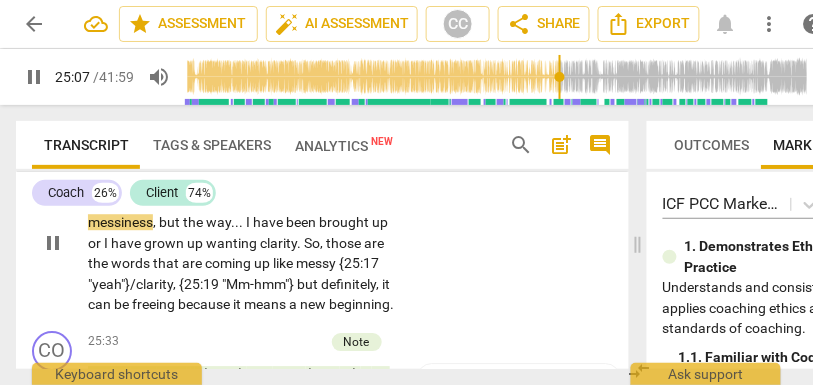 click on "CL play_arrow pause 24:48 + Add competency keyboard_arrow_right It   can   be .   What   comes   up   for   me:  It   is   probably   going   to   be   messy, and  I  like   clarity .   I   am   OK   with   messiness ,   but   the   way . . .   I   have   been   brought   up   or   I   have   grown   up   wanting   clarity .   So ,   those   are   the   words   that   are   coming   up   like   messy   {25:17   "yeah"}/clarity ,   {25:19   "Mm-hmm"}   but   definitely ,   it   can   be   freeing   because   it   means   a   new   beginning ." at bounding box center [322, 226] 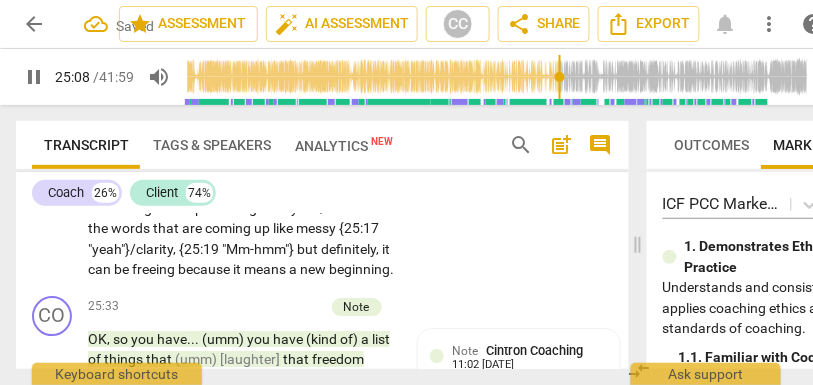 scroll, scrollTop: 7767, scrollLeft: 0, axis: vertical 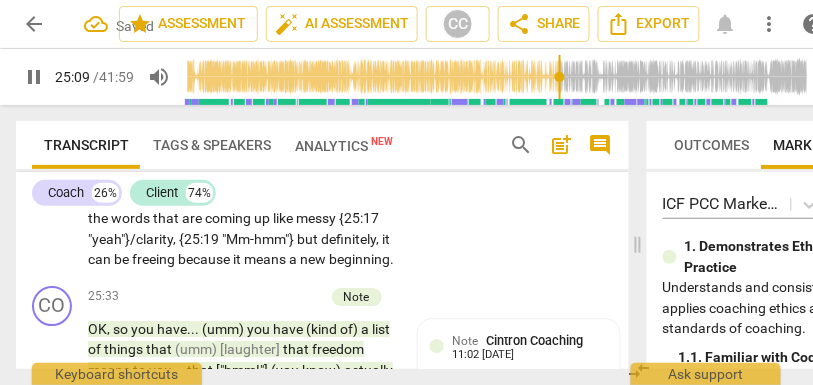 type on "1510" 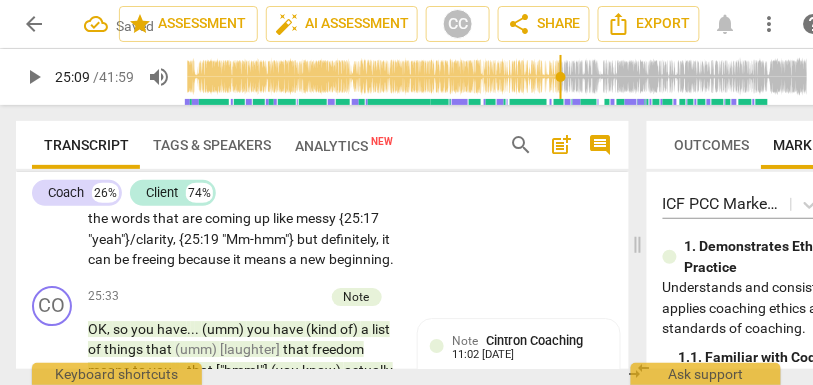 click on "." at bounding box center (242, 177) 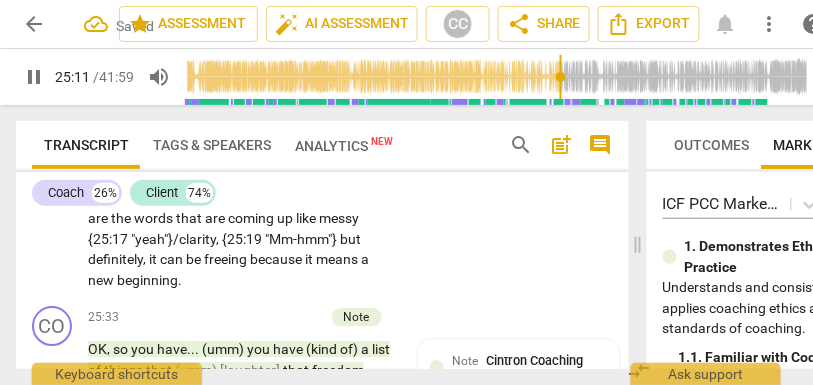 click on "or" at bounding box center [115, 198] 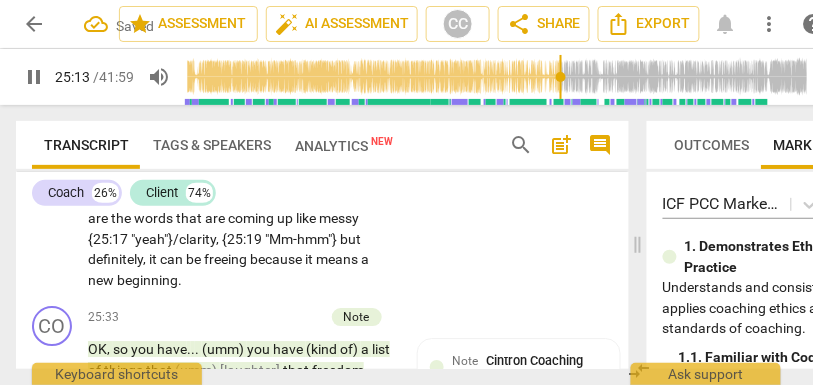 click on "grown" at bounding box center [193, 198] 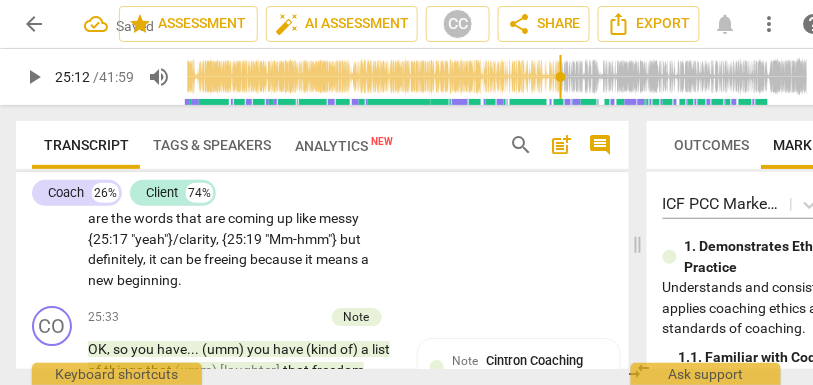 click on "or" at bounding box center (124, 198) 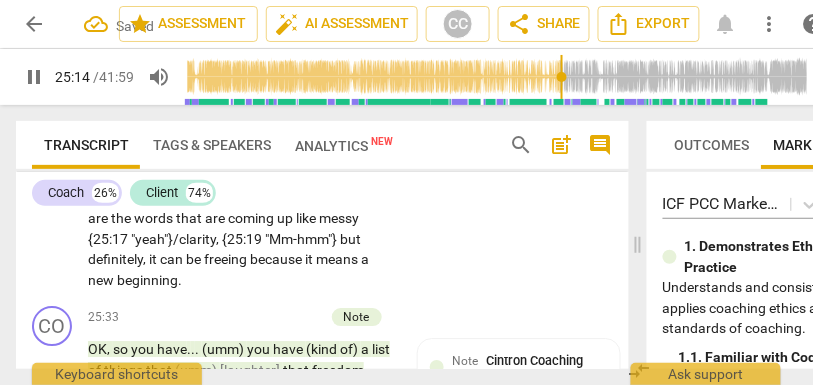 drag, startPoint x: 338, startPoint y: 277, endPoint x: 376, endPoint y: 277, distance: 38 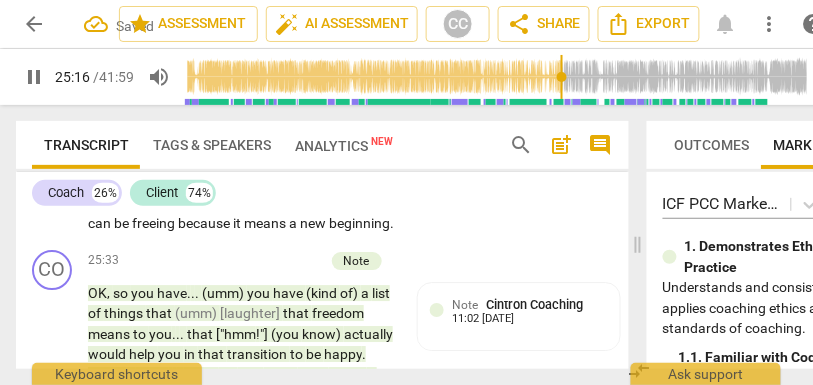 scroll, scrollTop: 7804, scrollLeft: 0, axis: vertical 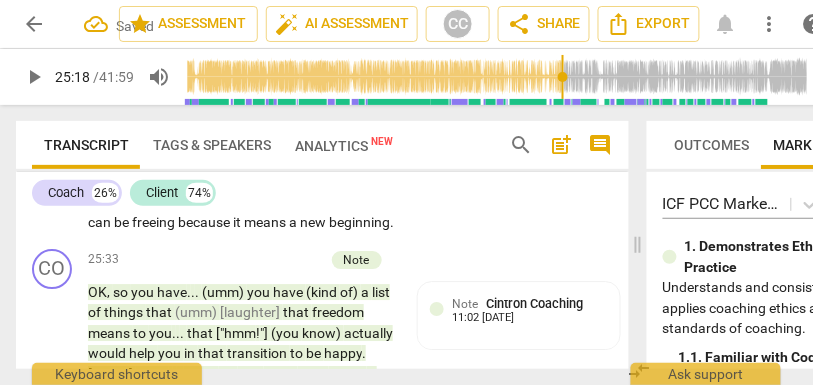 click on "like" at bounding box center [284, 181] 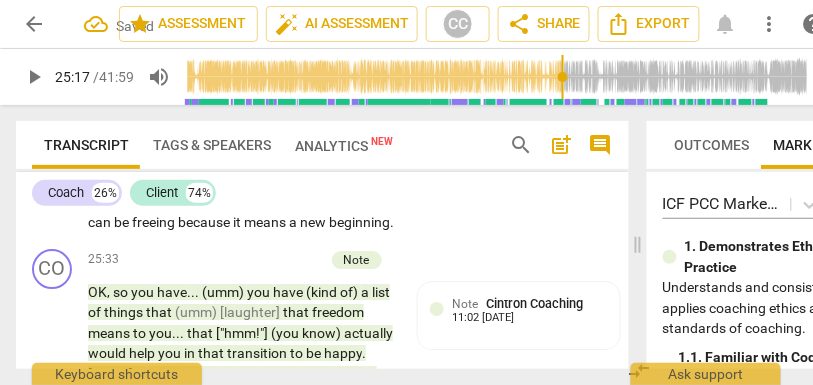 click on "messy" at bounding box center (317, 181) 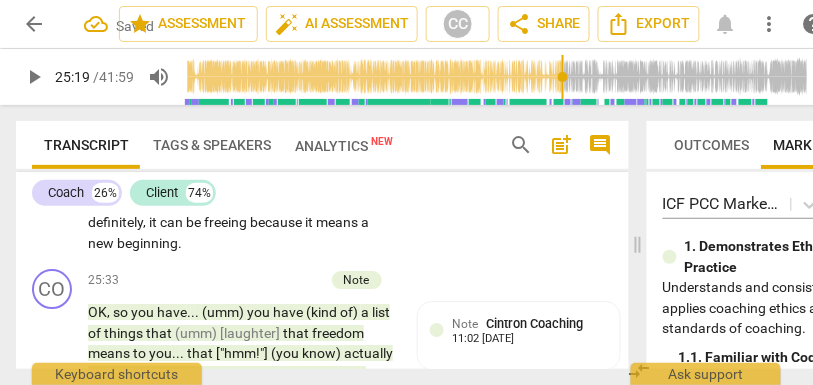 click on ""yeah"}/clarity" at bounding box center (173, 202) 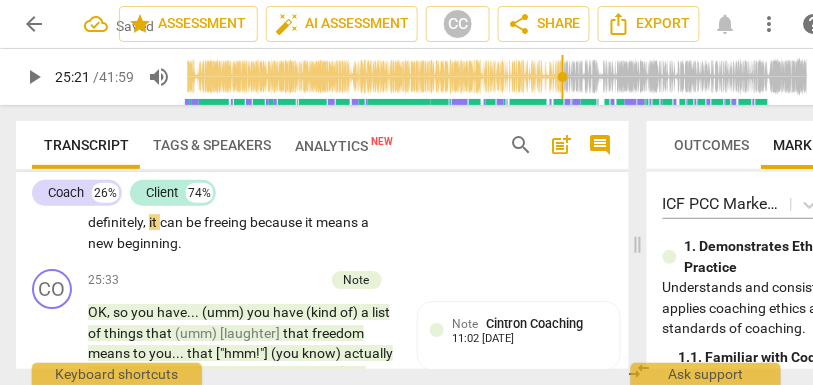 click on ""Mm-hmm"}" at bounding box center [299, 202] 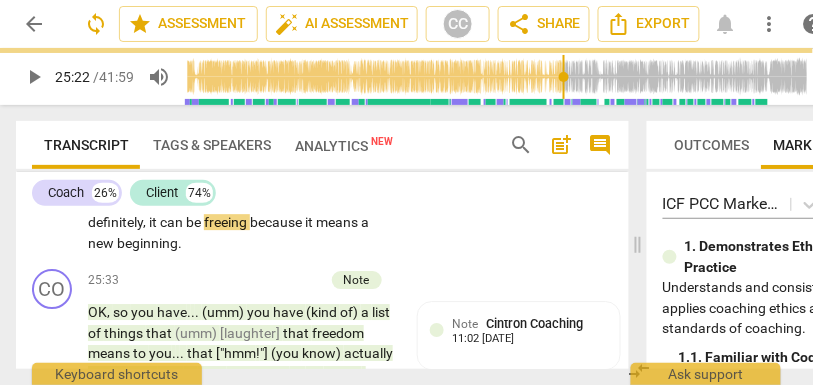 click on "definitely" at bounding box center (115, 222) 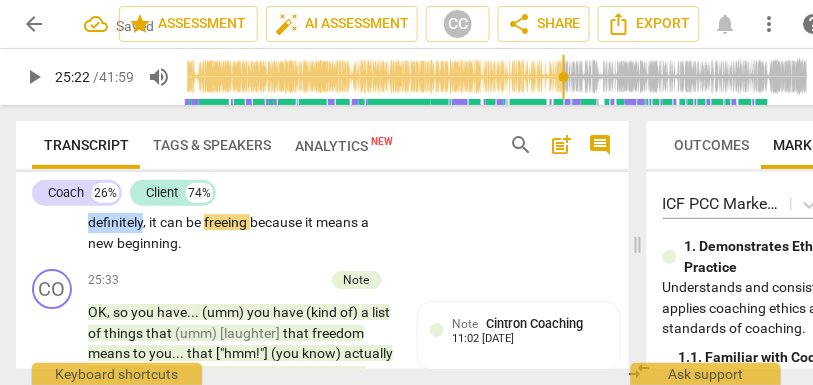 click on "definitely" at bounding box center [115, 222] 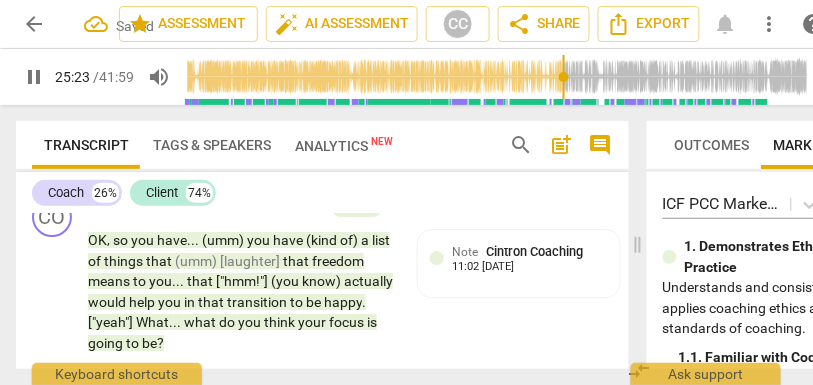 scroll, scrollTop: 7883, scrollLeft: 0, axis: vertical 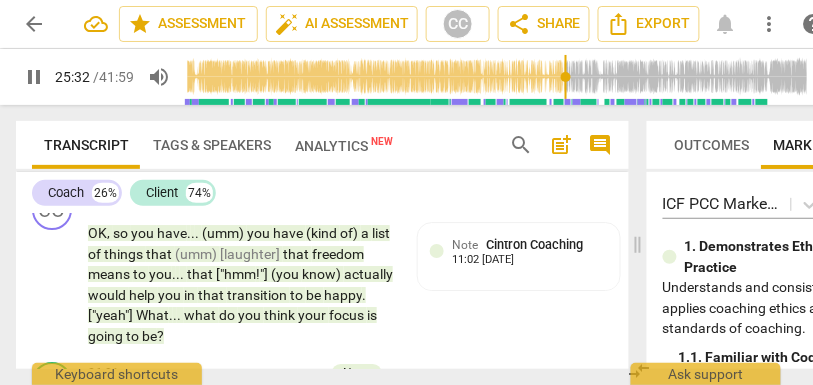 click on "It   can   be .   What   comes   up   for   me :   It   is   probably   going   to   be   messy ,   and   I   like   clarity .   I   am   OK   with   messiness ,   but   the   way   that   I   have   been   brought   up—or   I   have   grown   up—wanting   clarity .   Those   are   the   words   that   are   coming   up   like   messy ,   slash   {25:17   "yeah"}   clarity ,   {25:19   "mm-hmm"}   but   definitely ,   it   can   be   freeing   because   it   means   a   new   beginning ." at bounding box center [242, 92] 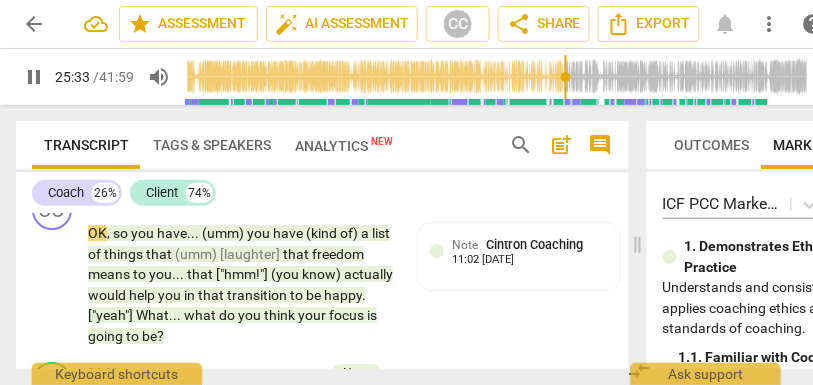 click on "freeing" at bounding box center (227, 143) 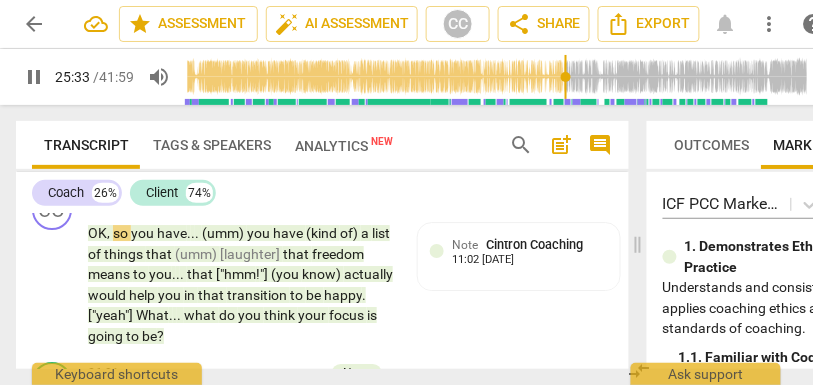 click on "freeing" at bounding box center (227, 143) 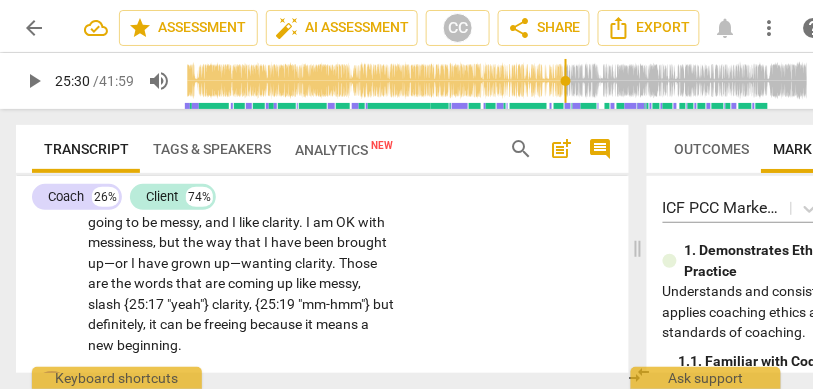 scroll, scrollTop: 7700, scrollLeft: 0, axis: vertical 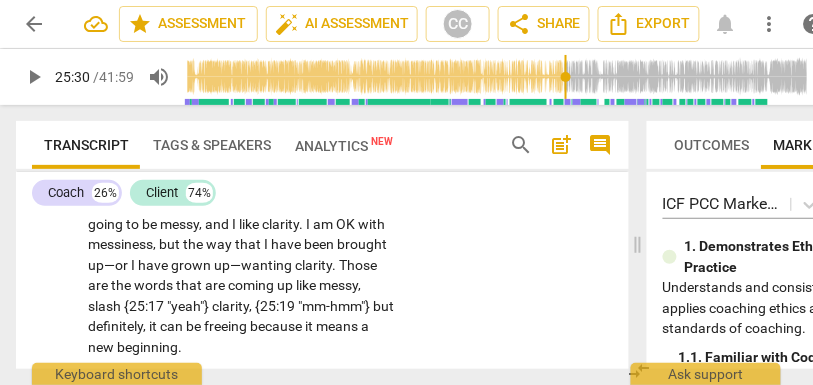 click on "Add competency" at bounding box center (334, 172) 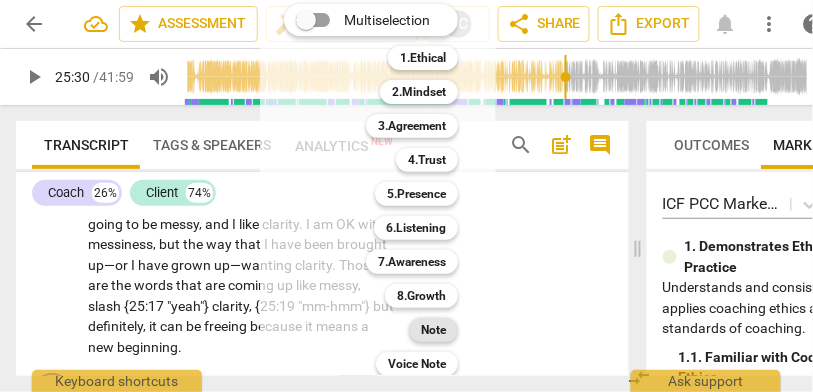 click on "Note" at bounding box center (433, 330) 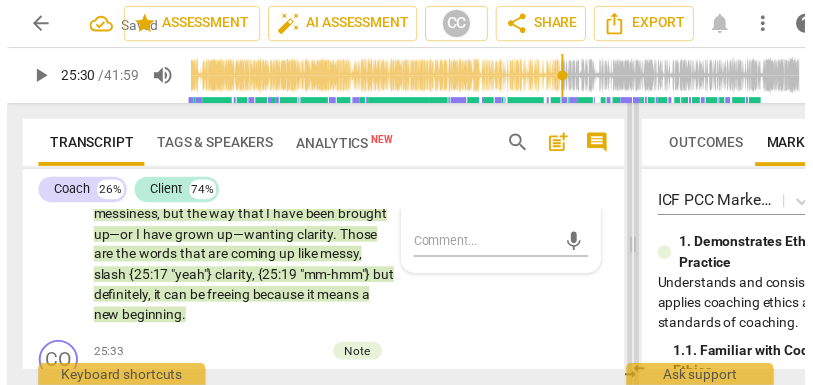 scroll, scrollTop: 7745, scrollLeft: 0, axis: vertical 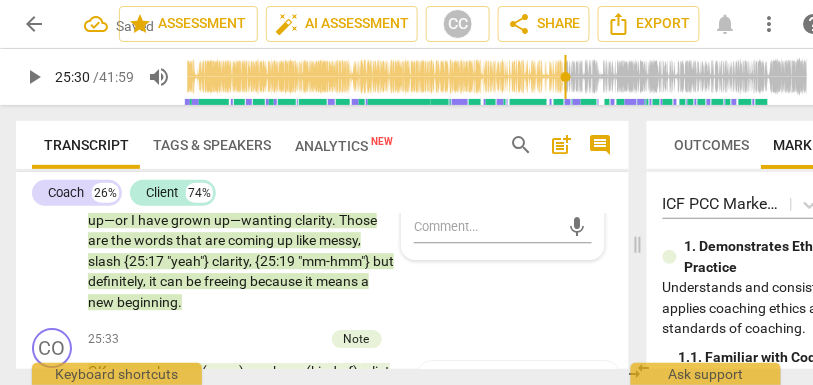 click on "Transcript Tags & Speakers Analytics New search post_add comment Coach 26% Client 74% CO play_arrow pause 00:00 + Add competency Note keyboard_arrow_right Thank you so much for being here , [CLIENT] . I am so glad that I am doing this with you , and . . . (umm) thanks for letting us record this session for the assessment , and before we dive in . . . is there anything that (umm) you would like to say or do to settle in and feel present ? Note Cintron Coaching 11:26 [DATE] CL play_arrow pause 00:20 + Add competency Note keyboard_arrow_right Maybe , a couple of deep breaths . {00:24 "mm-hmm"} Yeah . That could be helpful . Note Cintron Coaching 11:26 CO play_arrow pause 00:27 + Add competency Note keyboard_arrow_right Yeah . Let's do that together . [00:28 , 00:47] OK . OK , so what is on your mind today ? What would you like" at bounding box center [318, 245] 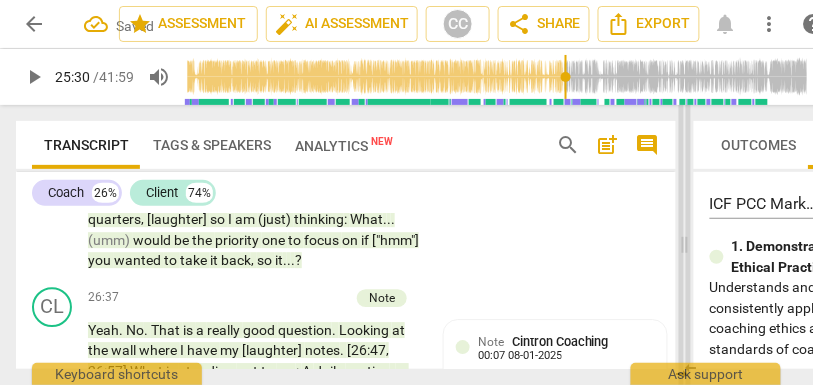 scroll, scrollTop: 7189, scrollLeft: 0, axis: vertical 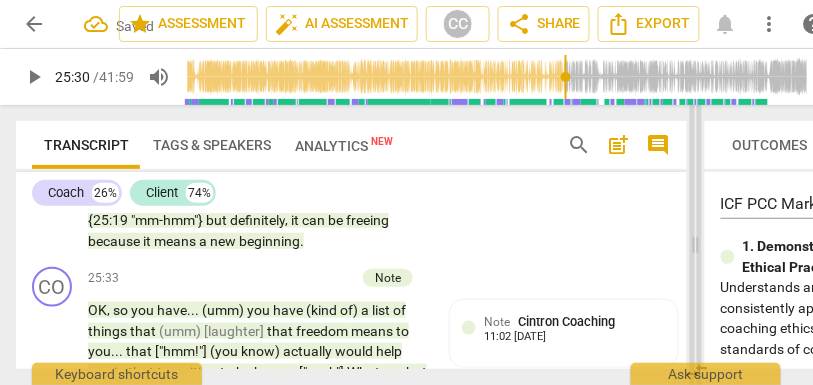 drag, startPoint x: 638, startPoint y: 248, endPoint x: 695, endPoint y: 246, distance: 57.035076 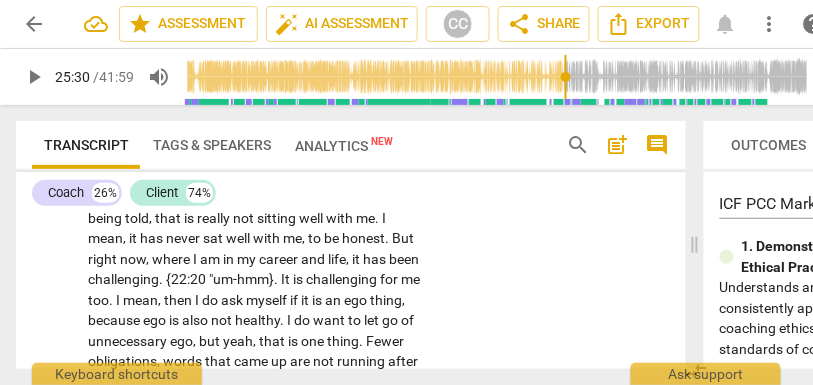 scroll, scrollTop: 6539, scrollLeft: 0, axis: vertical 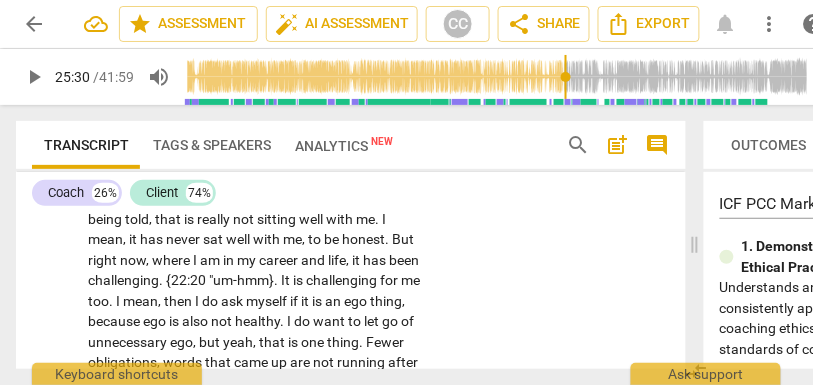 click on "play_arrow" at bounding box center [53, 119] 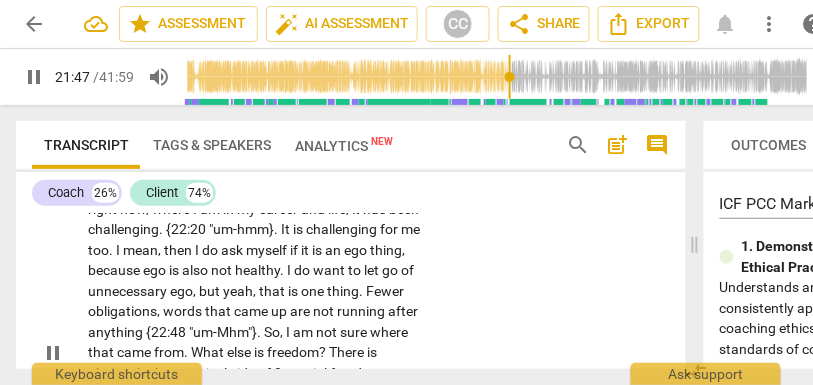 scroll, scrollTop: 6601, scrollLeft: 0, axis: vertical 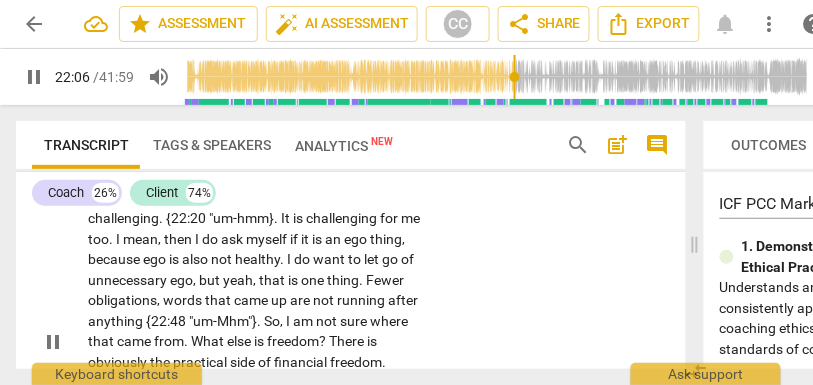 click on "that" at bounding box center (169, 157) 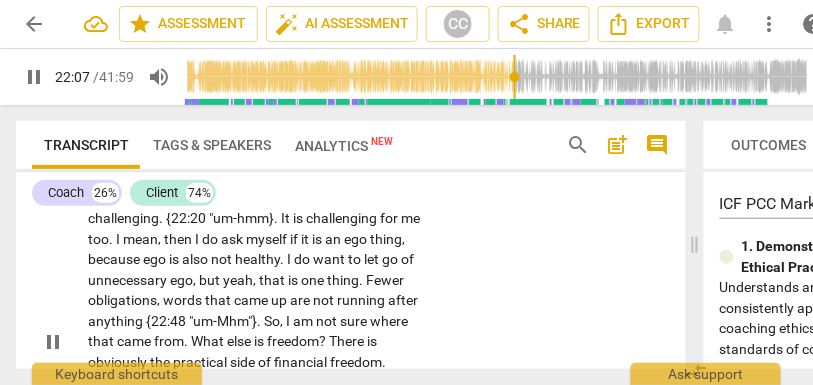 type on "1328" 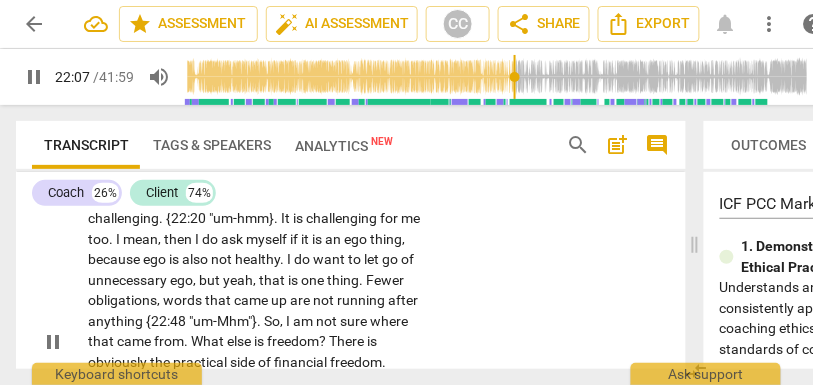 type 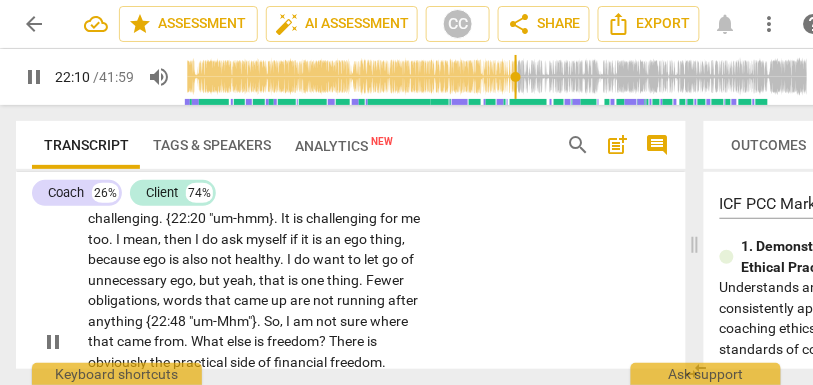 click on "is" at bounding box center (187, 157) 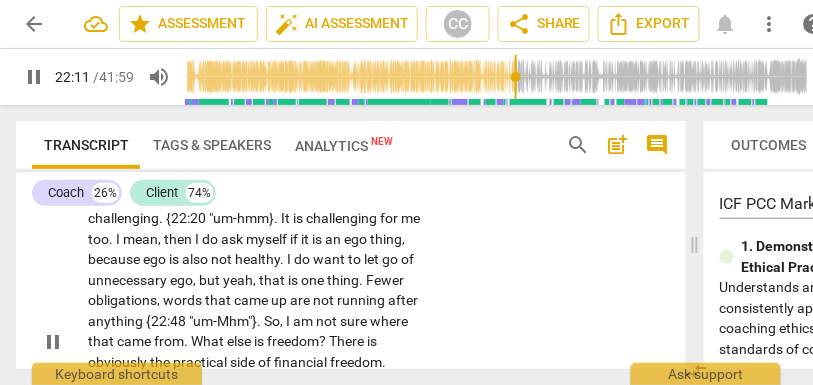 click on "is" at bounding box center (187, 157) 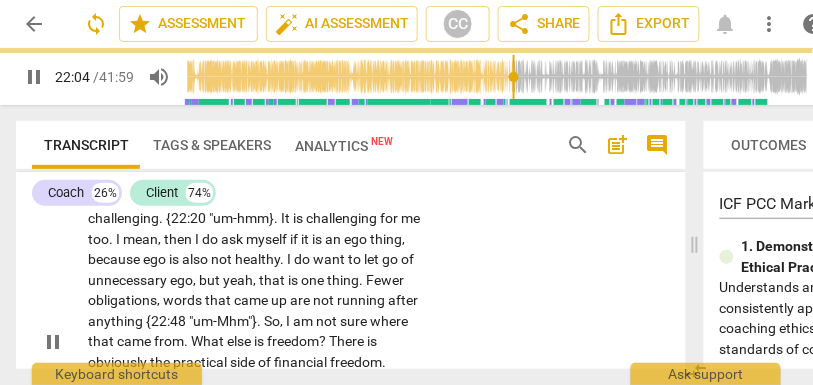 click on "being" at bounding box center [106, 157] 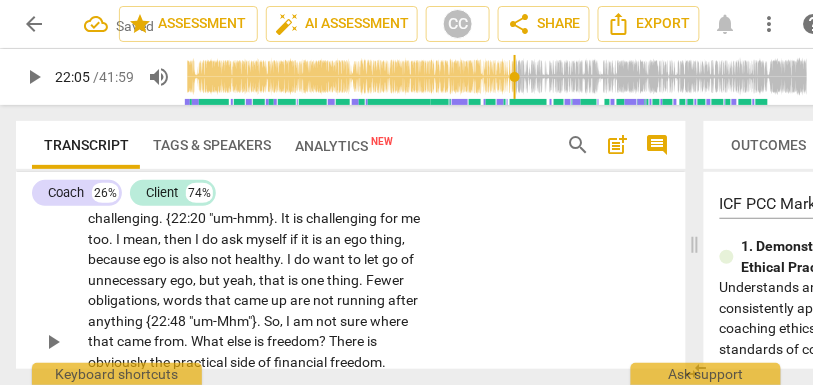 click on "told;" at bounding box center [138, 157] 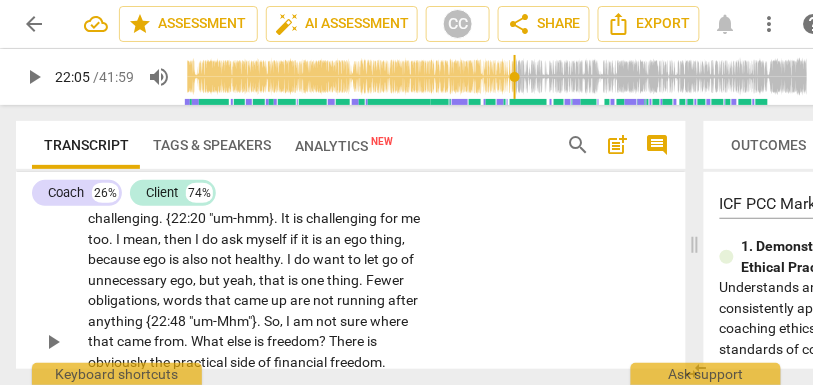 click on "is" at bounding box center [184, 157] 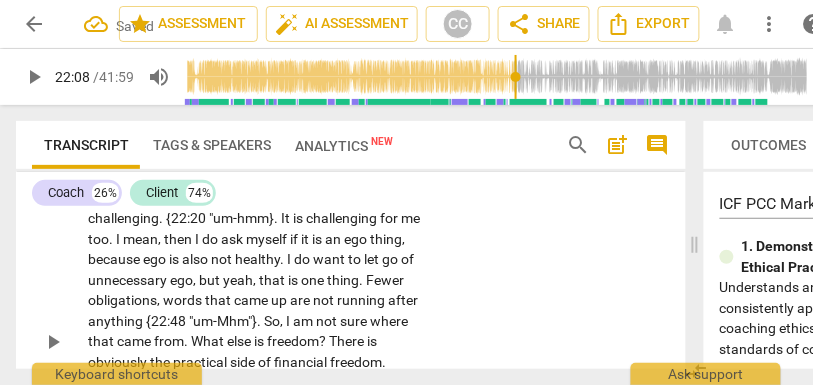 drag, startPoint x: 131, startPoint y: 295, endPoint x: 61, endPoint y: 295, distance: 70 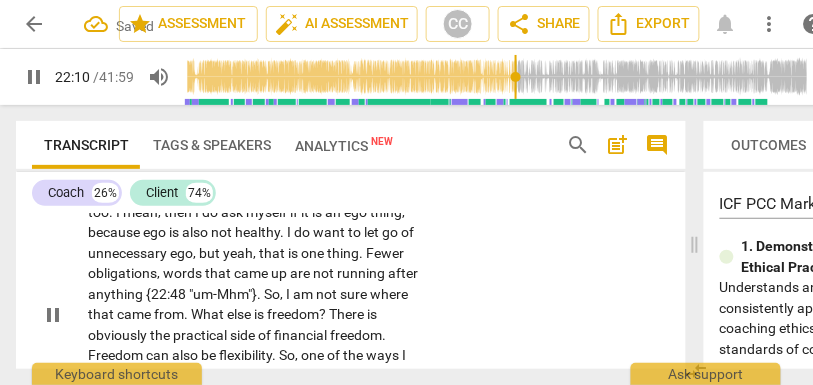 scroll, scrollTop: 6634, scrollLeft: 0, axis: vertical 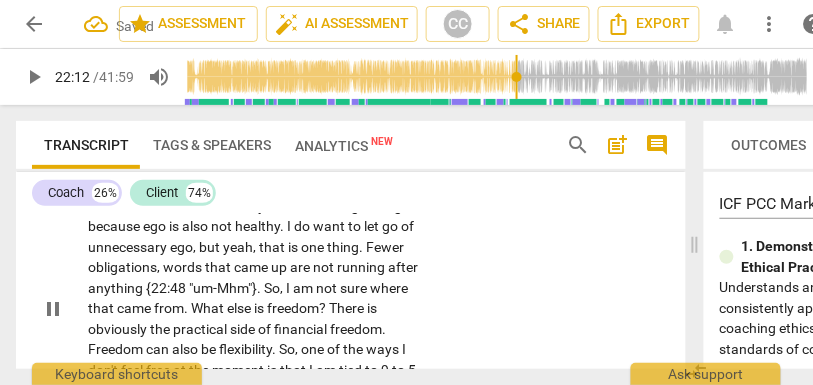 click on "right" at bounding box center [381, 144] 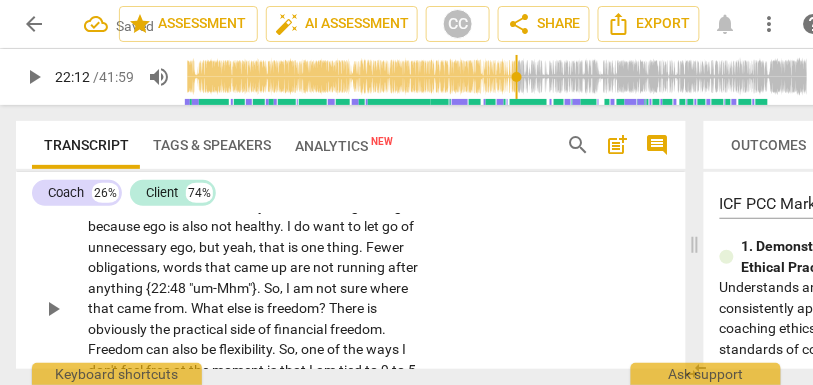 click on "Right" at bounding box center [353, 144] 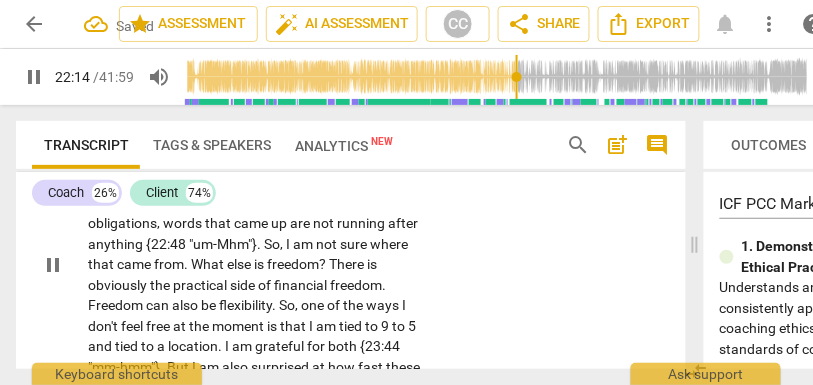 scroll, scrollTop: 6678, scrollLeft: 0, axis: vertical 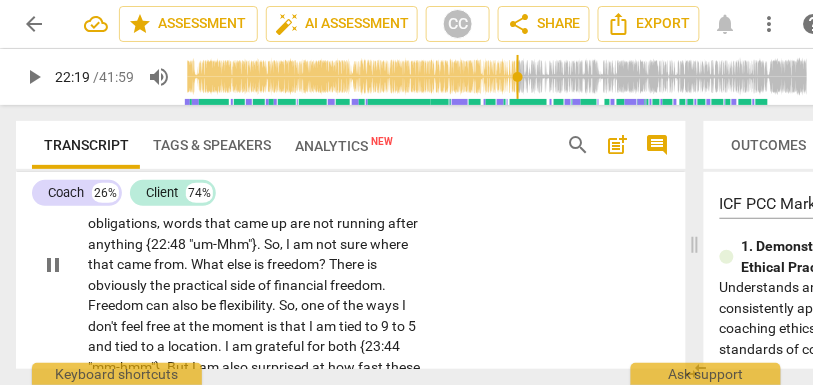 click on "challenging" at bounding box center [123, 141] 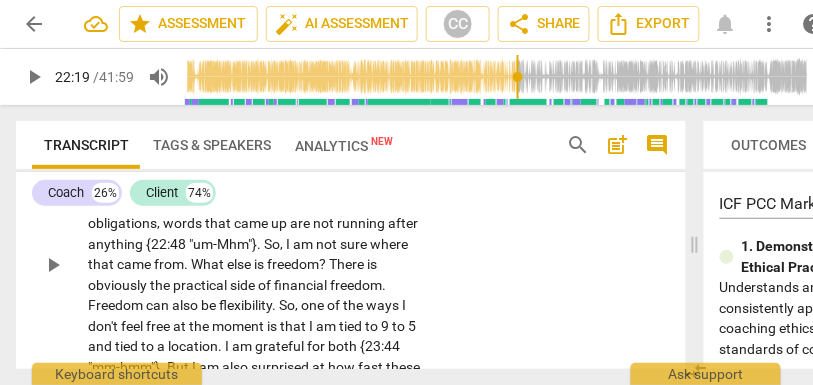 click on "challenging" at bounding box center (123, 141) 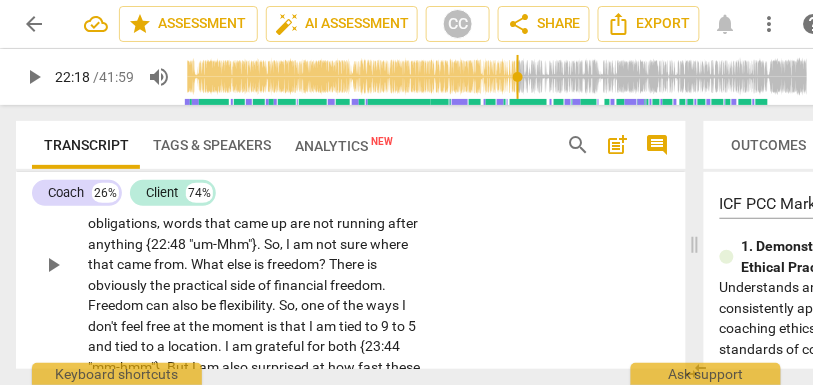 click on "{22:20" at bounding box center [187, 141] 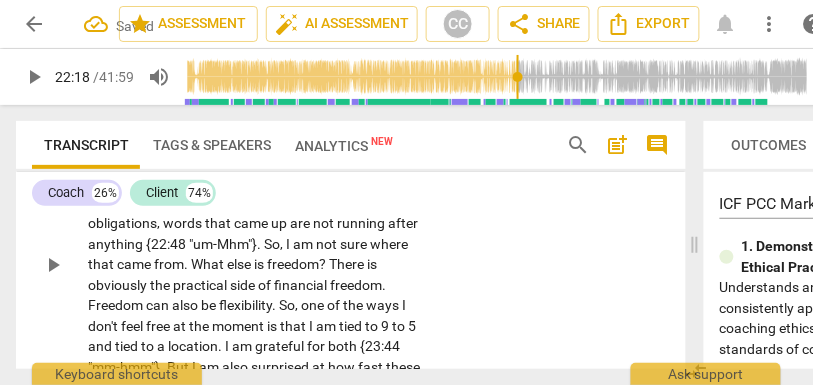 drag, startPoint x: 271, startPoint y: 264, endPoint x: 209, endPoint y: 267, distance: 62.072536 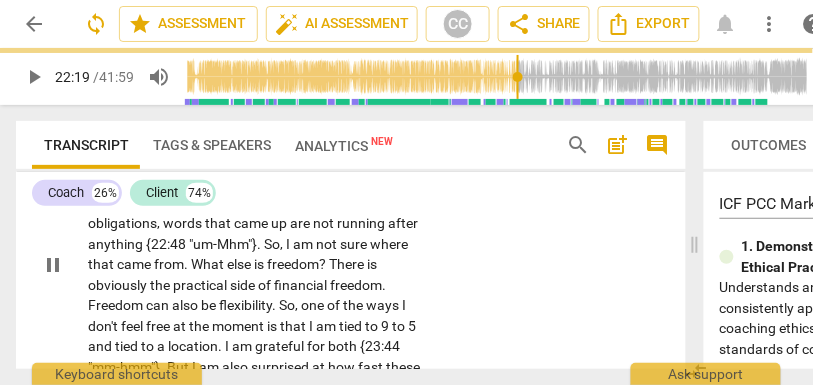 click on "It" at bounding box center (266, 141) 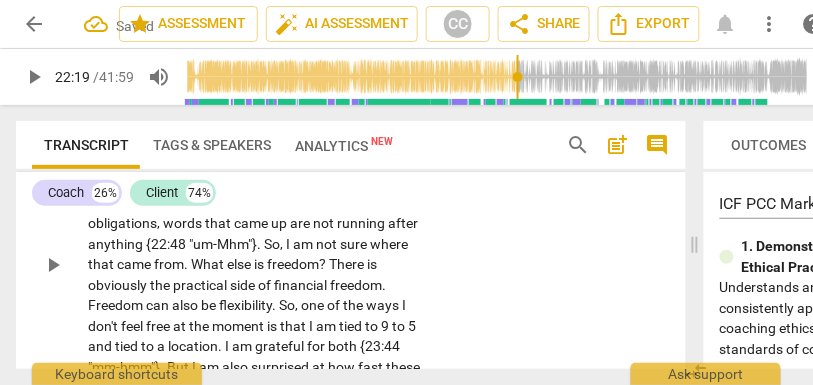 click on "challenging" at bounding box center [123, 141] 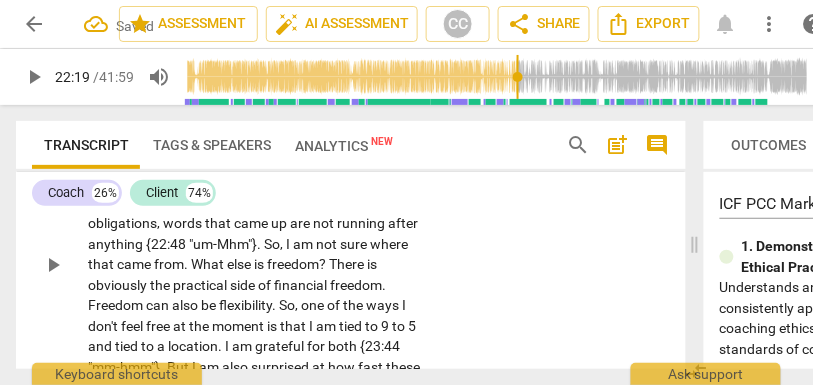 click on "{22:18" at bounding box center (187, 141) 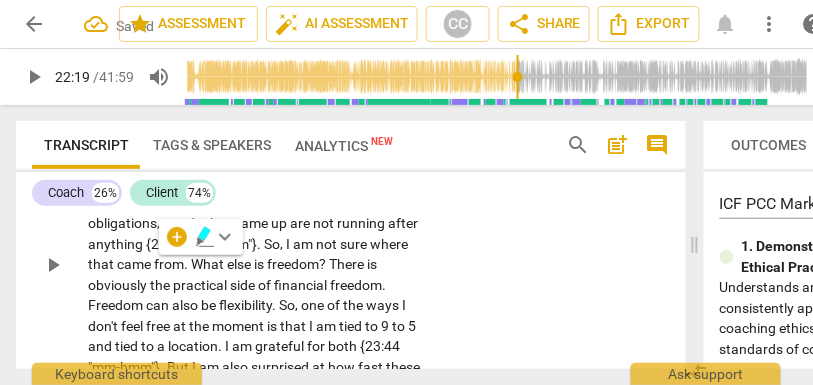 click on "challenging" at bounding box center (123, 141) 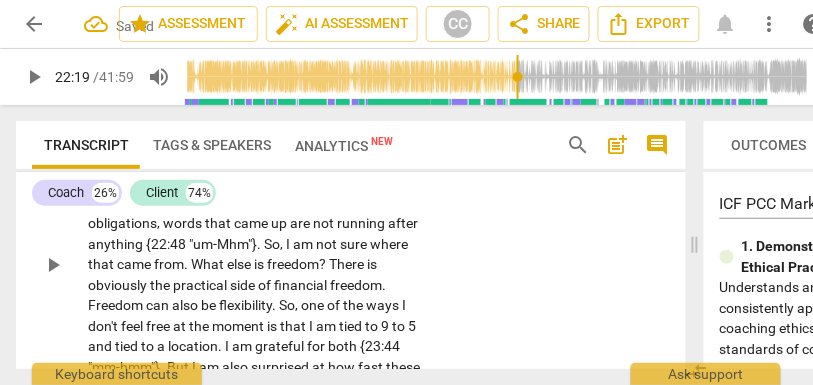 click on "it" at bounding box center [257, 141] 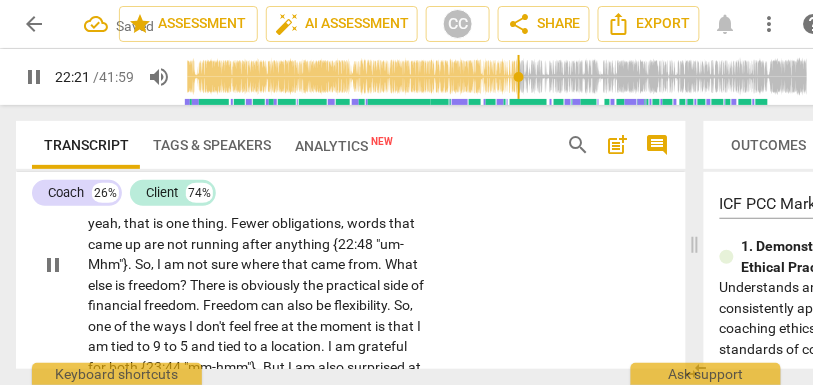 click on "me" at bounding box center [237, 162] 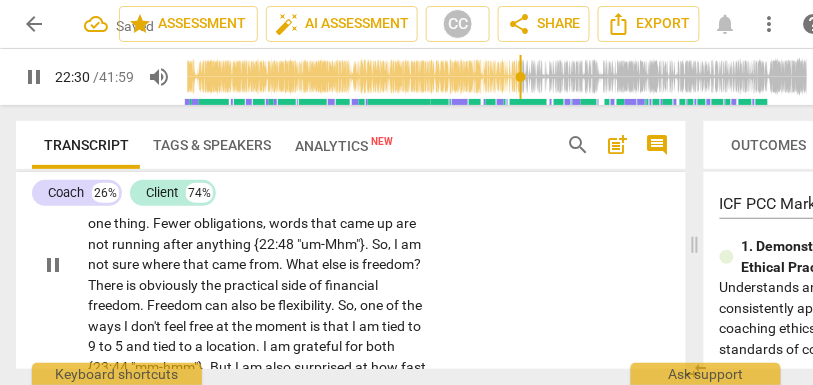 click on "," at bounding box center [281, 162] 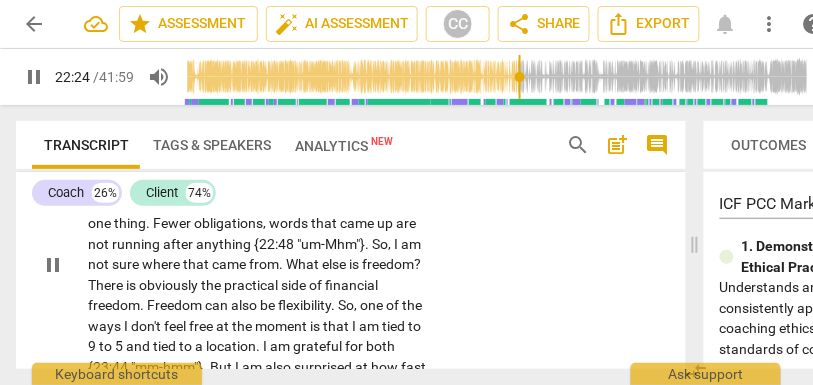click on "is" at bounding box center [274, 141] 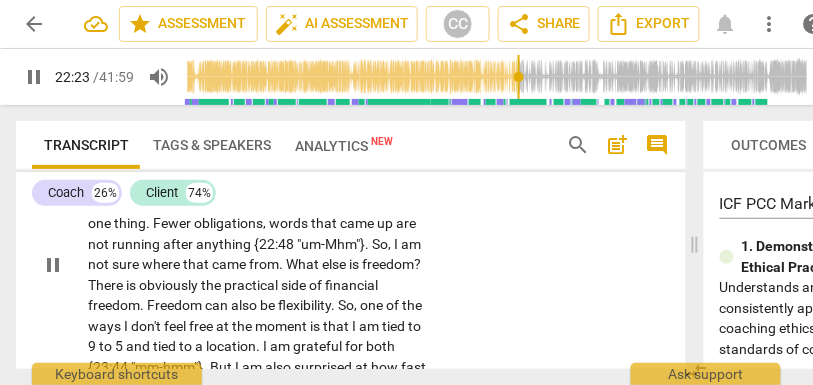 drag, startPoint x: 288, startPoint y: 284, endPoint x: 237, endPoint y: 285, distance: 51.009804 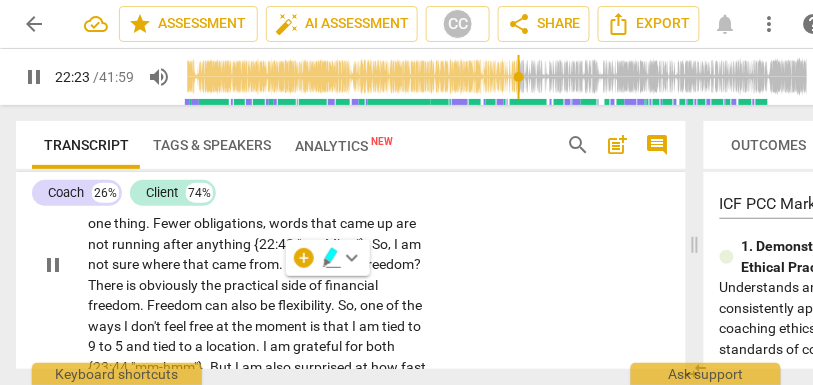type on "1344" 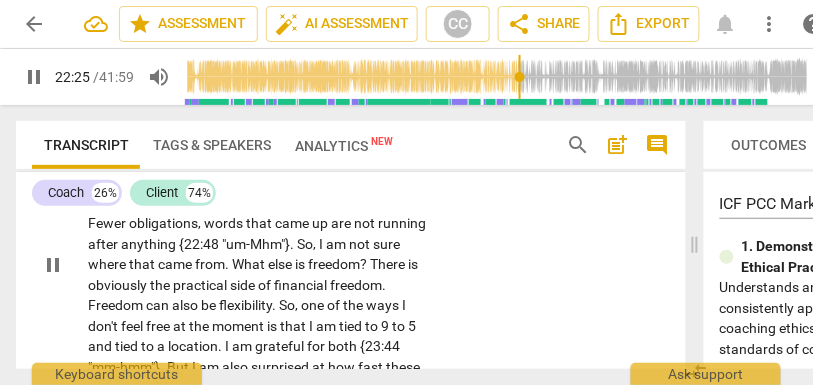 click on "I" at bounding box center (270, 162) 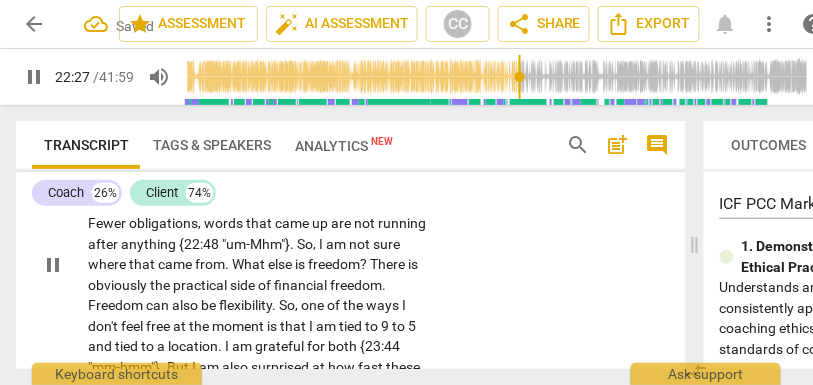 click on "ask" at bounding box center [305, 162] 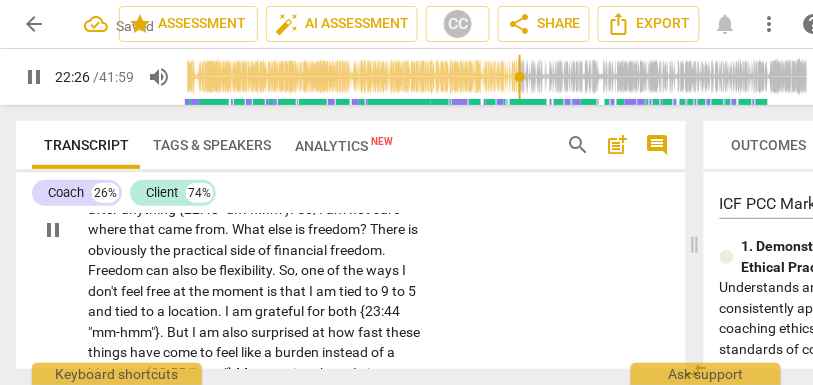 scroll, scrollTop: 6719, scrollLeft: 0, axis: vertical 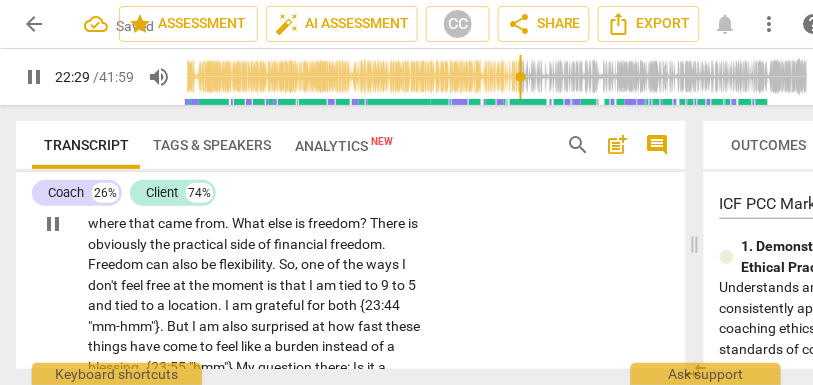 click on "ego" at bounding box center [220, 141] 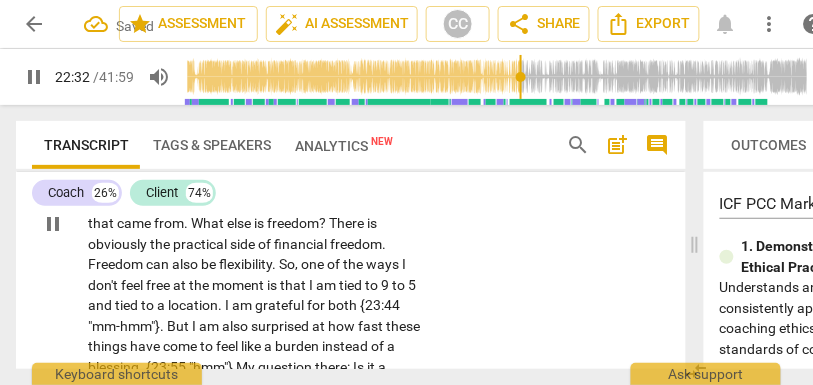 click on "not" at bounding box center [228, 141] 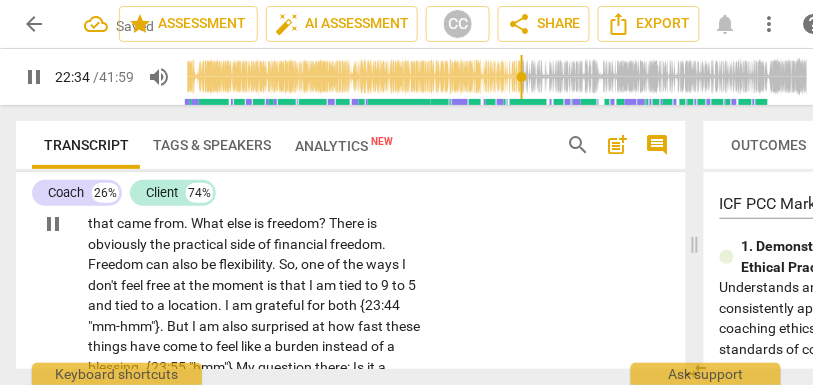 click on "that" at bounding box center [273, 162] 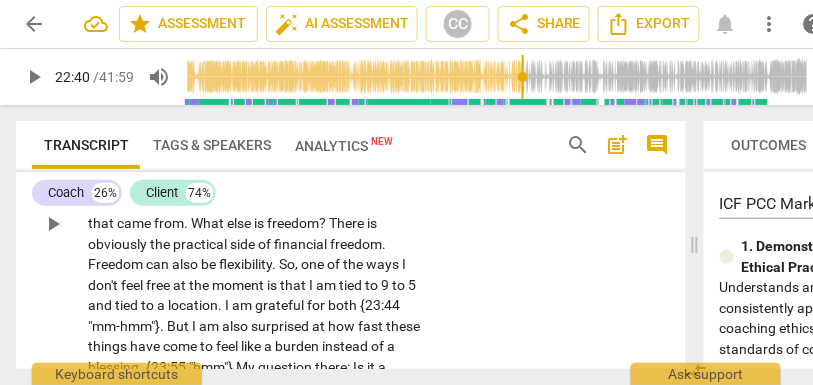 click on "That" at bounding box center [249, 162] 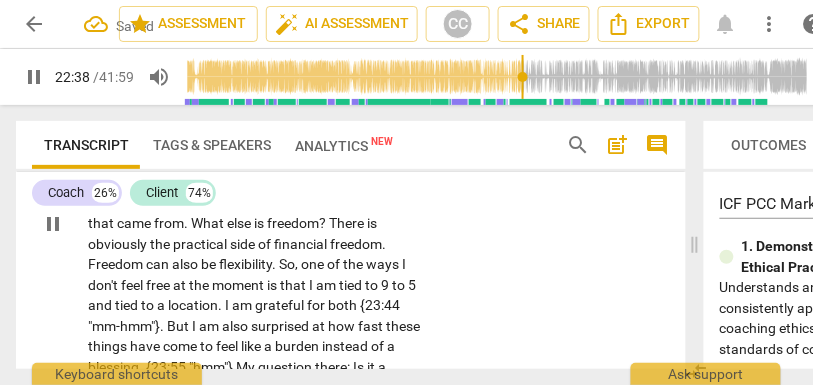 scroll, scrollTop: 6741, scrollLeft: 0, axis: vertical 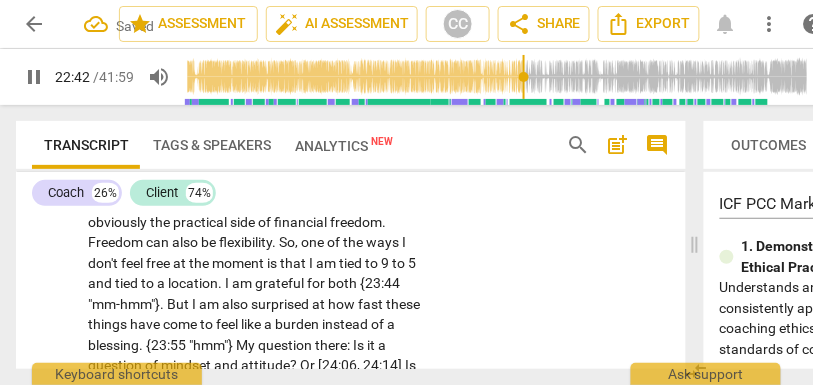 click on "Fewer" at bounding box center (361, 140) 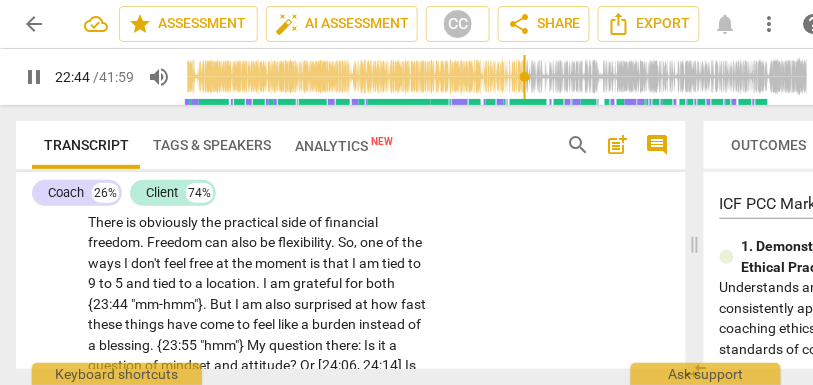 click on "words" at bounding box center [254, 160] 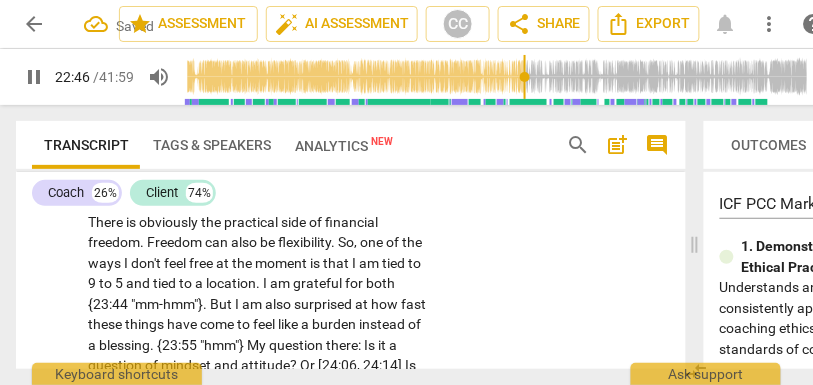 click on "Words" at bounding box center (251, 160) 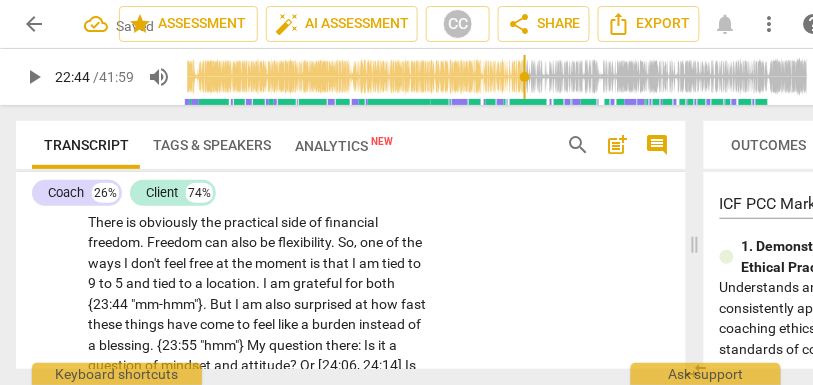 click on "not" at bounding box center [389, 160] 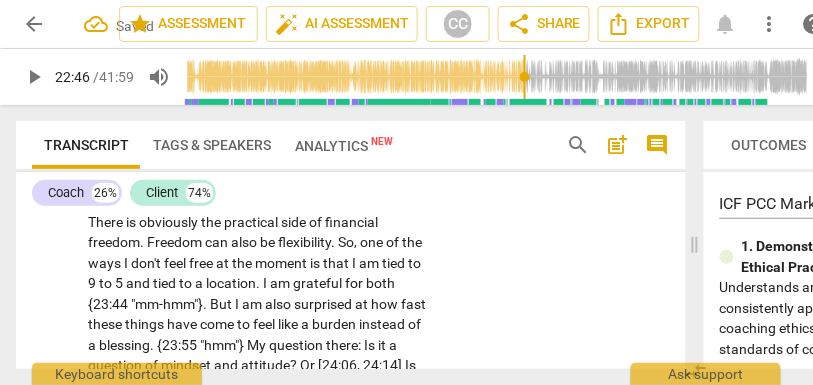 click on "anything" at bounding box center [201, 181] 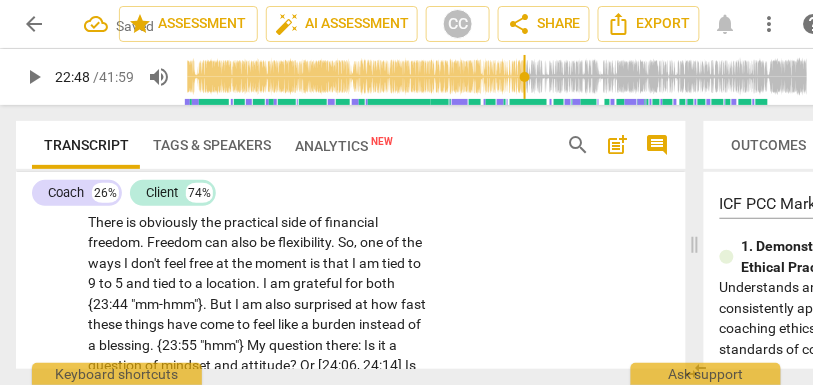 drag, startPoint x: 293, startPoint y: 303, endPoint x: 224, endPoint y: 304, distance: 69.00725 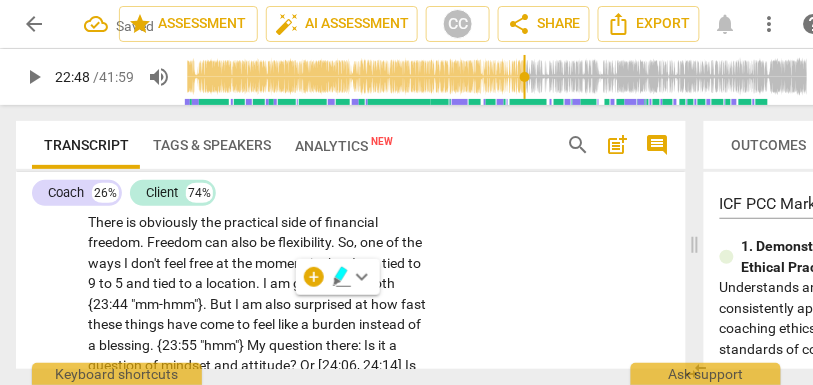 click on "anything»" at bounding box center (203, 181) 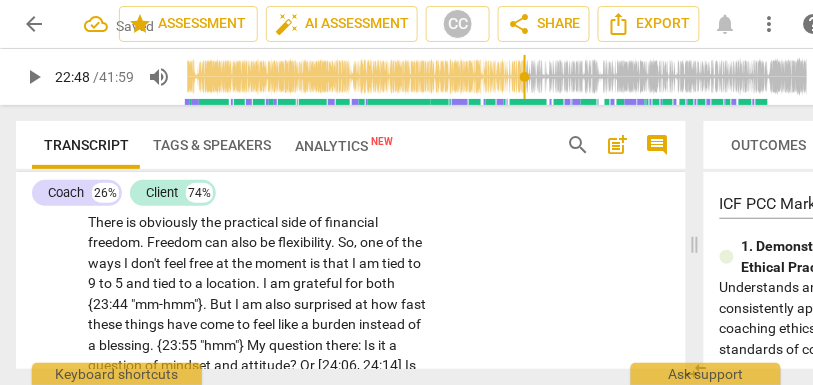 click on "anything»" at bounding box center [203, 181] 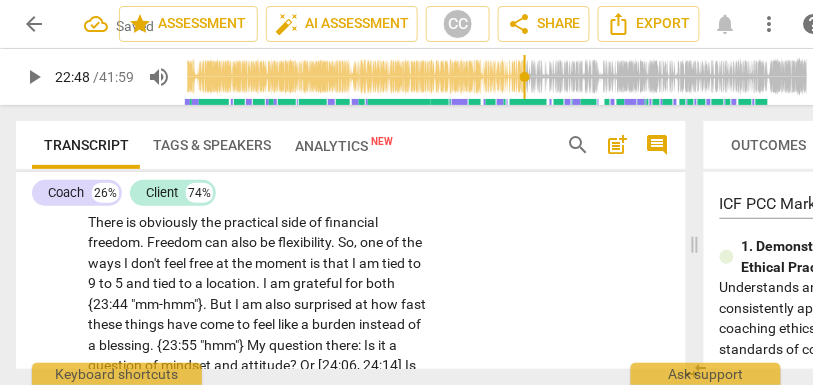 drag, startPoint x: 291, startPoint y: 299, endPoint x: 216, endPoint y: 295, distance: 75.10659 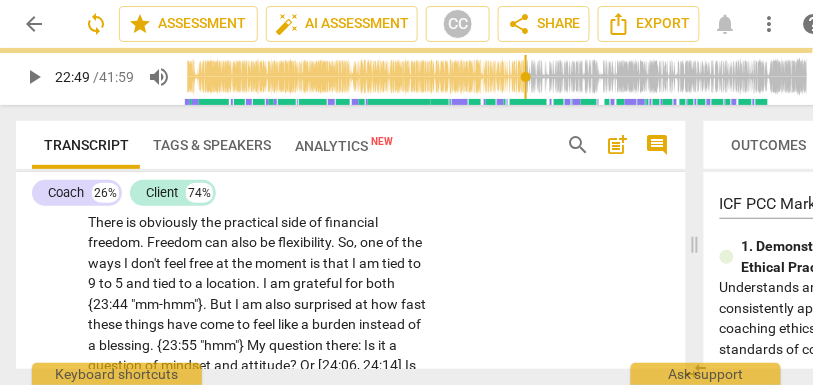 click on "I" at bounding box center (358, 181) 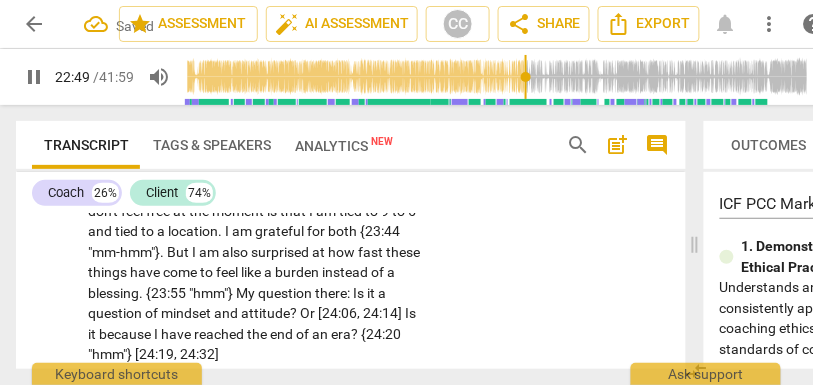 scroll, scrollTop: 6794, scrollLeft: 0, axis: vertical 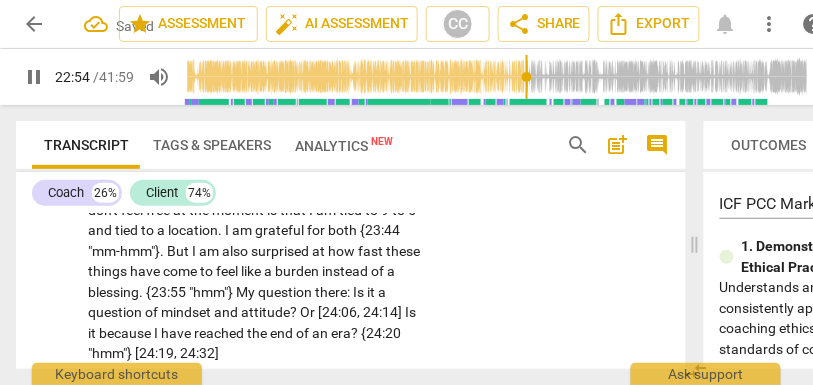 click on "from" at bounding box center (210, 148) 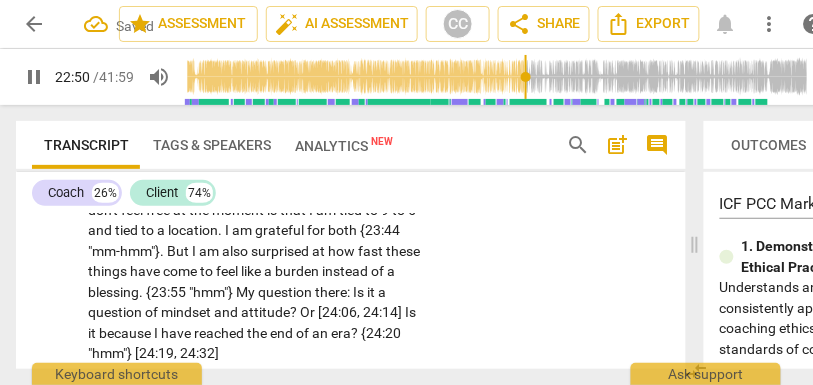 click on "What" at bounding box center [250, 148] 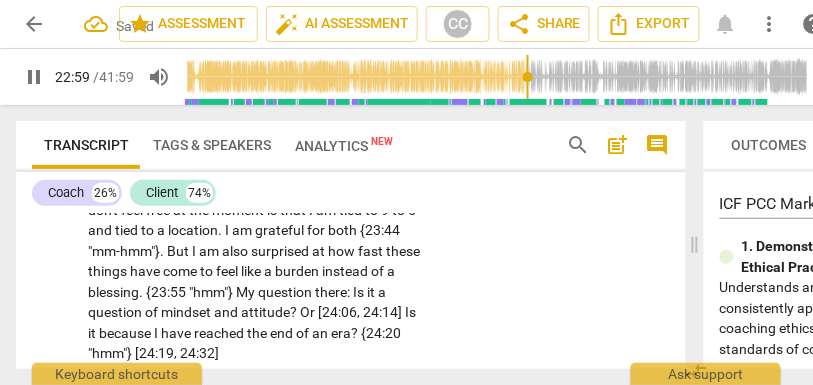 click on "came" at bounding box center [176, 148] 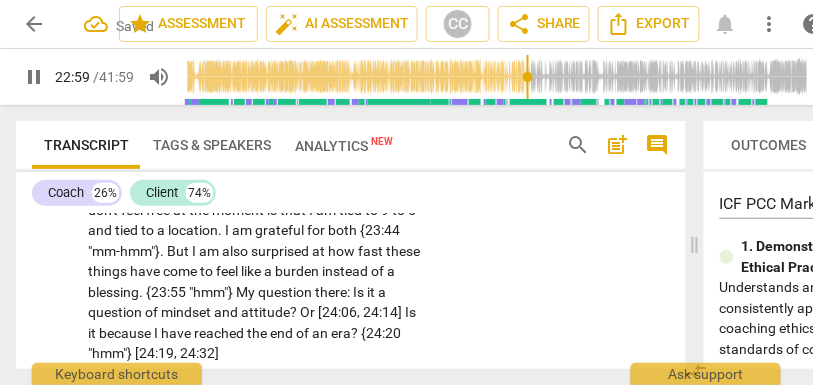 click on "came" at bounding box center (176, 148) 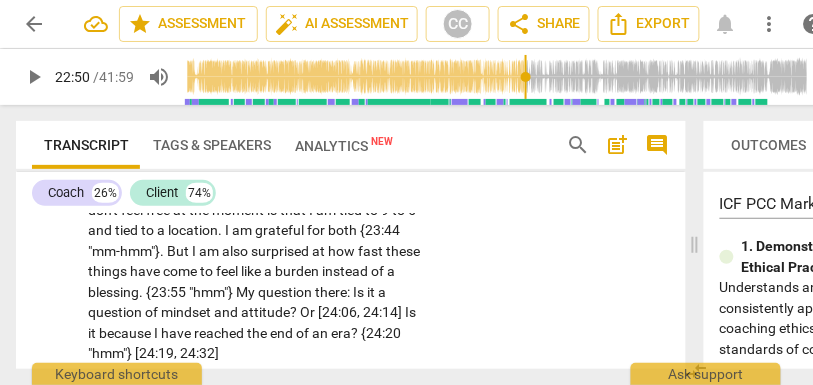 click on "." at bounding box center [228, 148] 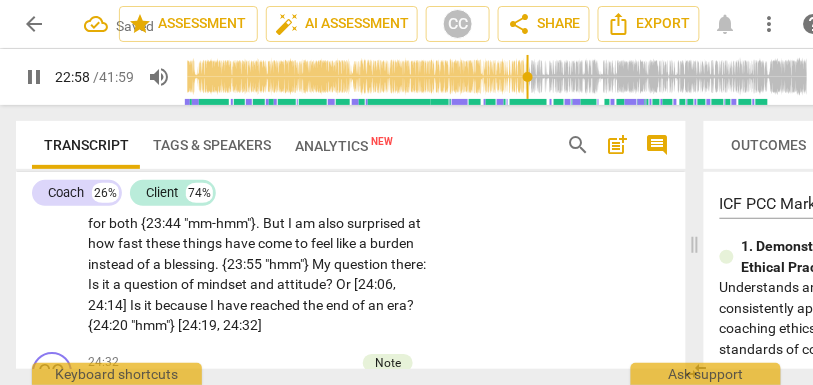 scroll, scrollTop: 6840, scrollLeft: 0, axis: vertical 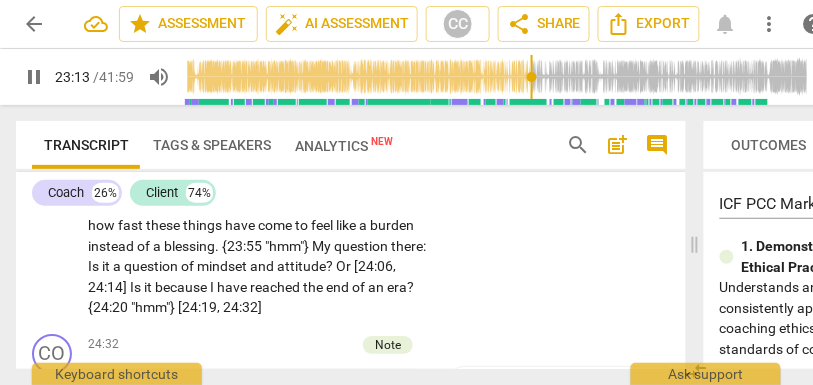 click on "practical" at bounding box center [314, 123] 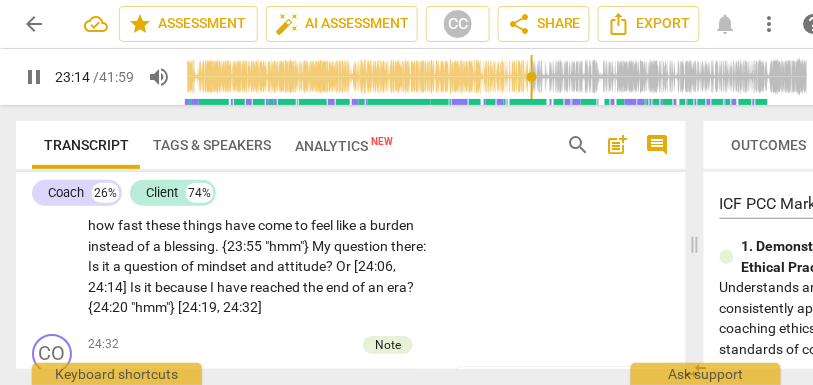 click on "practical" at bounding box center [314, 123] 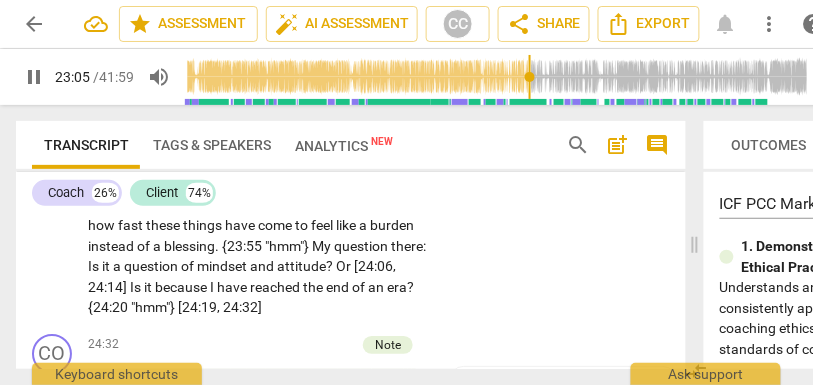 click on "Freedom" at bounding box center [232, 143] 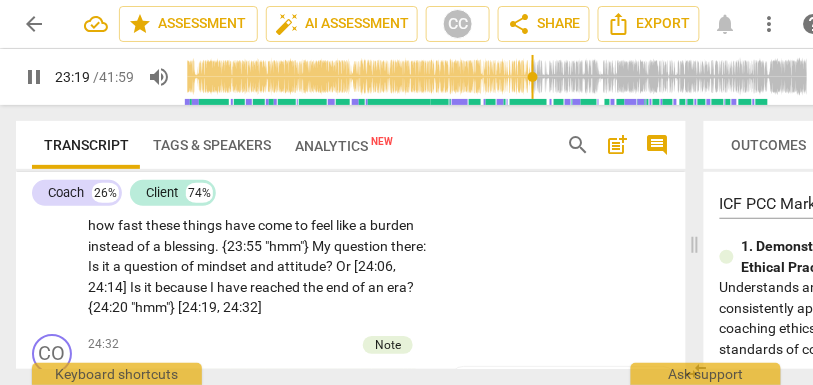 click on "freedom" at bounding box center [170, 143] 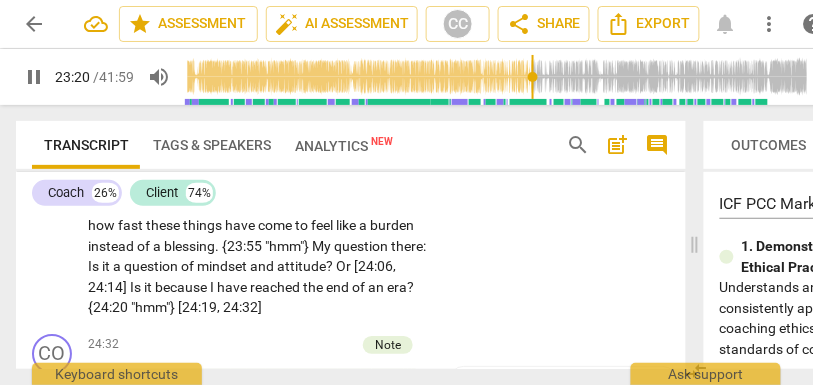 click on "freedom" at bounding box center (170, 143) 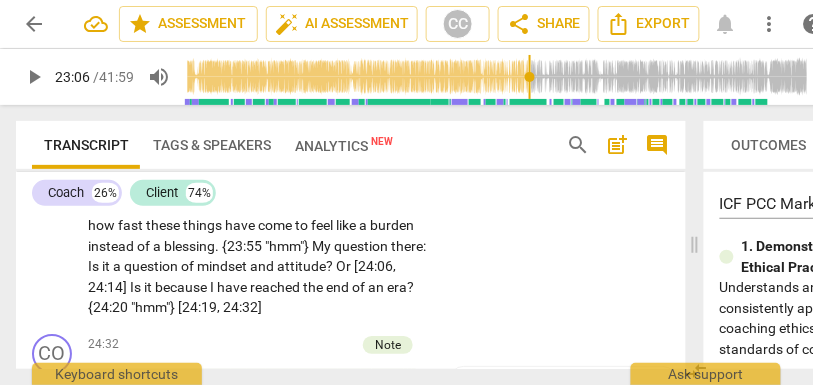click on "." at bounding box center [199, 143] 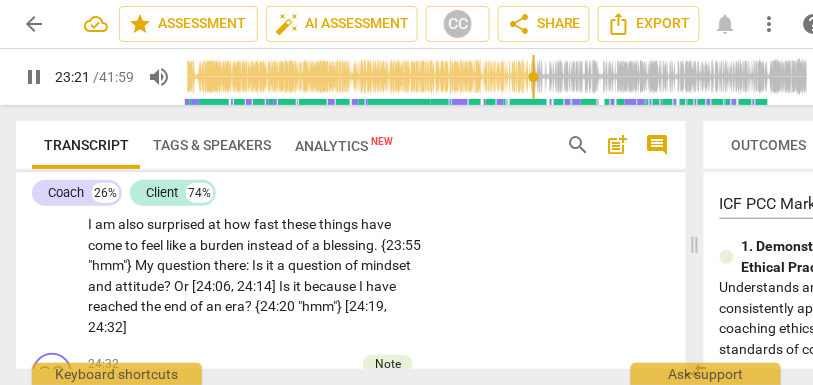 scroll, scrollTop: 6840, scrollLeft: 0, axis: vertical 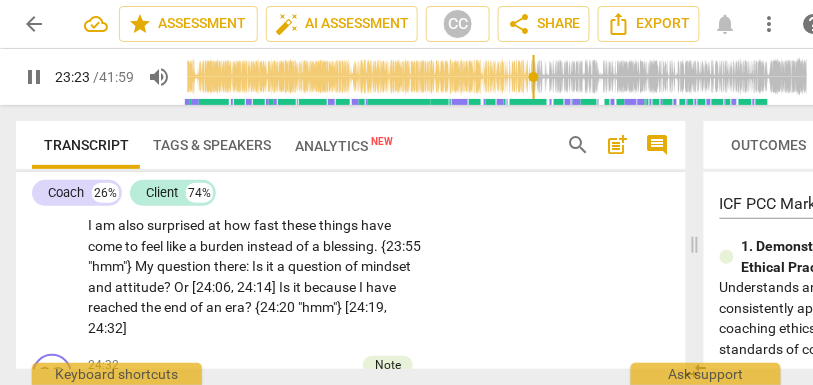 click on "one" at bounding box center [183, 164] 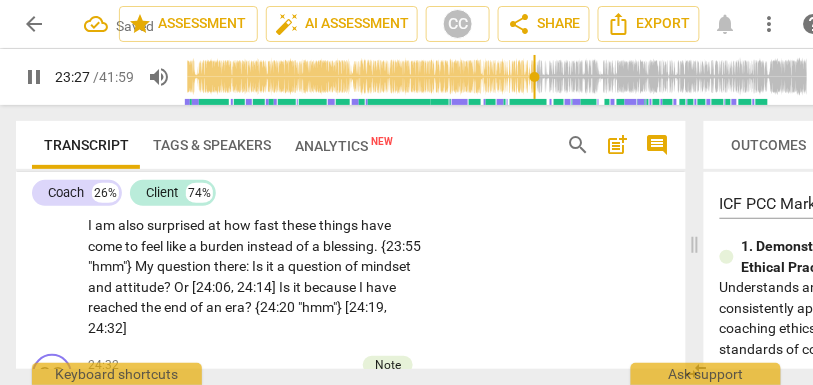 click on "Definitely ,   fewer   obligations .   There   is   this   element   of   being   told   that   is   really   not   sitting   well   with   me .   Well ,   it   has   never   sat   well   with   me ,   to   be   honest .   Right   now ,   where   I   am   in   my   career   and   life ,   it   has   been   challenging .   {TIME   "hmm"}   It   is   {TIME   "mm-hmm"}   challenging   for   me ,   too .  T hen,  I   do   ask   myself   if   it   is   an   ego   thing.  Ego  is   also   not   healthy .   I   do   want   to   let   go   of   unnecessary   ego. Yeah.  That  is   one   thing,  fewer  obligations.  Words  that   came   up   are  « not   running   after   anything»  {TIME   "hmm!"}  I   am   not   sure   where   that   came   from . [TIME, TIME]   What   else   is   freedom ?   There   is   obviously   the   practical   side   of   financial   freedom . [TIME, TIME]   Freedom   can   also   be   flexibility .  O ne   of   the   ways   I   don't   feel   free   at   the   moment   is" at bounding box center [257, 112] 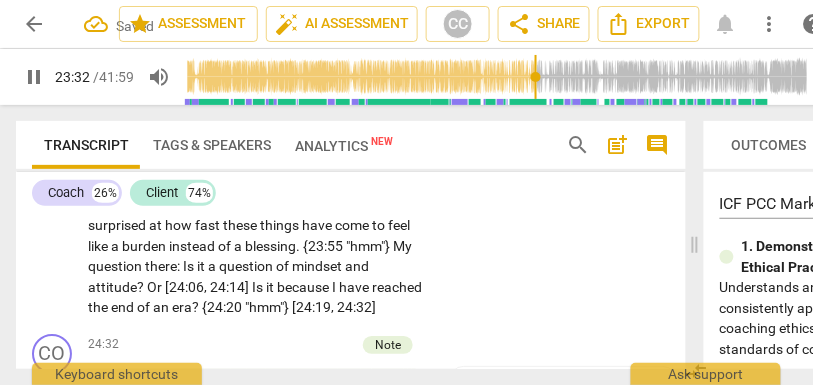click on "to" at bounding box center [237, 184] 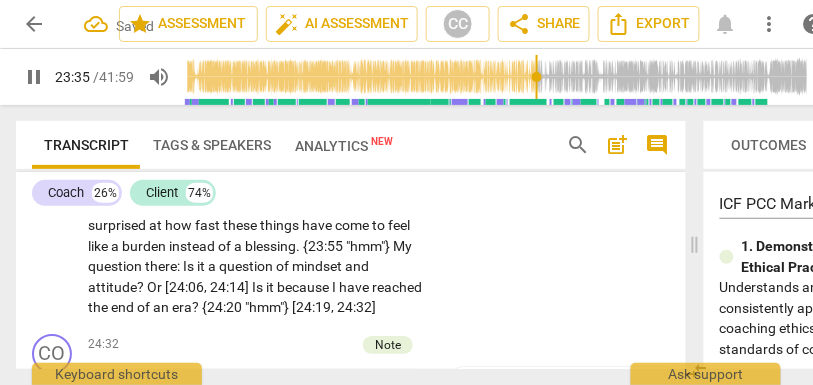 click on "and" at bounding box center (290, 184) 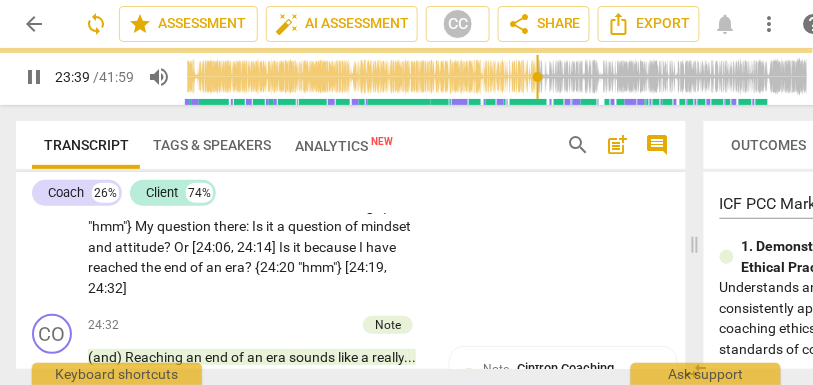 scroll, scrollTop: 6887, scrollLeft: 0, axis: vertical 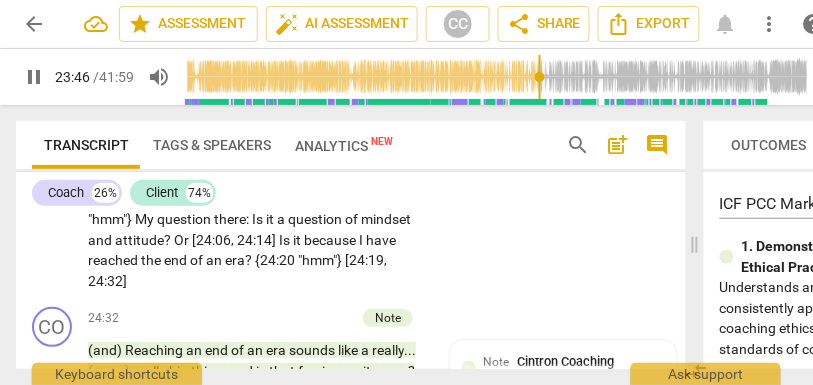 click on "both" at bounding box center (264, 158) 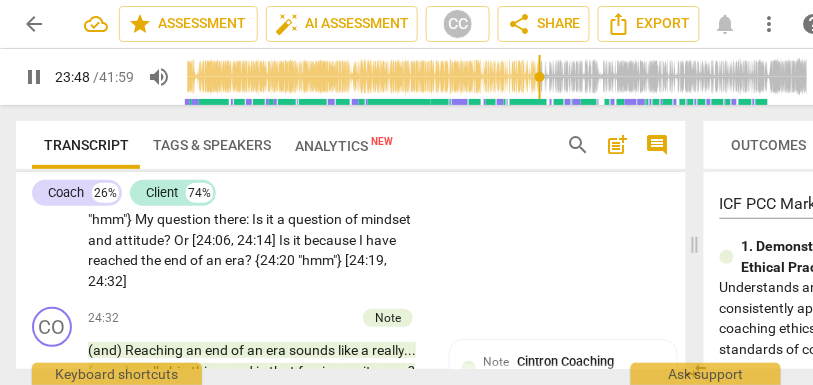 click on "But" at bounding box center [413, 158] 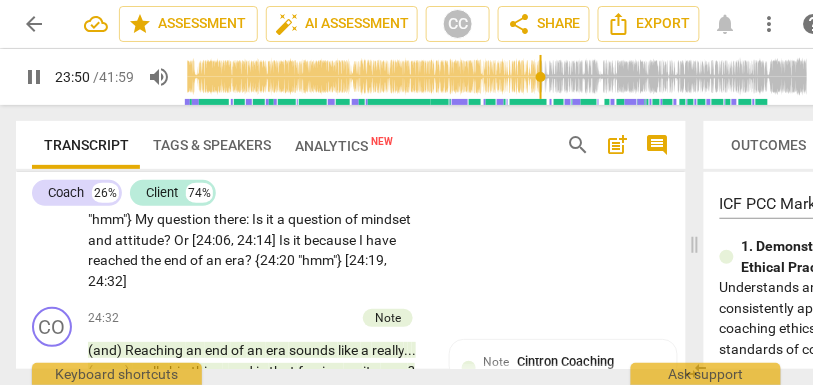 click on "also" at bounding box center [125, 178] 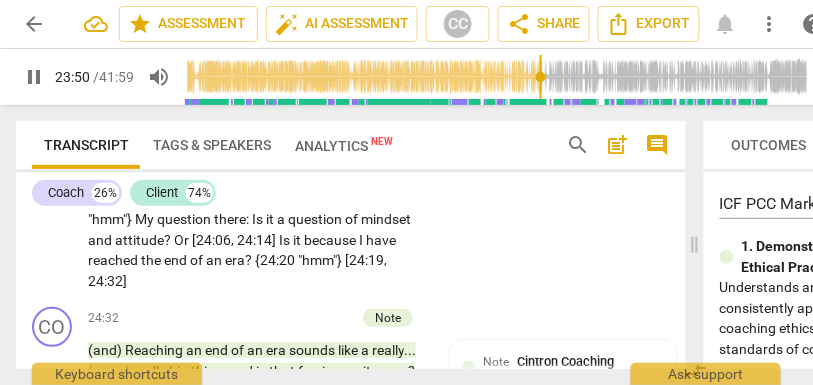 click on "also" at bounding box center (125, 178) 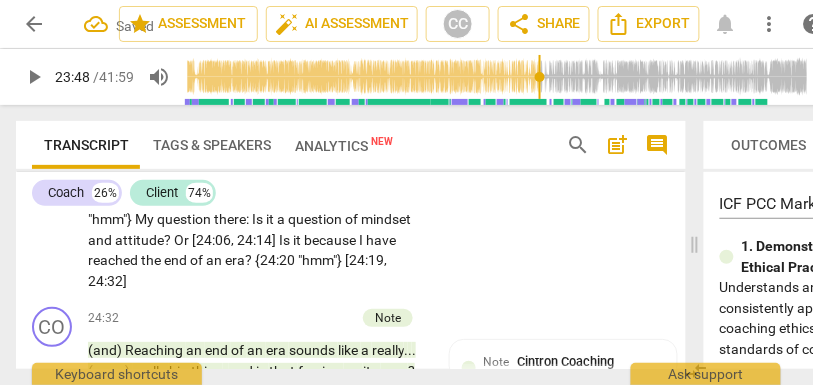 click on "ut" at bounding box center (412, 158) 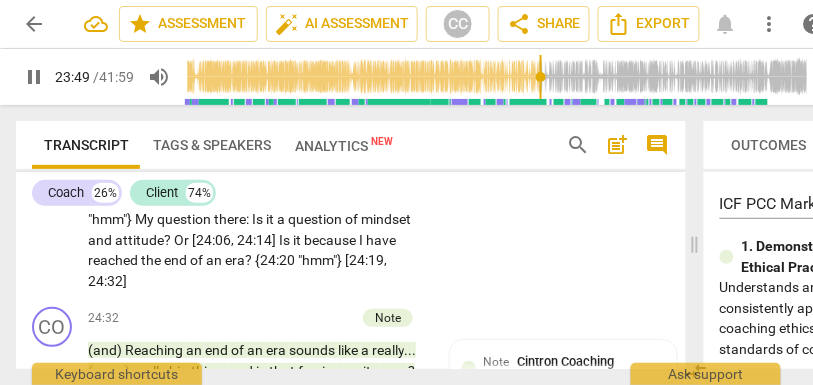 scroll, scrollTop: 6940, scrollLeft: 0, axis: vertical 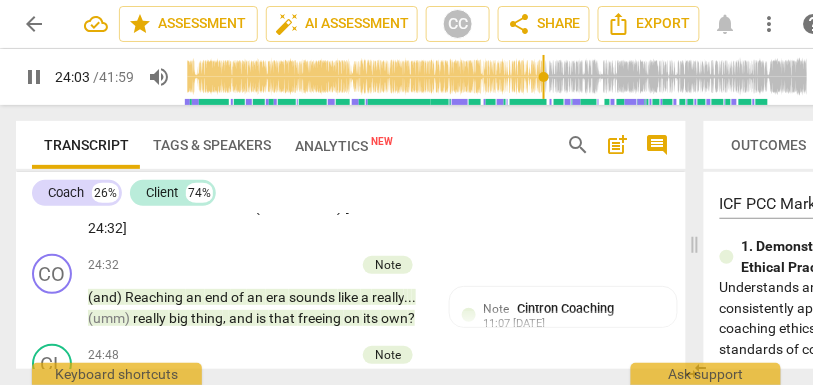 click on "Or" at bounding box center (183, 187) 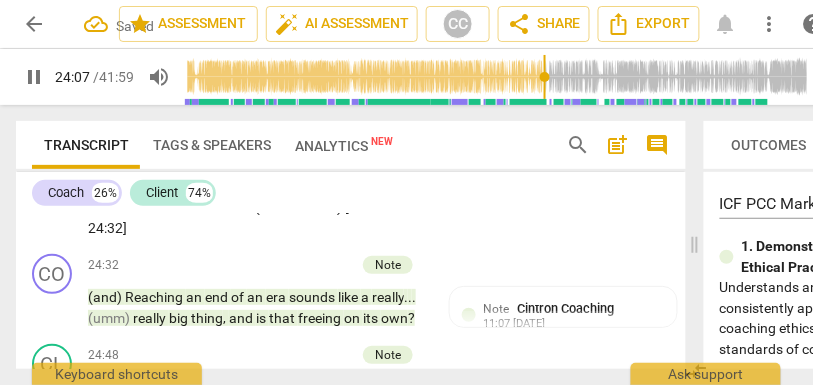 click on "Is" at bounding box center (281, 187) 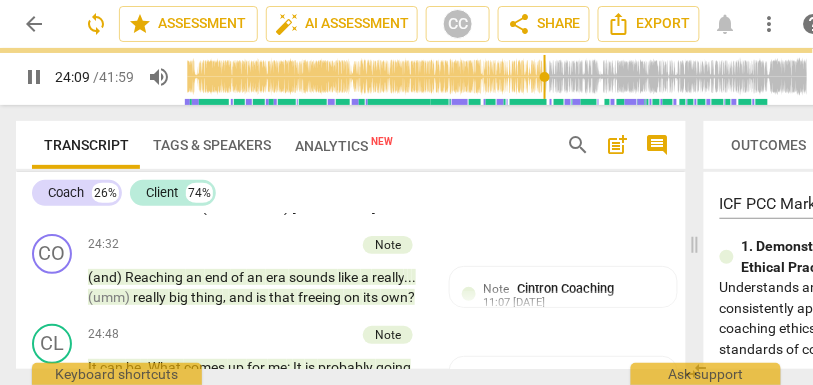 click on "CL play_arrow pause 21:49 + Add competency keyboard_arrow_right Definitely ,   fewer   obligations .   There   is   this   element   of   being   told   that   is   really   not   sitting   well   with   me .   Well ,   it   has   never   sat   well   with   me ,   to   be   honest .   Right   now ,   where   I   am   in   my   career   and   life ,   it   has   been   challenging .   {22:18   "hmm"}   It   is   {22:19   "mm-hmm"}   challenging   for   me ,   too .   Then ,   I   do   ask   myself   if   it   is   an   ego   thing .   Ego   is   also   not   healthy .   I   do   want   to   let   go   of   unnecessary   ego .   Yeah .   That   is   one   thing ,   fewer   obligations .   Words   that   came   up   are   «not   running   after   anything»   {22:47   "hmm ! "}   I   am   not   sure   where   that   came   from .   [22:50 ,   22:58]   What   else   is   freedom ?   There   is   obviously   the   practical   side   of   financial   freedom .   [23:06 ,   23:19]   Freedom   can   also   be   ." at bounding box center [351, -14] 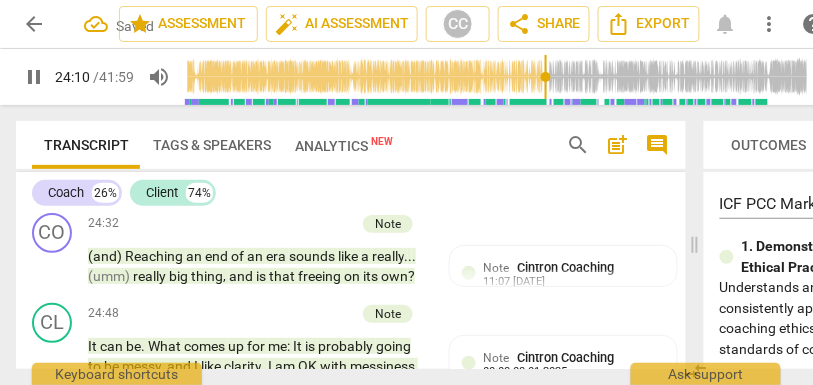 scroll, scrollTop: 6969, scrollLeft: 0, axis: vertical 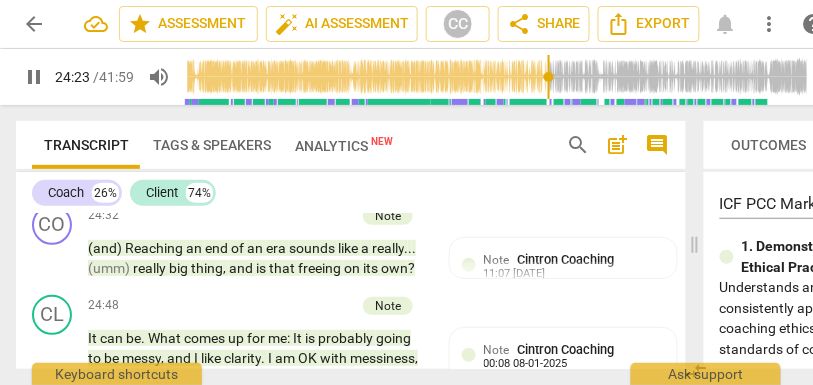 drag, startPoint x: 369, startPoint y: 301, endPoint x: 338, endPoint y: 300, distance: 31.016125 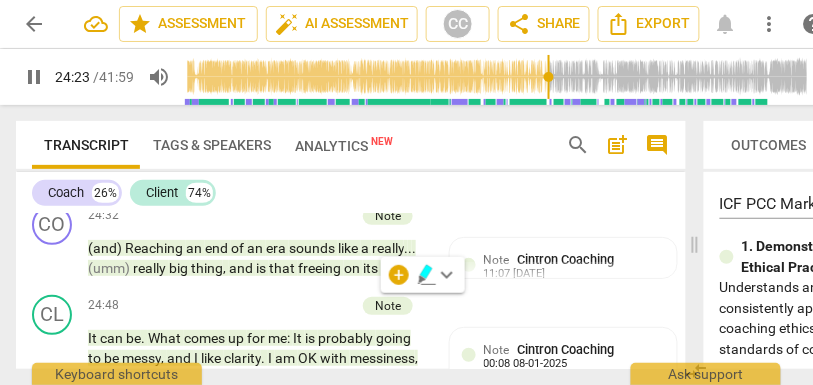 type on "1464" 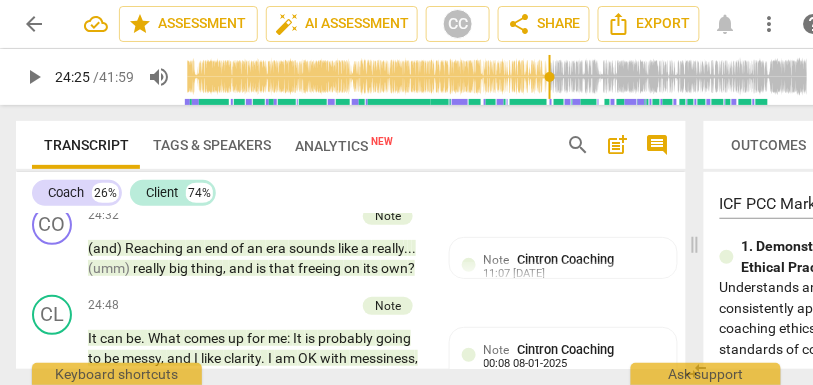 click on "CL play_arrow pause 21:49 + Add competency keyboard_arrow_right Definitely ,   fewer   obligations .   There   is   this   element   of   being   told   that   is   really   not   sitting   well   with   me .   Well ,   it   has   never   sat   well   with   me ,   to   be   honest .   Right   now ,   where   I   am   in   my   career   and   life ,   it   has   been   challenging .   {22:18   "hmm"}   It   is   {22:19   "mm-hmm"}   challenging   for   me ,   too .   Then ,   I   do   ask   myself   if   it   is   an   ego   thing .   Ego   is   also   not   healthy .   I   do   want   to   let   go   of   unnecessary   ego .   Yeah .   That   is   one   thing ,   fewer   obligations .   Words   that   came   up   are   «not   running   after   anything»   {22:47   "hmm ! "}   I   am   not   sure   where   that   came   from .   [22:50 ,   22:58]   What   else   is   freedom ?   There   is   obviously   the   practical   side   of   financial   freedom .   [23:06 ,   23:19]   Freedom   can   also   be   ." at bounding box center (351, -43) 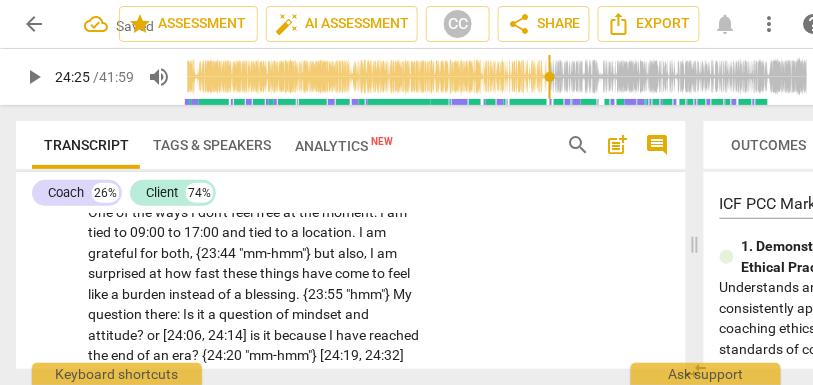 click on "CL play_arrow pause 21:49 + Add competency keyboard_arrow_right Definitely ,   fewer   obligations .   There   is   this   element   of   being   told   that   is   really   not   sitting   well   with   me .   Well ,   it   has   never   sat   well   with   me ,   to   be   honest .   Right   now ,   where   I   am   in   my   career   and   life ,   it   has   been   challenging .   {22:18   "hmm"}   It   is   {22:19   "mm-hmm"}   challenging   for   me ,   too .   Then ,   I   do   ask   myself   if   it   is   an   ego   thing .   Ego   is   also   not   healthy .   I   do   want   to   let   go   of   unnecessary   ego .   Yeah .   That   is   one   thing ,   fewer   obligations .   Words   that   came   up   are   «not   running   after   anything»   {22:47   "hmm ! "}   I   am   not   sure   where   that   came   from .   [22:50 ,   22:58]   What   else   is   freedom ?   There   is   obviously   the   practical   side   of   financial   freedom .   [23:06 ,   23:19]   Freedom   can   also   be   ." at bounding box center [351, 134] 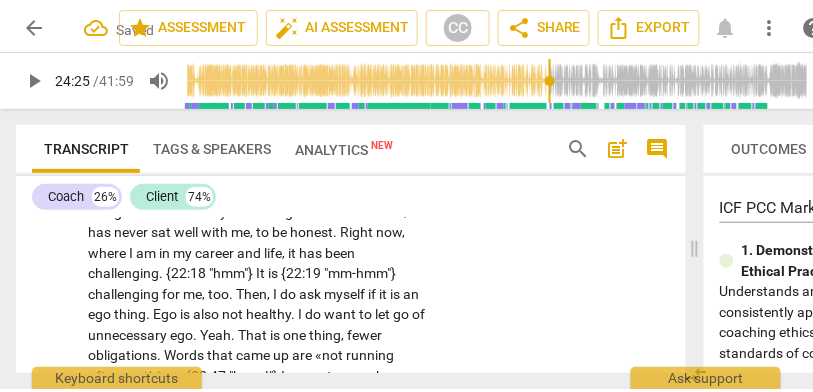scroll, scrollTop: 6546, scrollLeft: 0, axis: vertical 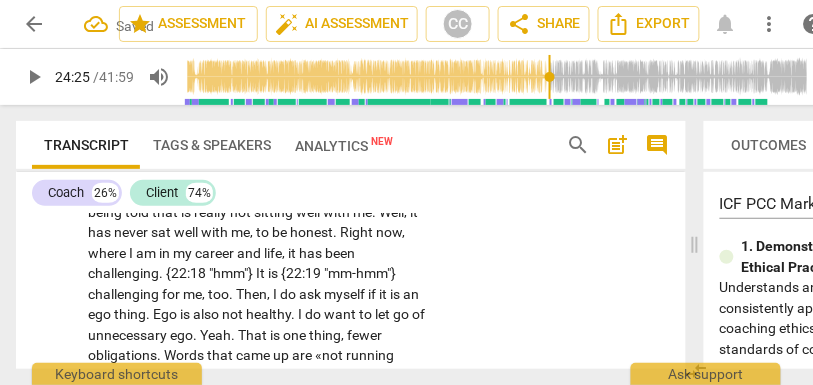 click on "Add competency" at bounding box center [365, 160] 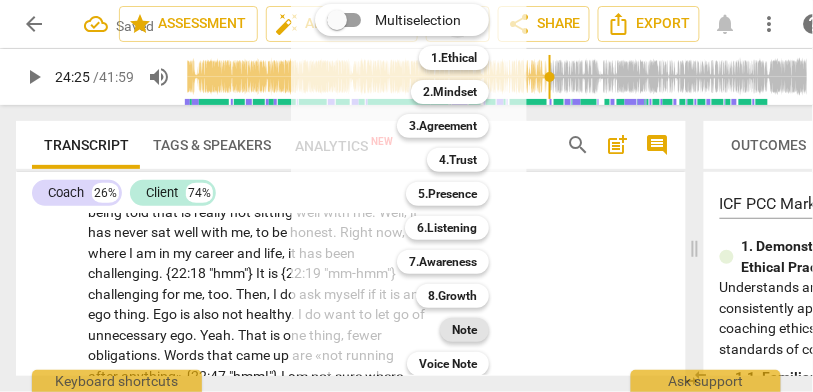 click on "Note" at bounding box center [464, 330] 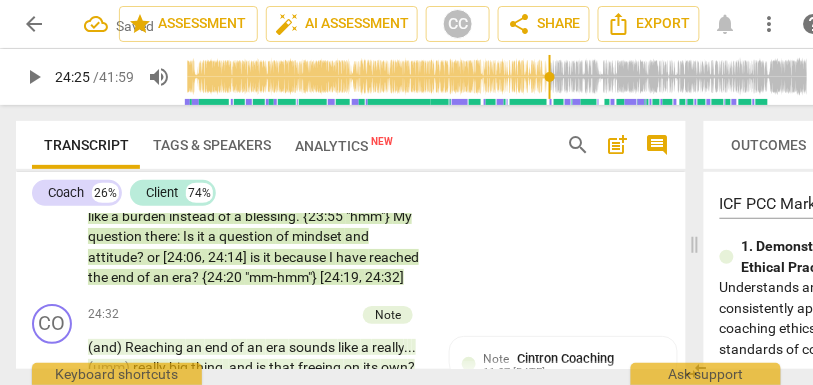 scroll, scrollTop: 6870, scrollLeft: 0, axis: vertical 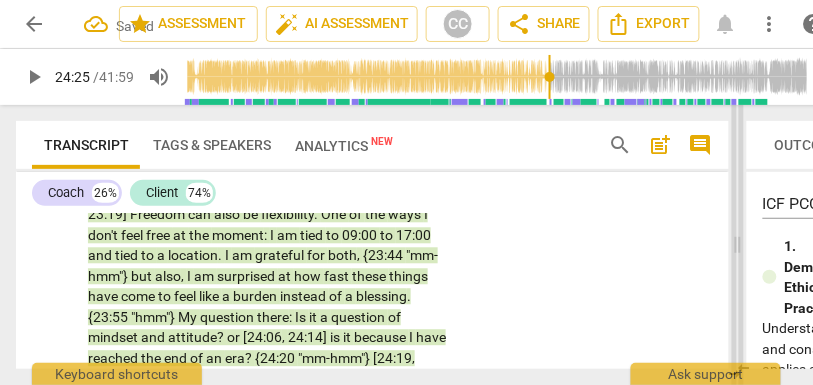 drag, startPoint x: 695, startPoint y: 251, endPoint x: 742, endPoint y: 249, distance: 47.042534 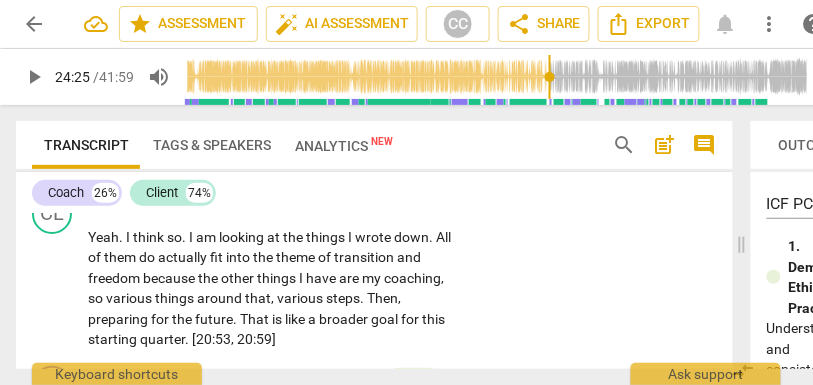 scroll, scrollTop: 5652, scrollLeft: 0, axis: vertical 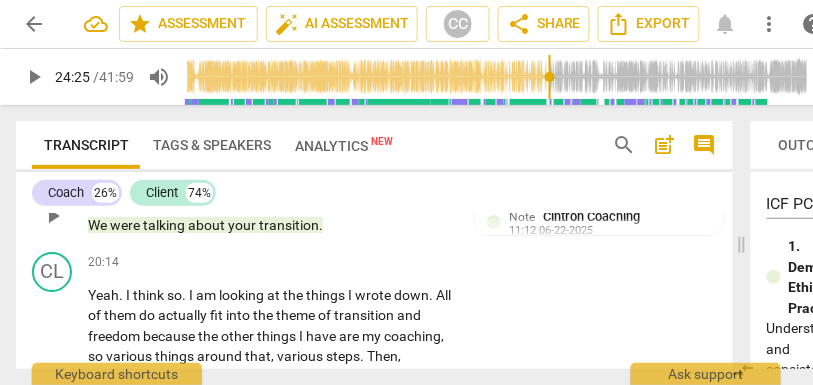 click on "transition" at bounding box center (289, 225) 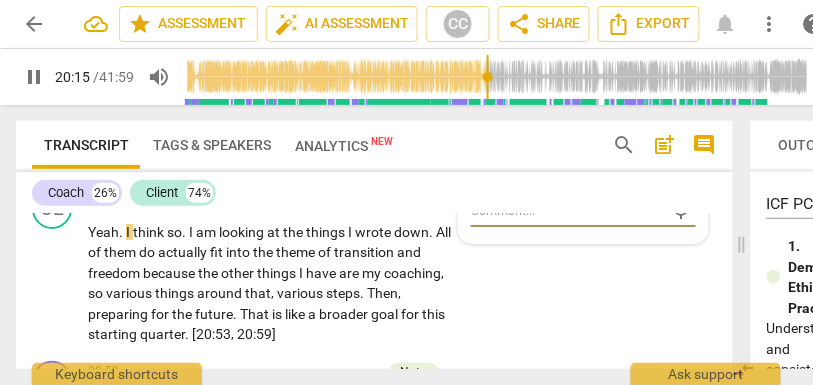 scroll, scrollTop: 5674, scrollLeft: 0, axis: vertical 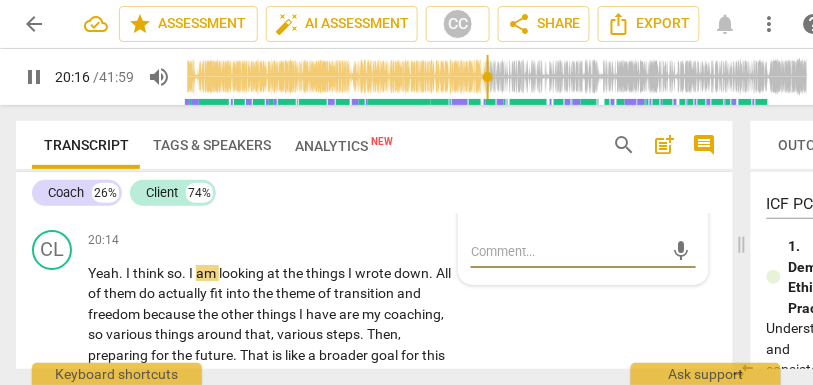 click on "yourself" at bounding box center [349, 183] 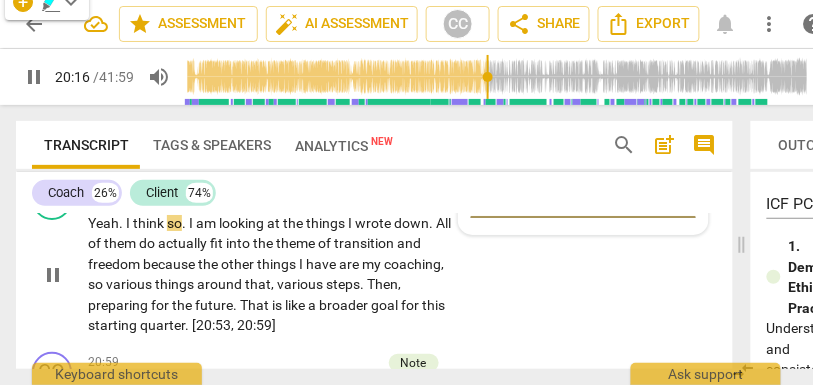 scroll, scrollTop: 5749, scrollLeft: 0, axis: vertical 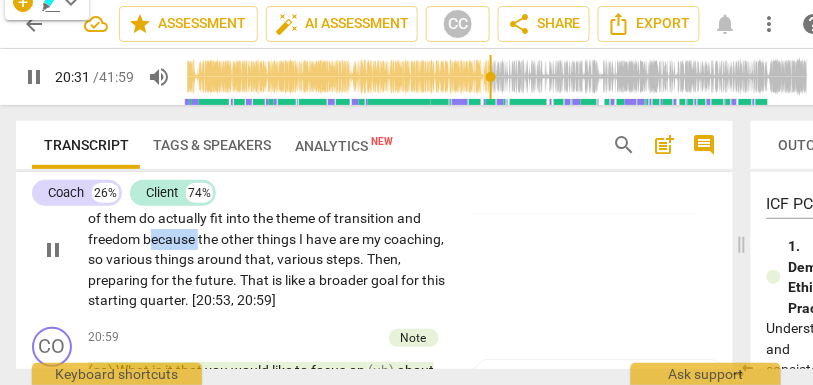 drag, startPoint x: 198, startPoint y: 304, endPoint x: 148, endPoint y: 302, distance: 50.039986 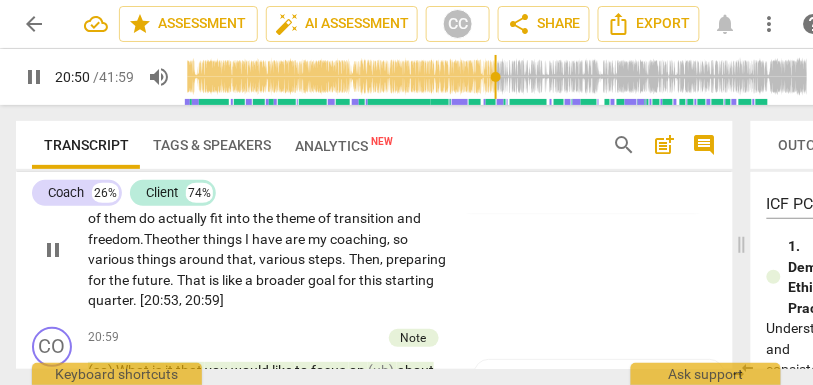 click on "various" at bounding box center [283, 259] 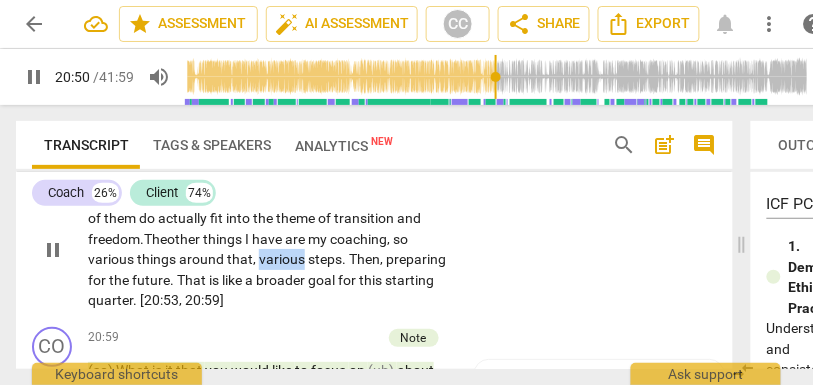 click on "various" at bounding box center (283, 259) 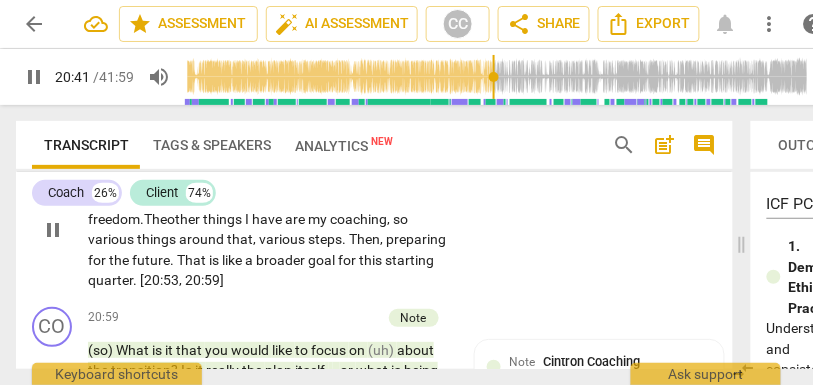 scroll, scrollTop: 5776, scrollLeft: 0, axis: vertical 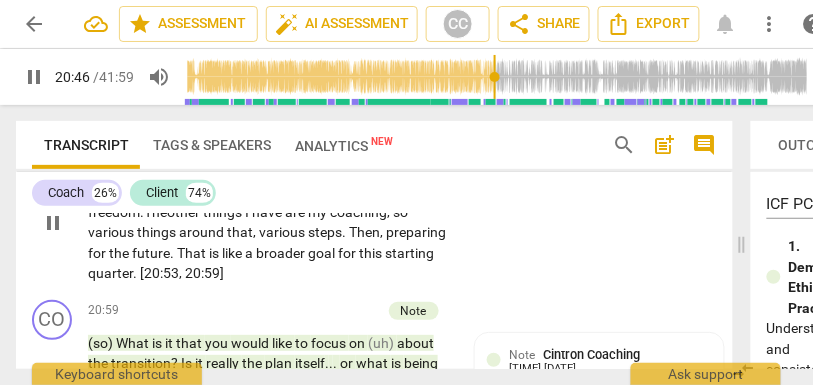 click on "around" at bounding box center [203, 232] 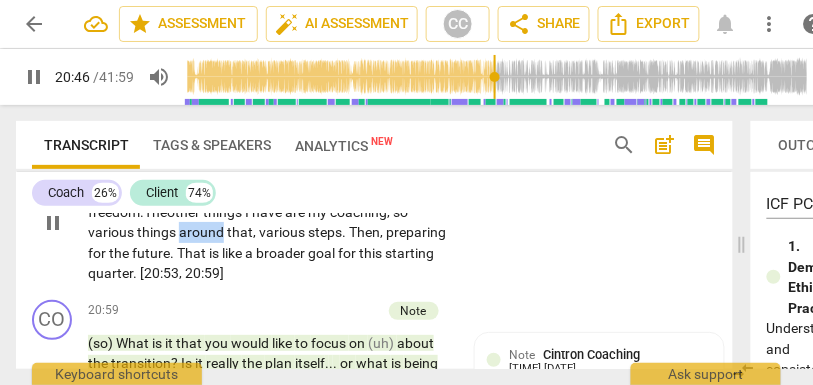 click on "around" at bounding box center (203, 232) 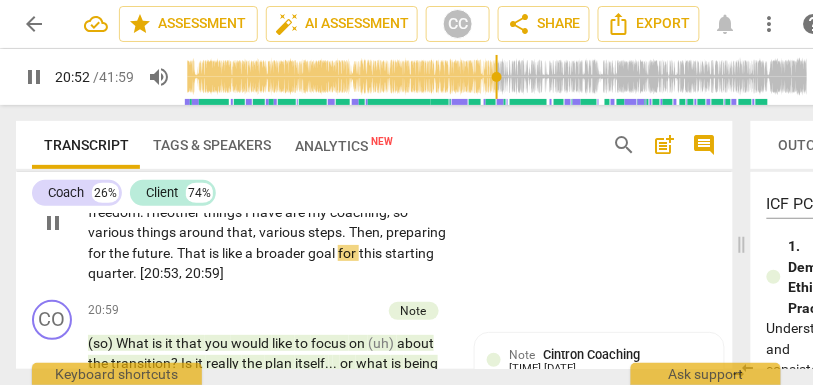 click on "various" at bounding box center [283, 232] 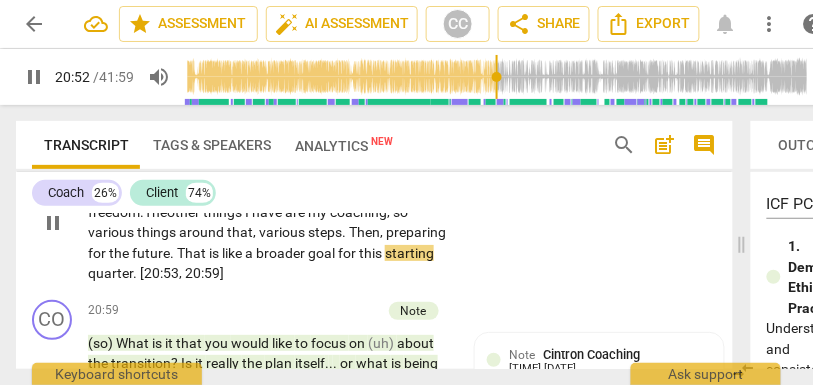 click on "I" at bounding box center [248, 212] 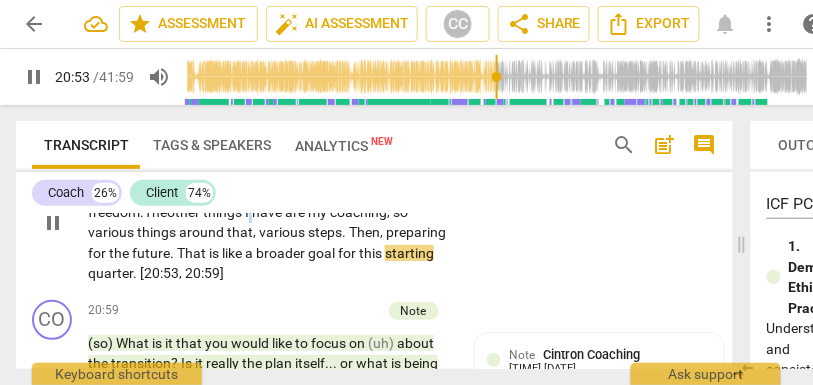 click on "I" at bounding box center (248, 212) 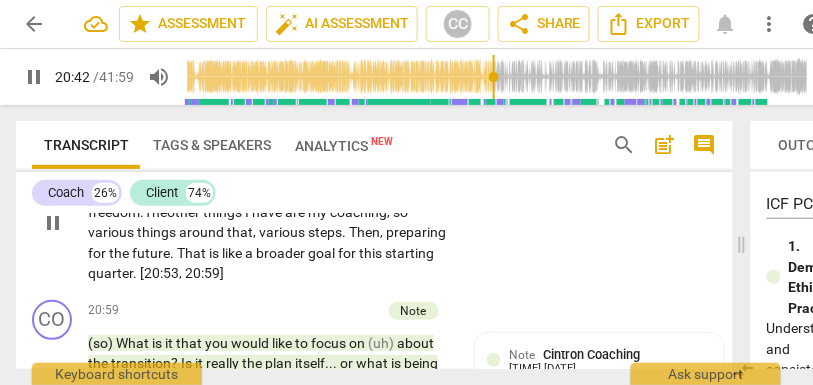 click on "various" at bounding box center [283, 232] 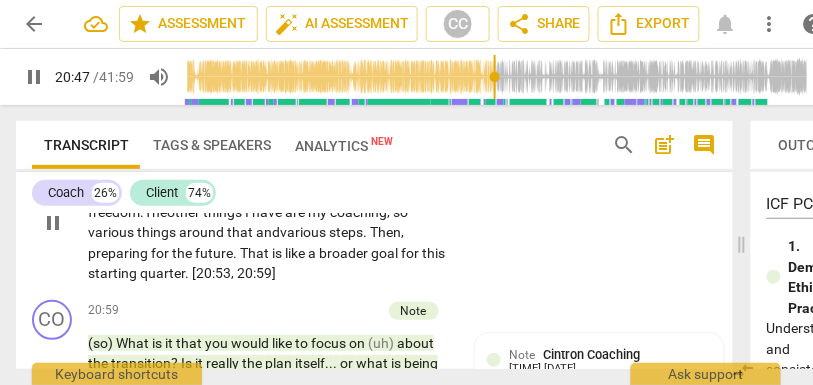 scroll, scrollTop: 5798, scrollLeft: 0, axis: vertical 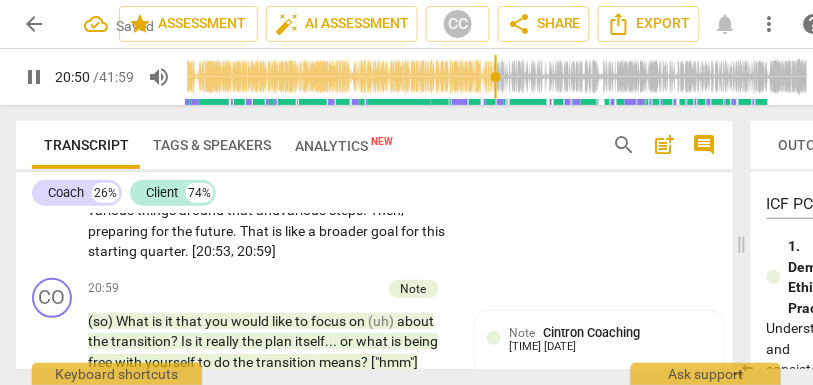 click on "like" at bounding box center (296, 231) 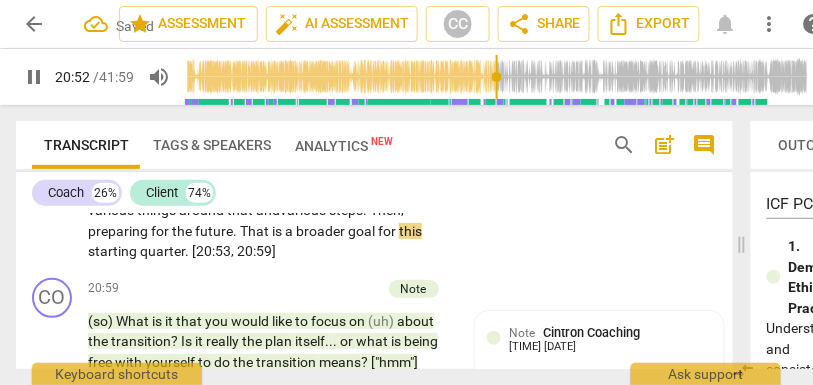 click on "CL play_arrow pause 20:14 + Add competency keyboard_arrow_right Yeah .   I   think   so .   I   am   looking   at   the   things   I   wrote   down .   All   of   them   do   actually   fit   into   the   theme   of   transition   and   freedom.  The  other   things   I   have   are   my   coaching ,   so   various   things   around   that and  various   steps .   Then ,   preparing   for   the   future .   That   is   a   broader   goal   for   this   starting   quarter .   [20:53 ,   20:59]" at bounding box center (374, 184) 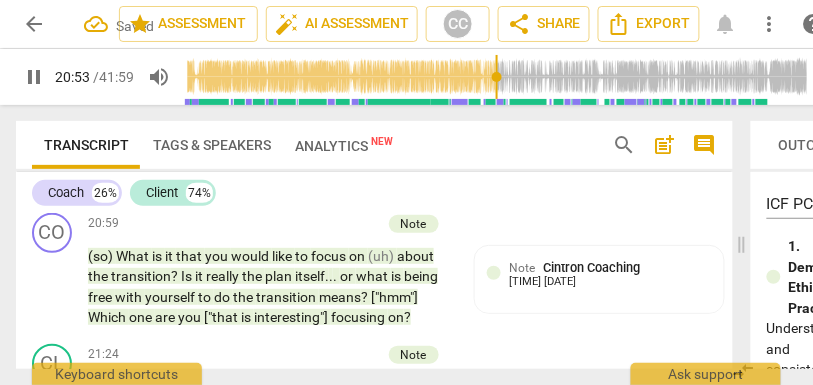 scroll, scrollTop: 5867, scrollLeft: 0, axis: vertical 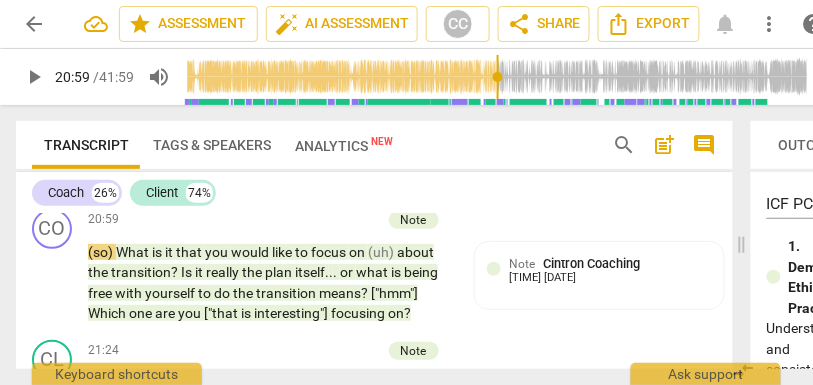 click on "CL play_arrow pause 20:14 + Add competency keyboard_arrow_right Yeah .   I   think   so .   I   am   looking   at   the   things   I   wrote   down .   All   of   them   do   actually   fit   into   the   theme   of   transition   and   freedom .   The   other   things   I   have   are   my   coaching ,   so   various   things   around   that   and   various   steps .   Then ,   preparing   for   the   future .   That   is   a   broader   goal   for   this   starting   quarter .   [20:53 ,   20:59]" at bounding box center [374, 115] 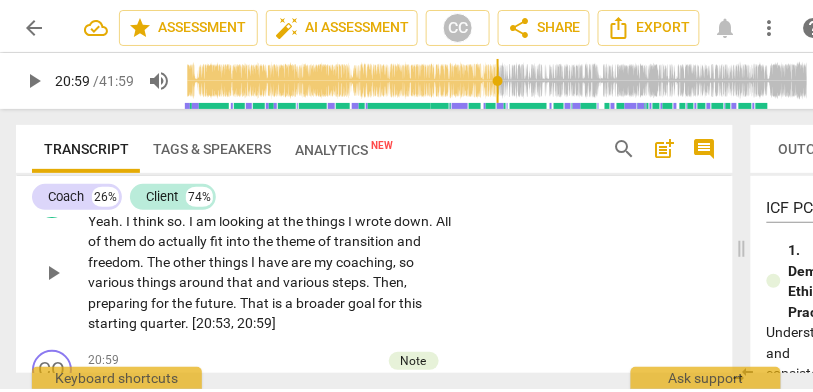 scroll, scrollTop: 5696, scrollLeft: 0, axis: vertical 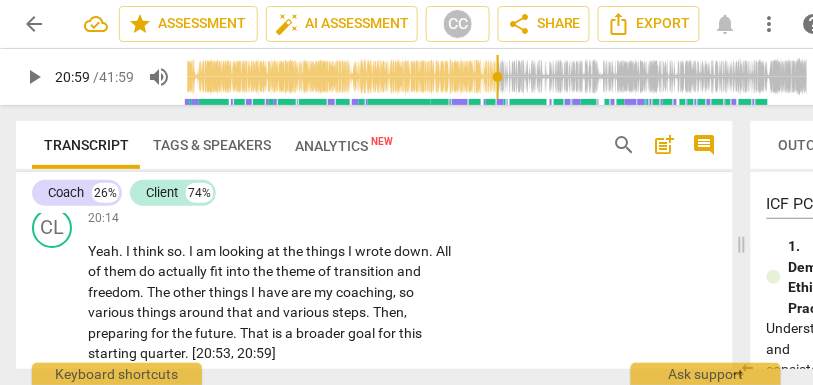 click on "Add competency" at bounding box center [391, 219] 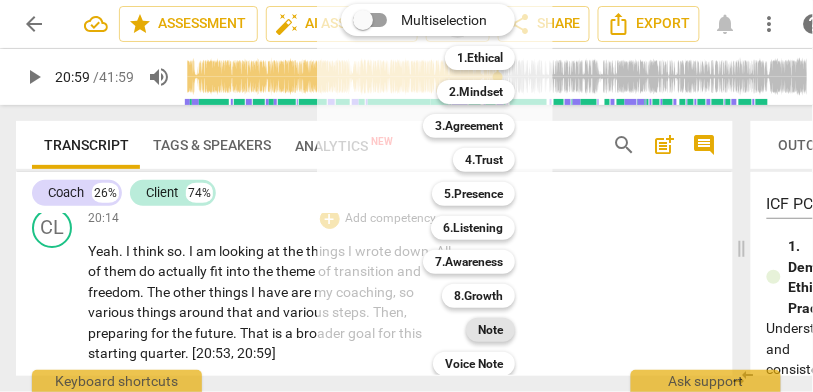 click on "Note" at bounding box center [490, 330] 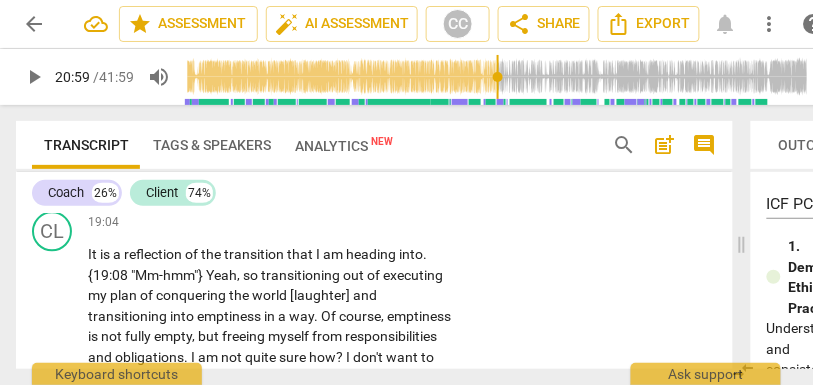 scroll, scrollTop: 5327, scrollLeft: 0, axis: vertical 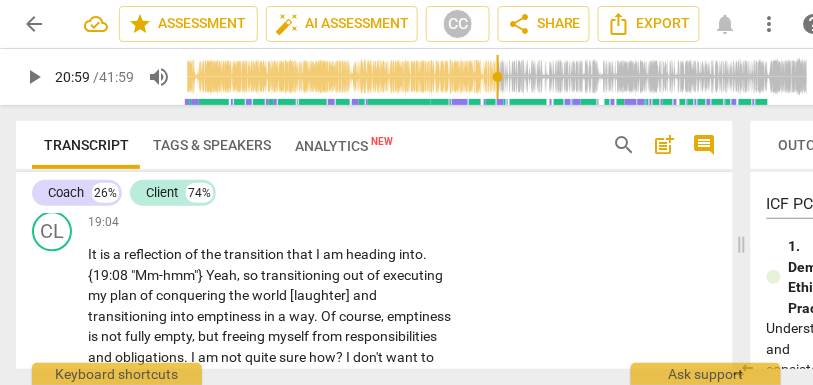click on "making" at bounding box center (306, 186) 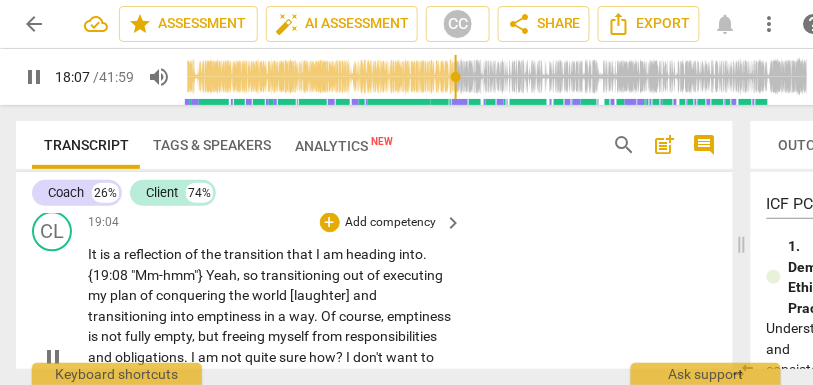 scroll, scrollTop: 5322, scrollLeft: 0, axis: vertical 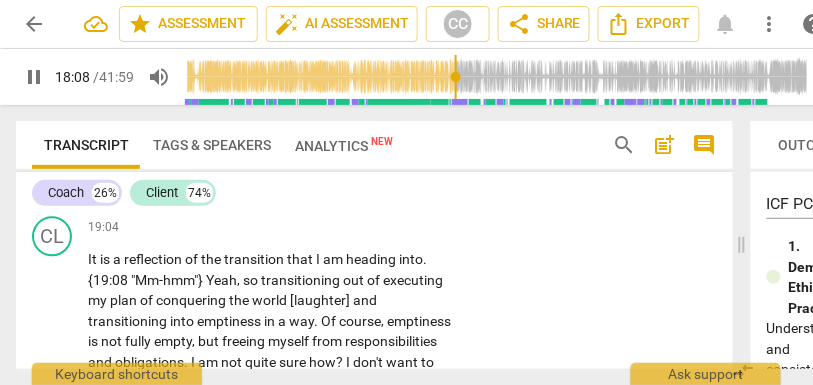 click on "[17:50] (umm) (so) I am (just) going to ask if . . . ["yeah"] (umm) if our focus is . . . is actually where we started ? (because) We started about planning Q3 ["hmm"] without external factors . . . without ["hmm"] (you know) the issues with the new manager . . . with the war that is going (umm) on all around you that is clearly an external factor that is going to impact your plan . We started thinking about that . . . and now , you moved into . . . it is [CLIENT LAUGHS] happiness is your important . . . (you know) your number one on your list for the next quarter , ["yeah"] but then , you are saying that you were stuck on that comment from your therapist that freeing yourself . . . from control and plans , ["yeah"] so that little summary . . . what does that" at bounding box center (270, 57) 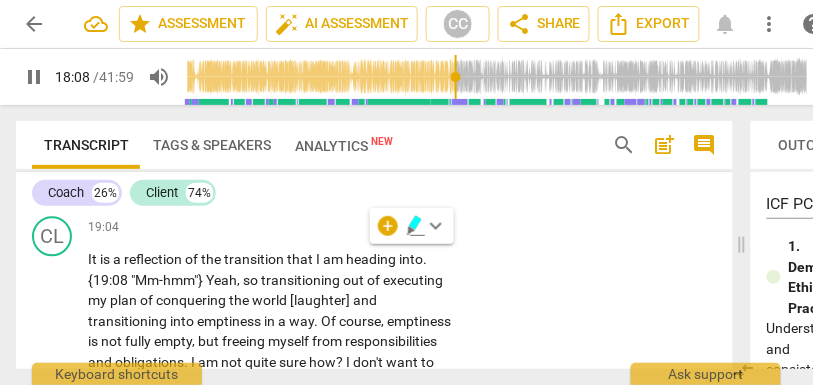 click on "making" at bounding box center (306, 191) 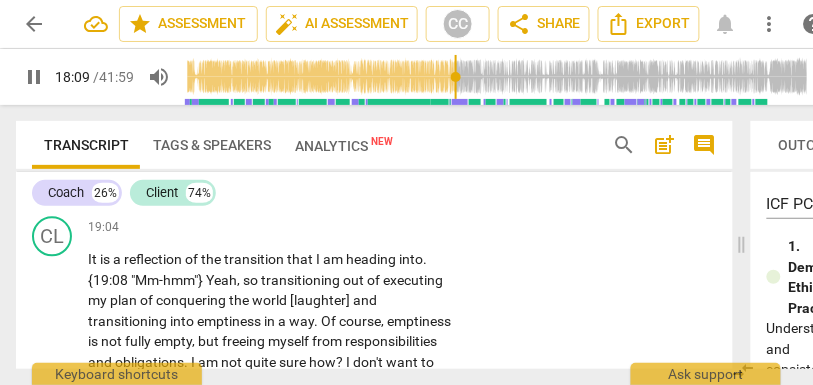 click on "[17:50] (umm) (so) I am (just) going to ask if . . . ["yeah"] (umm) if our focus is . . . is actually where we started ? (because) We started about planning Q3 ["hmm"] without external factors . . . without ["hmm"] (you know) the issues with the new manager . . . with the war that is going (umm) on all around you that is clearly an external factor that is going to impact your plan . We started thinking about that . . . and now , you moved into . . . it is [CLIENT LAUGHS] happiness is your important . . . (you know) your number one on your list for the next quarter , ["yeah"] but then , you are saying that you were stuck on that comment from your therapist that freeing yourself . . . from control and plans , ["yeah"] so that little summary . . . what does that" at bounding box center (270, 57) 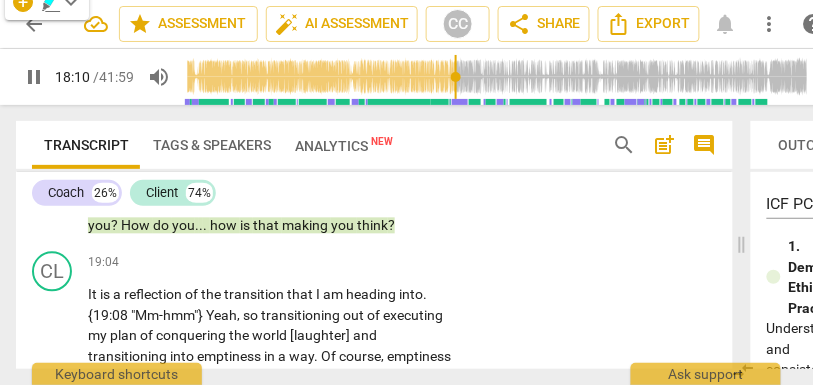 scroll, scrollTop: 5293, scrollLeft: 0, axis: vertical 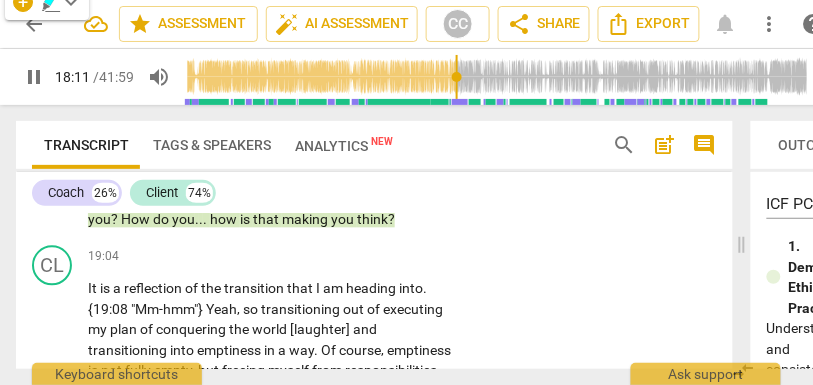 click on "making" at bounding box center (306, 220) 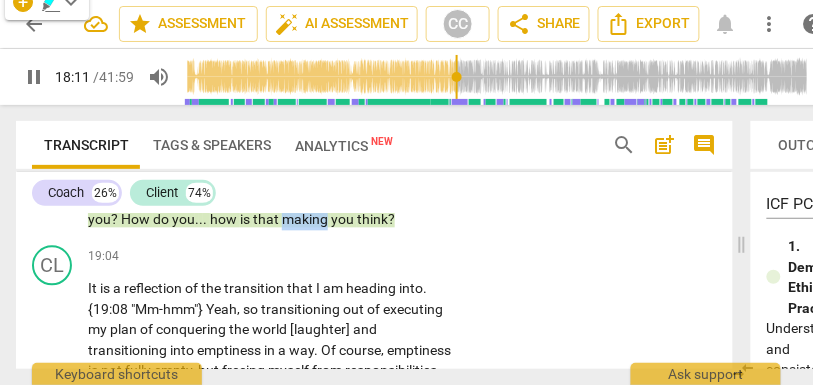 click on "making" at bounding box center (306, 220) 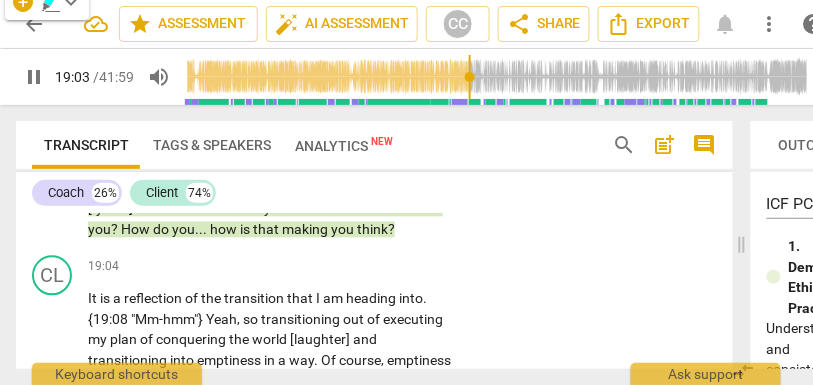 scroll, scrollTop: 5363, scrollLeft: 0, axis: vertical 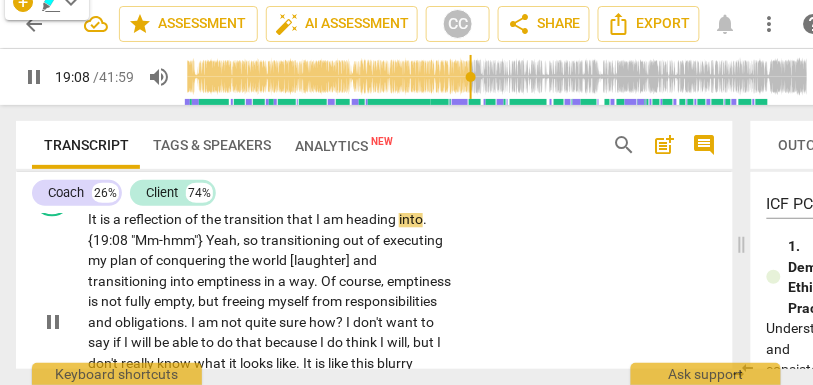click on ""Mm-hmm"}" at bounding box center [168, 240] 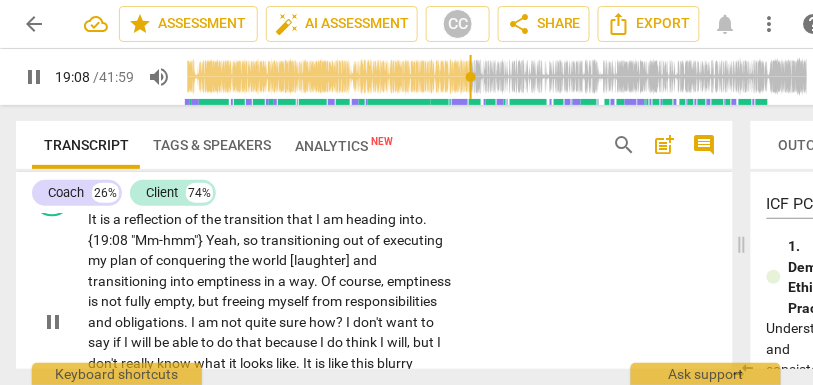 type 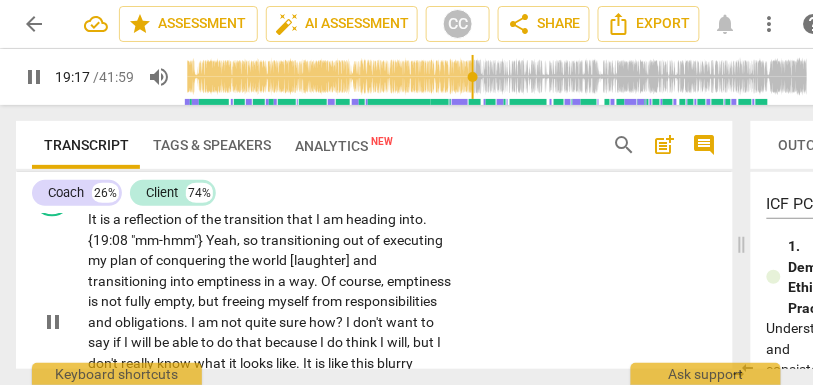 click on "It   is   a   reflection   of   the   transition   that   I   am   heading   into .   {19:08   "mm-hmm"}   Yeah ,   so   transitioning   out   of   executing   my   plan   of   conquering   the   world   [laughter]   and   transitioning   into   emptiness   in   a   way .   Of   course ,   emptiness   is   not   fully   empty ,   but   freeing   myself   from   responsibilities   and   obligations .   I   am   not   quite   sure   how ?   I   don't   want   to   say   if   I   will   be   able   to   do   that   because   I   do   think   I   will ,   but   I   don't   really   know   what   it   looks   like .   It   is   like   this   blurry   background   here   {19:50   "Mm-hmm"} .   That   is   what   it   feels   like .   I   mean ,   I   know   there   are   certain   elements .   [19:55 ,   20:05]" at bounding box center [270, 322] 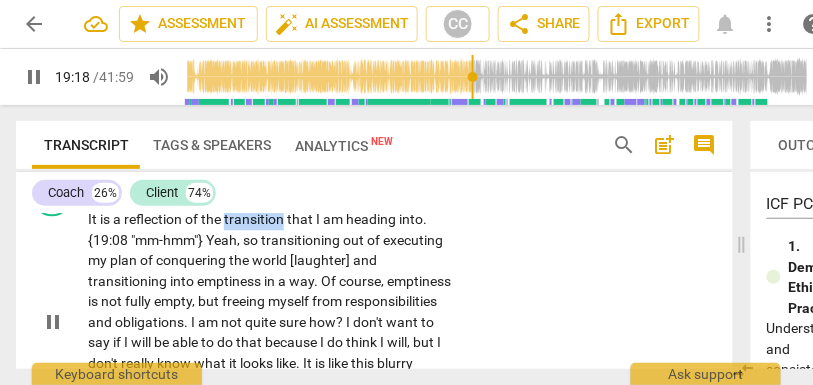 click on "It   is   a   reflection   of   the   transition   that   I   am   heading   into .   {19:08   "mm-hmm"}   Yeah ,   so   transitioning   out   of   executing   my   plan   of   conquering   the   world   [laughter]   and   transitioning   into   emptiness   in   a   way .   Of   course ,   emptiness   is   not   fully   empty ,   but   freeing   myself   from   responsibilities   and   obligations .   I   am   not   quite   sure   how ?   I   don't   want   to   say   if   I   will   be   able   to   do   that   because   I   do   think   I   will ,   but   I   don't   really   know   what   it   looks   like .   It   is   like   this   blurry   background   here   {19:50   "Mm-hmm"} .   That   is   what   it   feels   like .   I   mean ,   I   know   there   are   certain   elements .   [19:55 ,   20:05]" at bounding box center (270, 322) 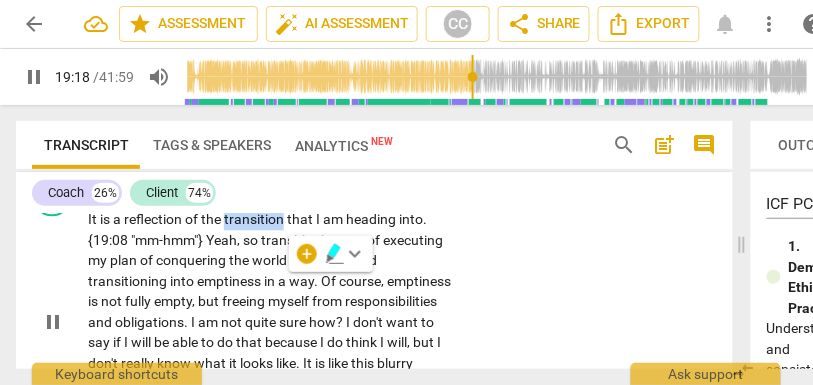 click on "transition" at bounding box center [255, 219] 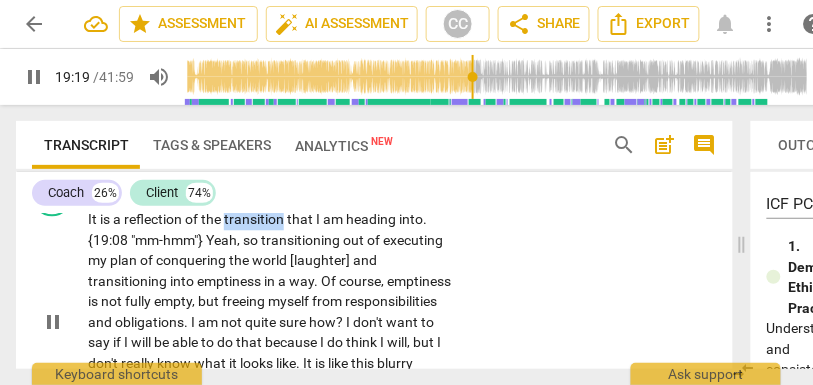click on "transition" at bounding box center [255, 219] 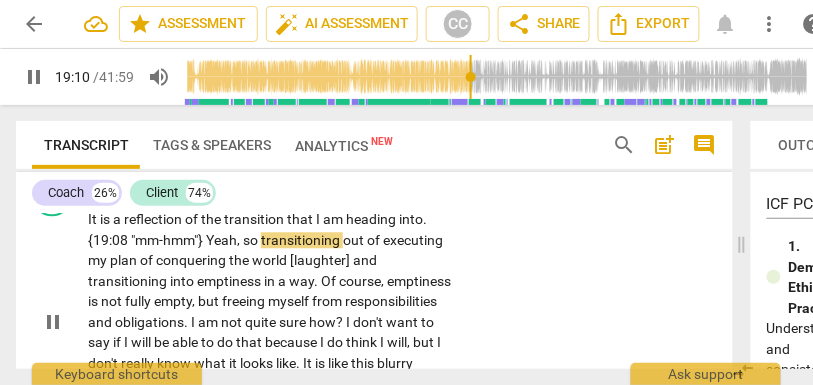 click on "that" at bounding box center [301, 219] 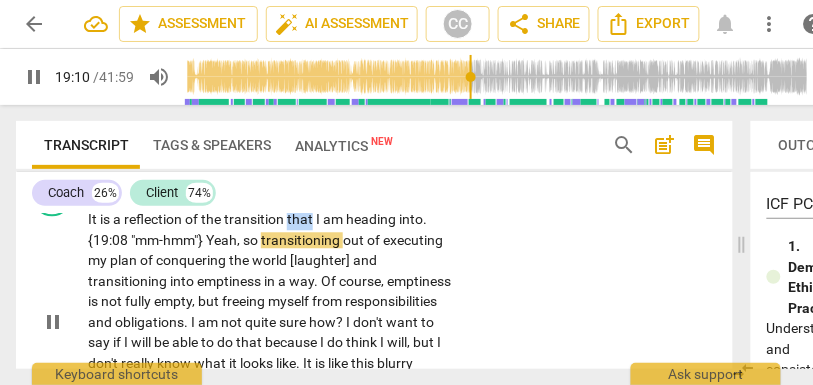 click on "that" at bounding box center [301, 219] 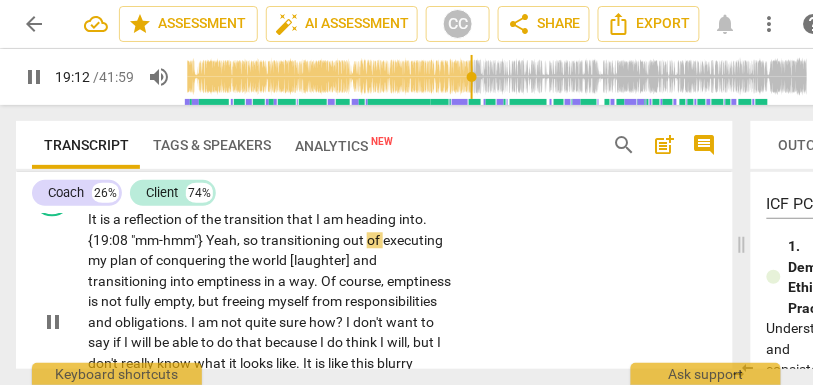 click on "transitioning" at bounding box center (302, 240) 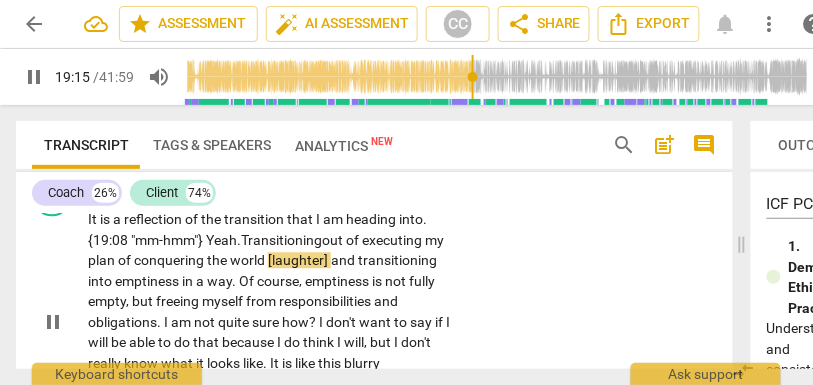 click on "Transitioning" at bounding box center (281, 240) 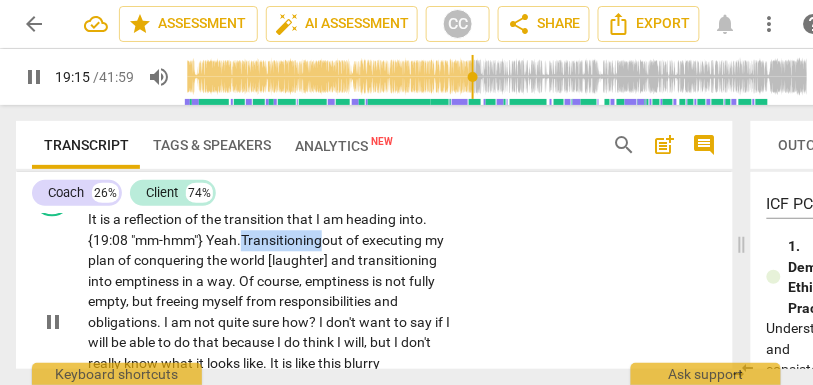 click on "Transitioning" at bounding box center (281, 240) 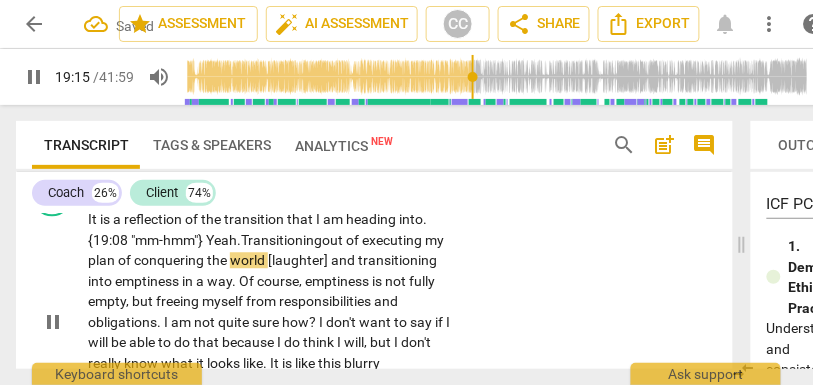 click on "Transitioning" at bounding box center (281, 240) 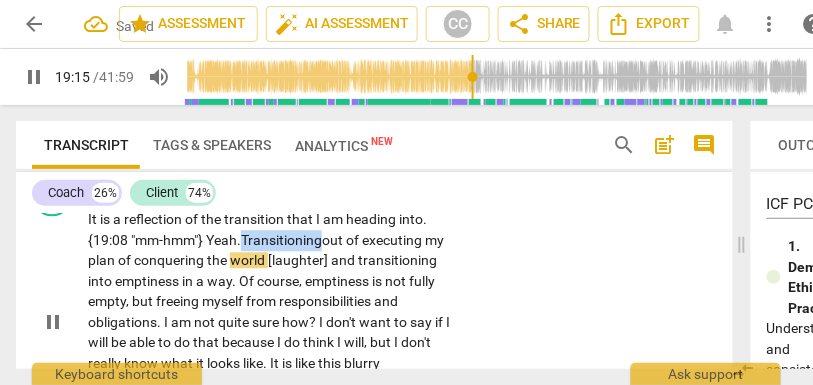 click on "Transitioning" at bounding box center (281, 240) 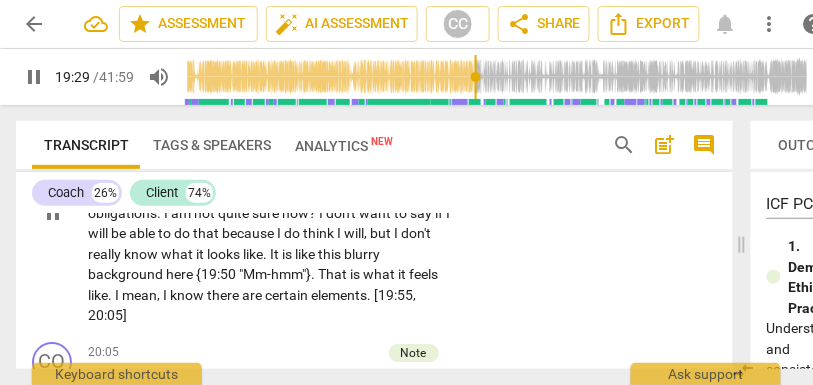 scroll, scrollTop: 5475, scrollLeft: 0, axis: vertical 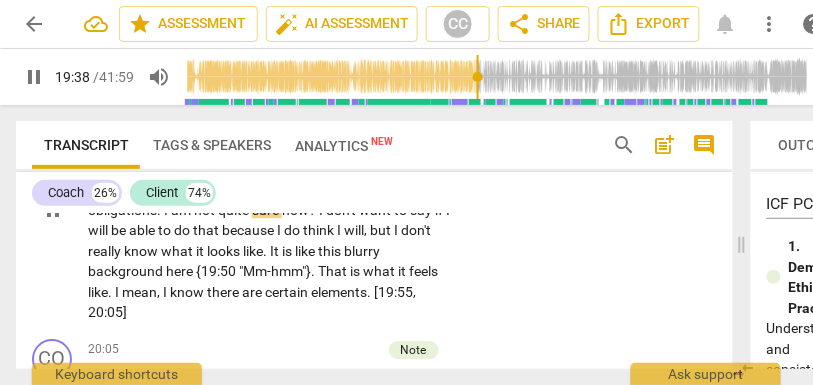 click on "?" at bounding box center [314, 210] 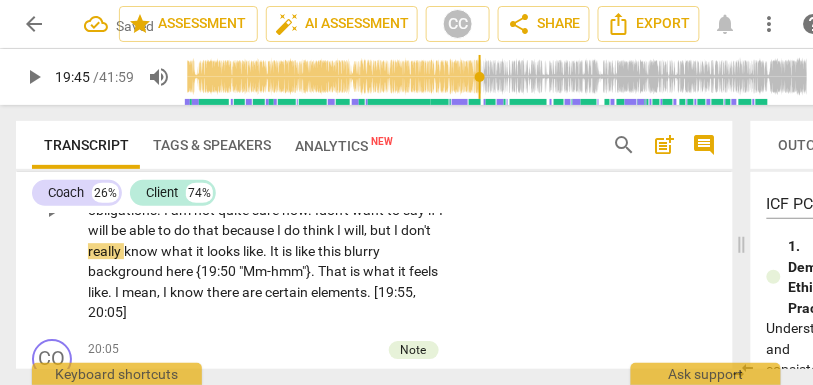 click on "say" at bounding box center (415, 210) 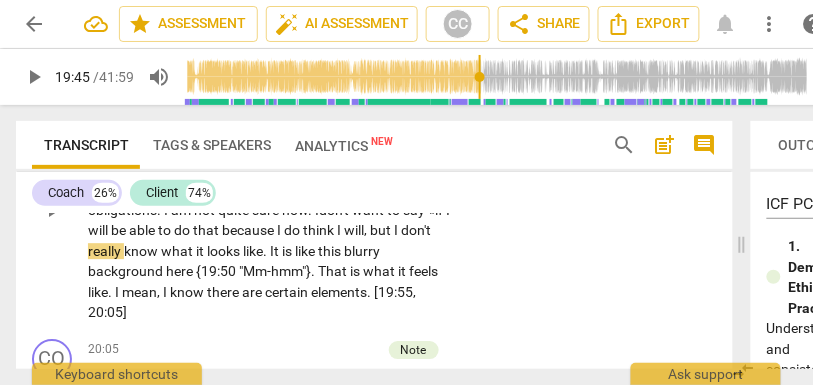 click on "if" at bounding box center [440, 210] 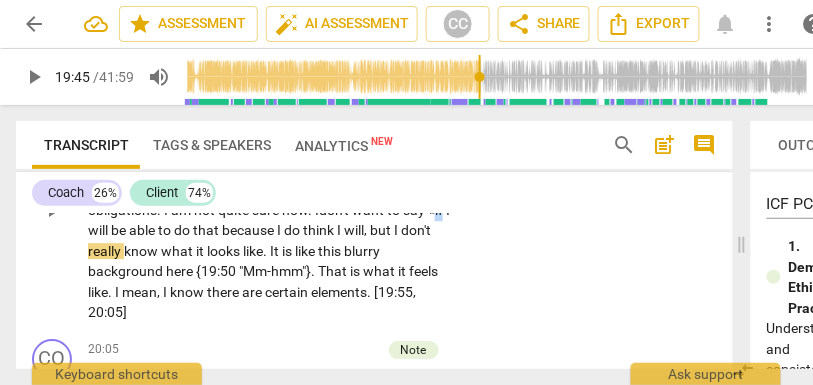 click on "if" at bounding box center (440, 210) 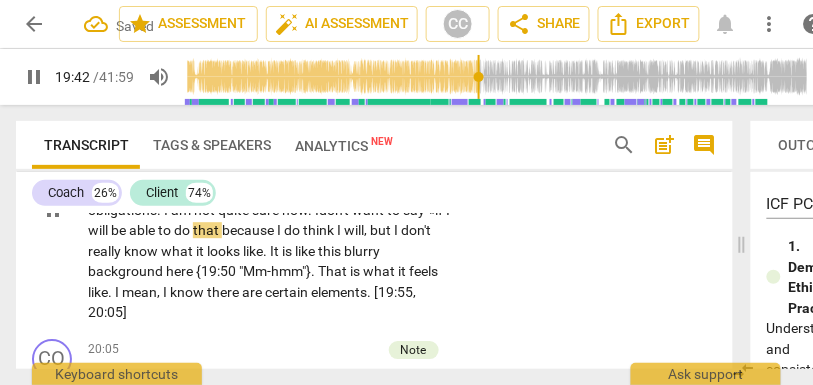 click on "because" at bounding box center (249, 230) 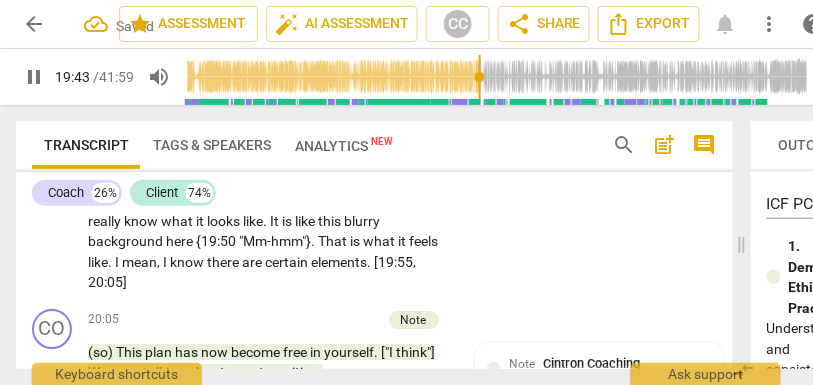 scroll, scrollTop: 5518, scrollLeft: 0, axis: vertical 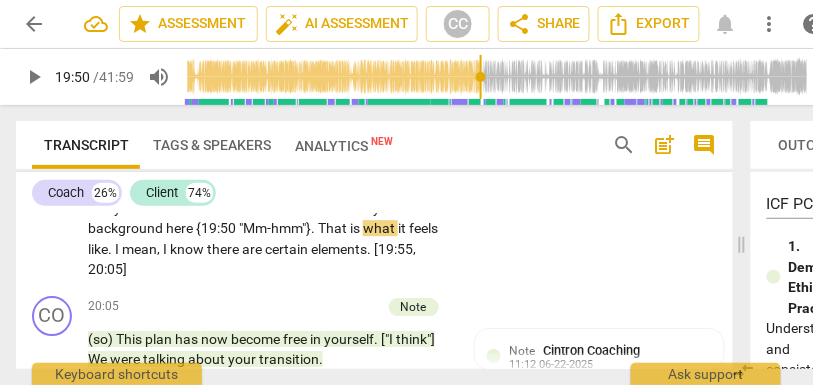 click on "{19:50" at bounding box center [217, 228] 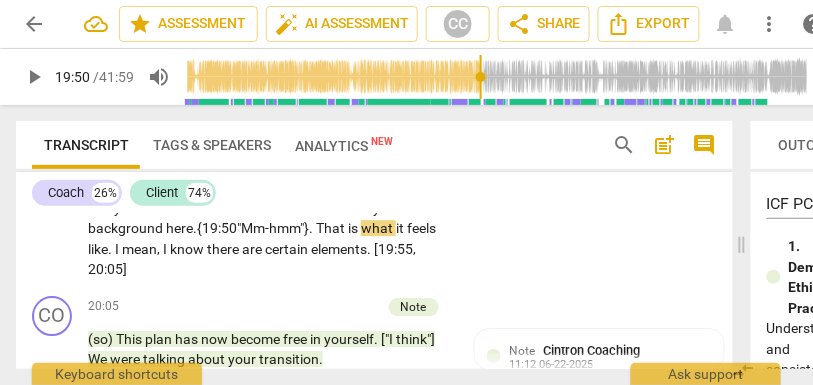 click on "here." at bounding box center [181, 228] 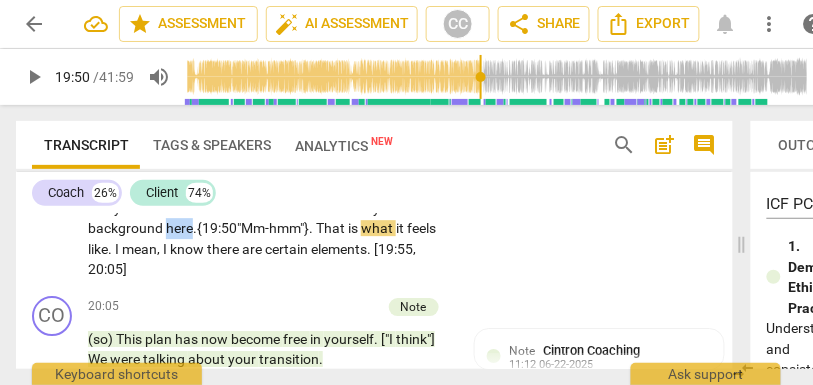 click on "here." at bounding box center (181, 228) 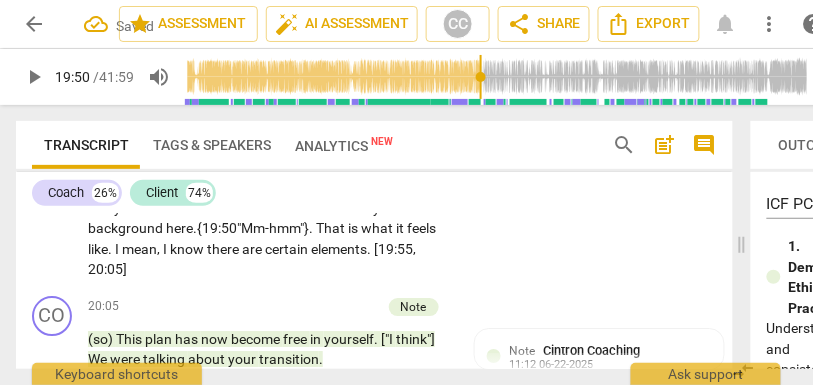 click on "." at bounding box center (312, 228) 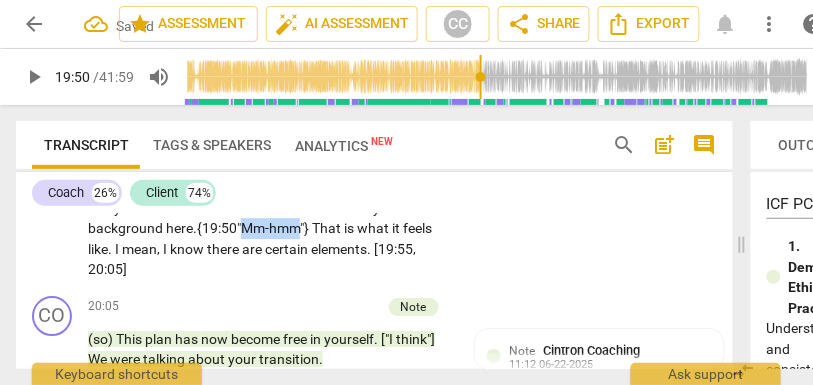 drag, startPoint x: 339, startPoint y: 292, endPoint x: 393, endPoint y: 291, distance: 54.00926 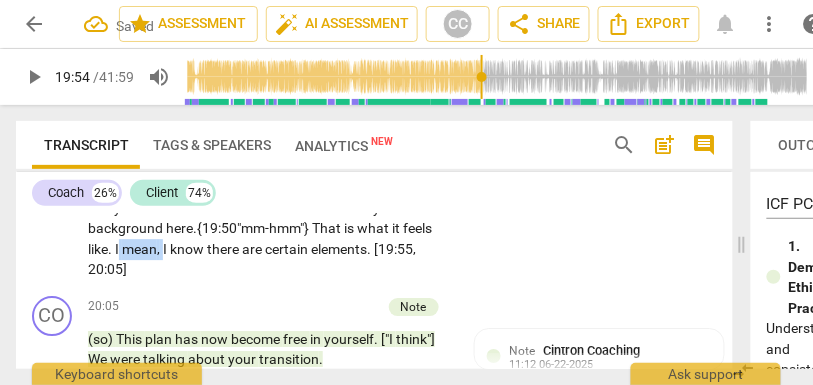 drag, startPoint x: 258, startPoint y: 310, endPoint x: 212, endPoint y: 309, distance: 46.010868 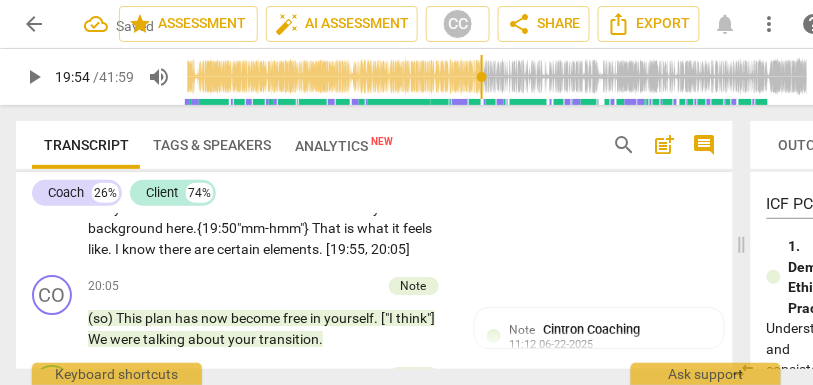 click on "CL play_arrow pause [TIME] + Add competency keyboard_arrow_right It   is   a   reflection   of   the   transition   that   I   am   heading   into .   {TIME   "mm-hmm"}   Yeah.  Transitioning  out   of   executing   my   plan   of   conquering   the   world   [laughter]   and   transitioning   into   emptiness   in   a   way .   Of   course ,   emptiness   is   not   fully   empty ,   but   freeing   myself   from   responsibilities   and   obligations .   I   am   not   quite   sure   how.   I  don't   want   to   say « if   I   will   be   able   to   do   that»  because   I   do   think   I   will ,   but   I   don't   really   know   what   it   looks   like .   It   is   like   this   blurry   background   here.  {TIME  "mm-hmm"}   That   is   what   it   feels   like .   I   know   there   are   certain   elements .   [TIME ,   TIME]" at bounding box center (374, 140) 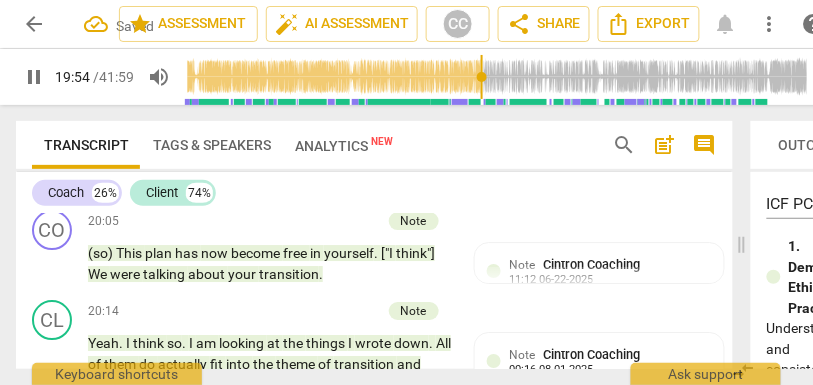 scroll, scrollTop: 5584, scrollLeft: 0, axis: vertical 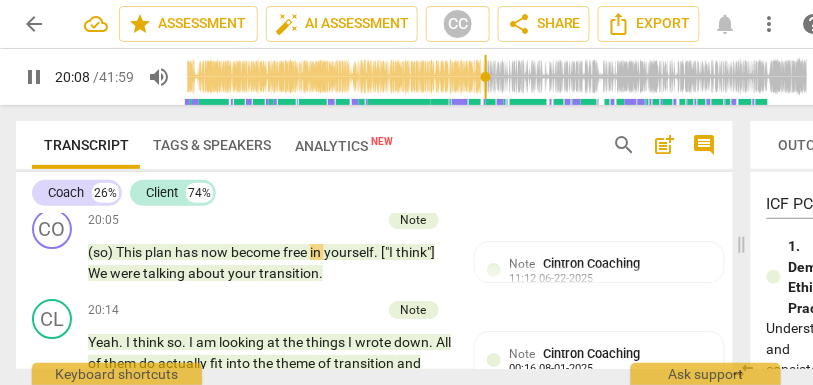 click on "there" at bounding box center [176, 183] 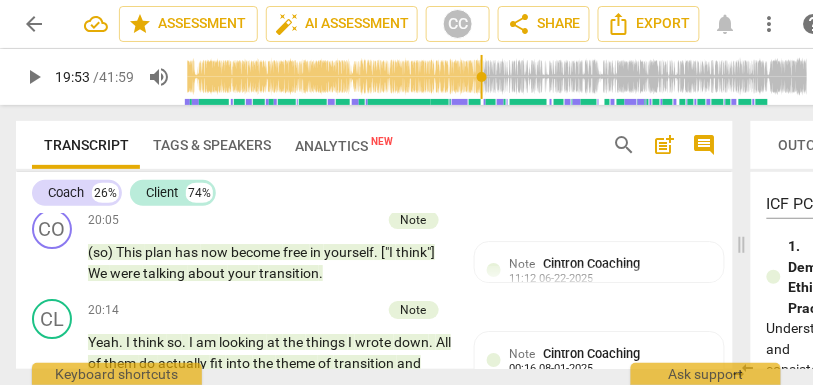click on "elements" at bounding box center [291, 183] 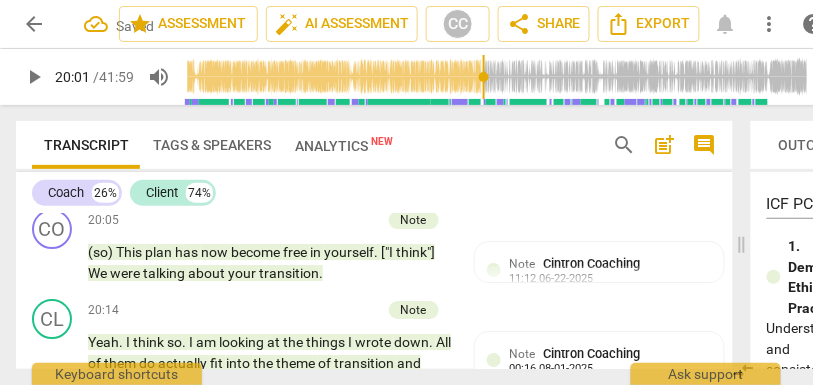 click on "certain" at bounding box center (240, 183) 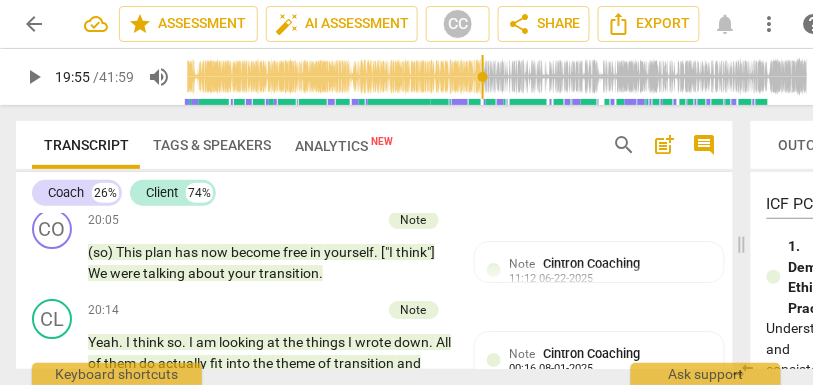 click on "elements.  S" at bounding box center (300, 183) 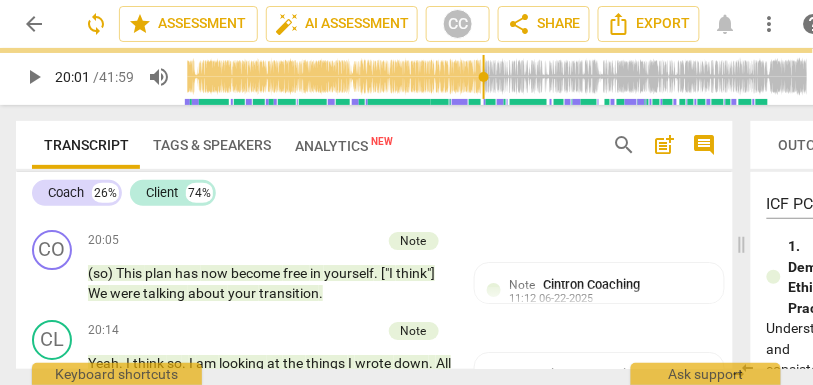 click on "CL play_arrow pause 19:04 + Add competency keyboard_arrow_right It   is   a   reflection   of   the   transition   that   I   am   heading   into .   {19:08   "mm-hmm"}   Yeah .   Transitioning   out   of   executing   my   plan   of   conquering   the   world   [laughter]   and   transitioning   into   emptiness   in   a   way .   Of   course ,   emptiness   is   not   fully   empty ,   but   freeing   myself   from   responsibilities   and   obligations .   I   am   not   quite   sure   how .   I   don't   want   to   say   «if   I   will   be   able   to   do   that»   because   I   do   think   I   will ,   but   I   don't   really   know   what   it   looks   like .   It   is   like   this   blurry   background   here .   {19:50   "mm-hmm"}   That   is   what   it   feels   like .   I   know   there   are   certain   elements .   Umm .   [19:55 ,   20:00]   Hmm .   [20:01 ,   20:05]" at bounding box center (374, 84) 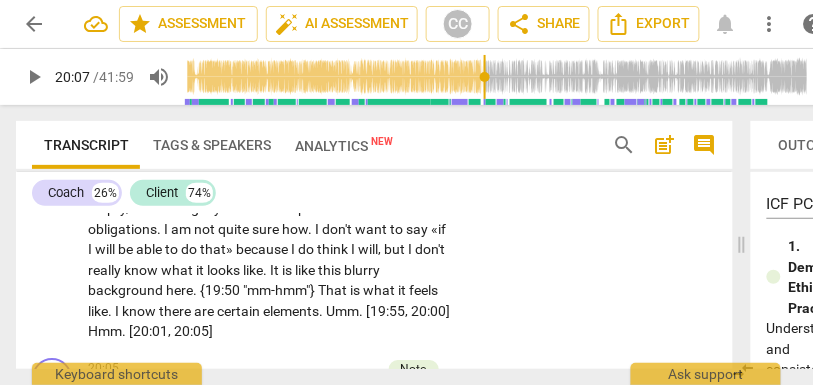 type on "1207" 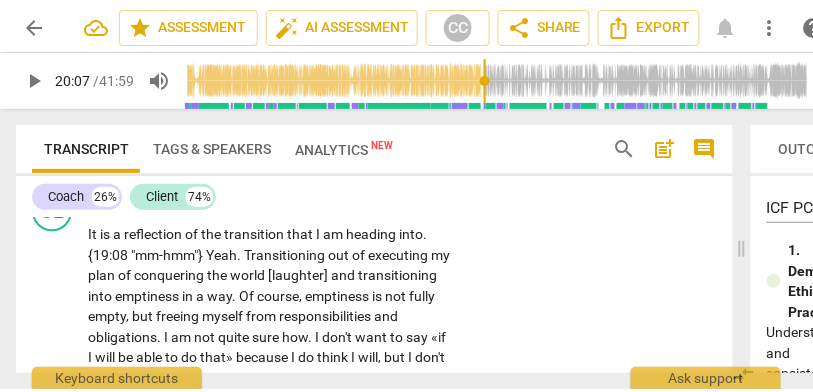 scroll, scrollTop: 5352, scrollLeft: 0, axis: vertical 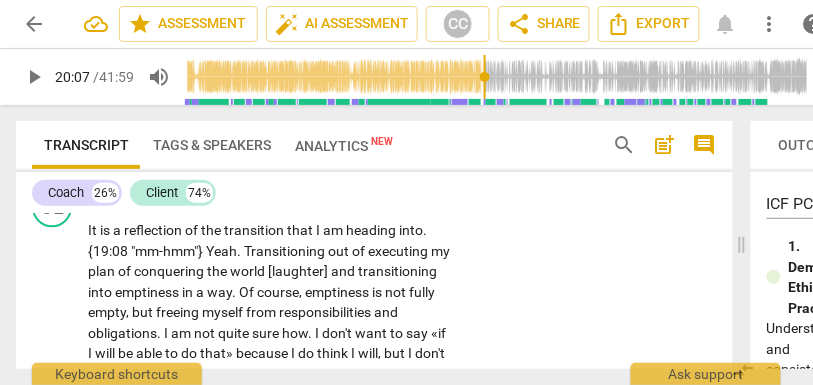 click on "Add competency" at bounding box center (391, 199) 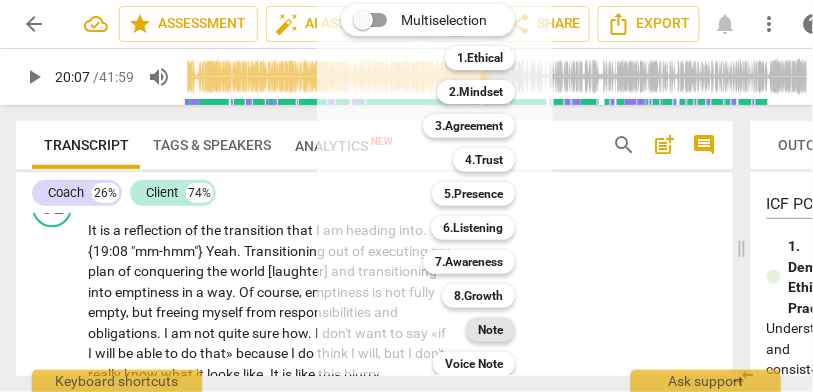 click on "Note" at bounding box center [490, 330] 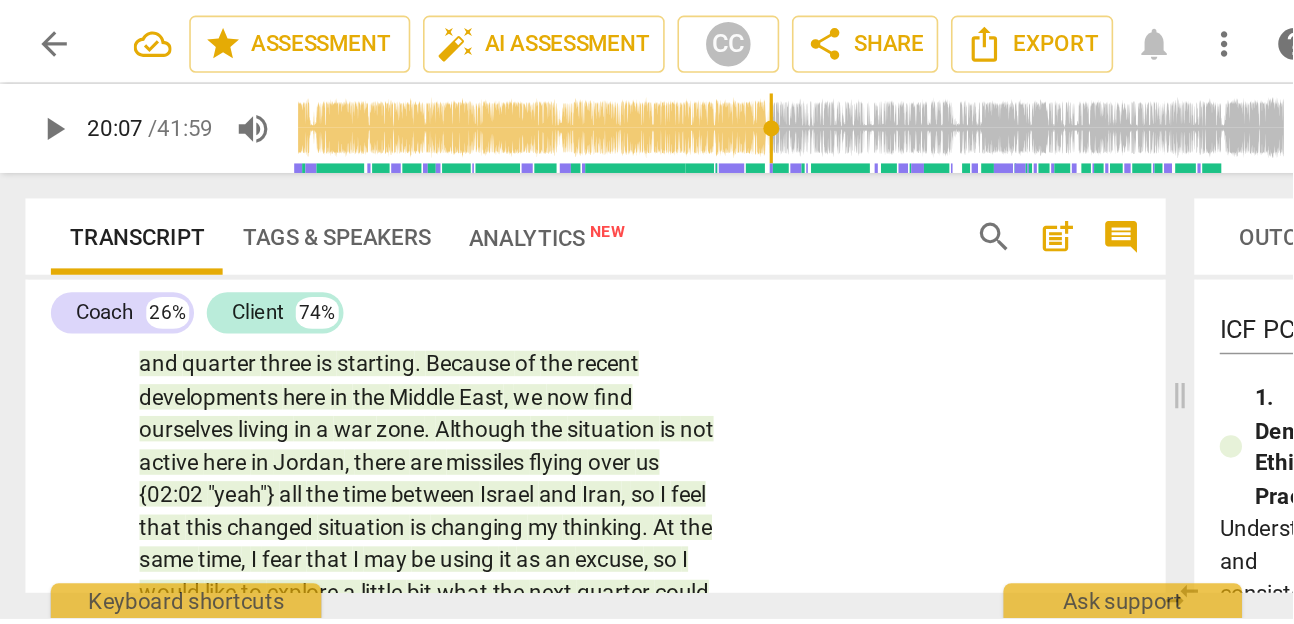 scroll, scrollTop: 0, scrollLeft: 0, axis: both 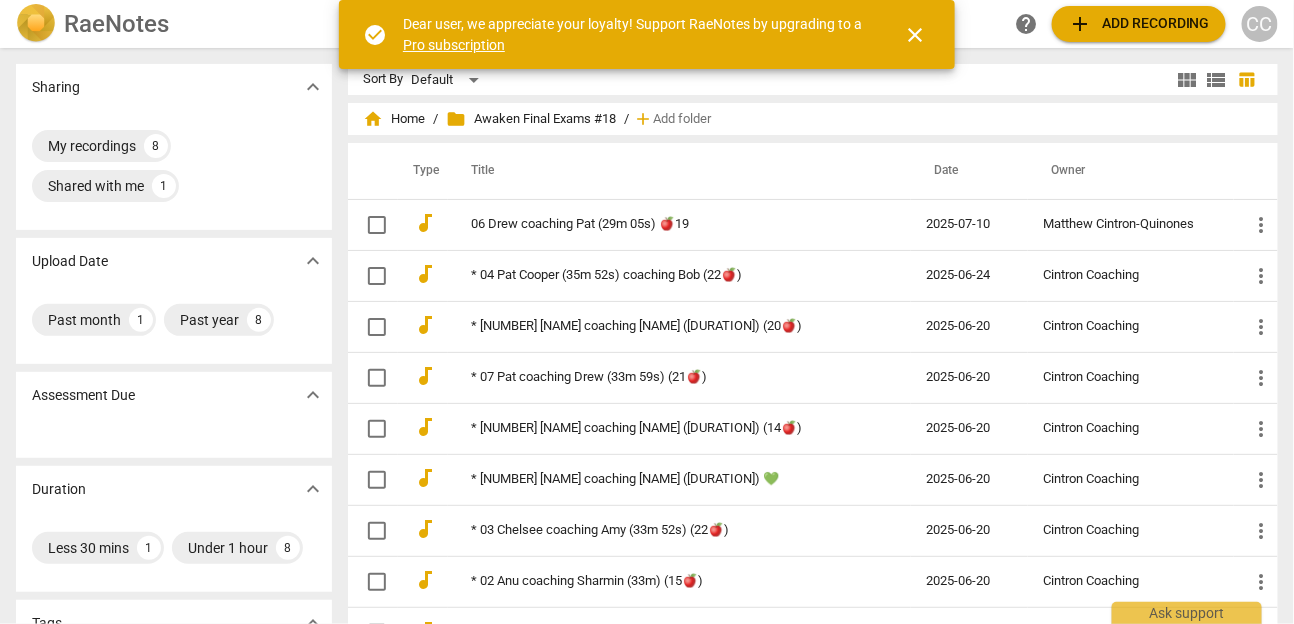 click on "Title" at bounding box center [679, 171] 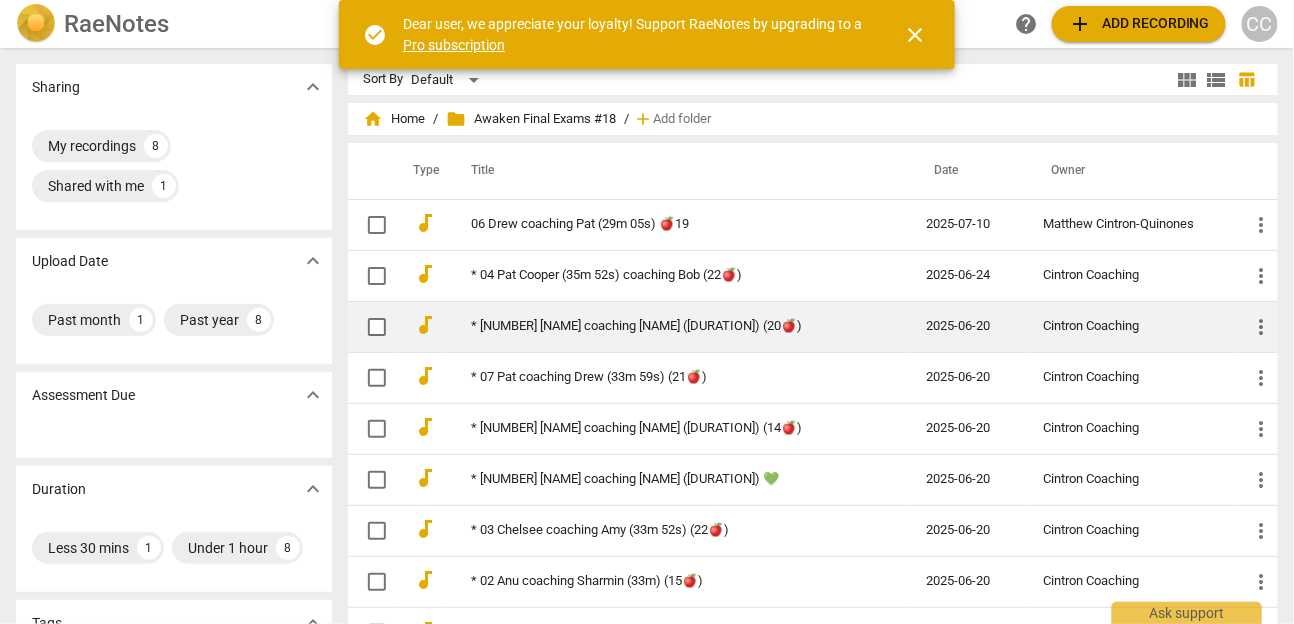 click on "* [NUMBER] [NAME] coaching [NAME] ([DURATION]) (20🍎)" at bounding box center [663, 326] 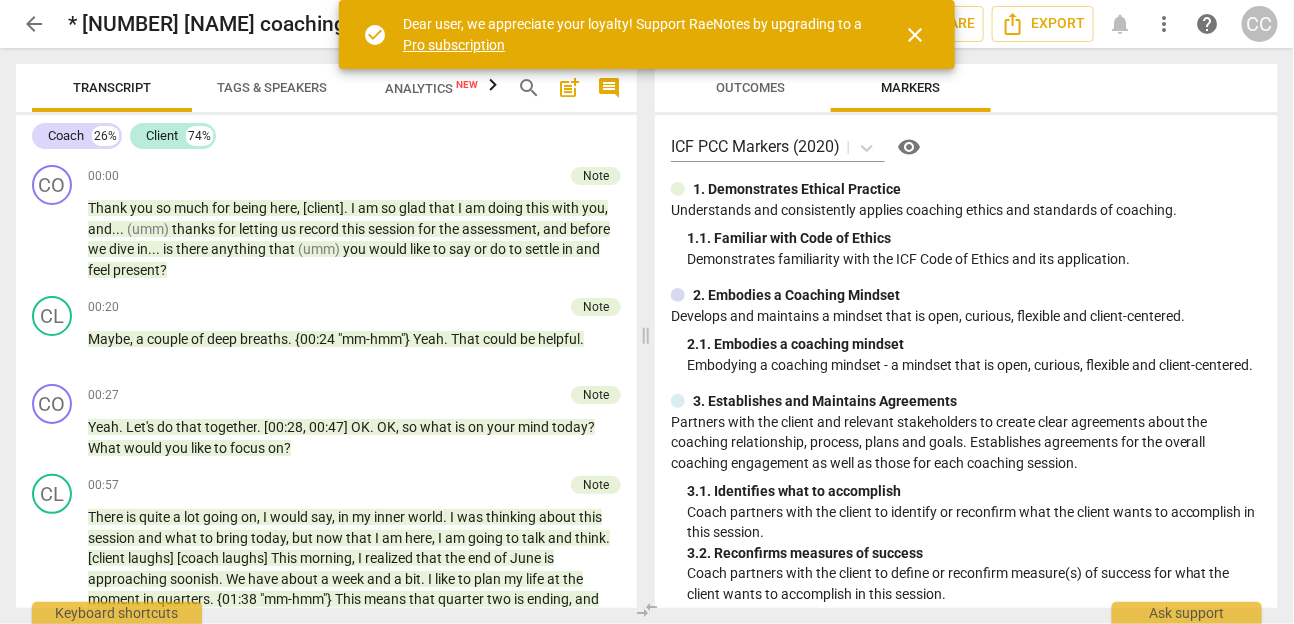 click on "close" at bounding box center (915, 35) 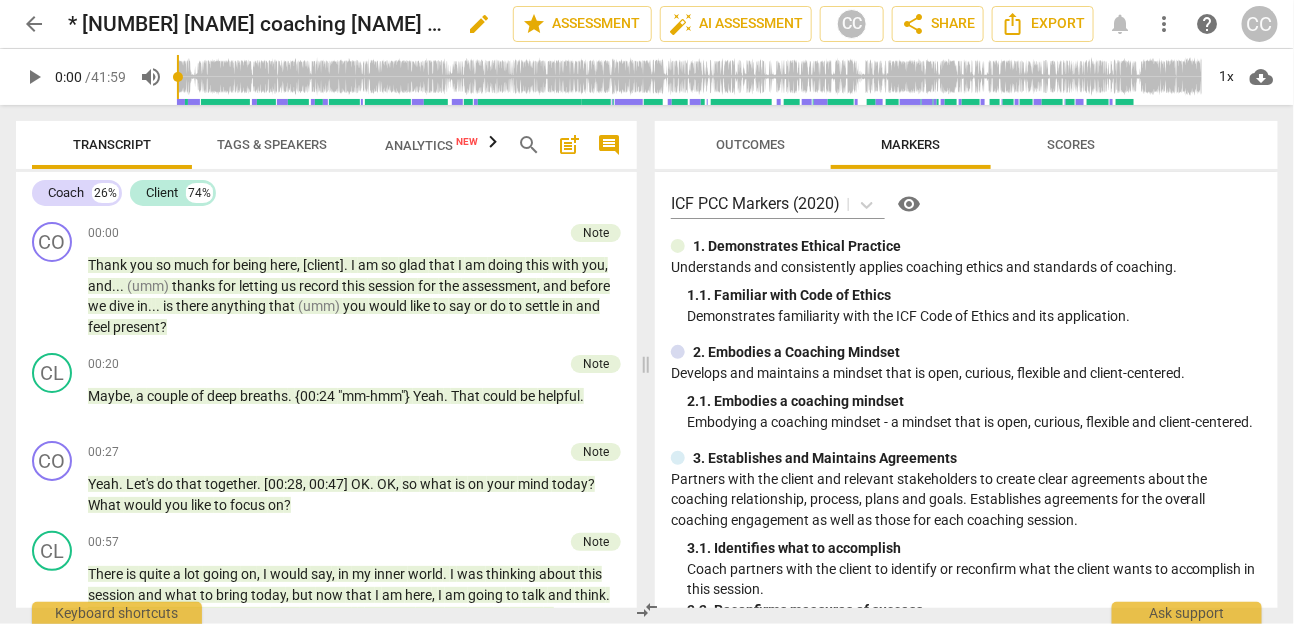 click on "edit" at bounding box center [479, 24] 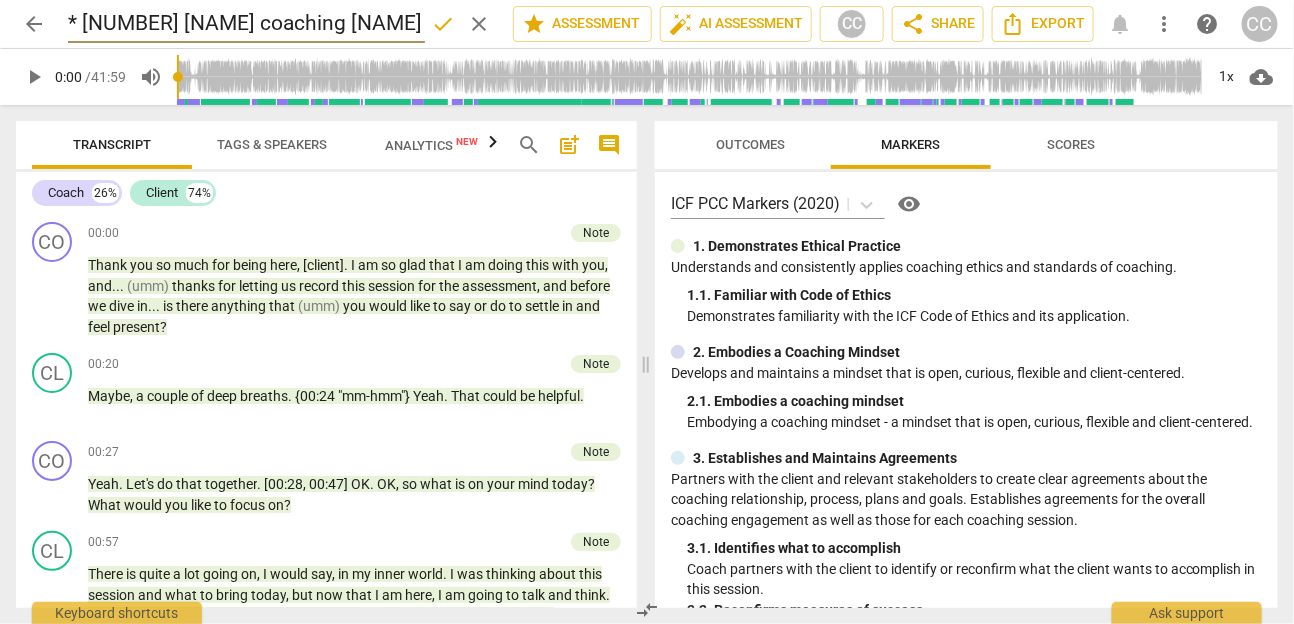 scroll, scrollTop: 0, scrollLeft: 67, axis: horizontal 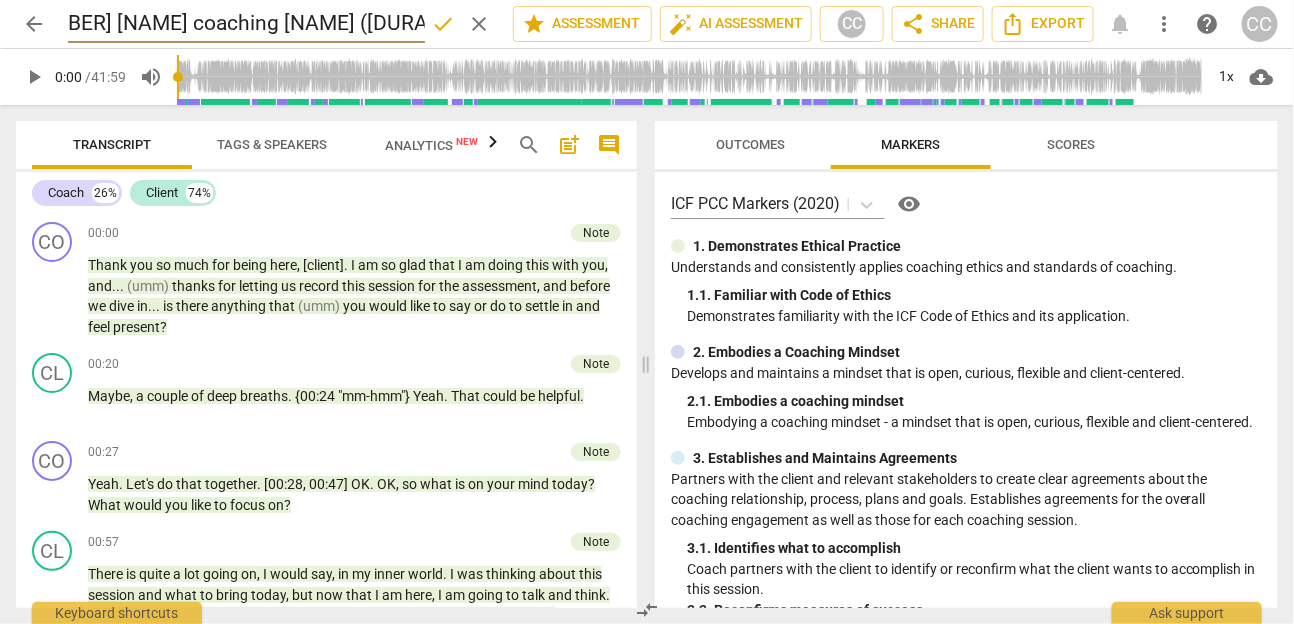 drag, startPoint x: 362, startPoint y: 28, endPoint x: 448, endPoint y: 31, distance: 86.05231 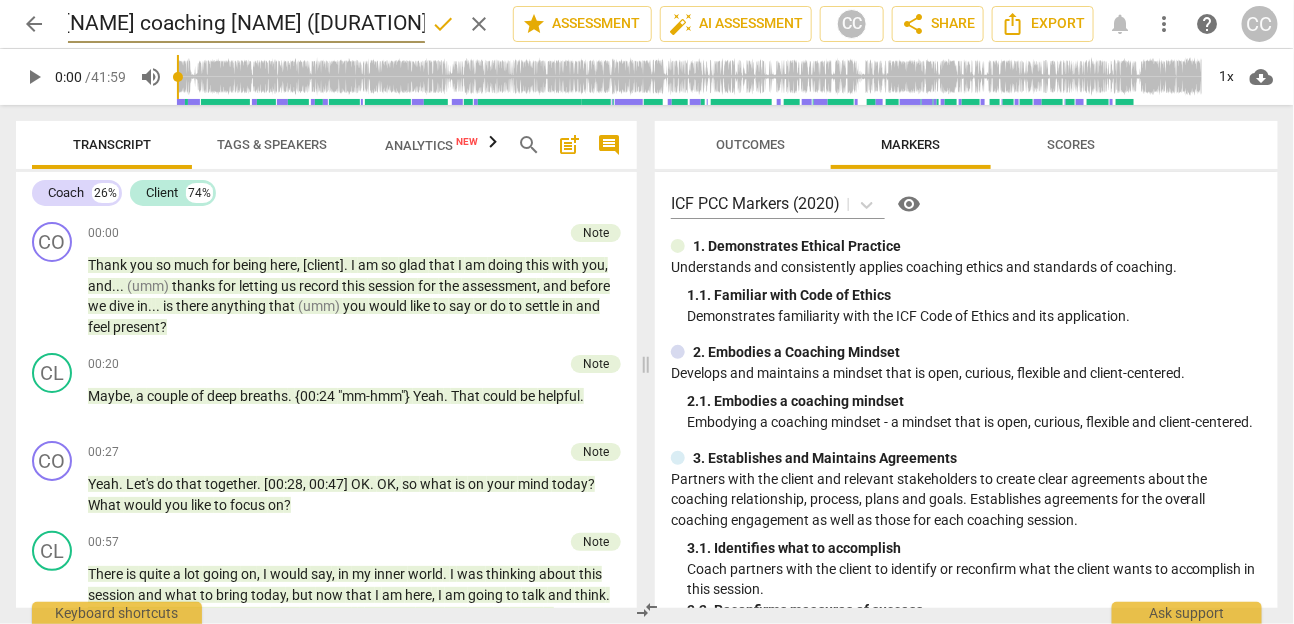 scroll, scrollTop: 0, scrollLeft: 145, axis: horizontal 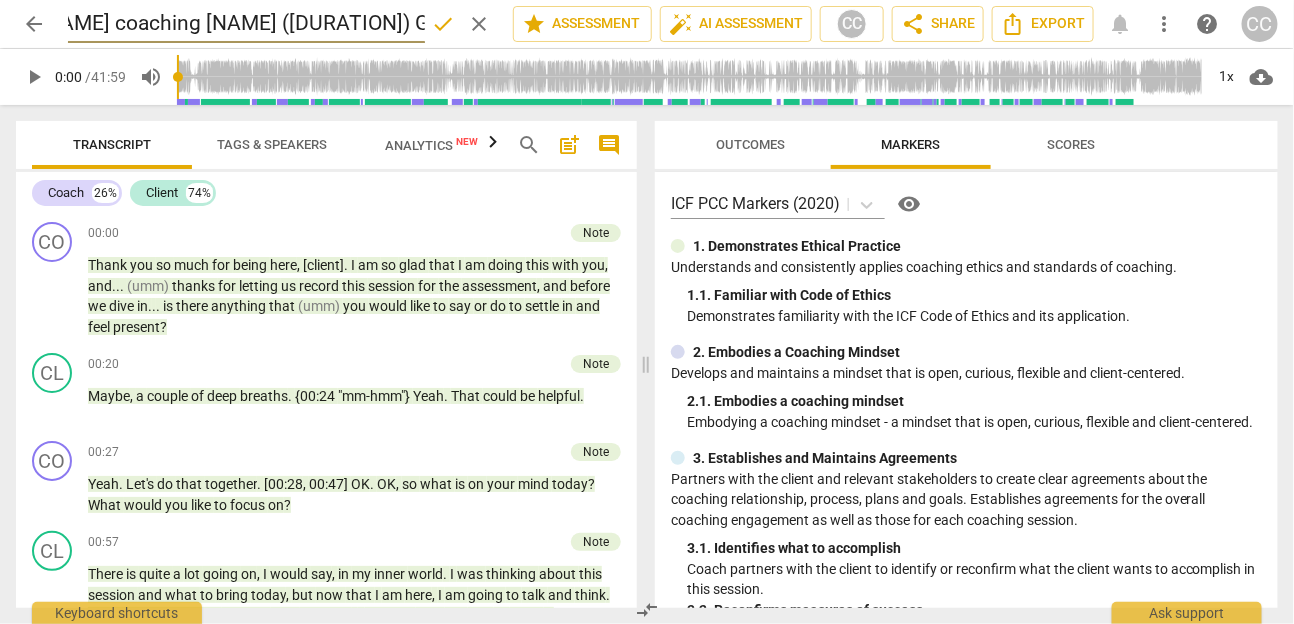 type on "* 08 Sharmin coaching Anu (39m 09s) GREEN HEART" 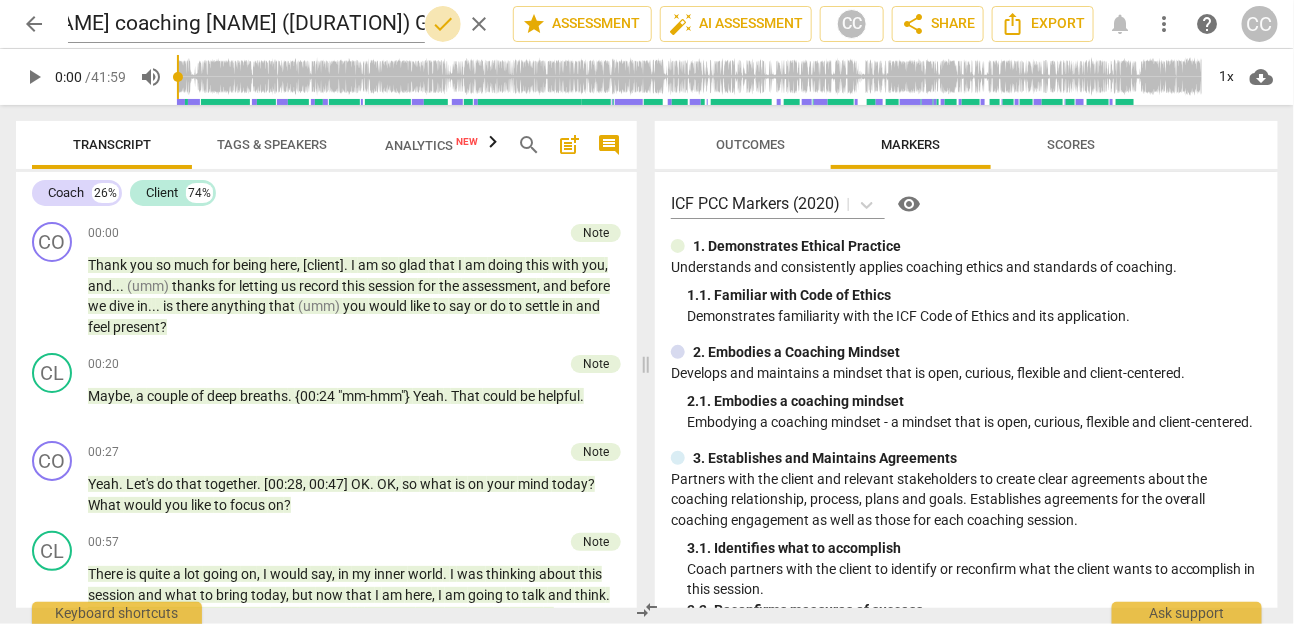click on "done" at bounding box center (443, 24) 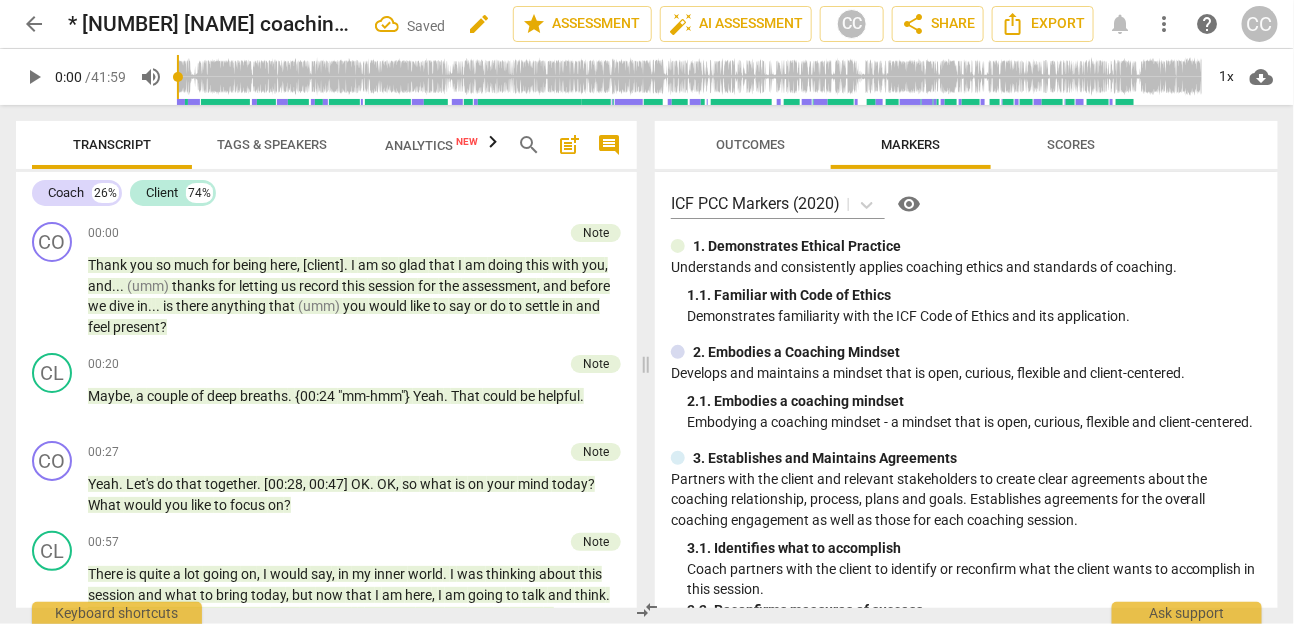 click on "edit" at bounding box center (479, 24) 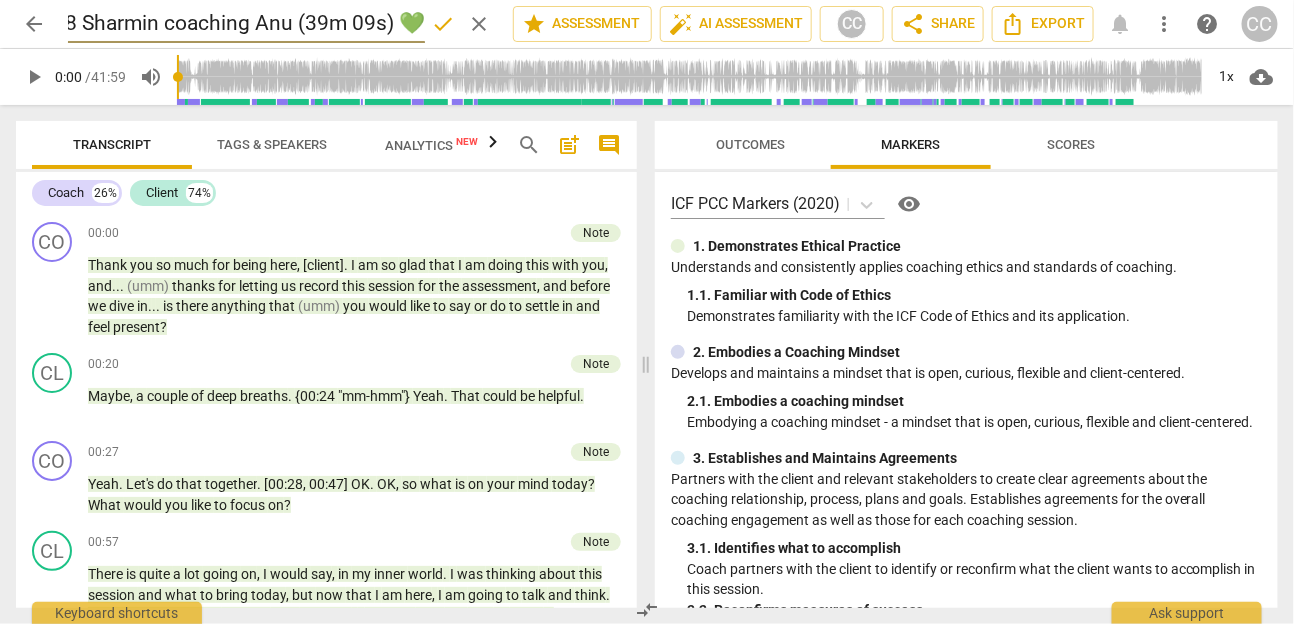 scroll, scrollTop: 0, scrollLeft: 34, axis: horizontal 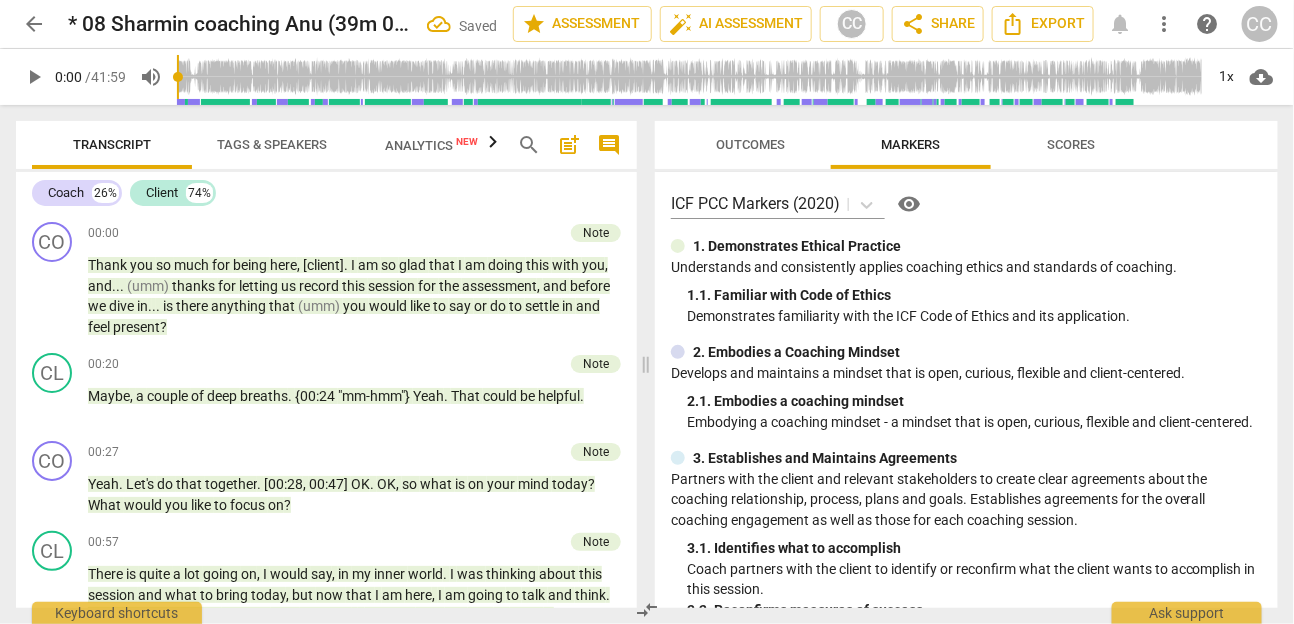 click on "Outcomes" at bounding box center [751, 144] 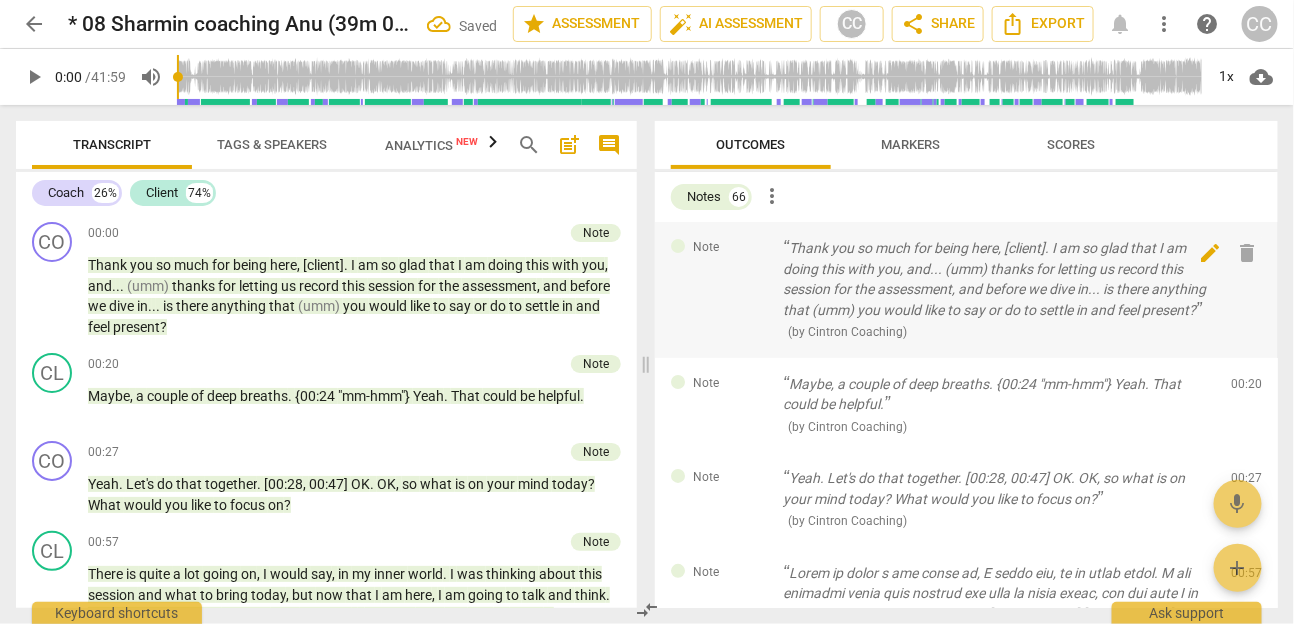 click on "delete" at bounding box center (1248, 253) 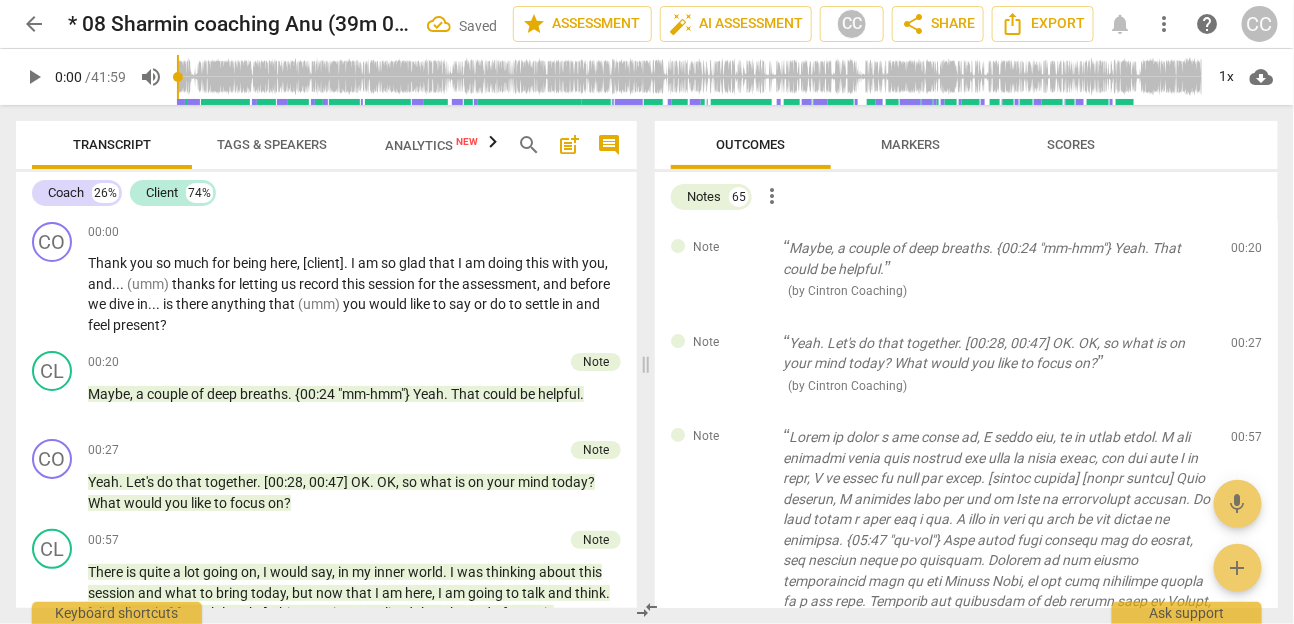 click on "delete" at bounding box center (1248, 253) 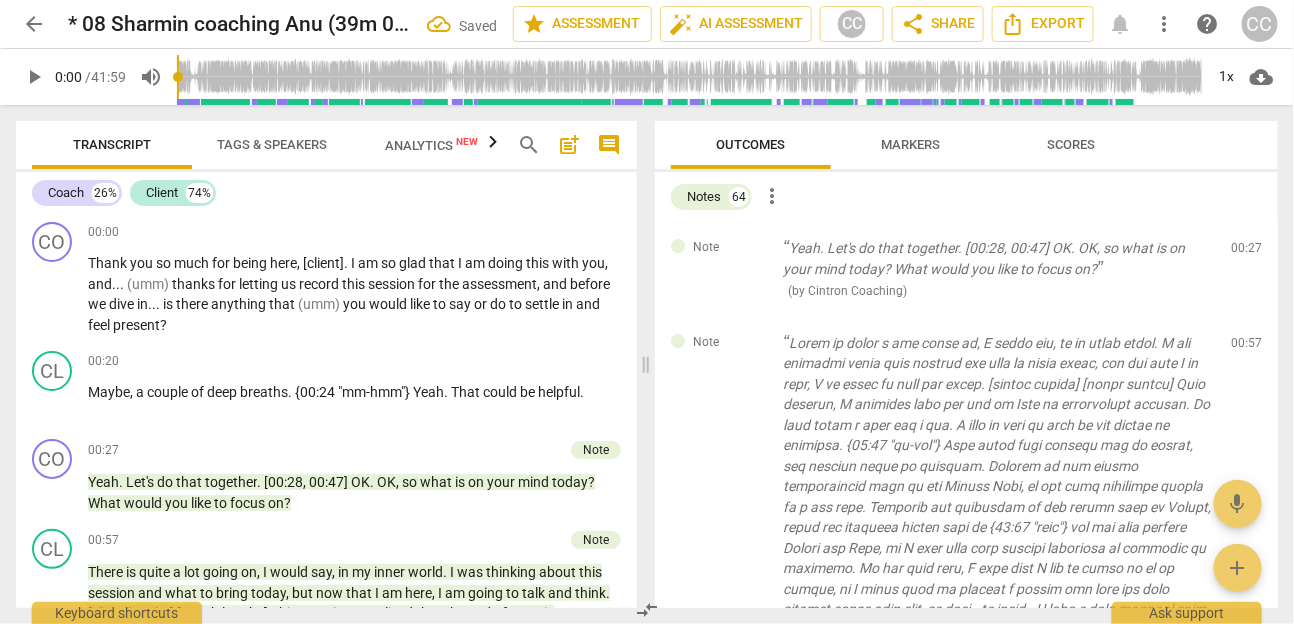 click on "delete" at bounding box center (1248, 253) 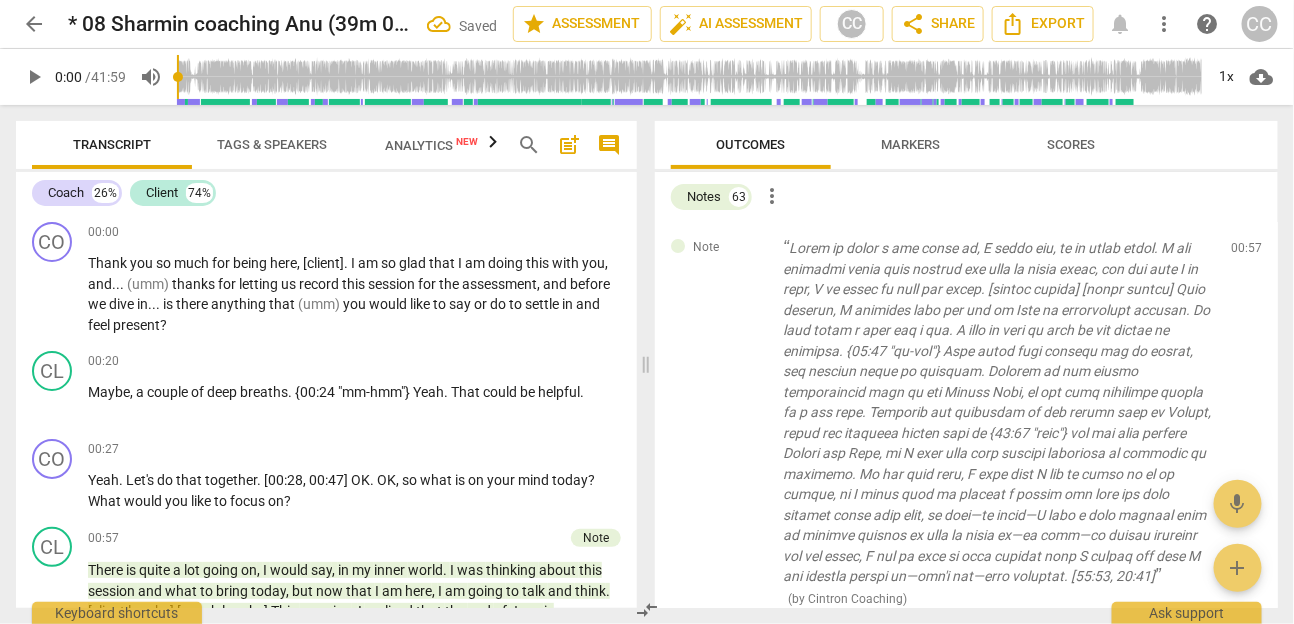 click on "delete" at bounding box center [1248, 253] 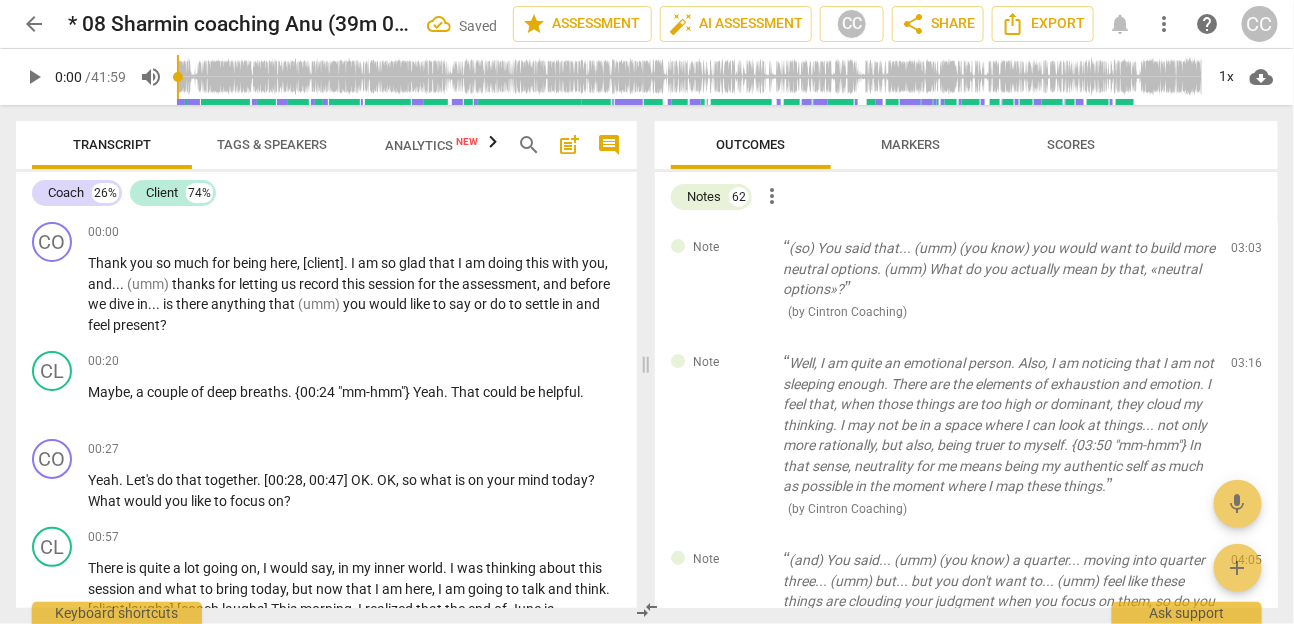 click on "delete" at bounding box center [1248, 253] 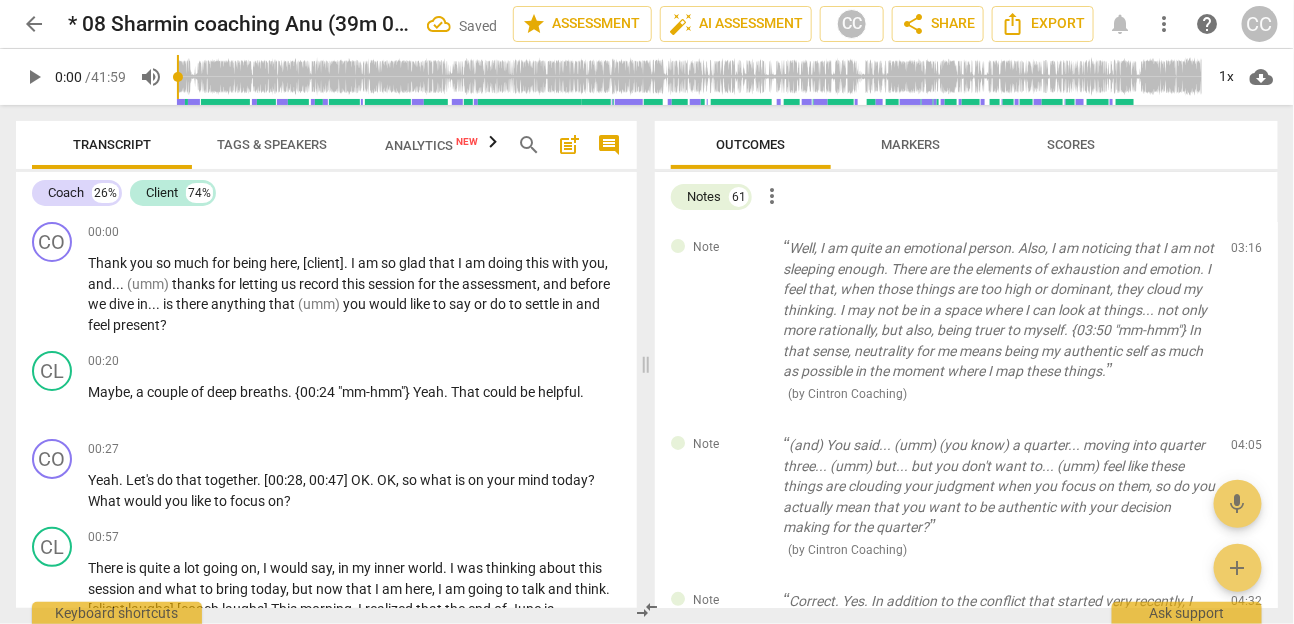 click on "delete" at bounding box center (1248, 253) 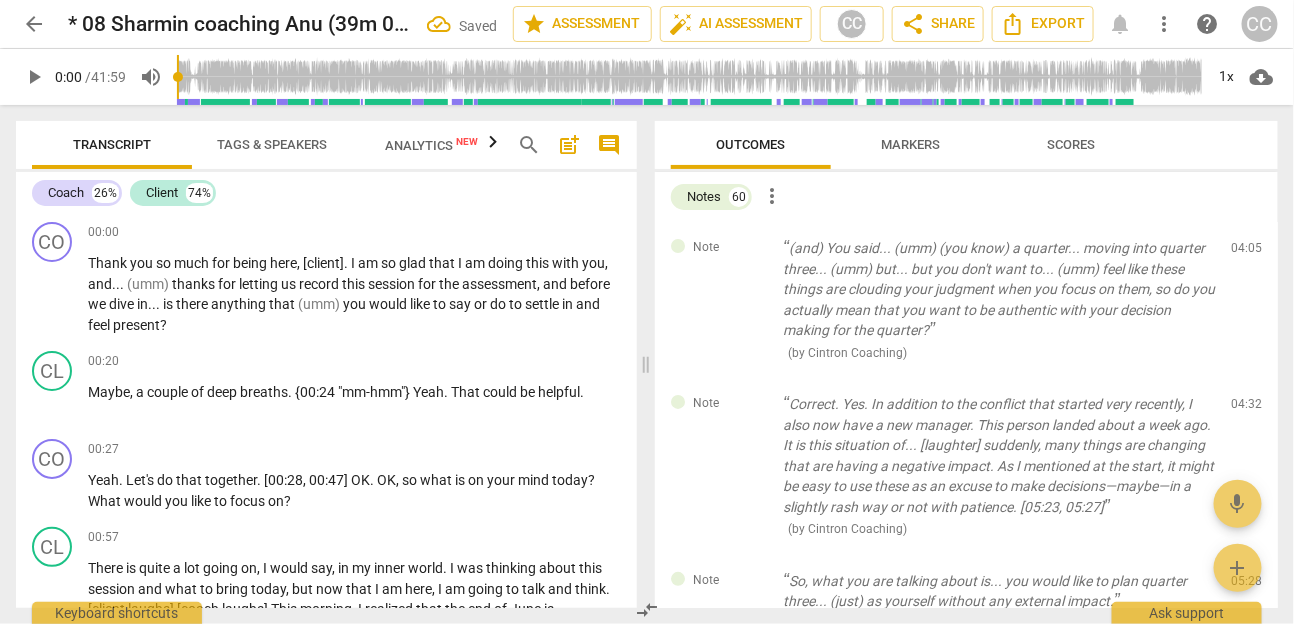 click on "delete" at bounding box center [1248, 253] 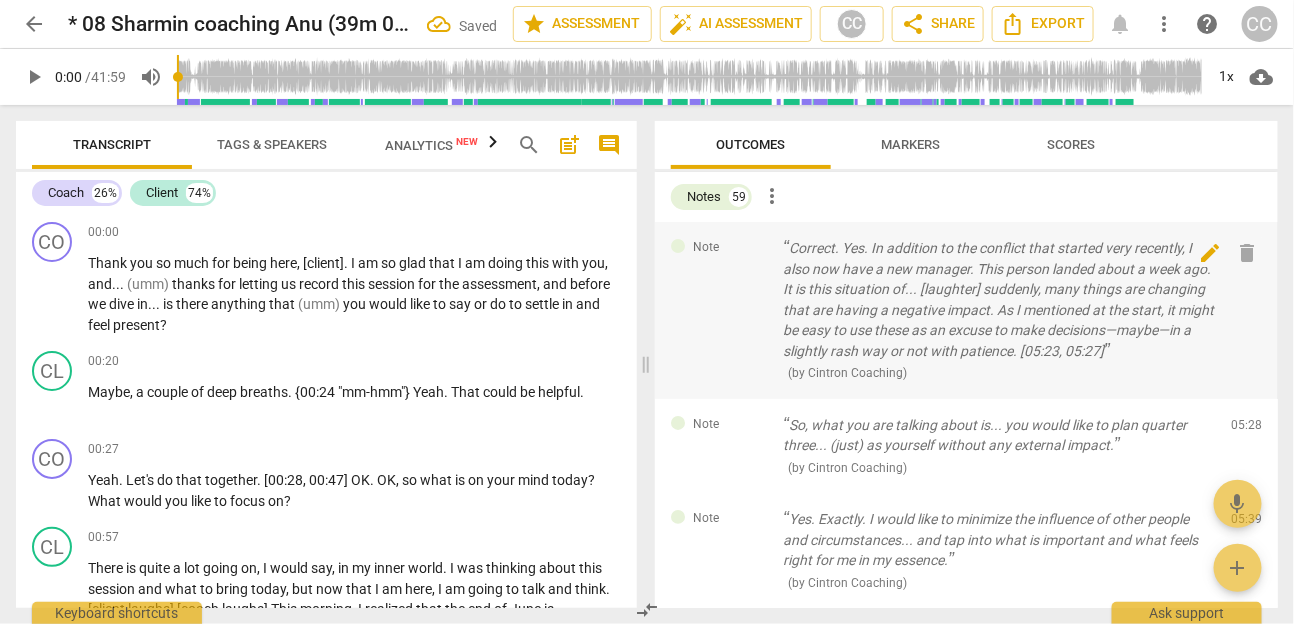 click on "delete" at bounding box center [1248, 253] 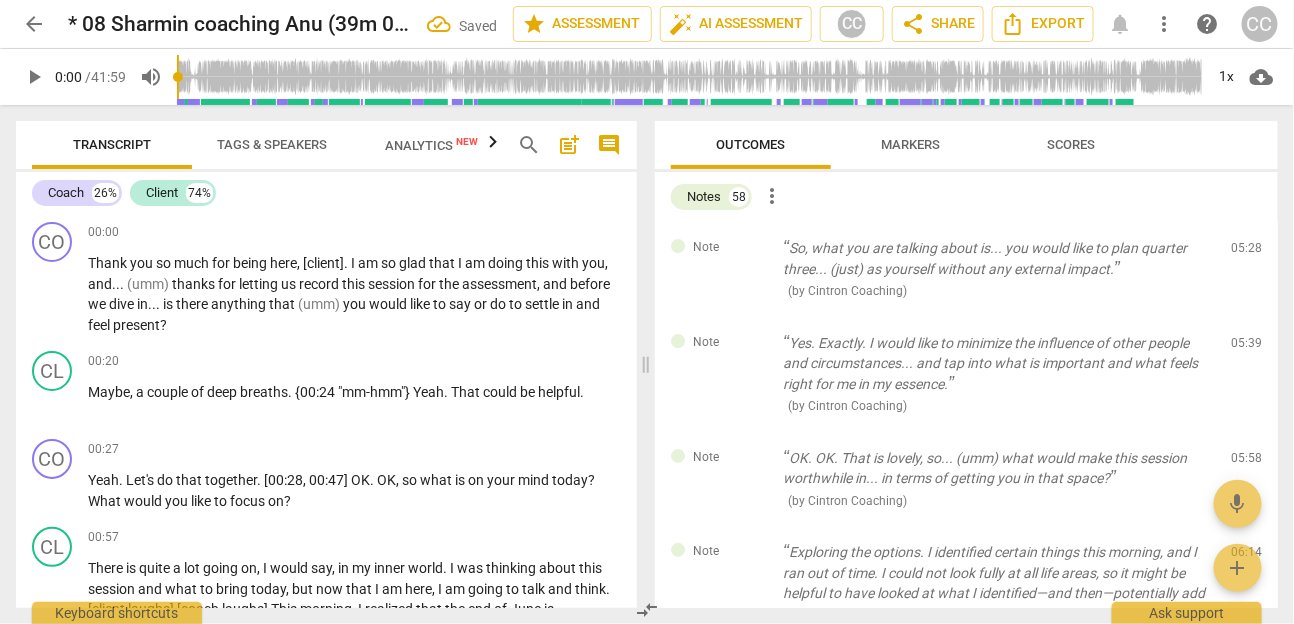click on "delete" at bounding box center [1248, 253] 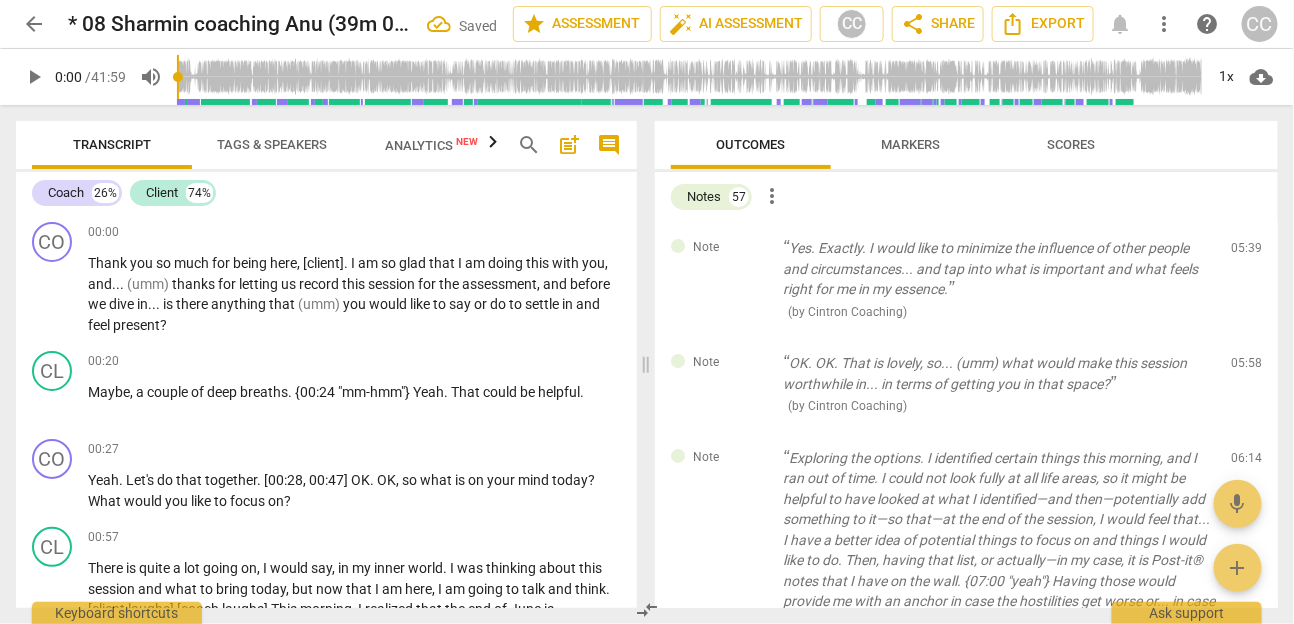 click on "delete" at bounding box center [1248, 253] 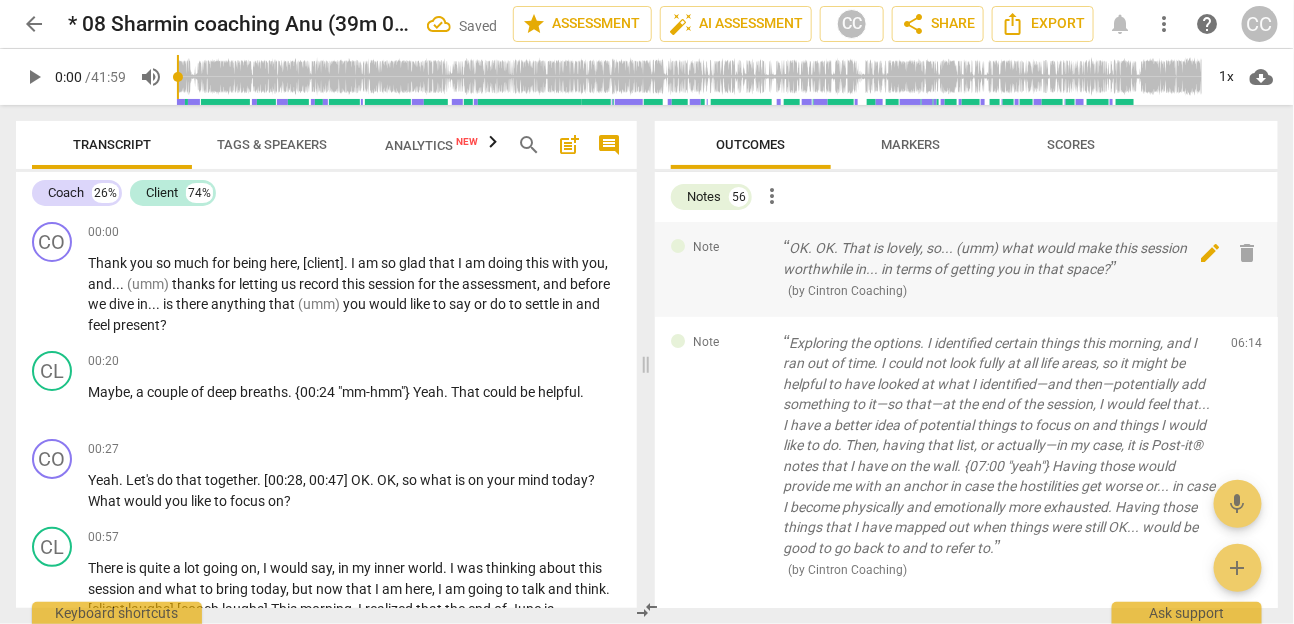click on "delete" at bounding box center [1248, 253] 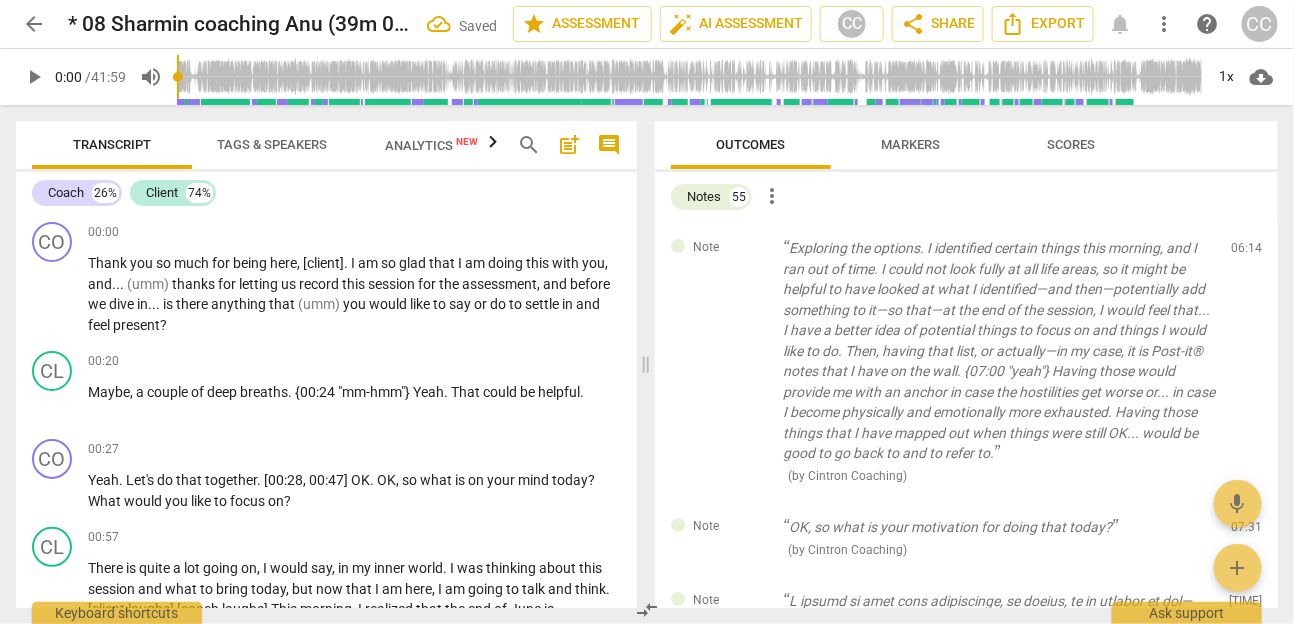 click on "delete" at bounding box center (1248, 253) 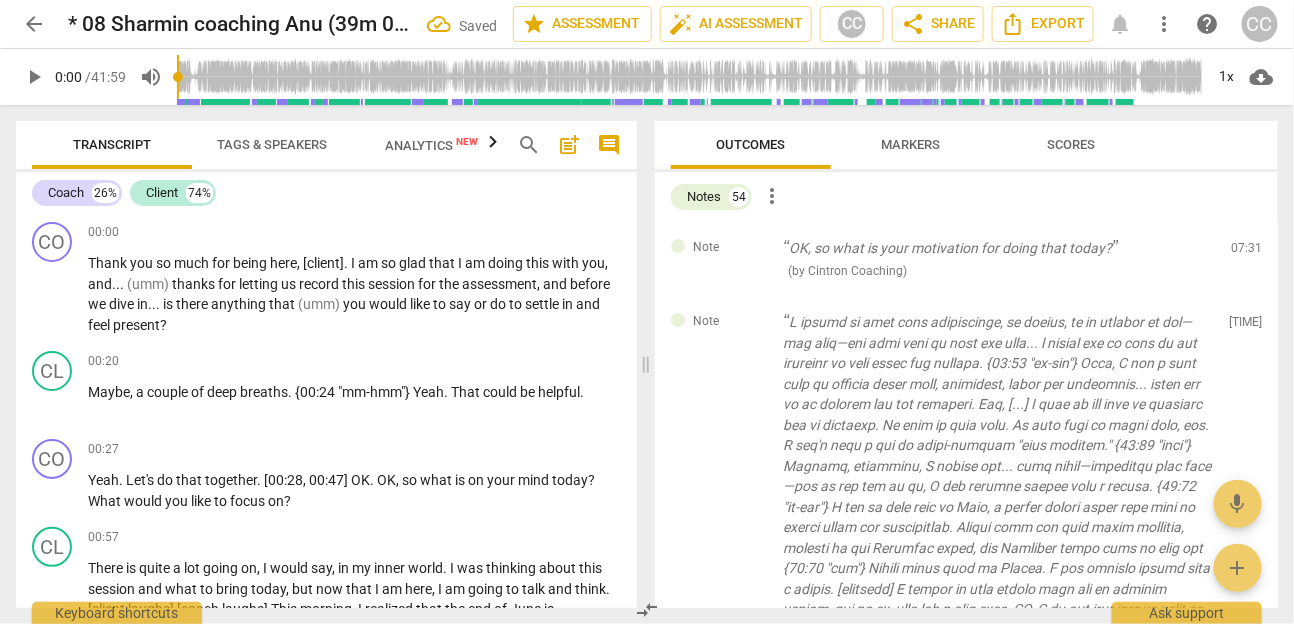 click on "delete" at bounding box center (1248, 253) 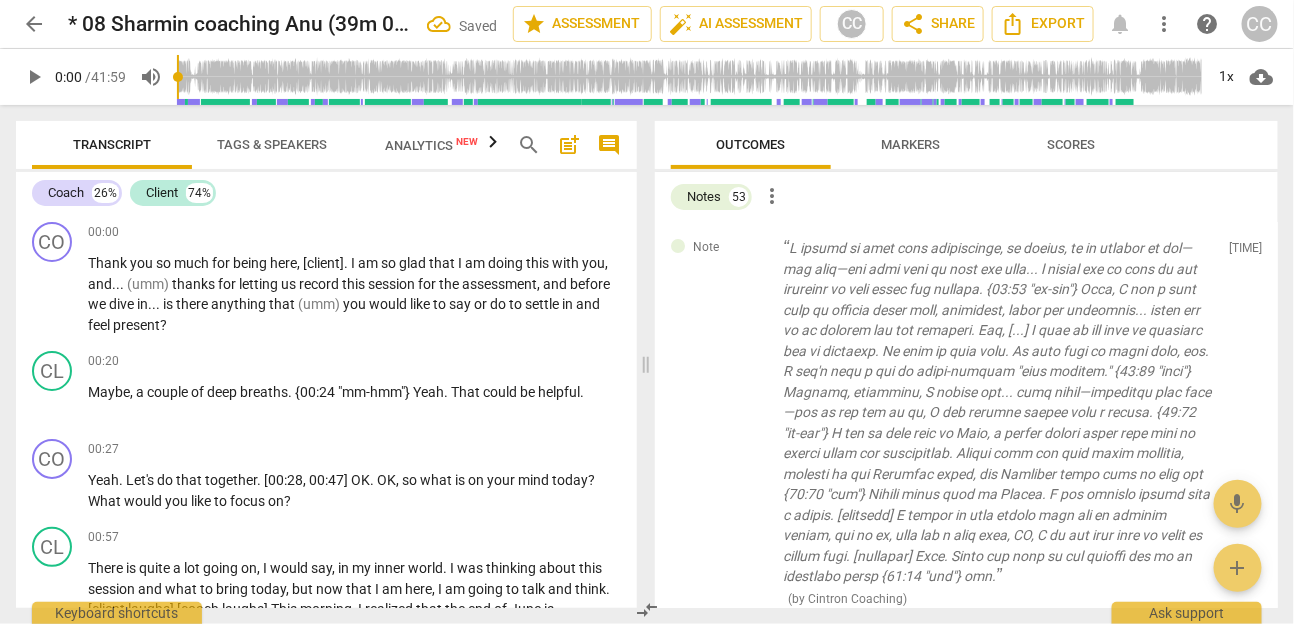 click on "delete" at bounding box center (1248, 253) 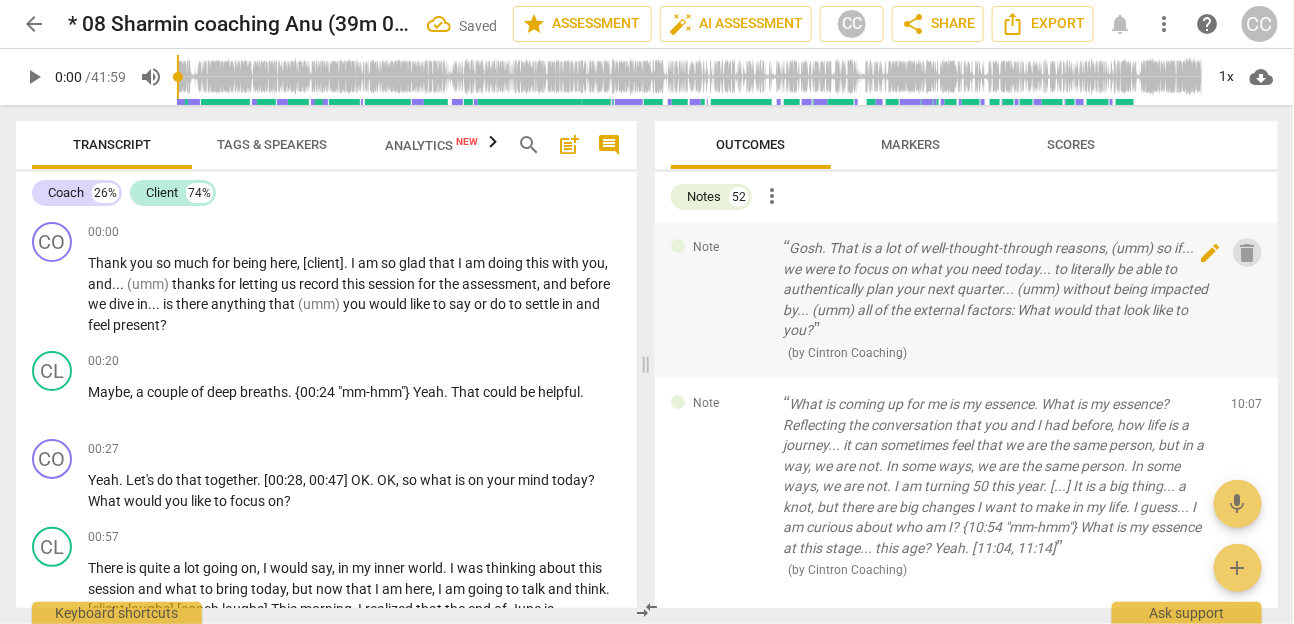 click on "delete" at bounding box center (1248, 253) 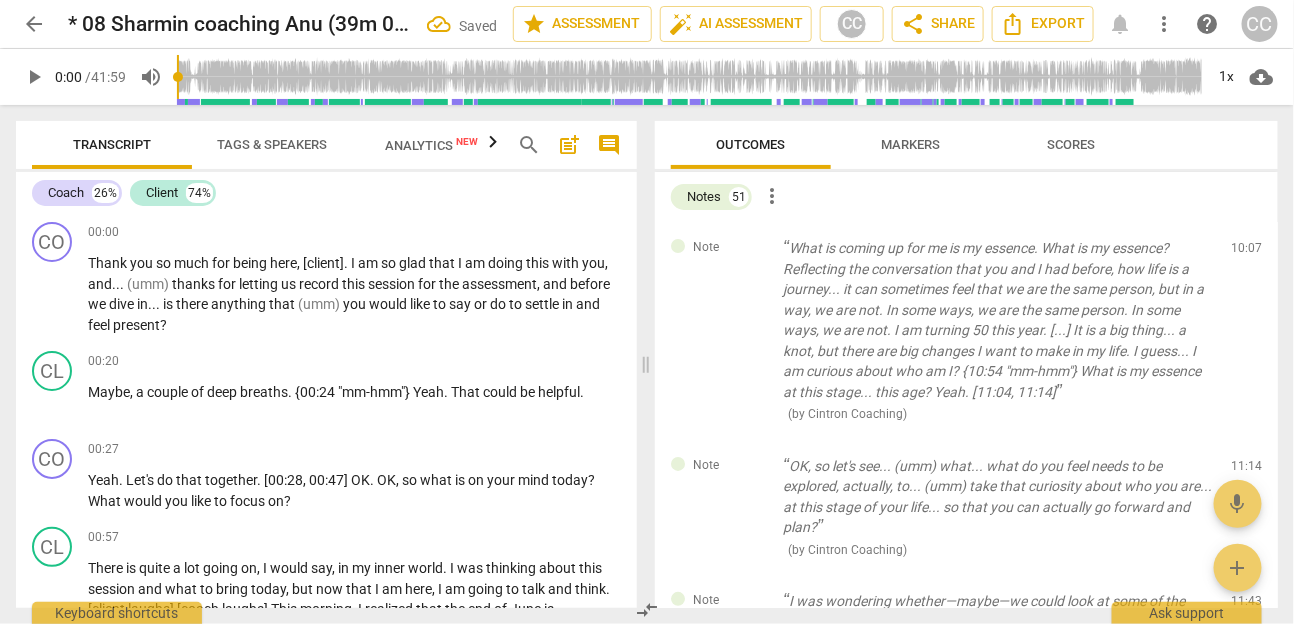 click on "delete" at bounding box center [1248, 253] 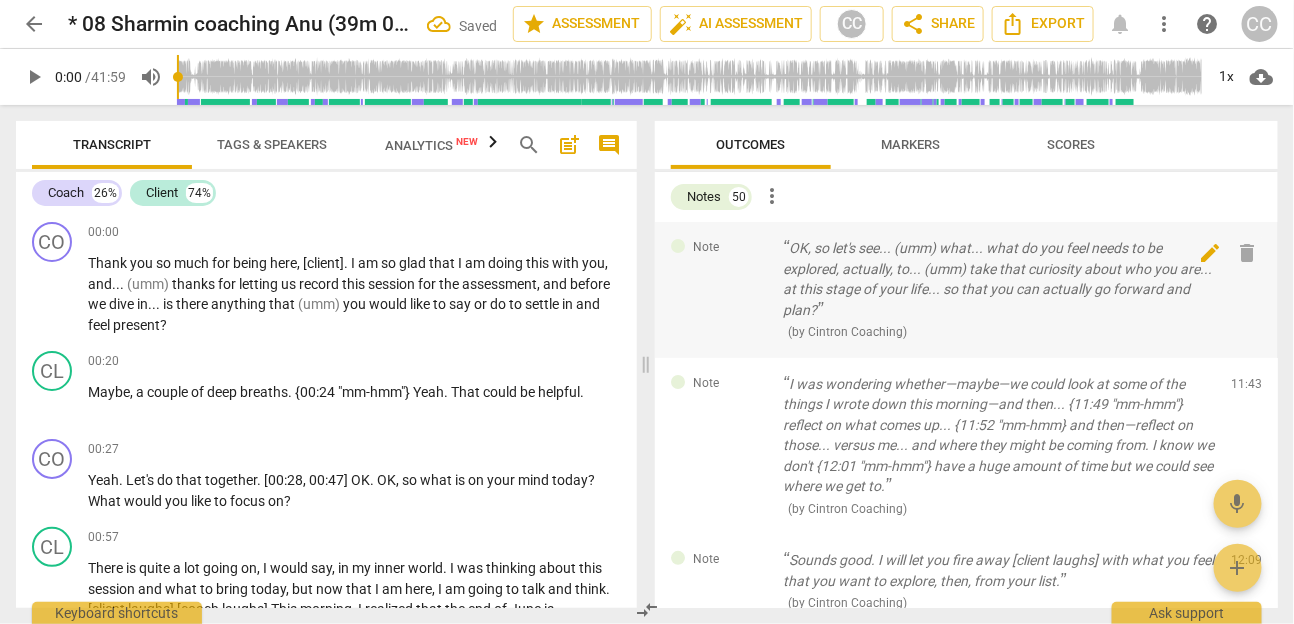 click on "delete" at bounding box center (1248, 253) 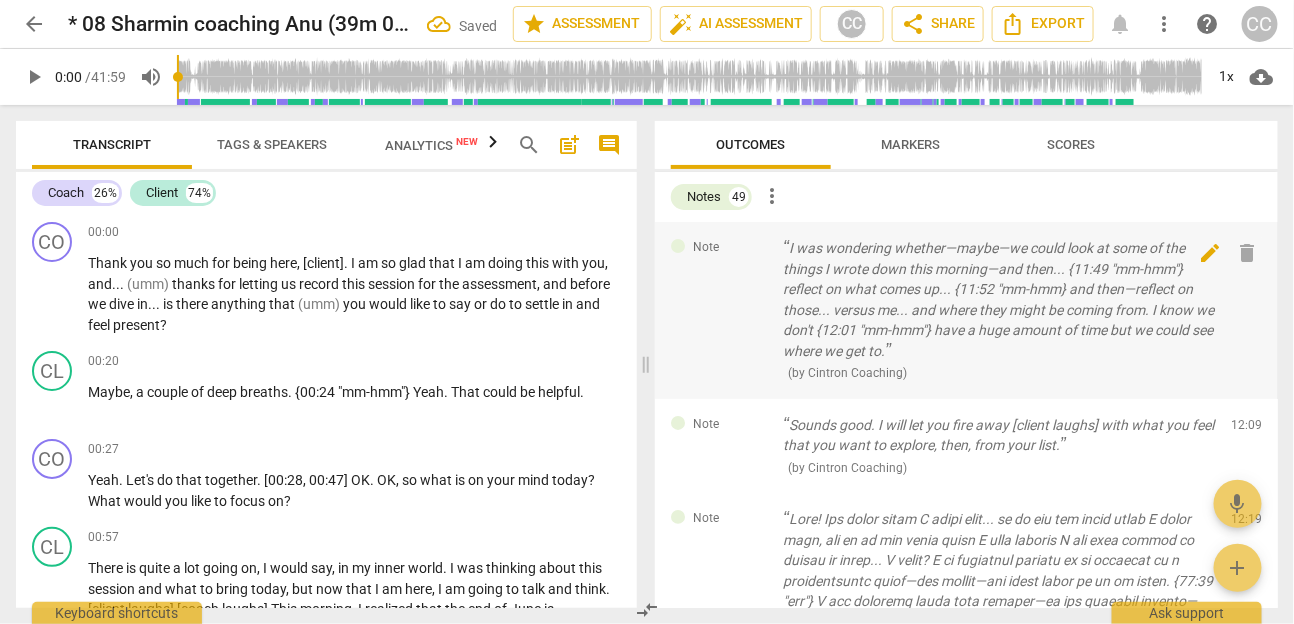 click on "delete" at bounding box center [1248, 253] 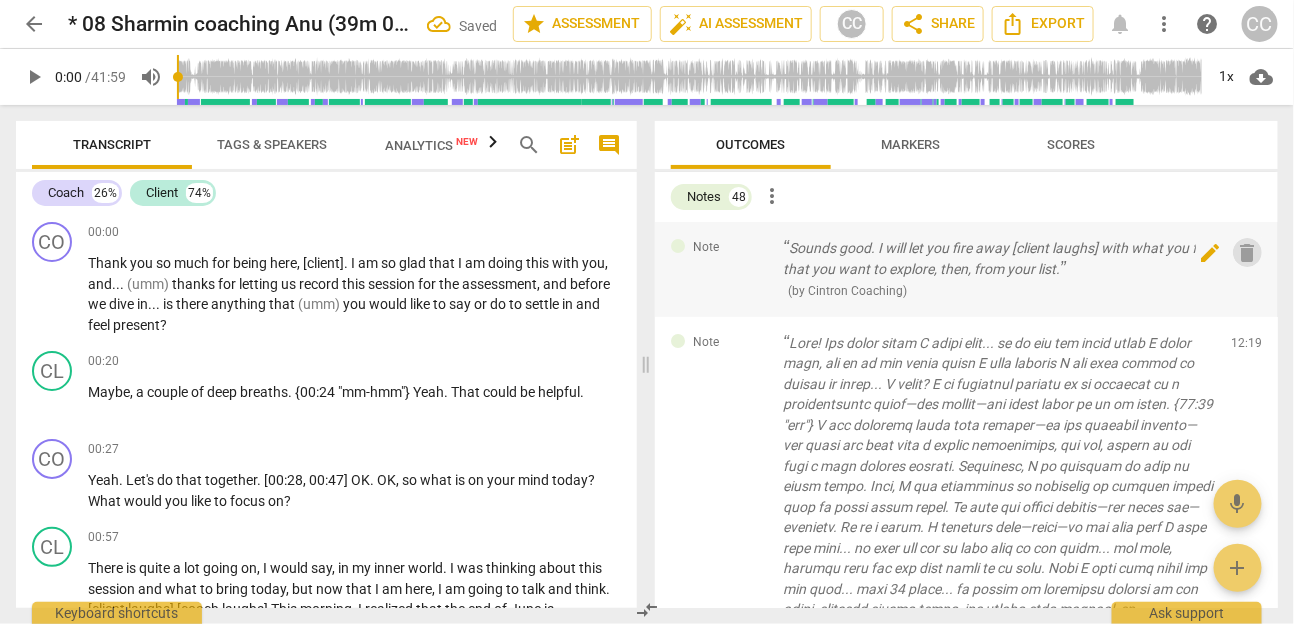 click on "delete" at bounding box center (1248, 253) 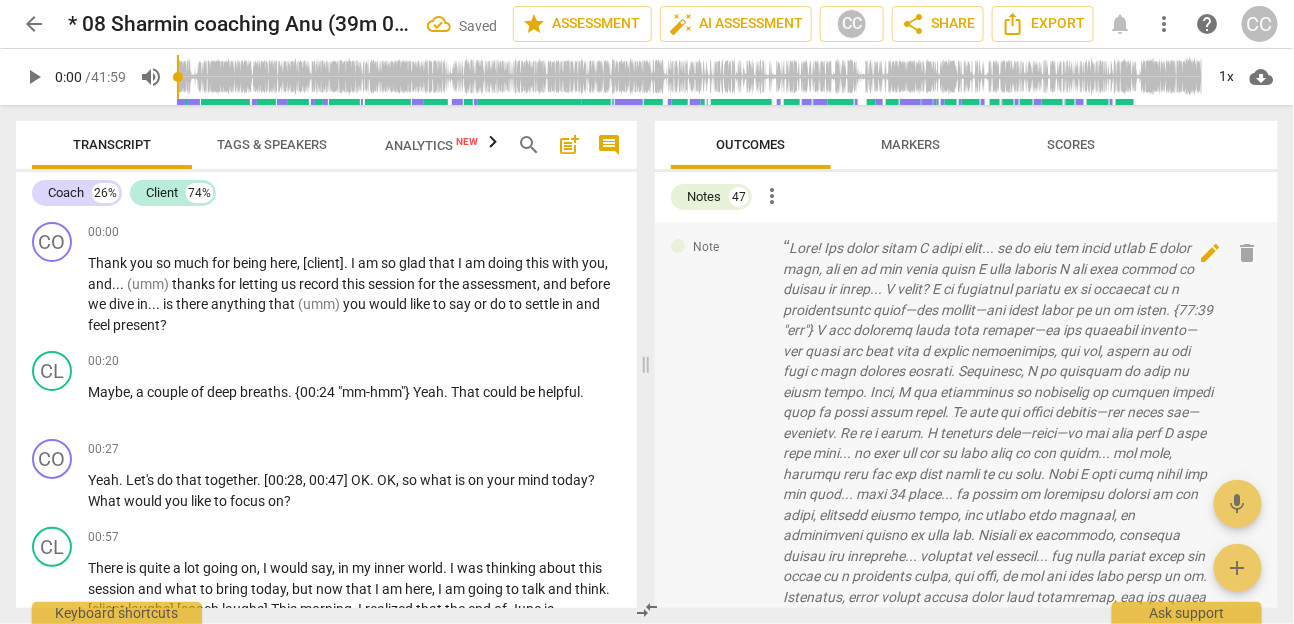 click on "delete" at bounding box center [1248, 253] 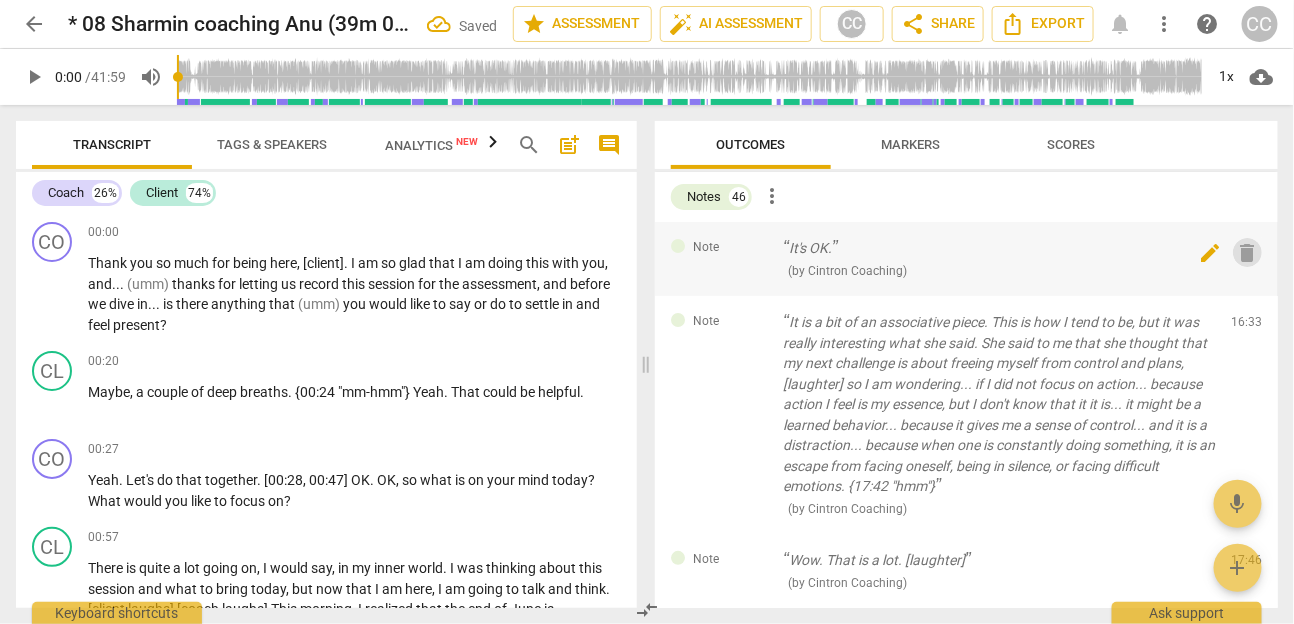 click on "delete" at bounding box center (1248, 253) 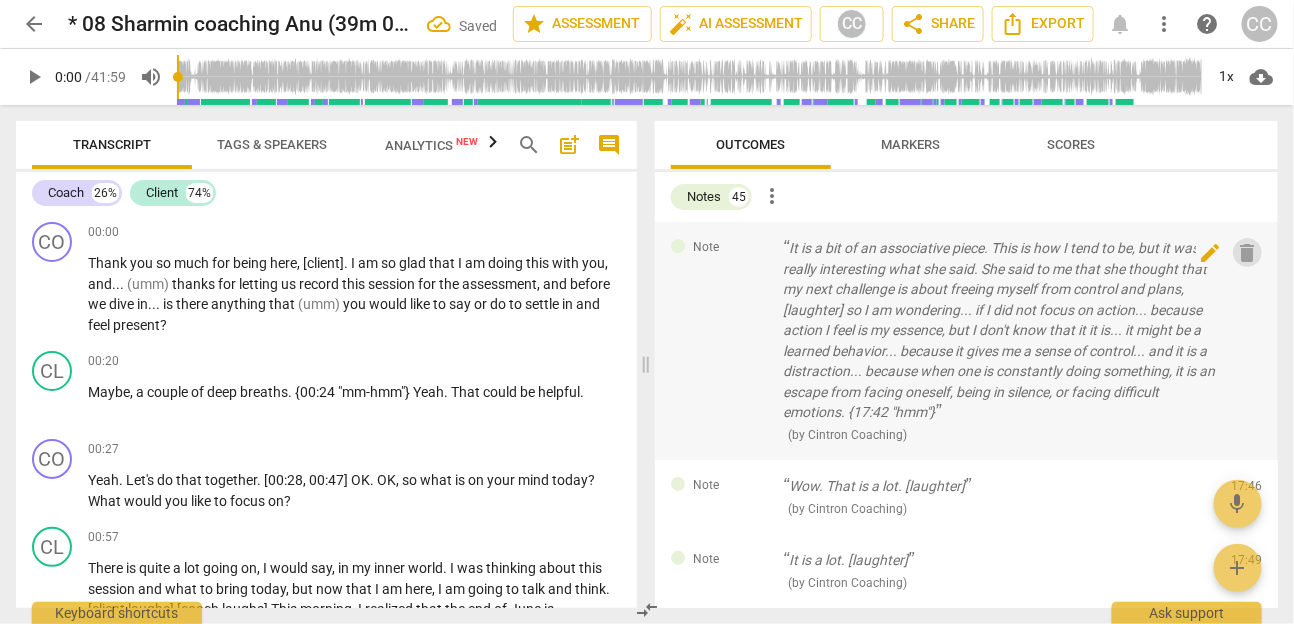 click on "delete" at bounding box center [1248, 253] 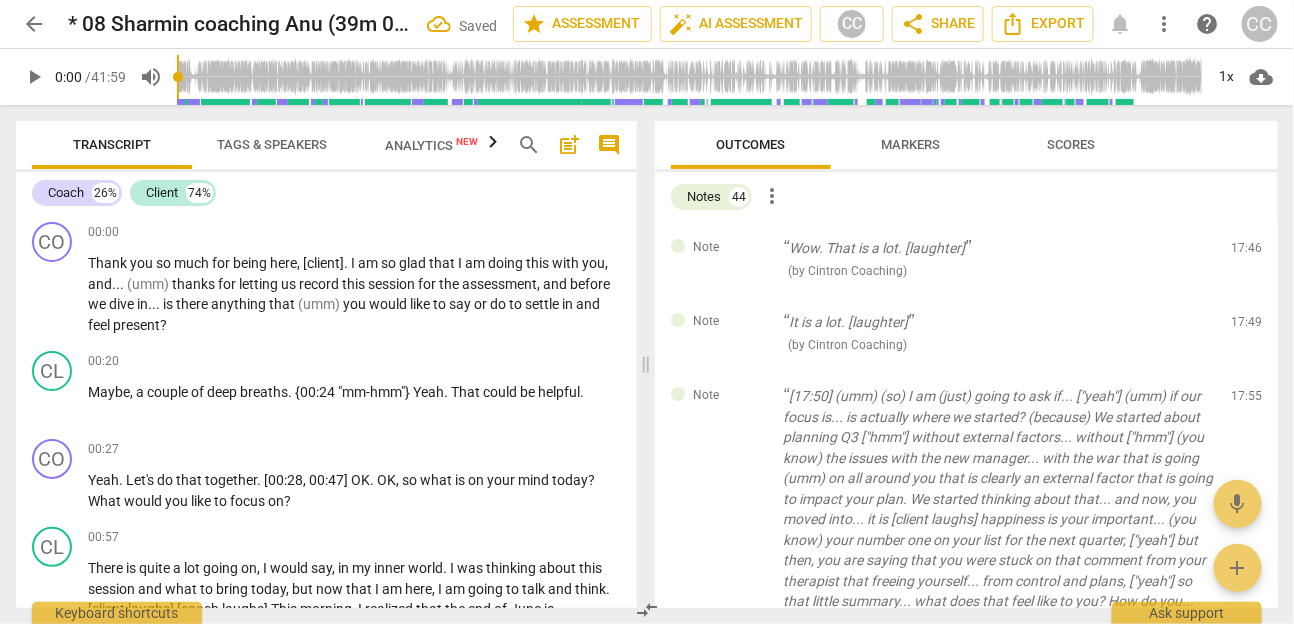 click on "delete" at bounding box center (1248, 253) 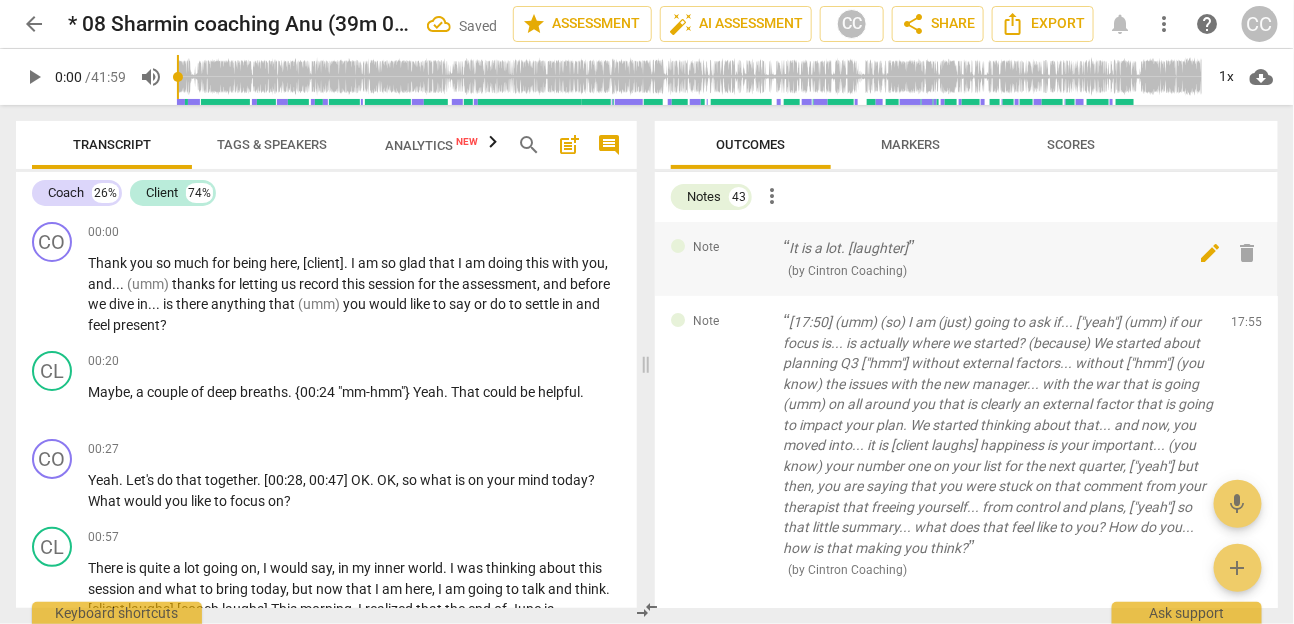 click on "delete" at bounding box center [1248, 253] 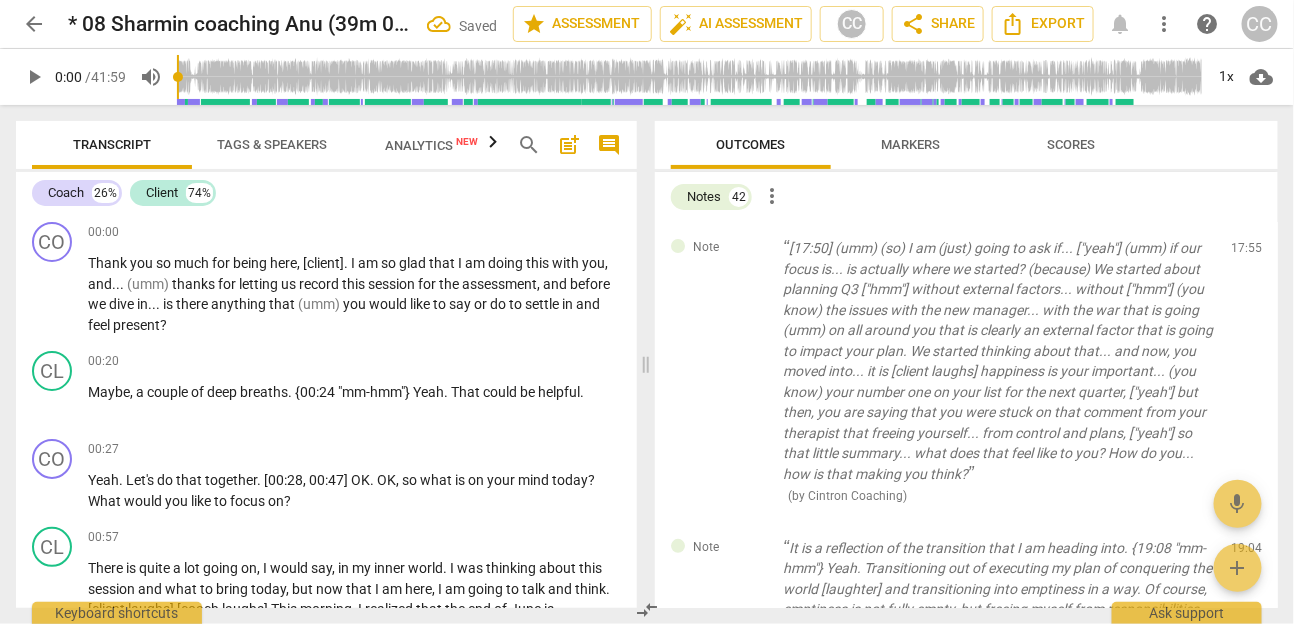 click on "delete" at bounding box center (1248, 253) 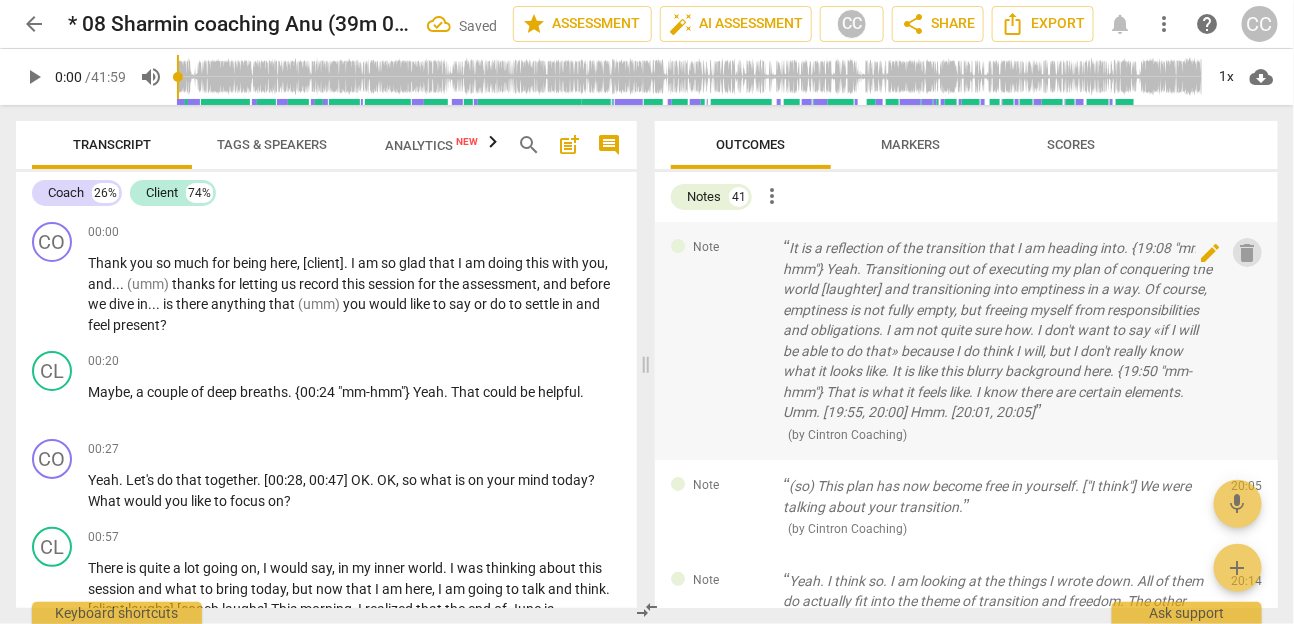 click on "delete" at bounding box center (1248, 253) 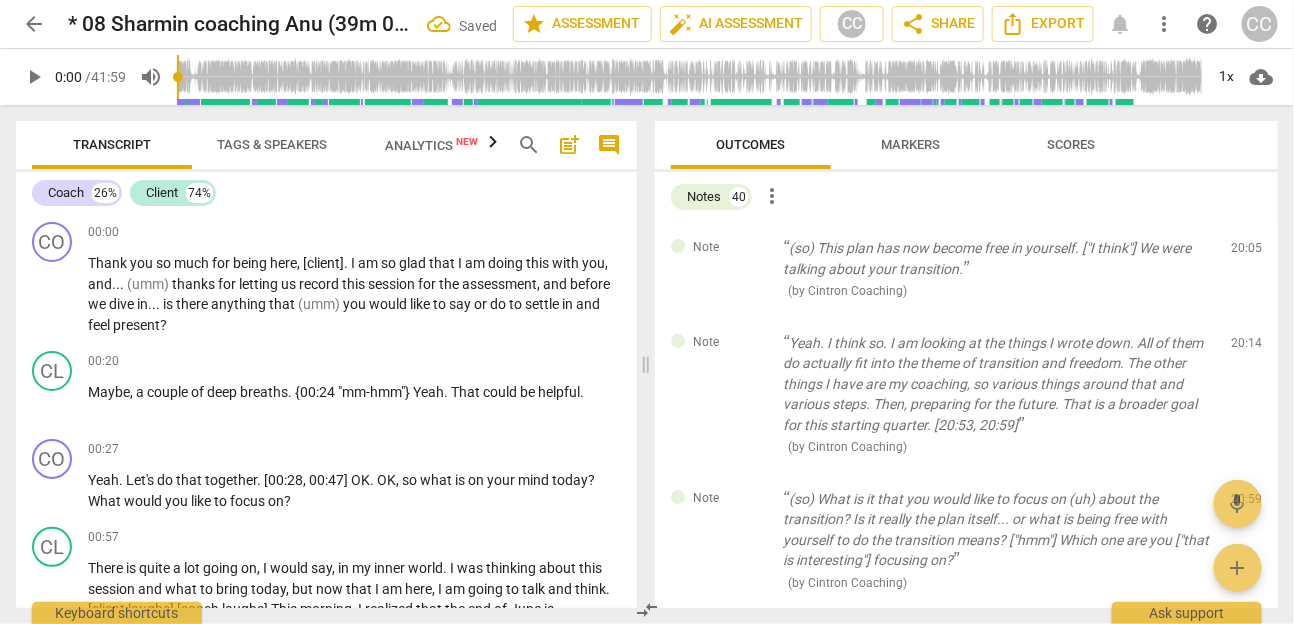 click on "delete" at bounding box center (1248, 253) 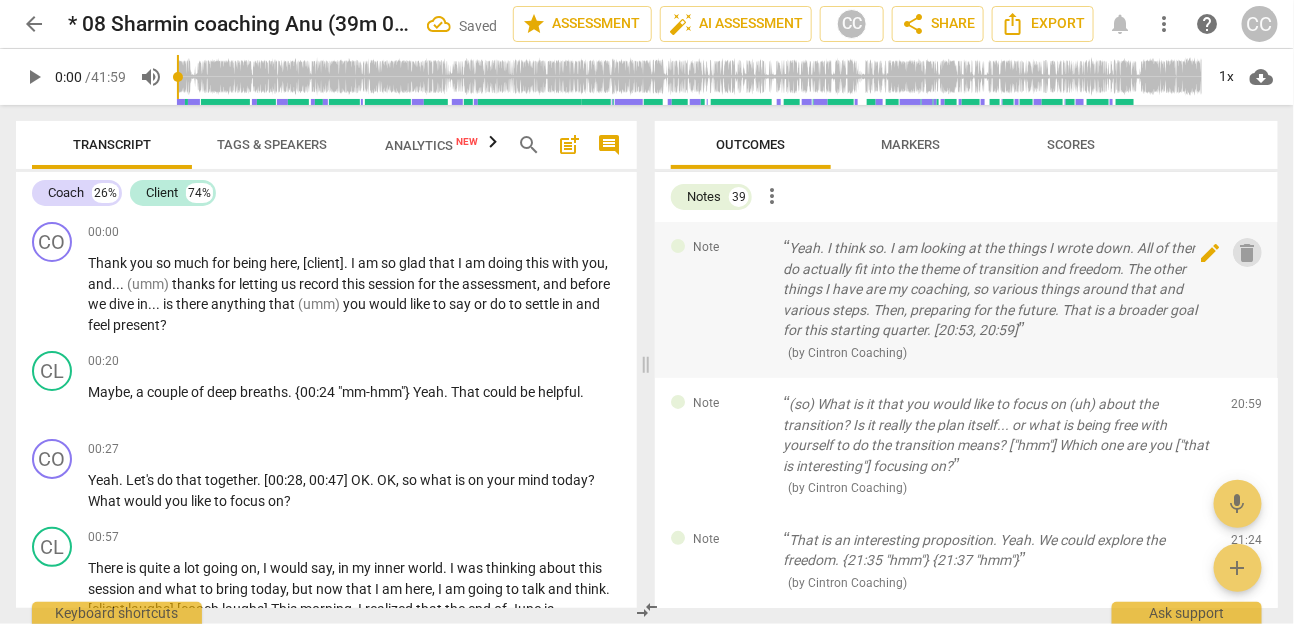 click on "delete" at bounding box center [1248, 253] 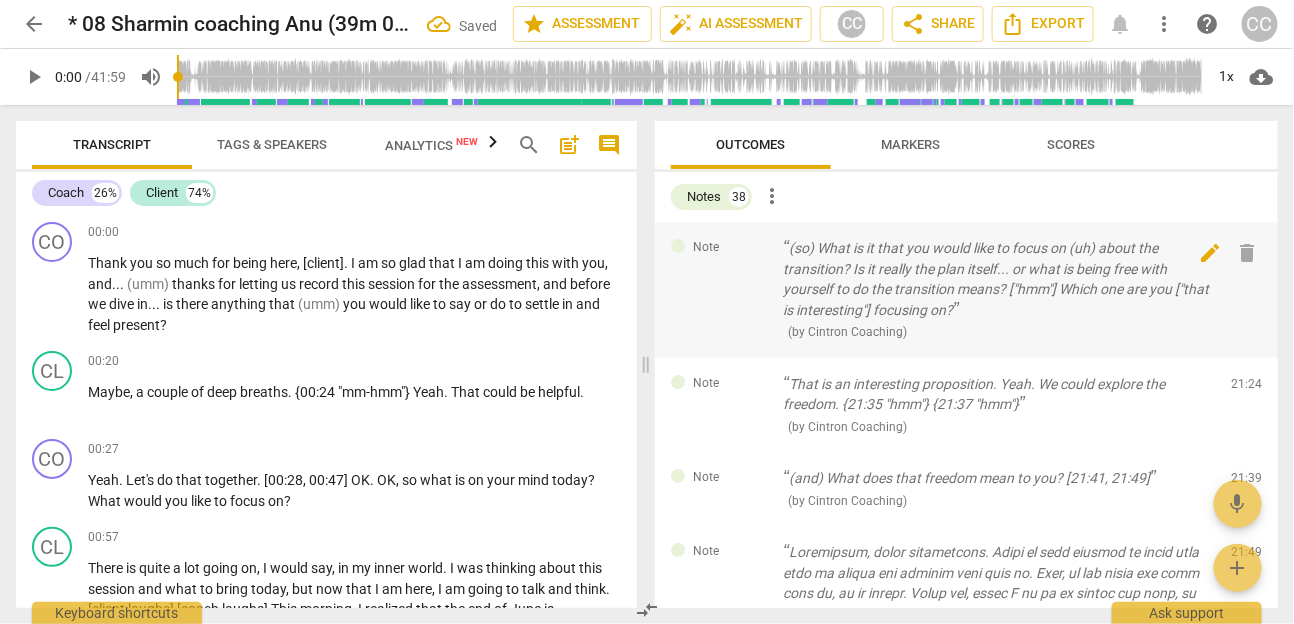 click on "delete" at bounding box center [1248, 253] 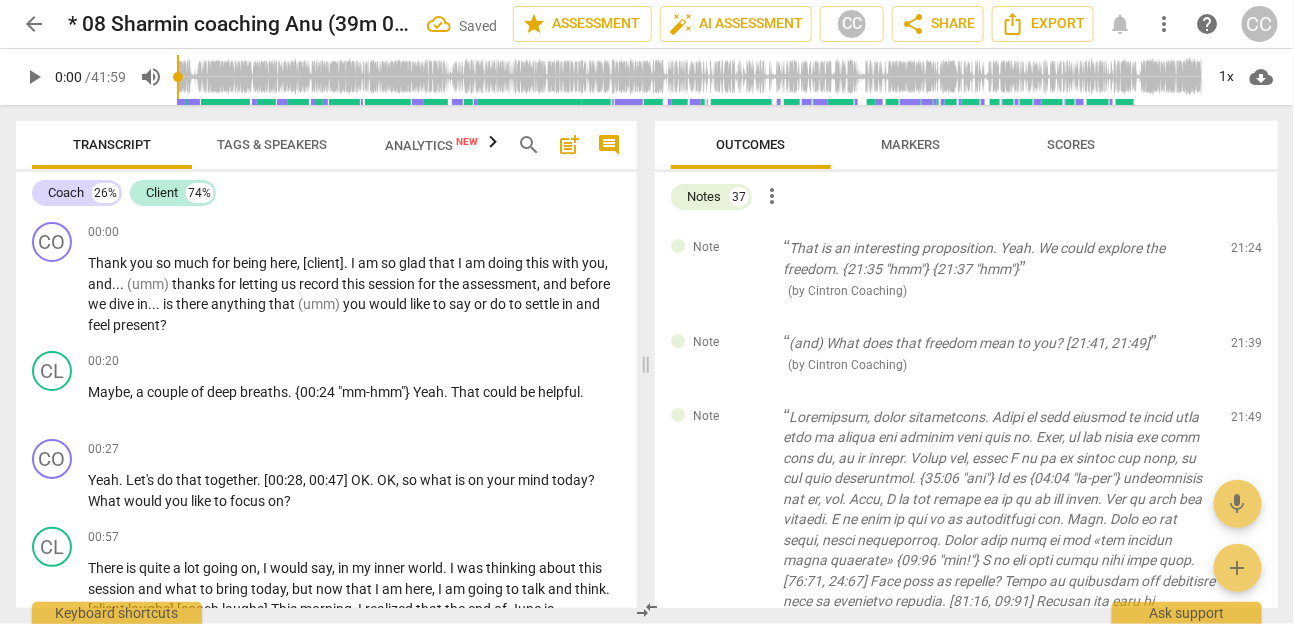 click on "delete" at bounding box center [1248, 253] 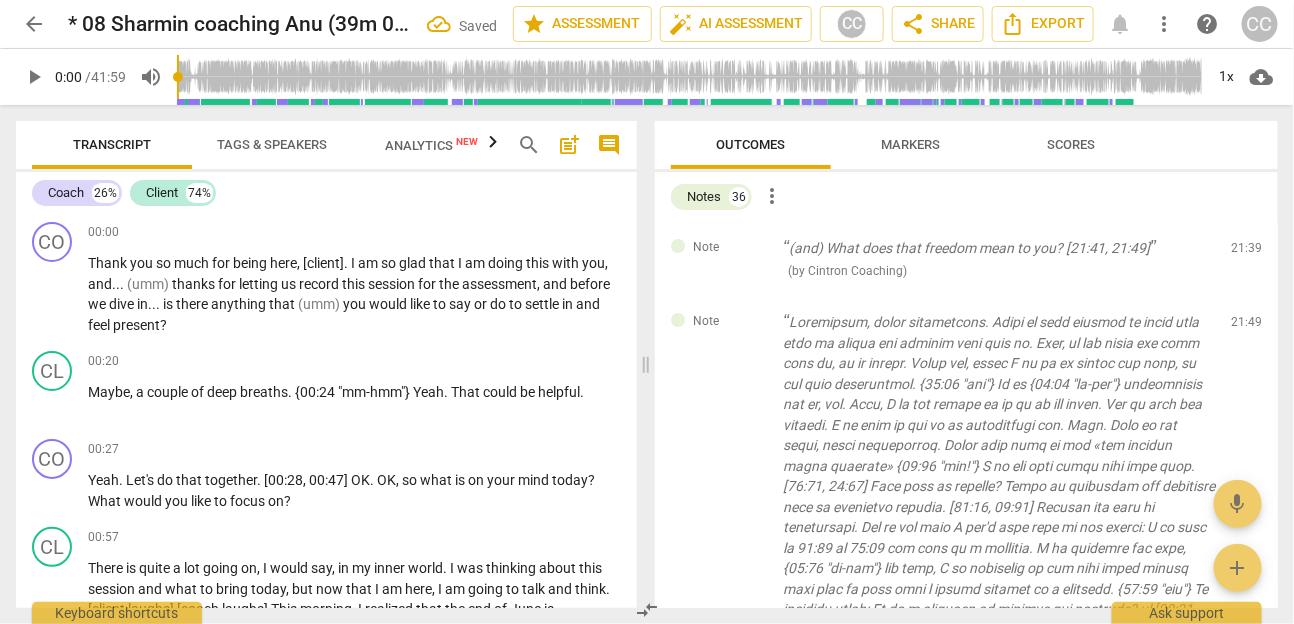 click on "delete" at bounding box center [1248, 253] 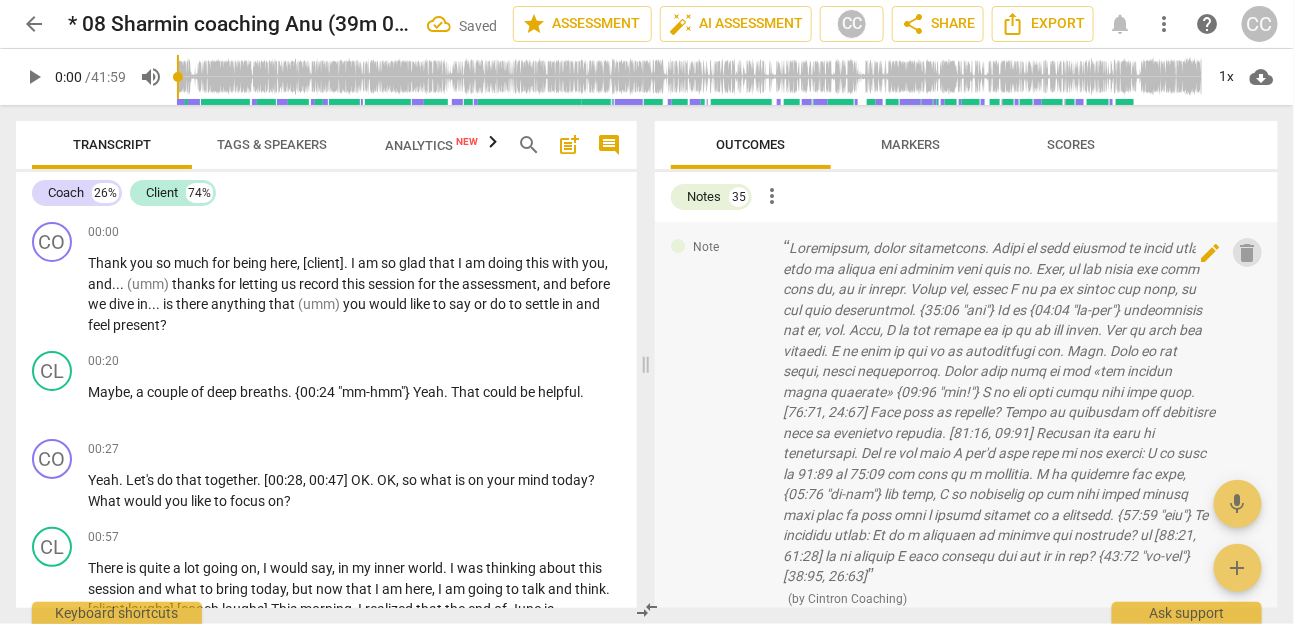 click on "delete" at bounding box center (1248, 253) 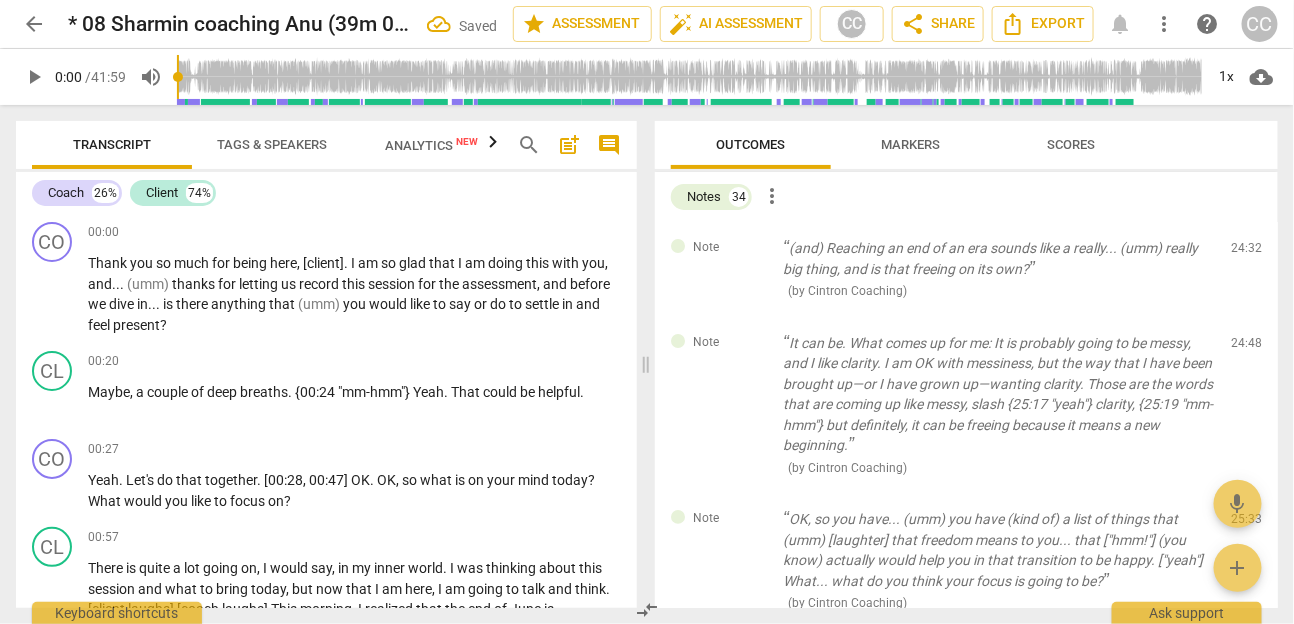 click on "delete" at bounding box center (1248, 253) 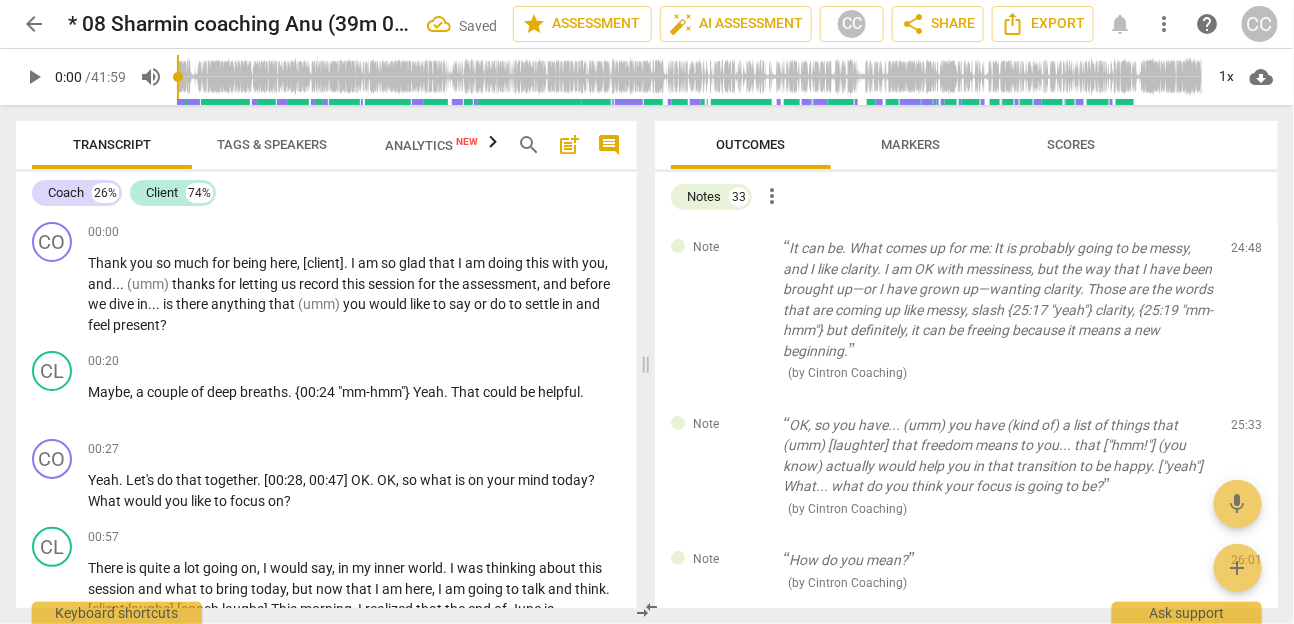 click on "delete" at bounding box center [1248, 253] 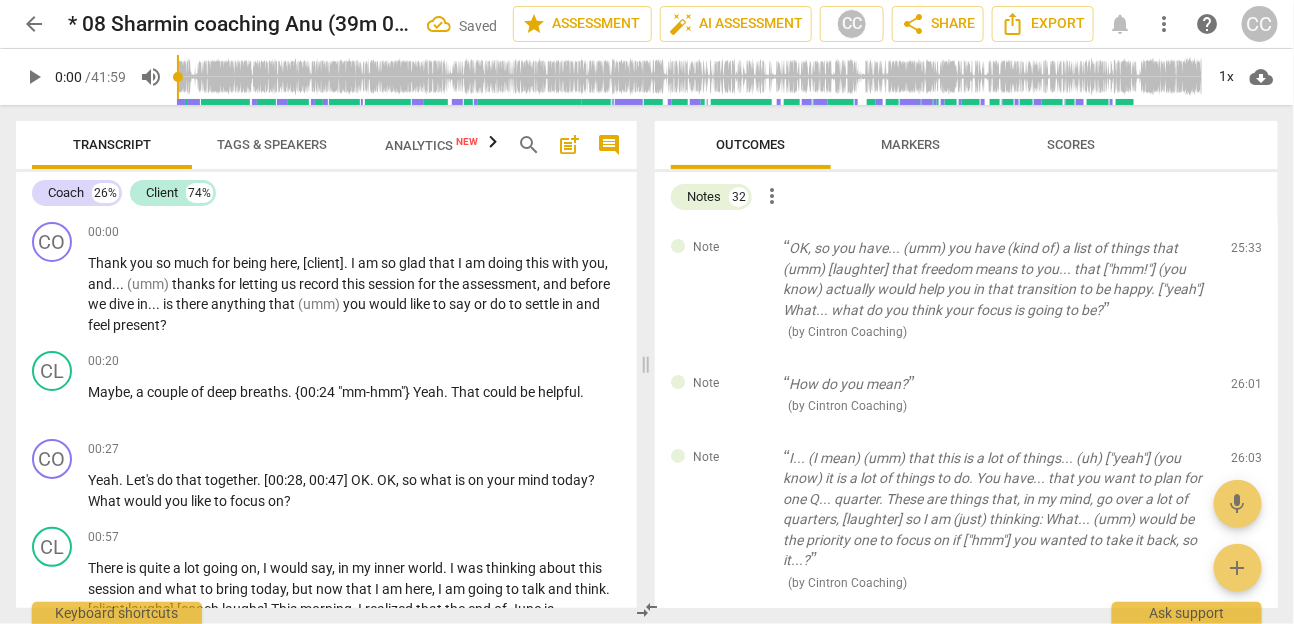 click on "delete" at bounding box center (1248, 253) 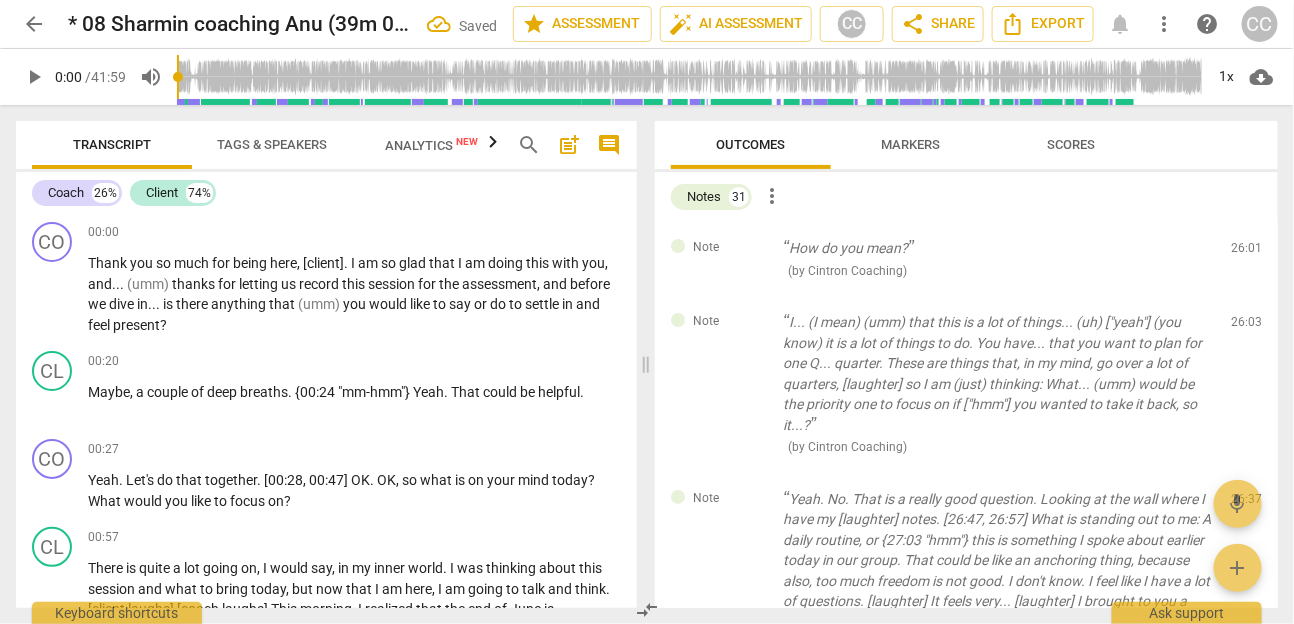 click on "Note How do you mean? ( by Cintron Coaching ) 26:01 edit delete" at bounding box center [966, 259] 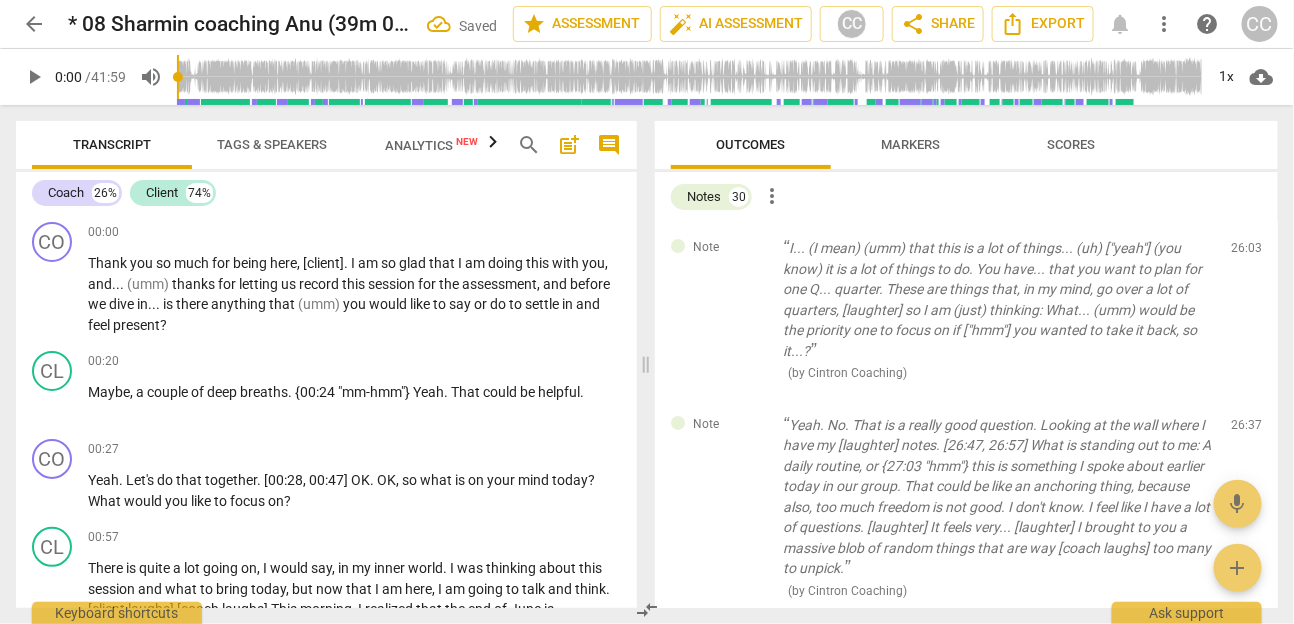 click on "delete" at bounding box center [1248, 253] 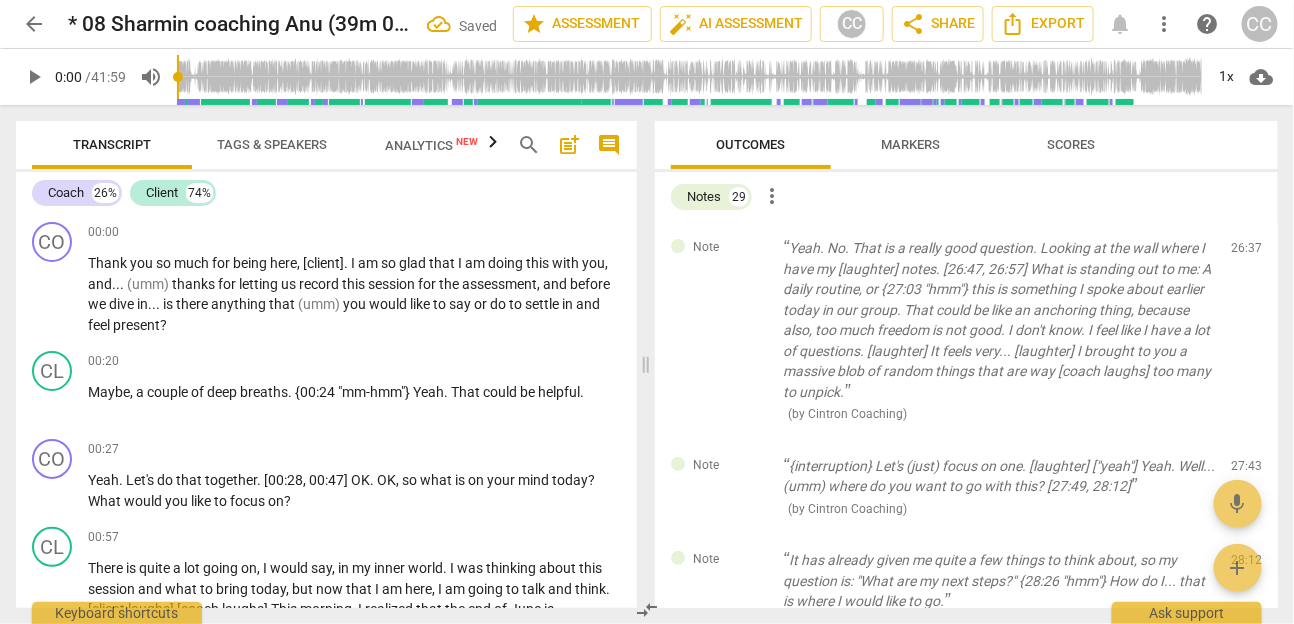 click on "delete" at bounding box center (1248, 253) 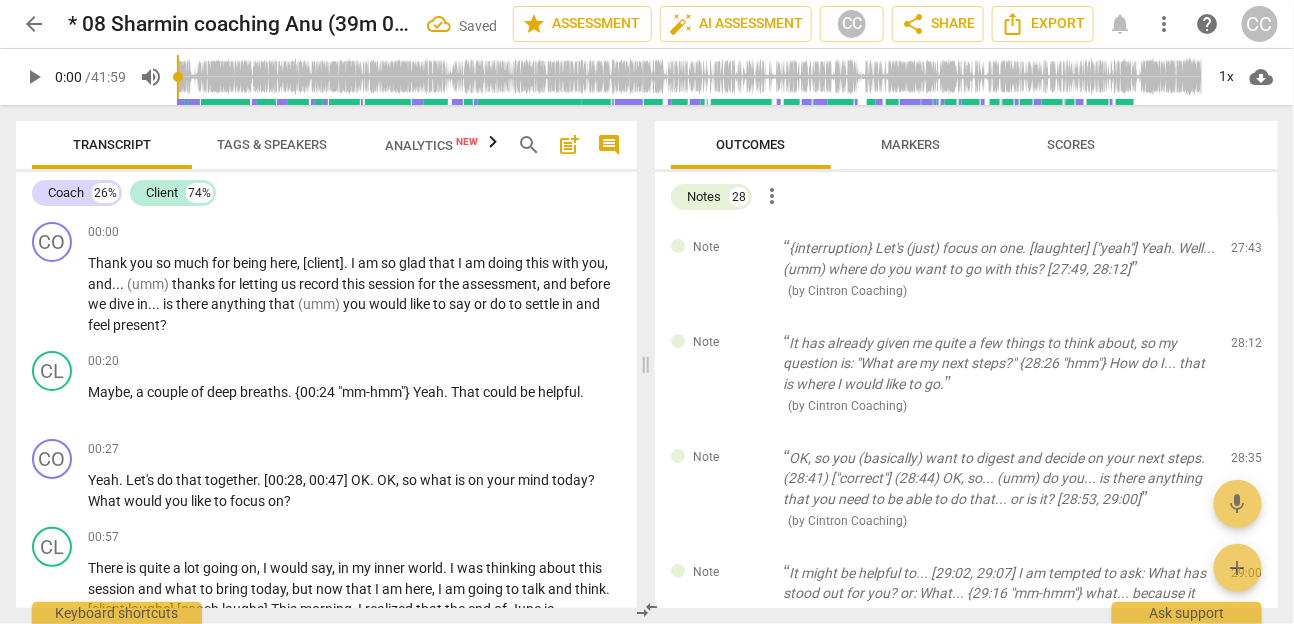 click on "delete" at bounding box center [1248, 253] 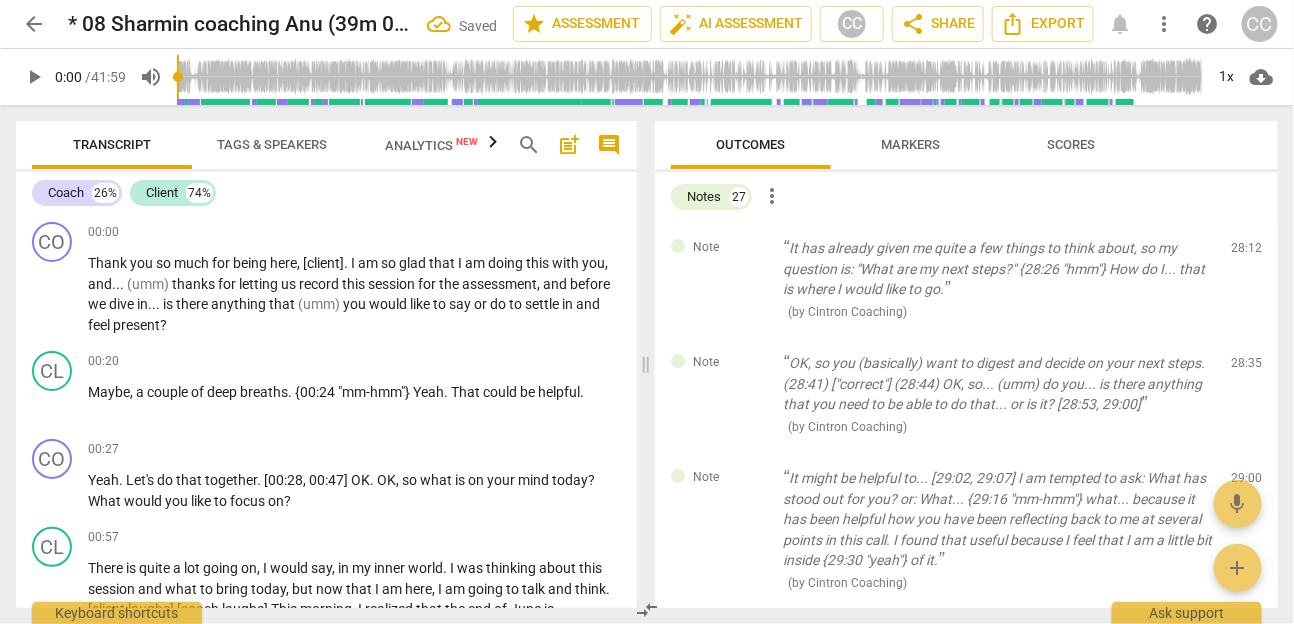 click on "delete" at bounding box center (1248, 253) 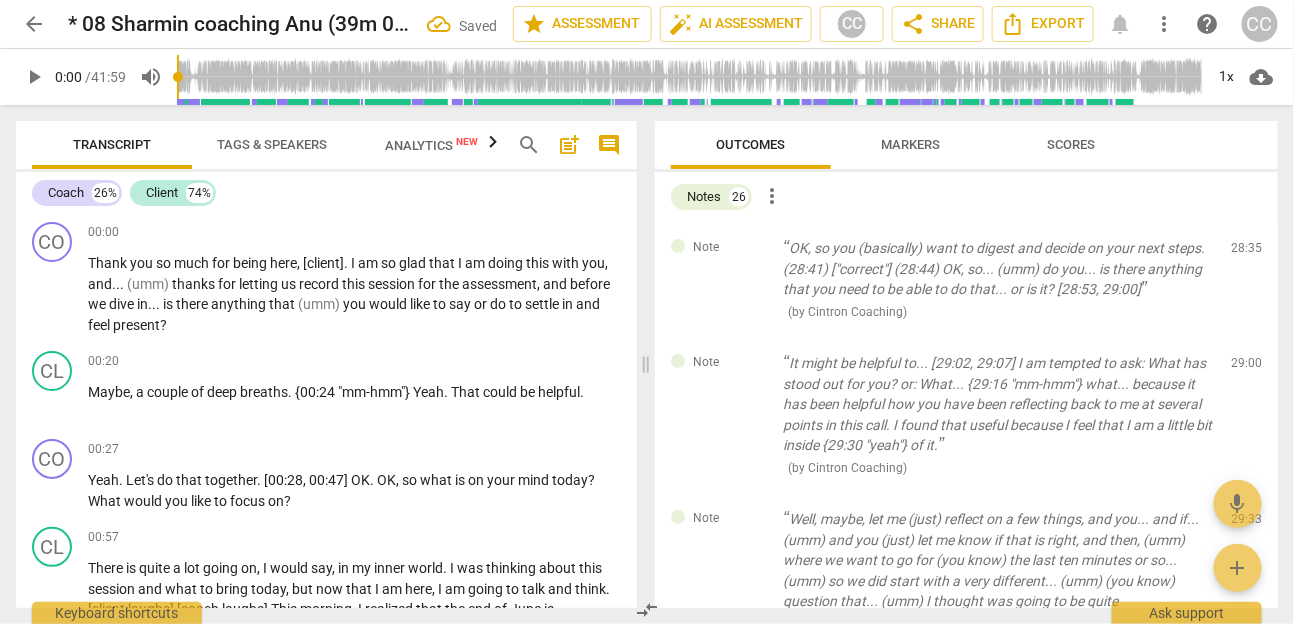 click on "delete" at bounding box center (1248, 253) 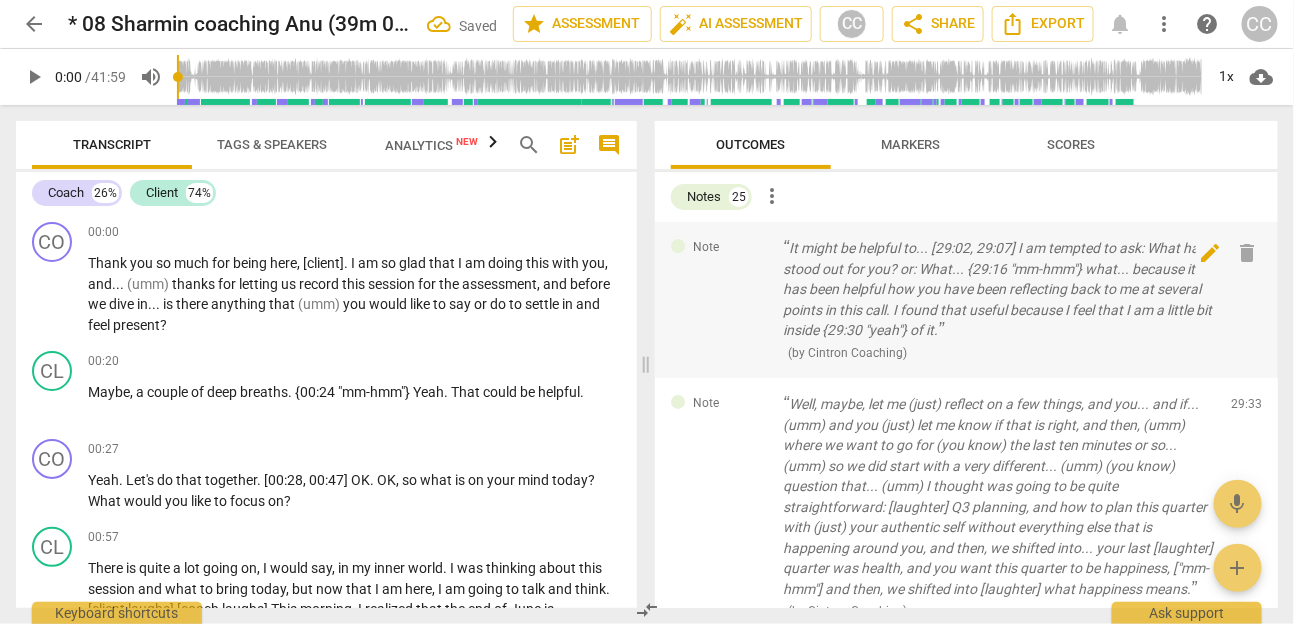 click on "delete" at bounding box center [1248, 253] 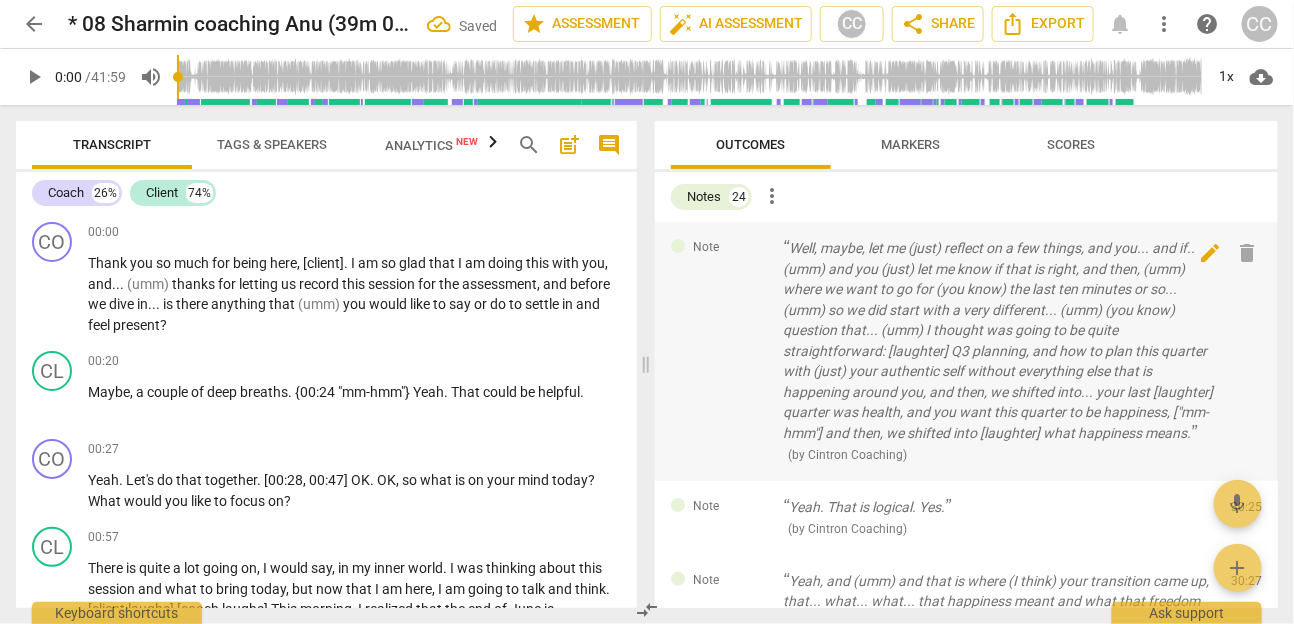 click on "delete" at bounding box center [1248, 253] 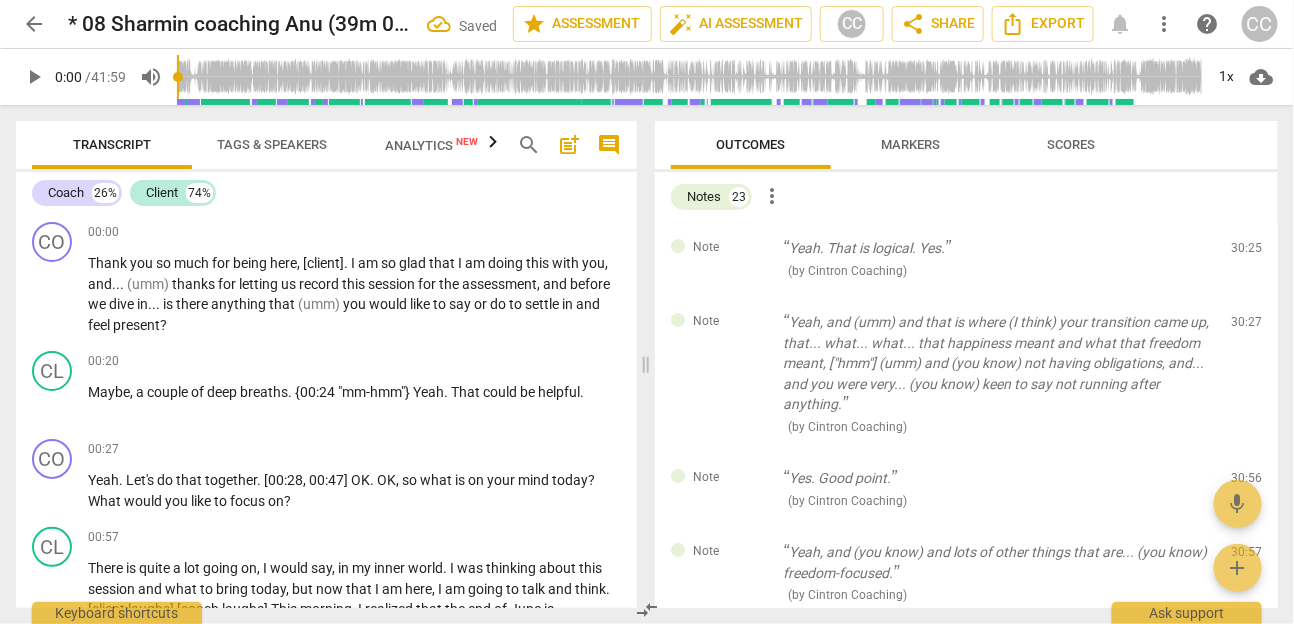 click on "delete" at bounding box center [1248, 253] 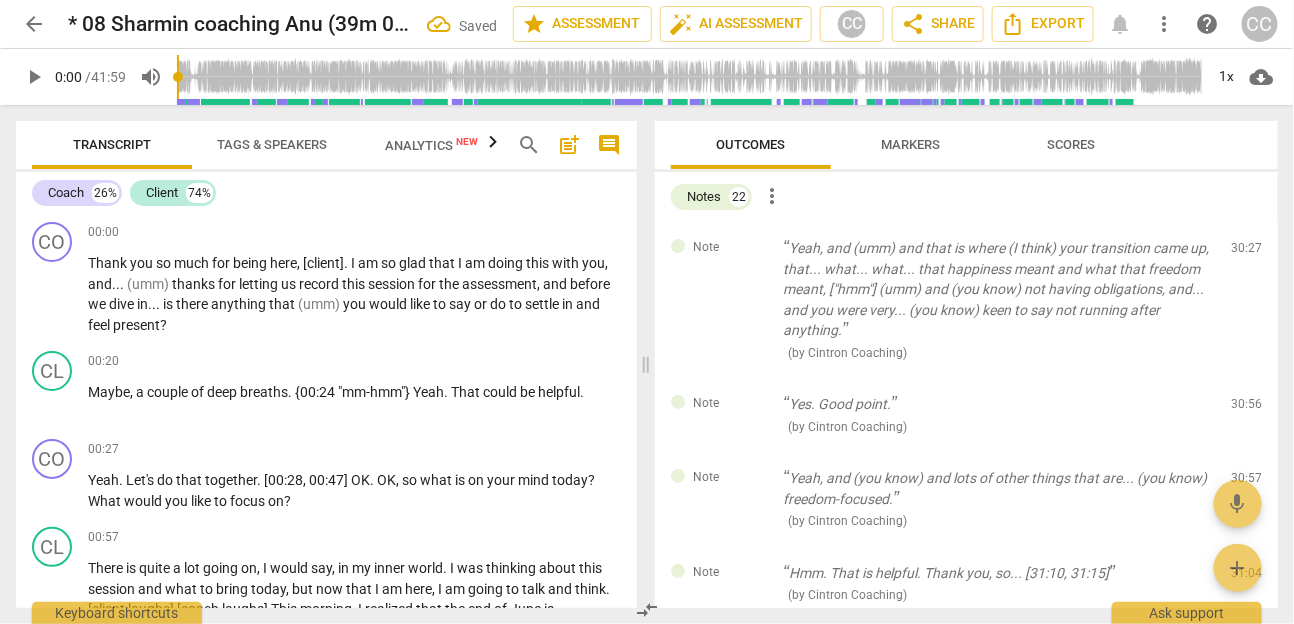 click on "delete" at bounding box center [1248, 253] 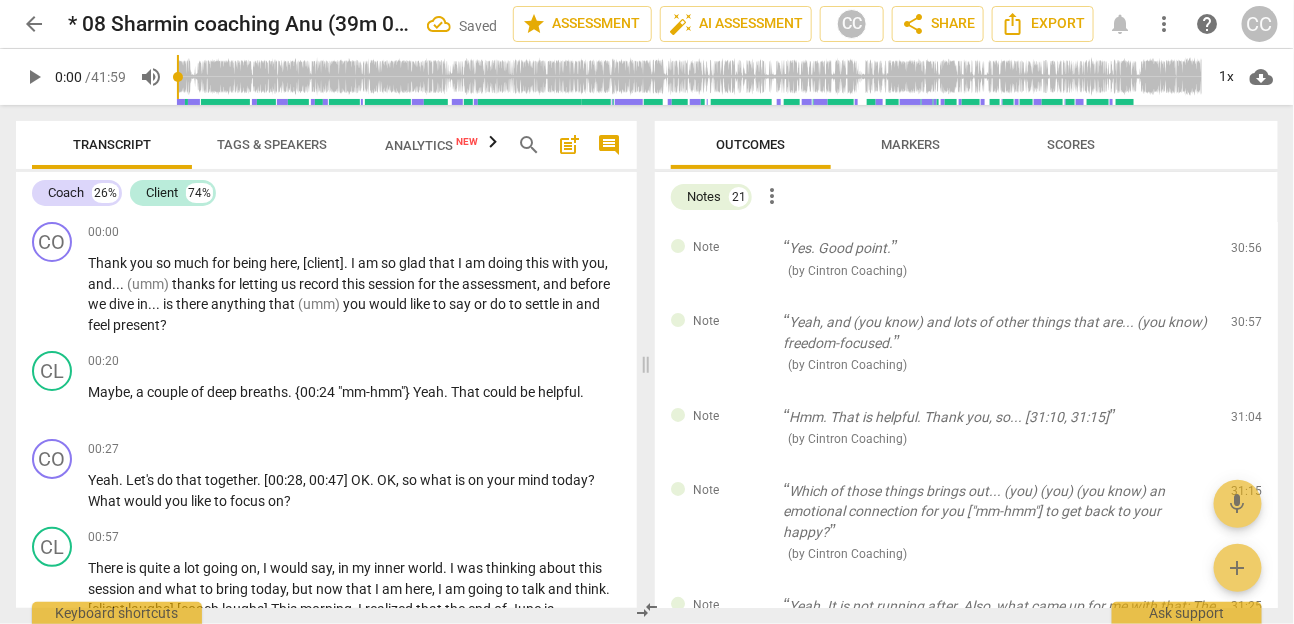 click on "delete" at bounding box center (1248, 253) 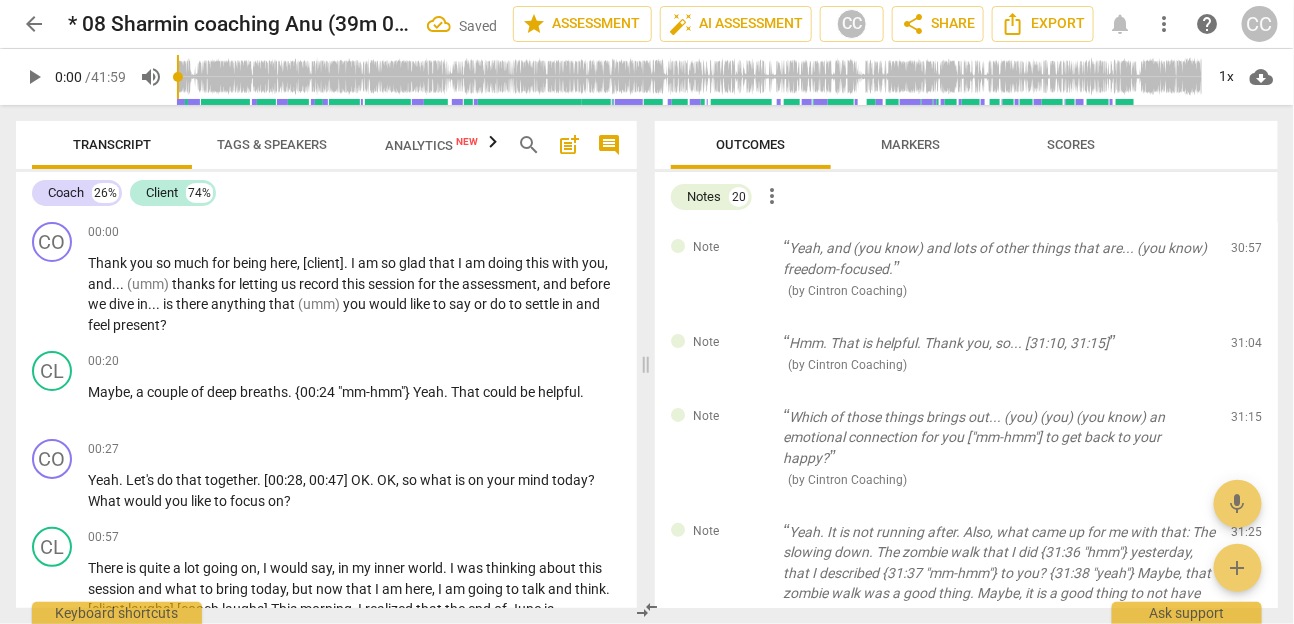 click on "delete" at bounding box center [1248, 253] 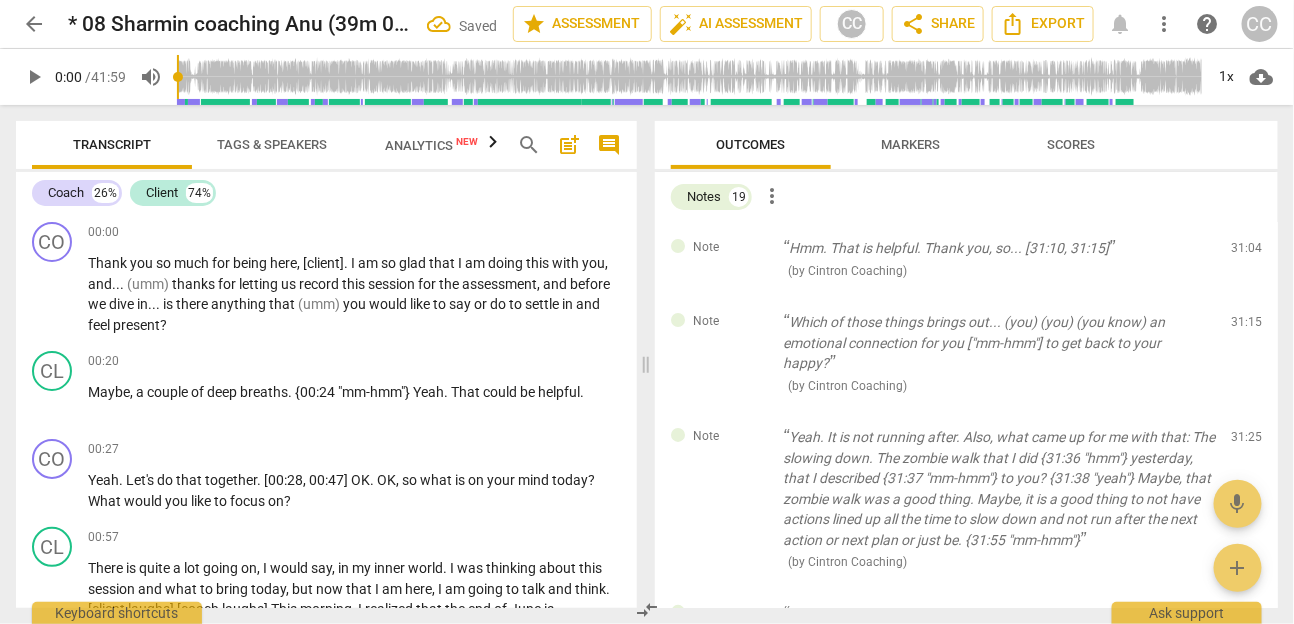 click on "Note Hmm. That is helpful. Thank you, so... [31:10, 31:15] ( by Cintron Coaching ) 31:04 edit delete" at bounding box center (966, 259) 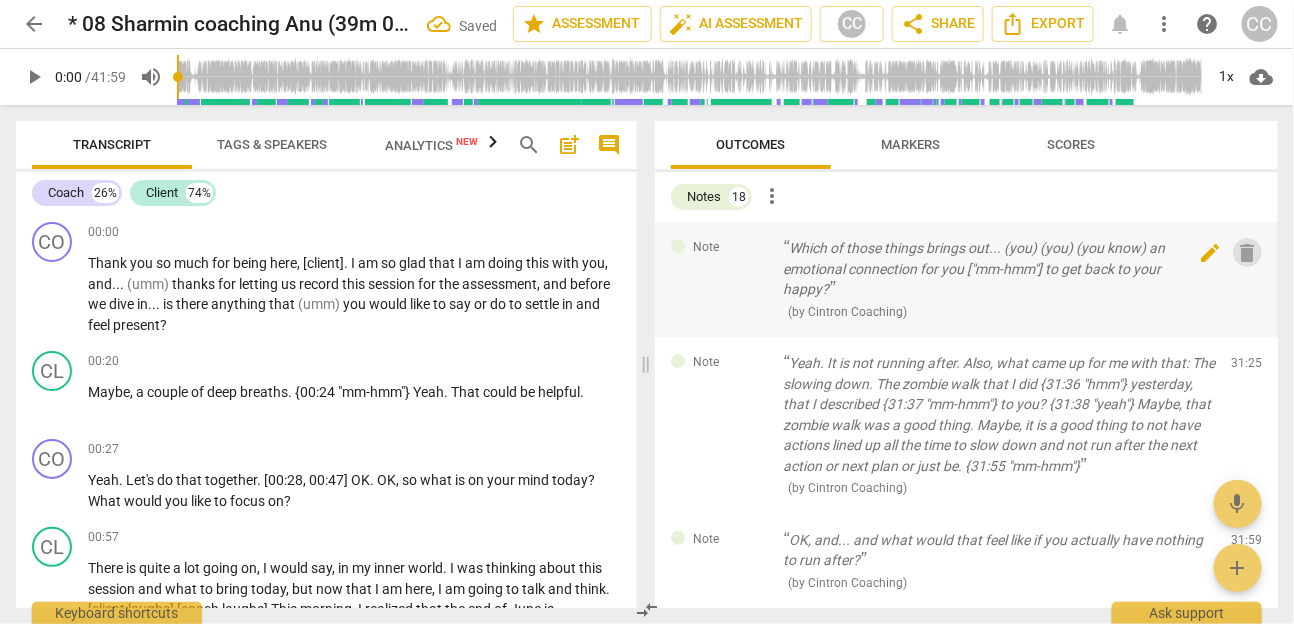 click on "delete" at bounding box center (1248, 253) 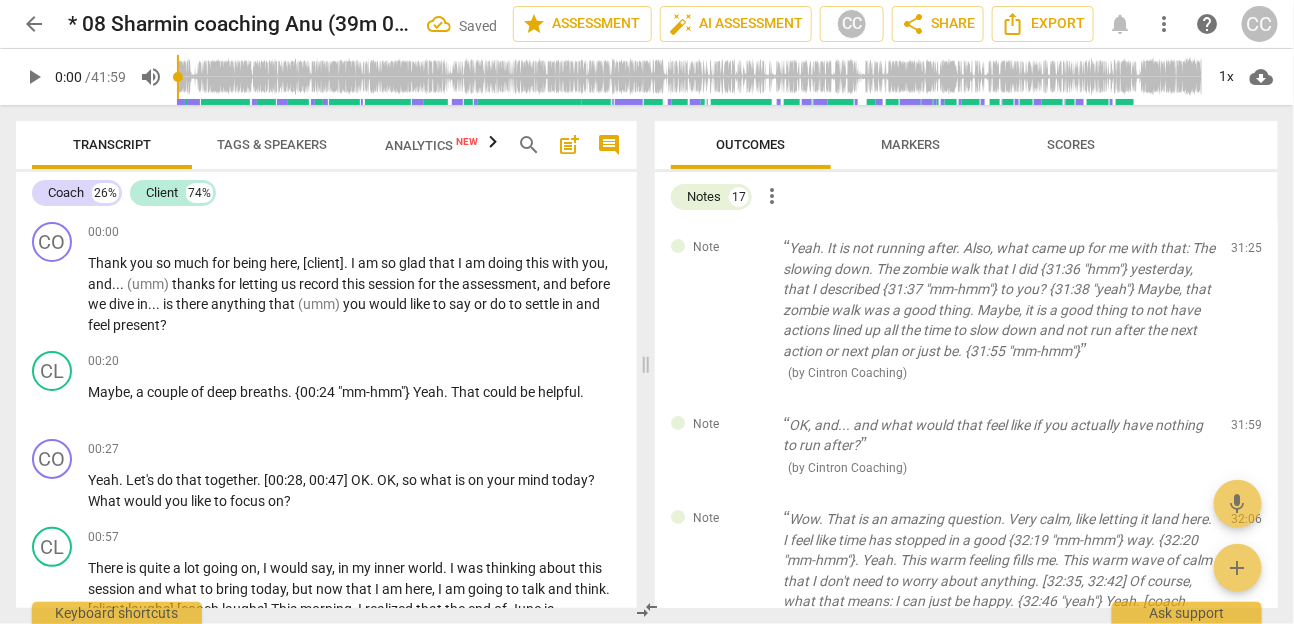 click on "delete" at bounding box center (1248, 253) 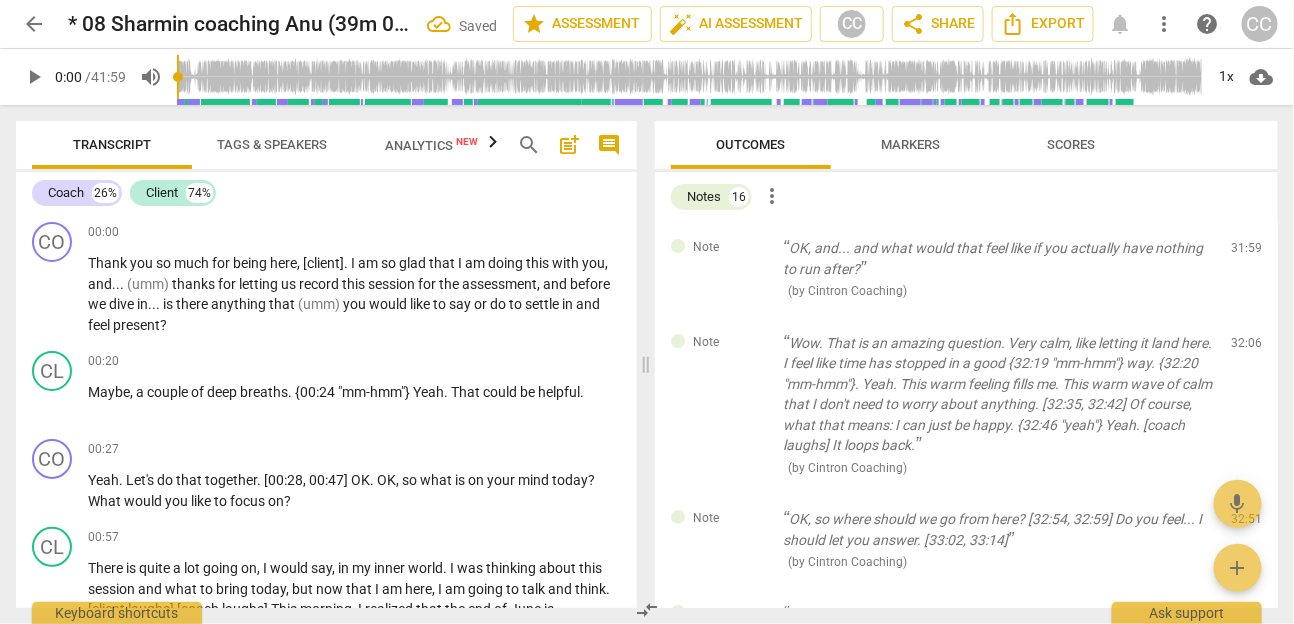click on "delete" at bounding box center [1248, 253] 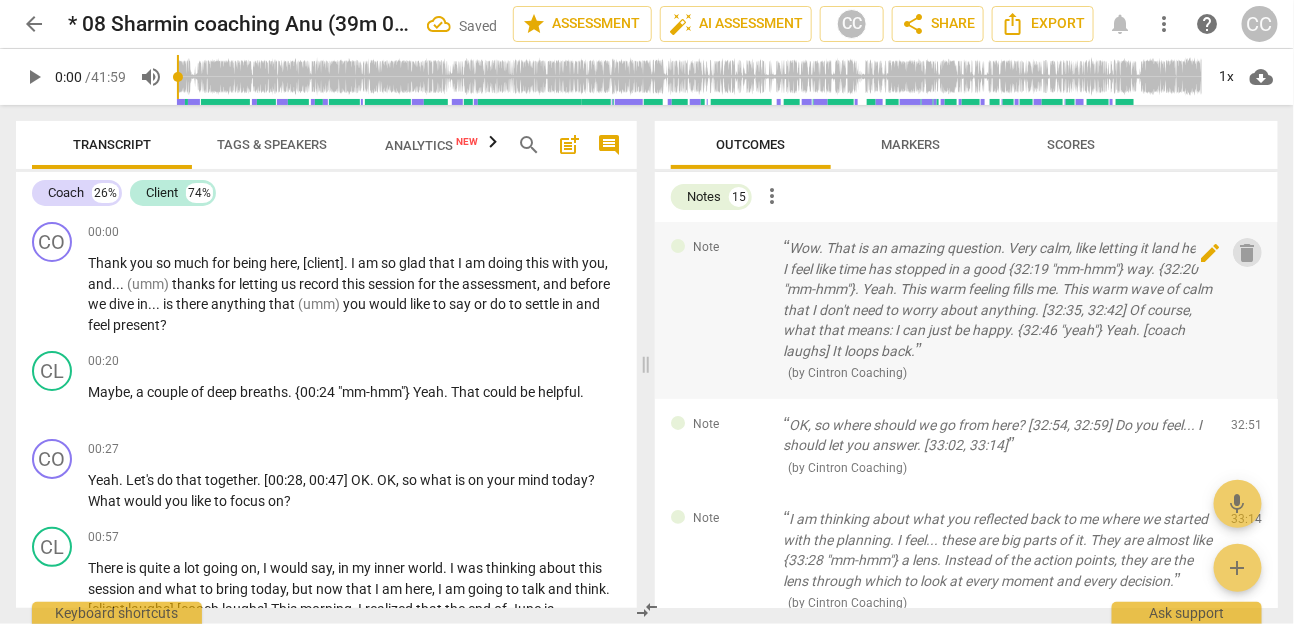 click on "delete" at bounding box center [1248, 253] 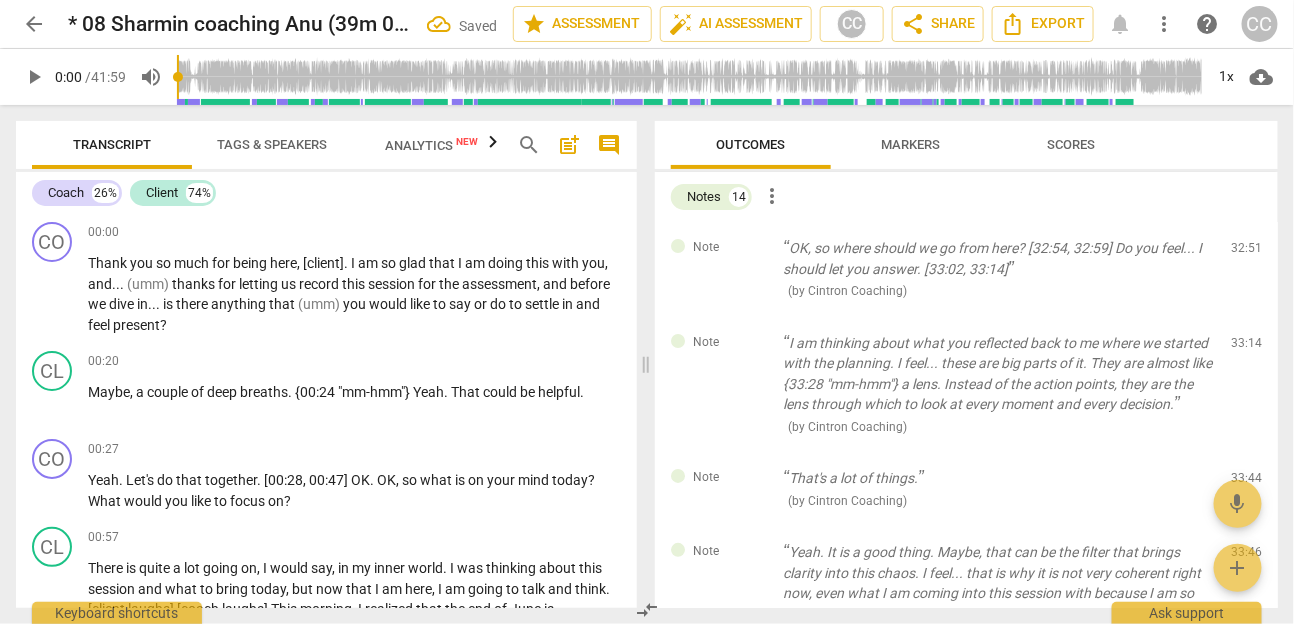 click on "delete" at bounding box center (1248, 253) 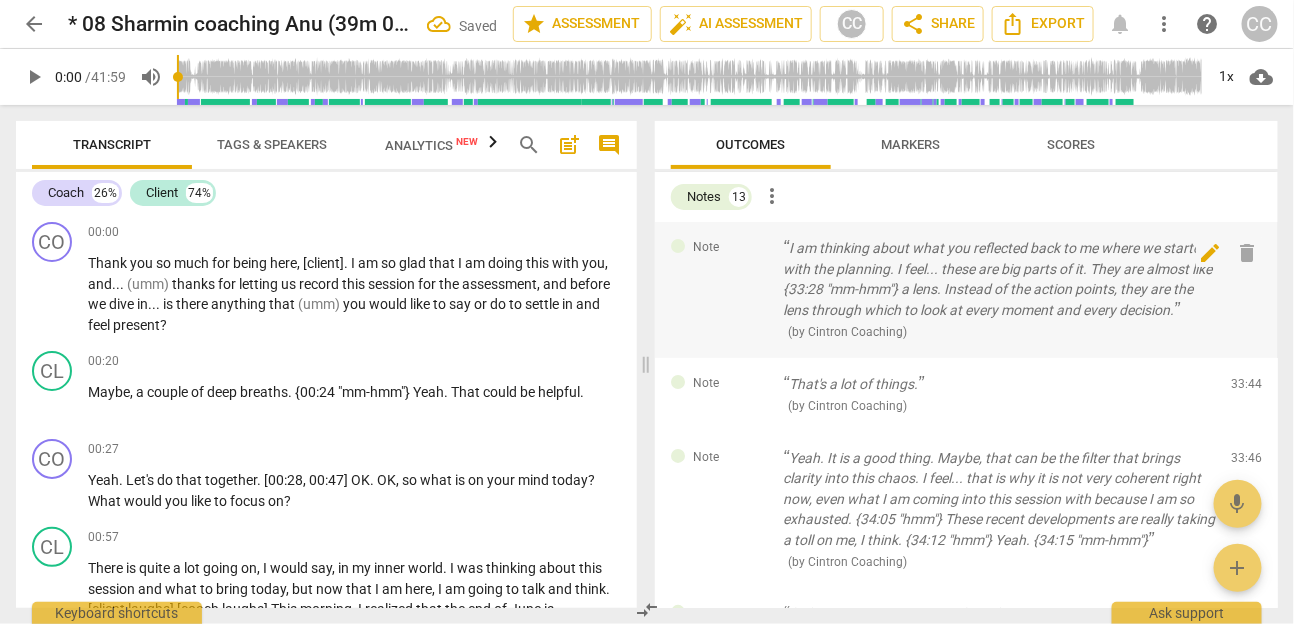 click on "delete" at bounding box center [1248, 253] 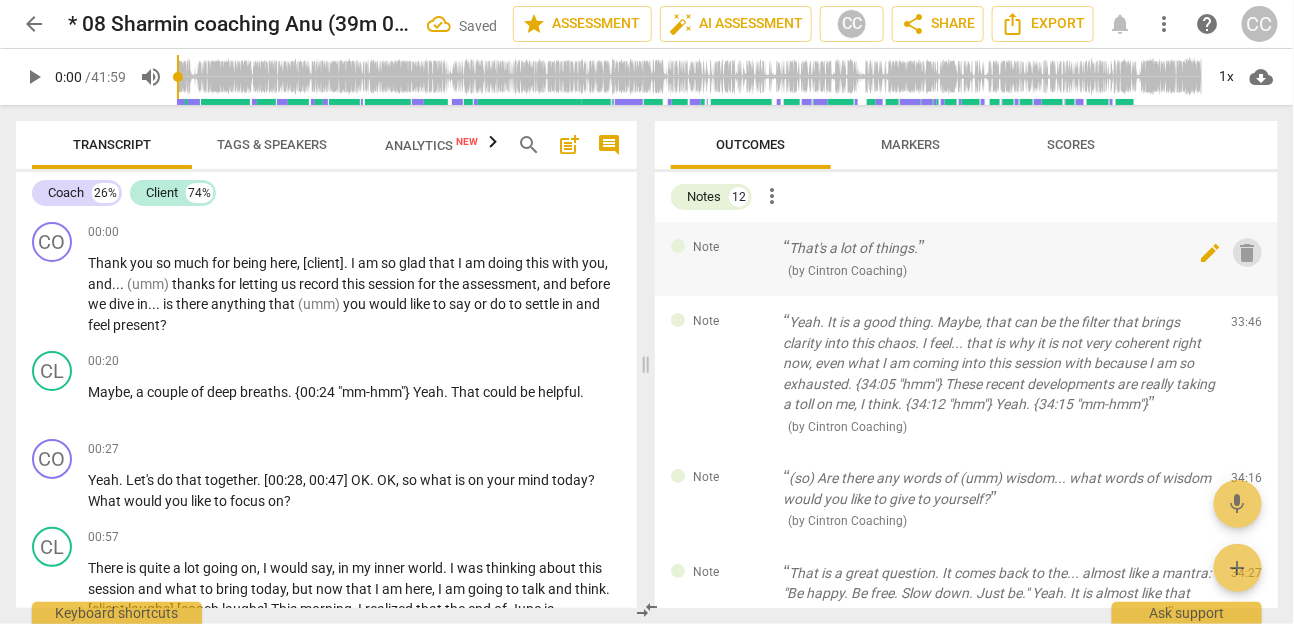 click on "delete" at bounding box center [1248, 253] 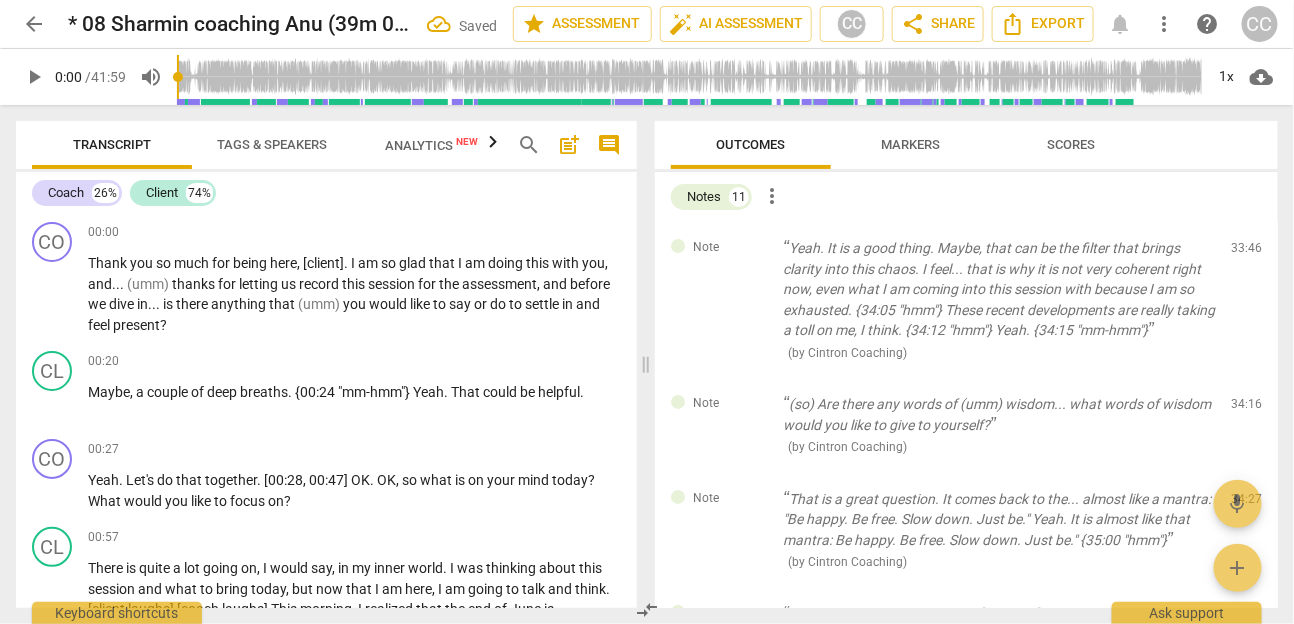 click on "delete" at bounding box center [1248, 253] 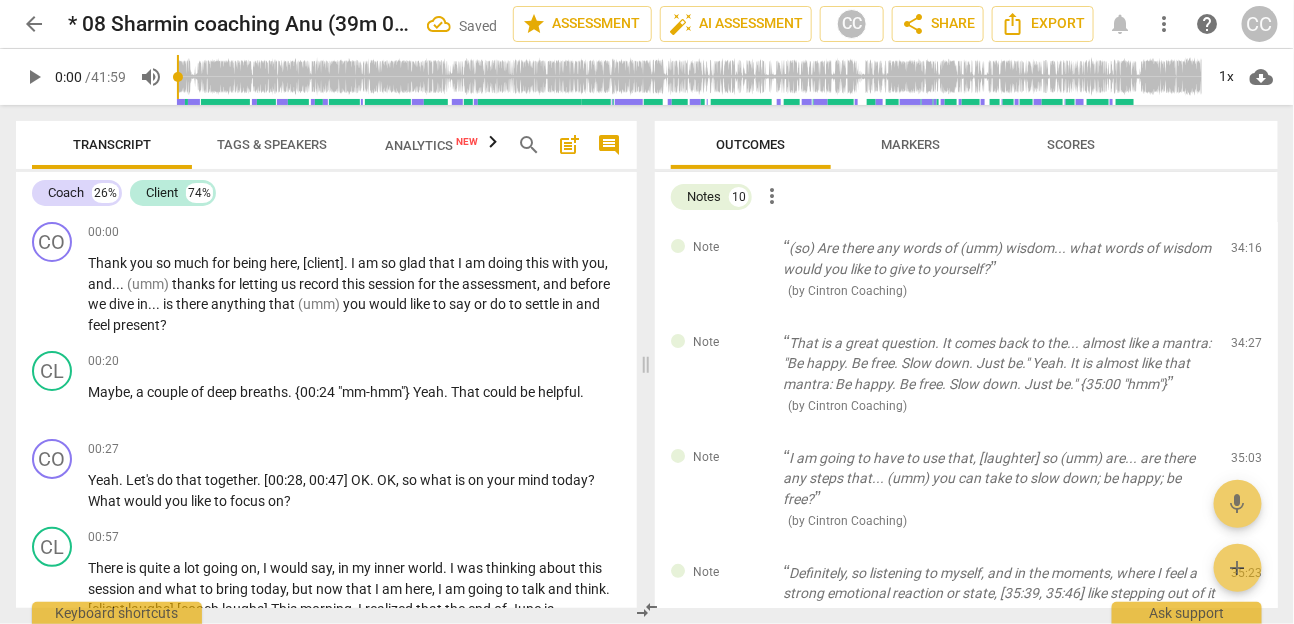 click on "delete" at bounding box center (1248, 253) 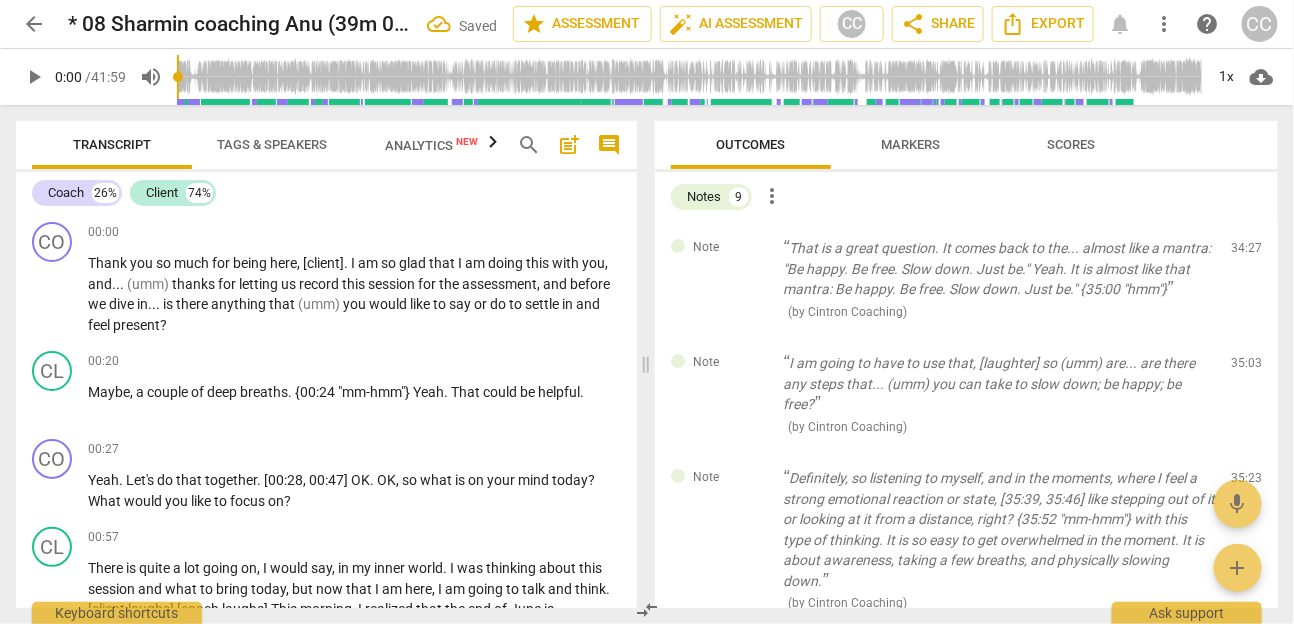 click on "delete" at bounding box center (1248, 253) 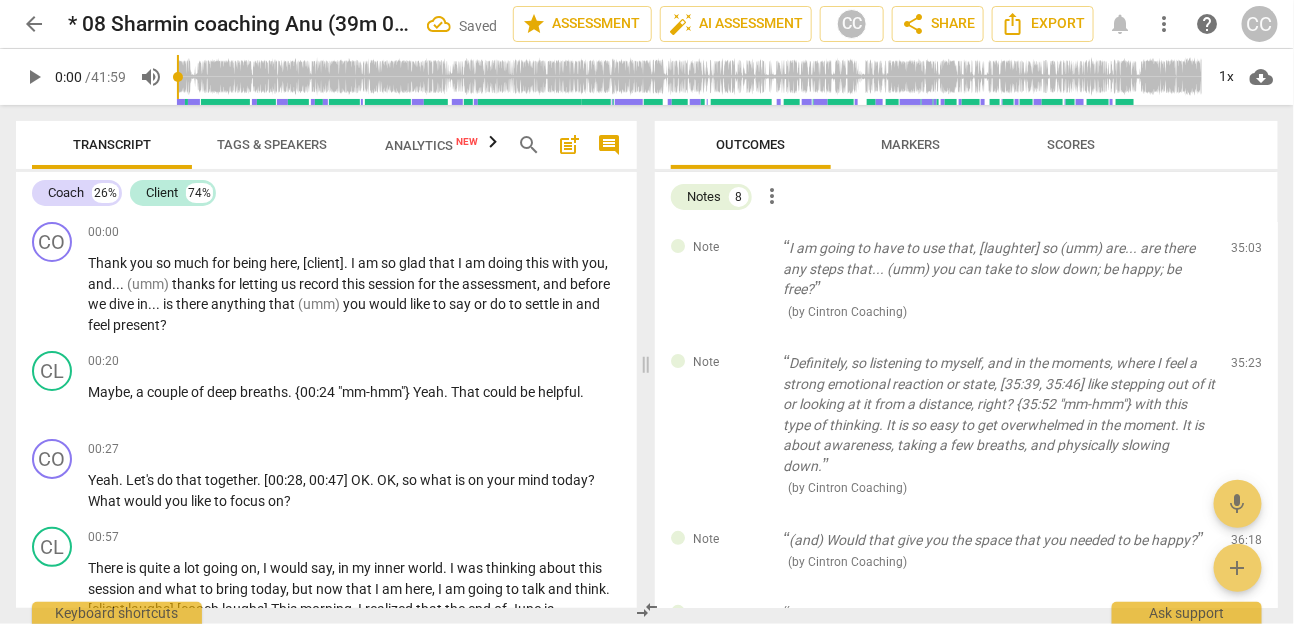 click on "delete" at bounding box center (1248, 253) 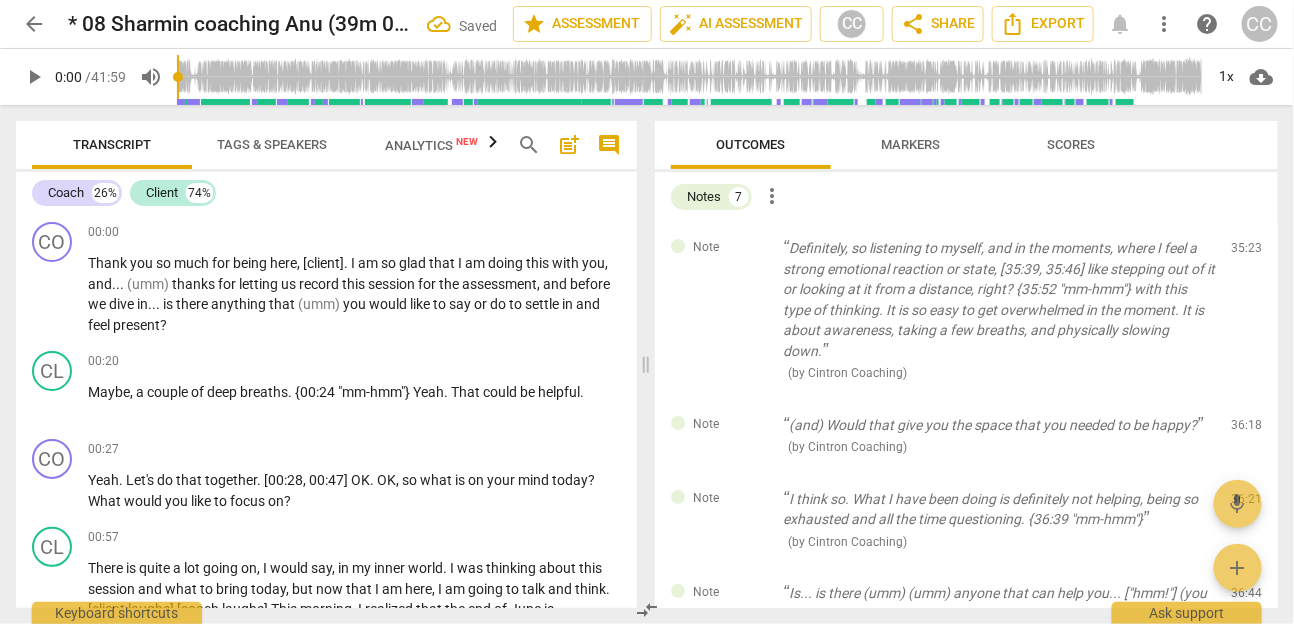 click on "delete" at bounding box center [1248, 253] 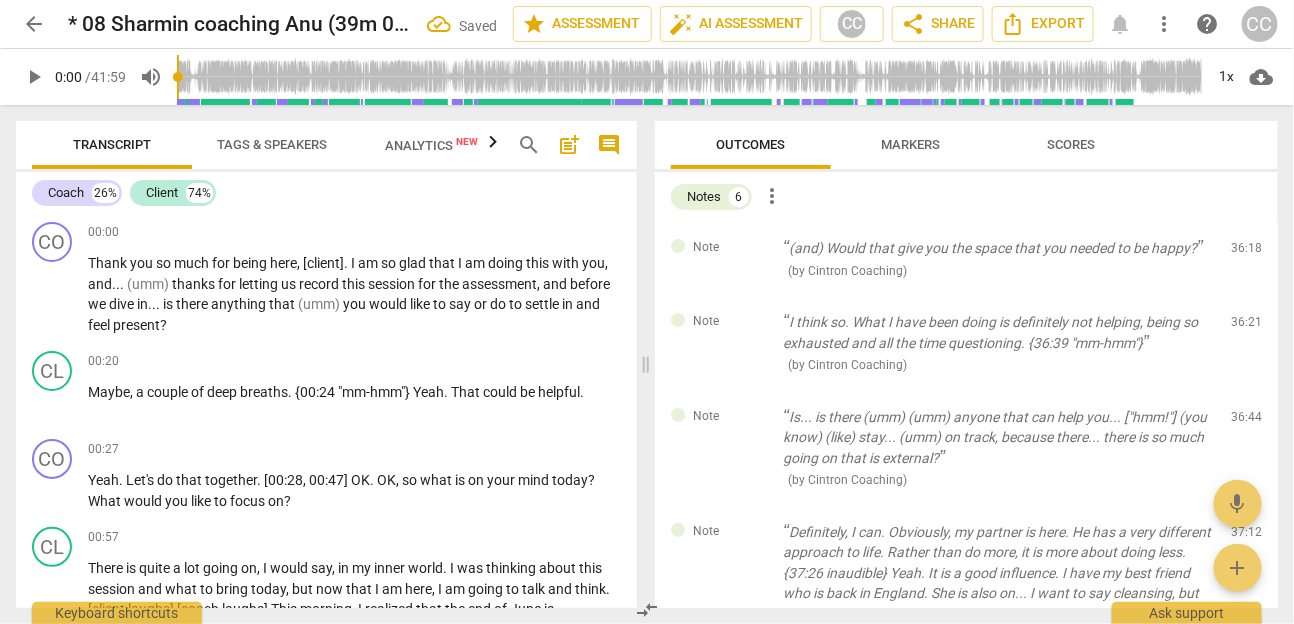 click on "delete" at bounding box center (1248, 253) 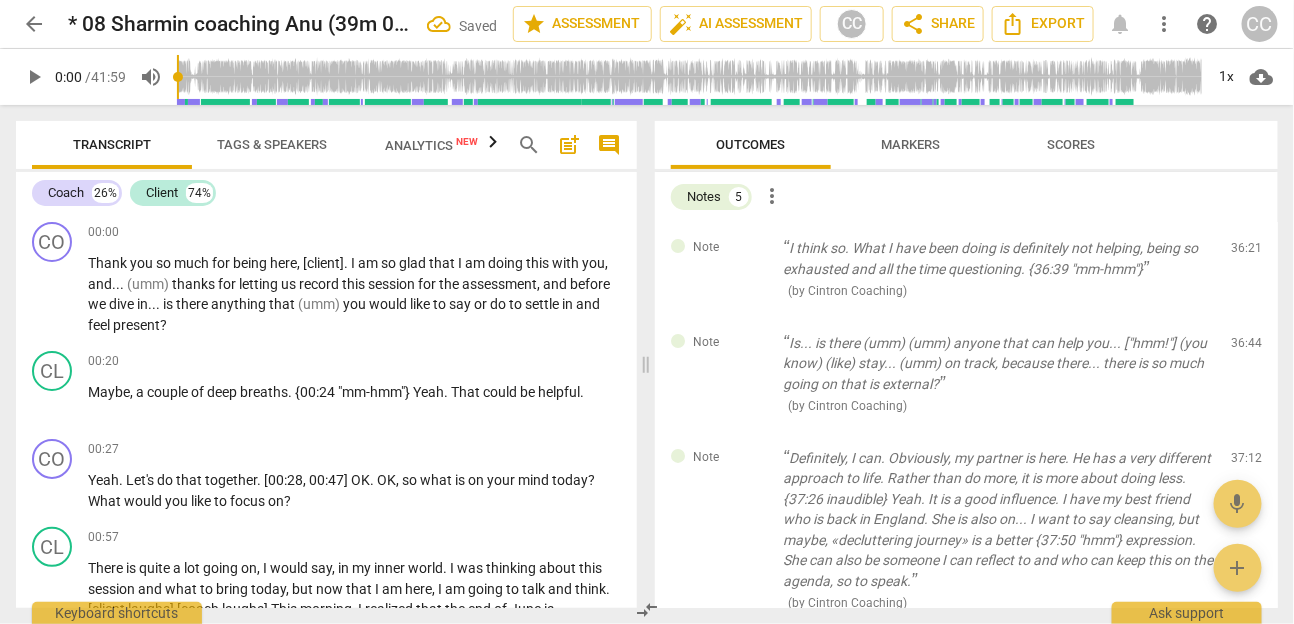 click on "delete" at bounding box center [1248, 253] 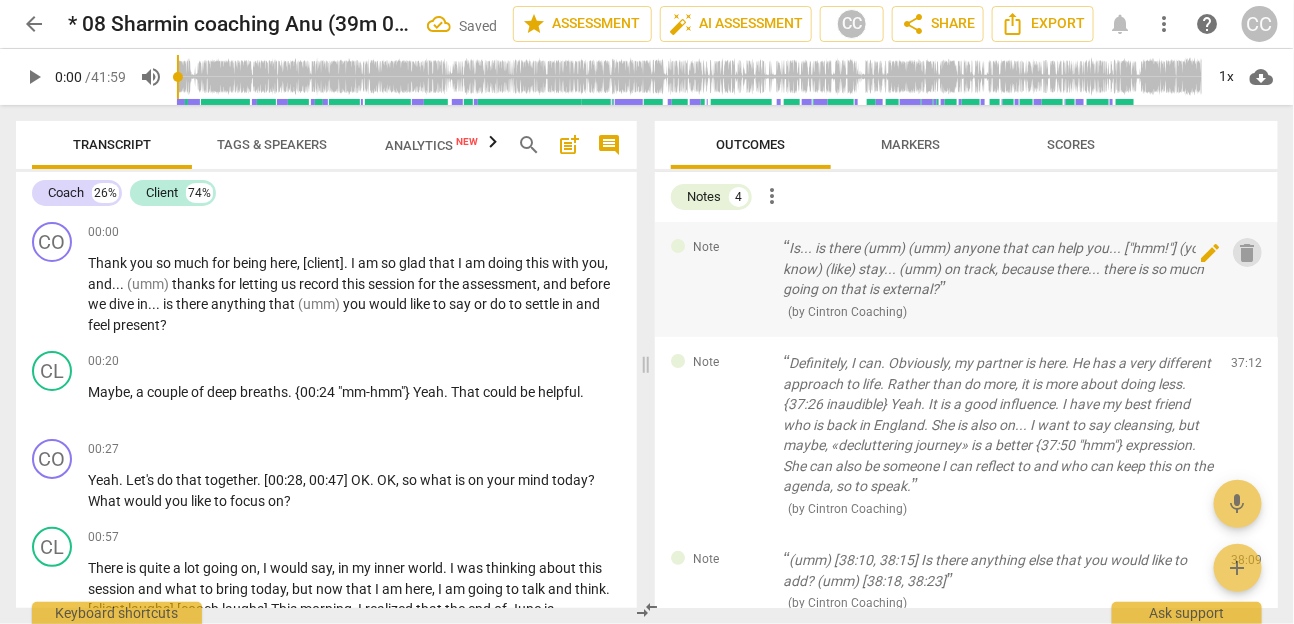 click on "delete" at bounding box center (1248, 253) 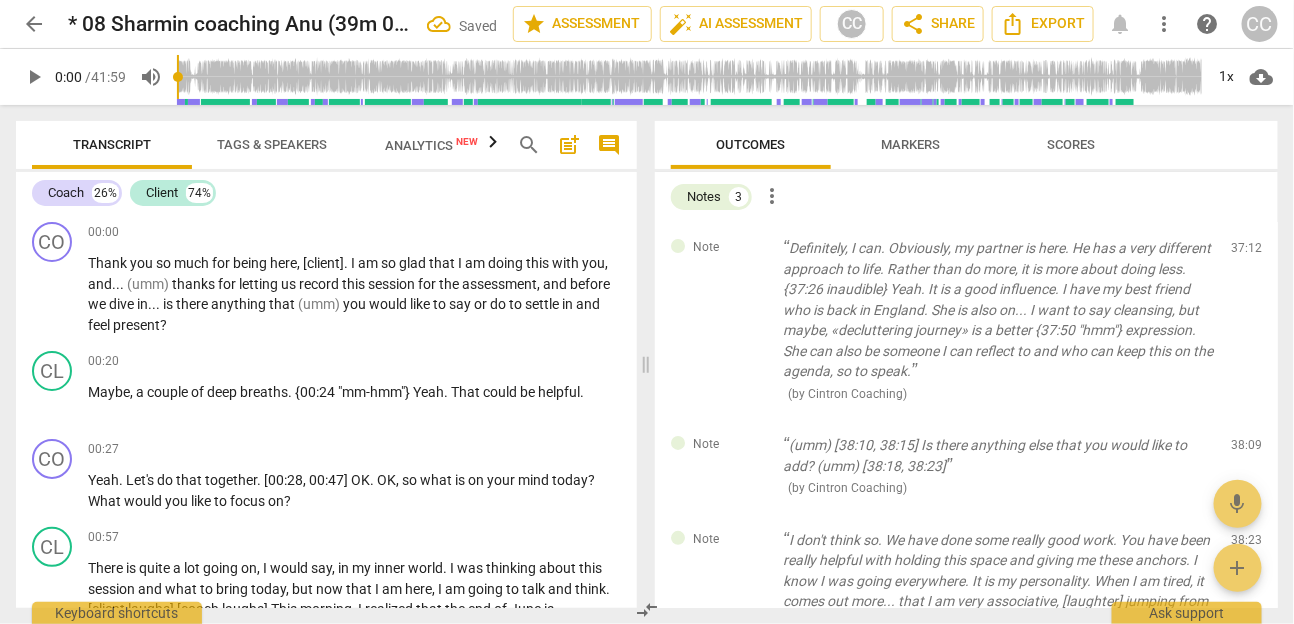 click on "delete" at bounding box center [1248, 253] 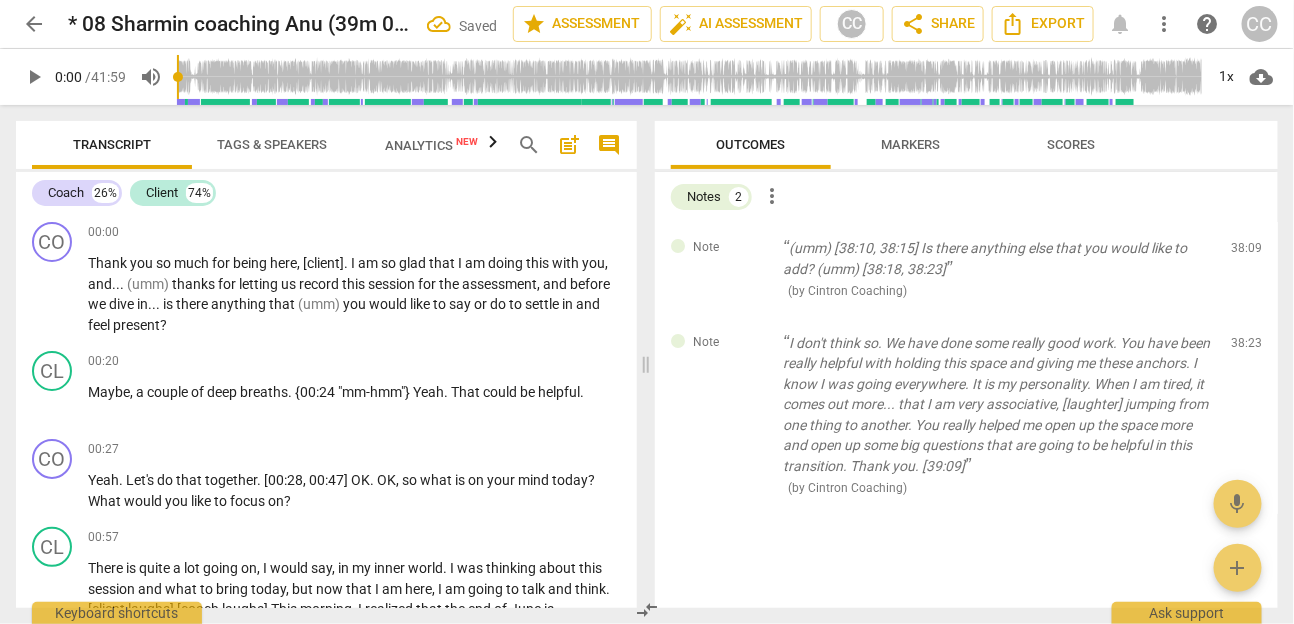 click on "delete" at bounding box center [1248, 253] 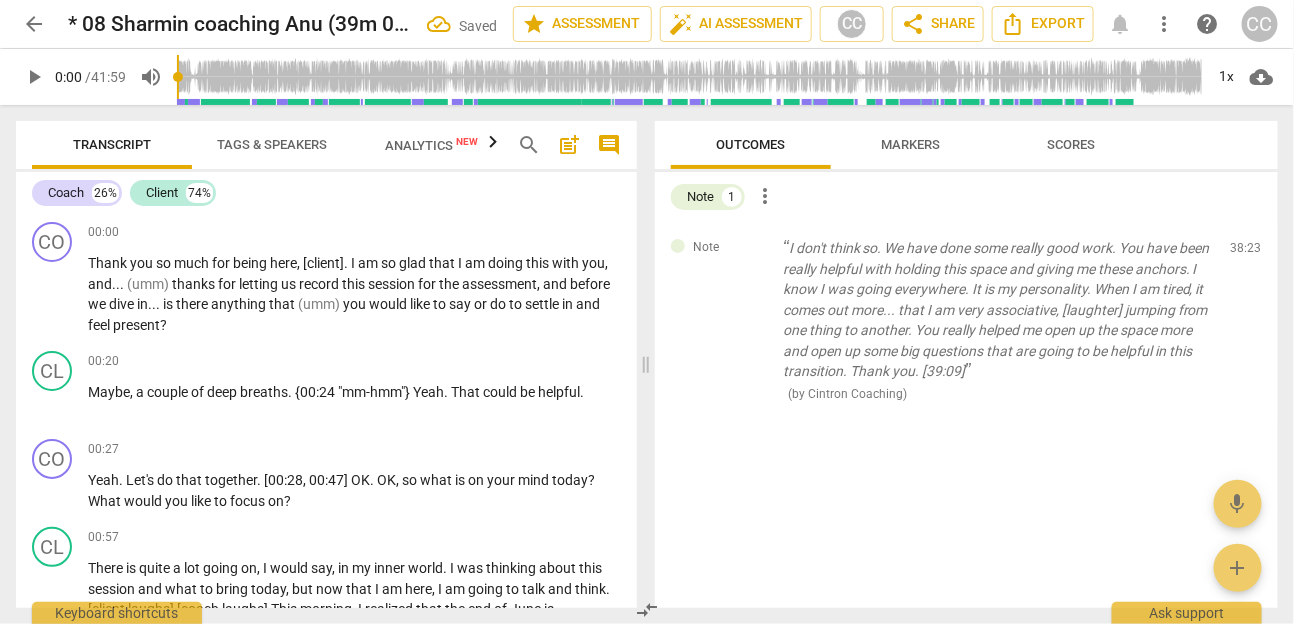click on "delete" at bounding box center [1248, 253] 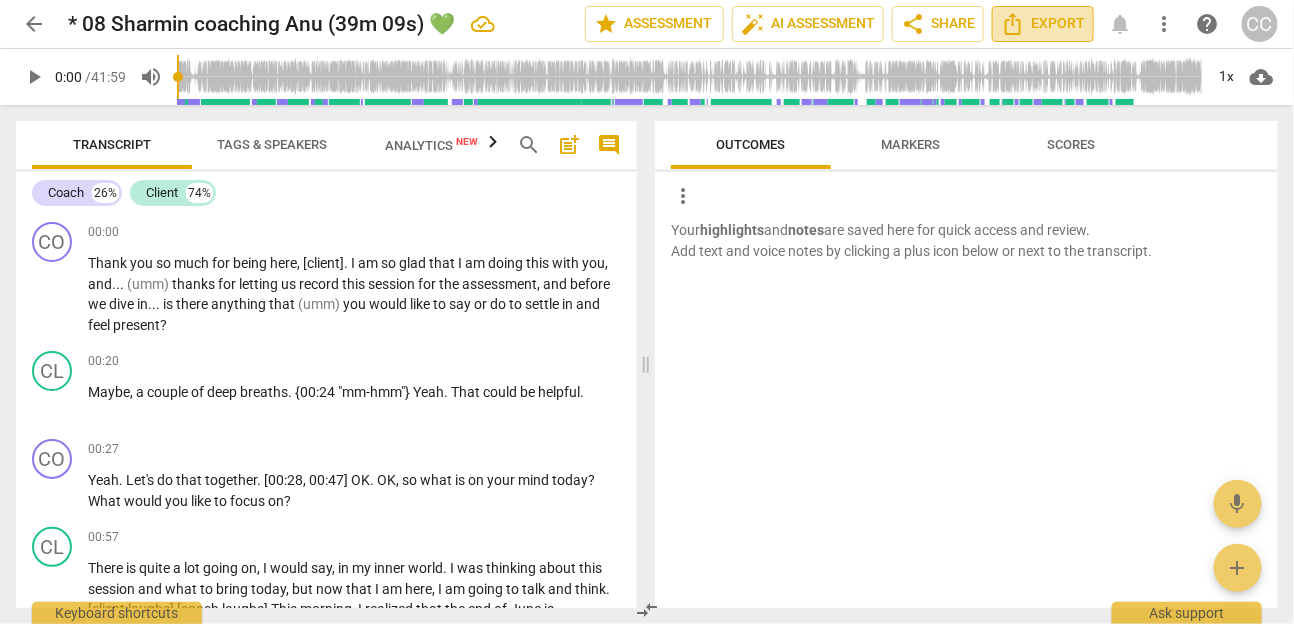 click on "Export" at bounding box center [1043, 24] 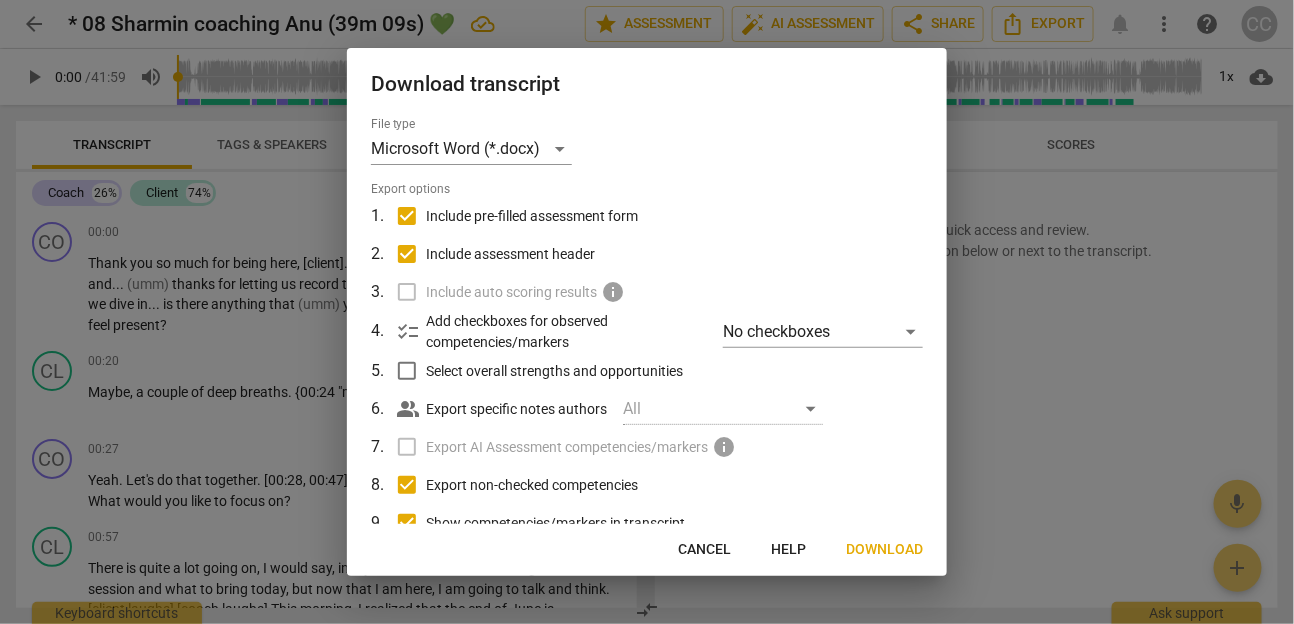 click on "Download" at bounding box center [884, 550] 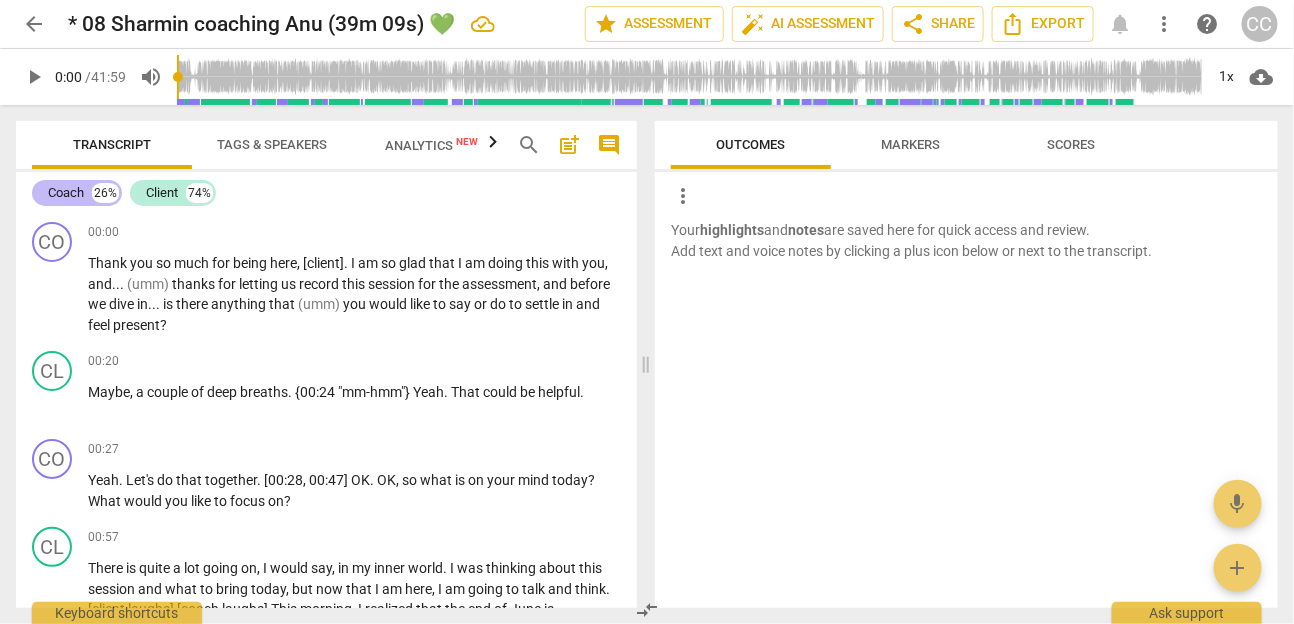 click on "Coach" at bounding box center (66, 193) 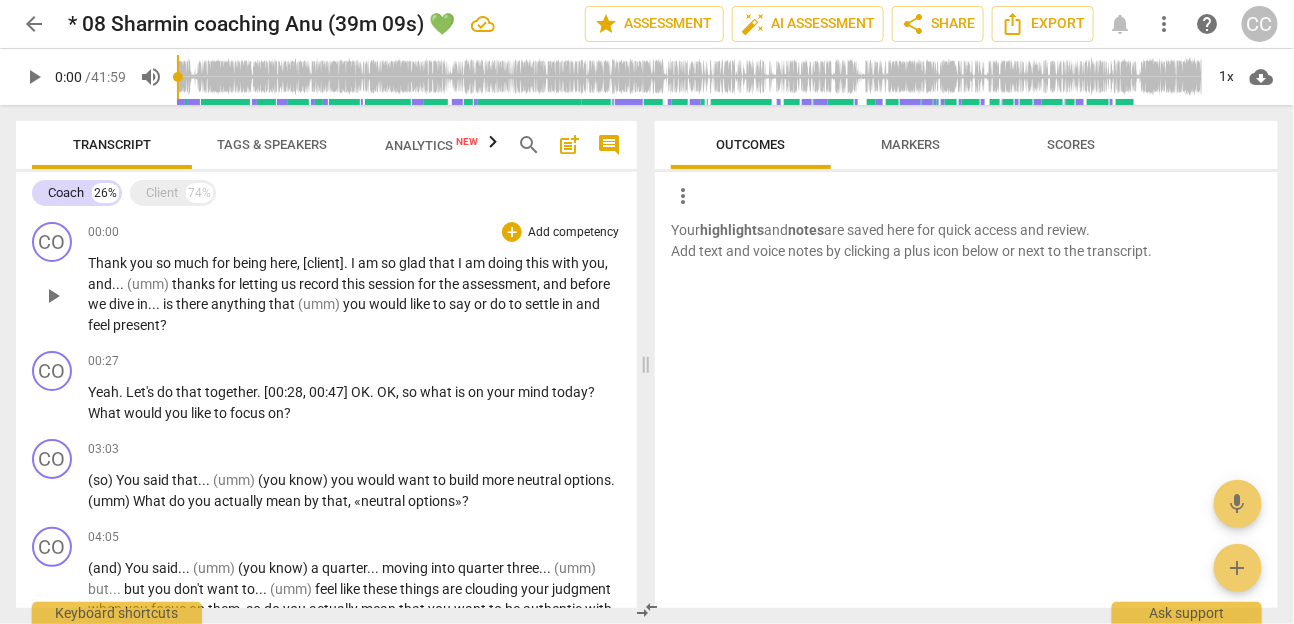 click on "thanks" at bounding box center (195, 284) 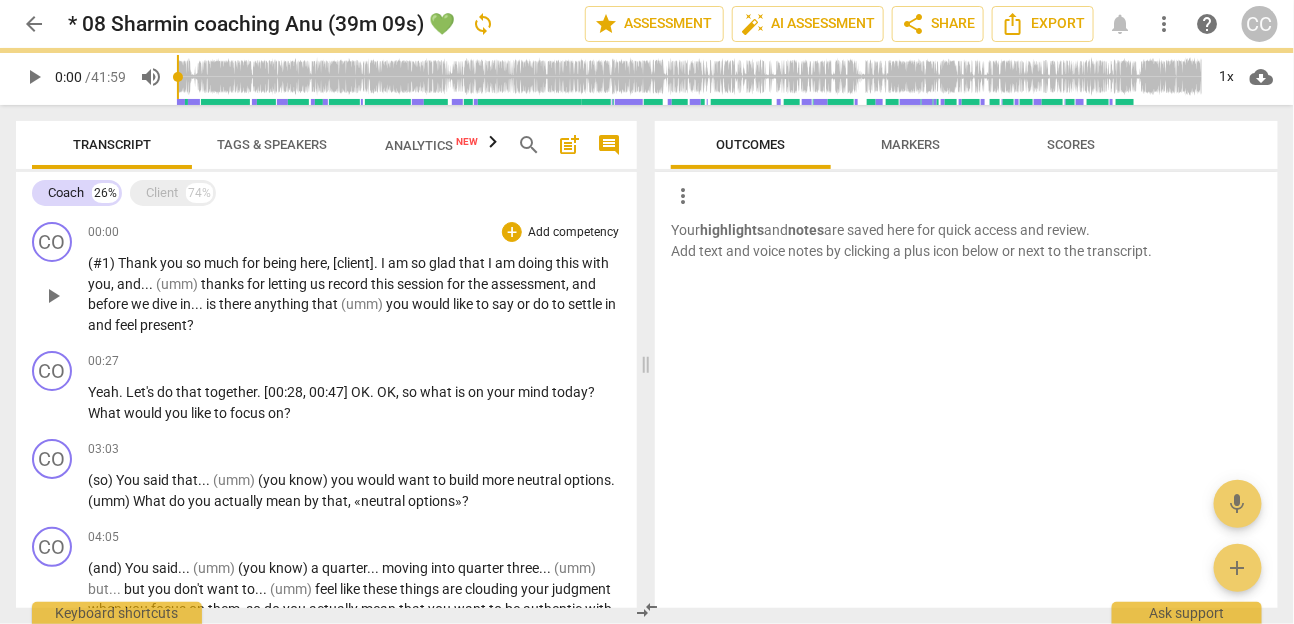 paste 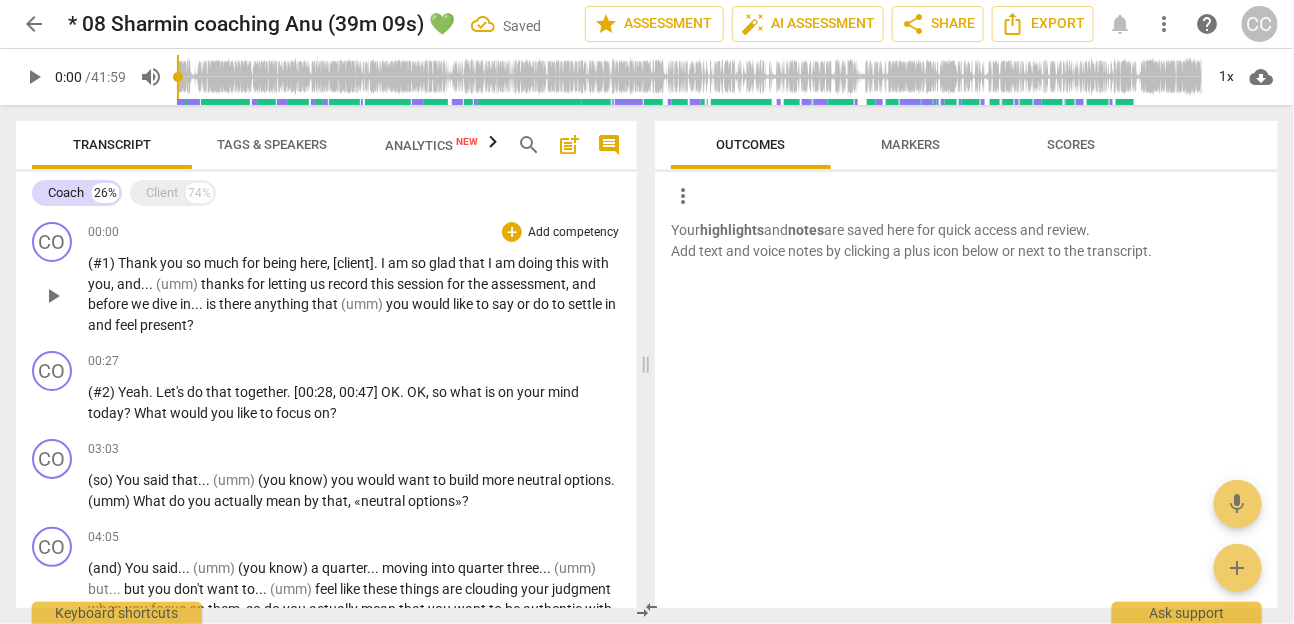 paste 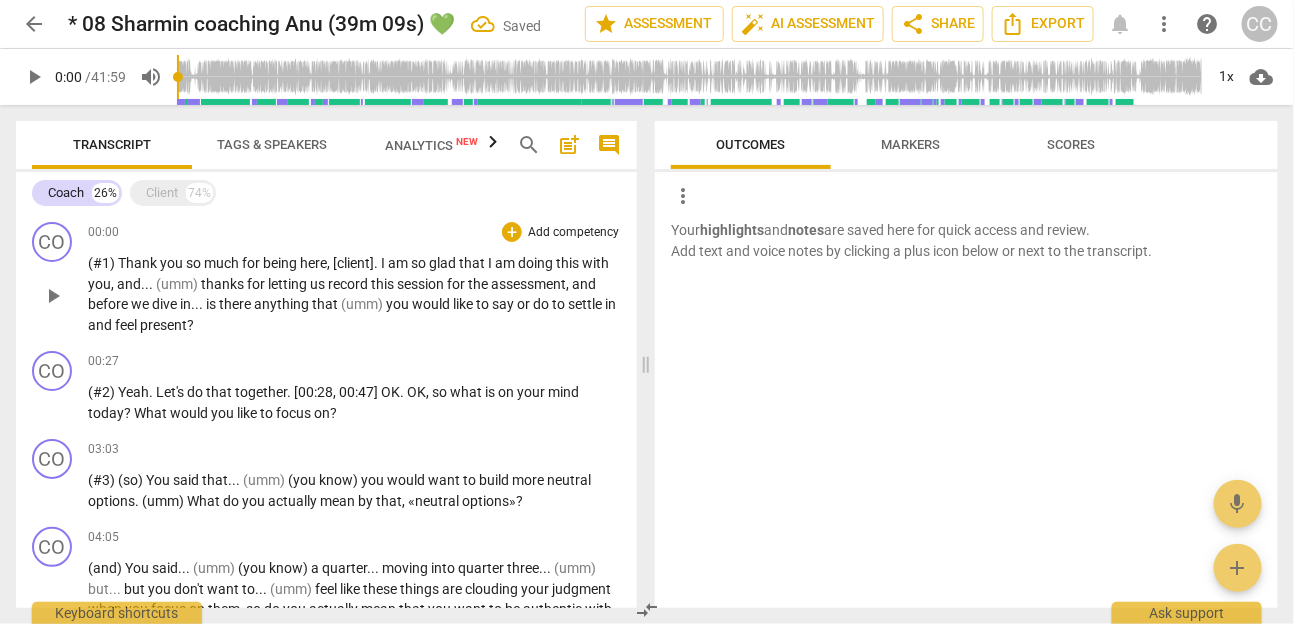 paste 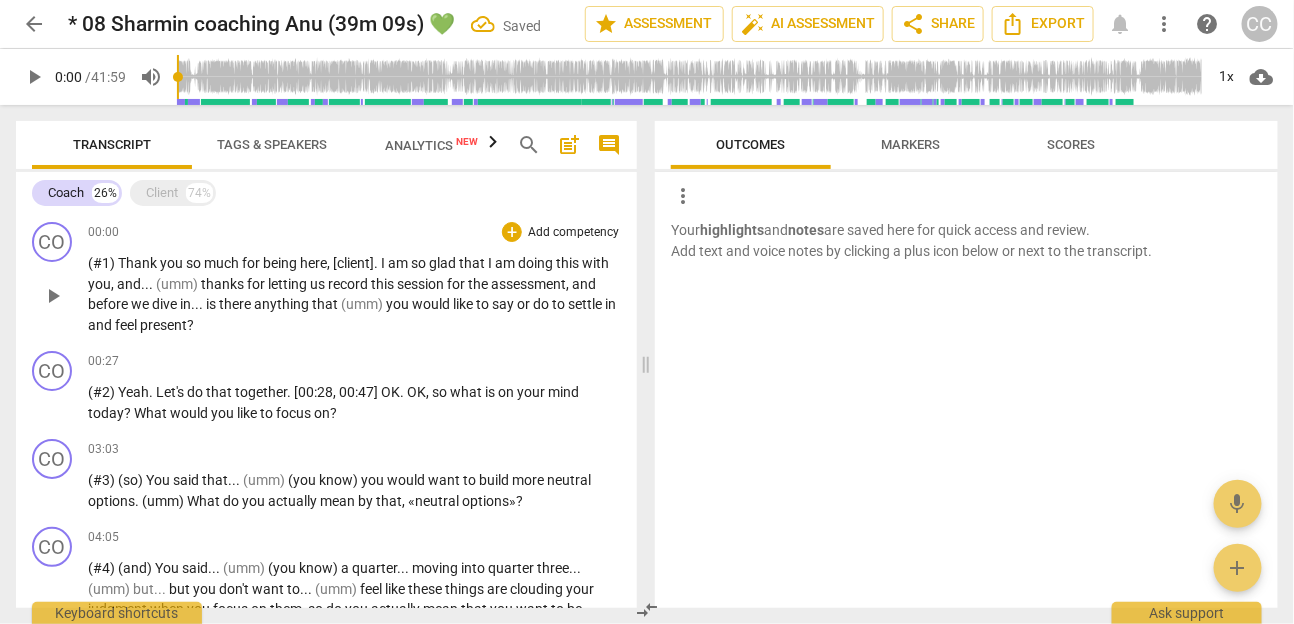 scroll, scrollTop: 285, scrollLeft: 0, axis: vertical 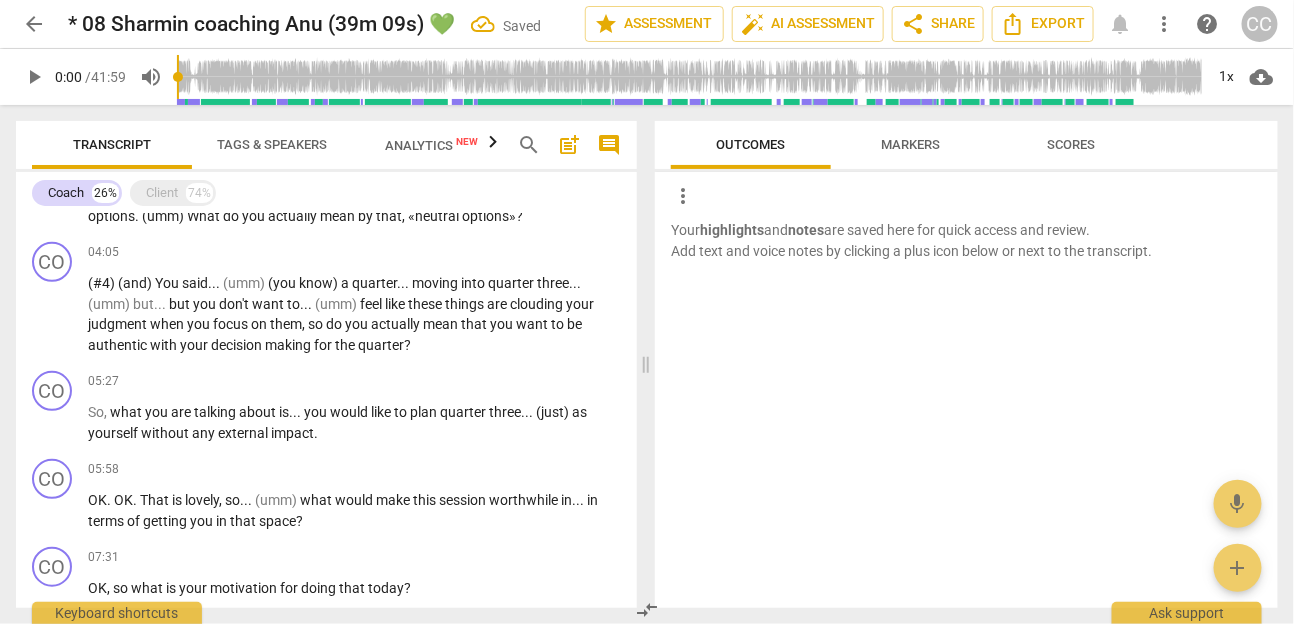 paste 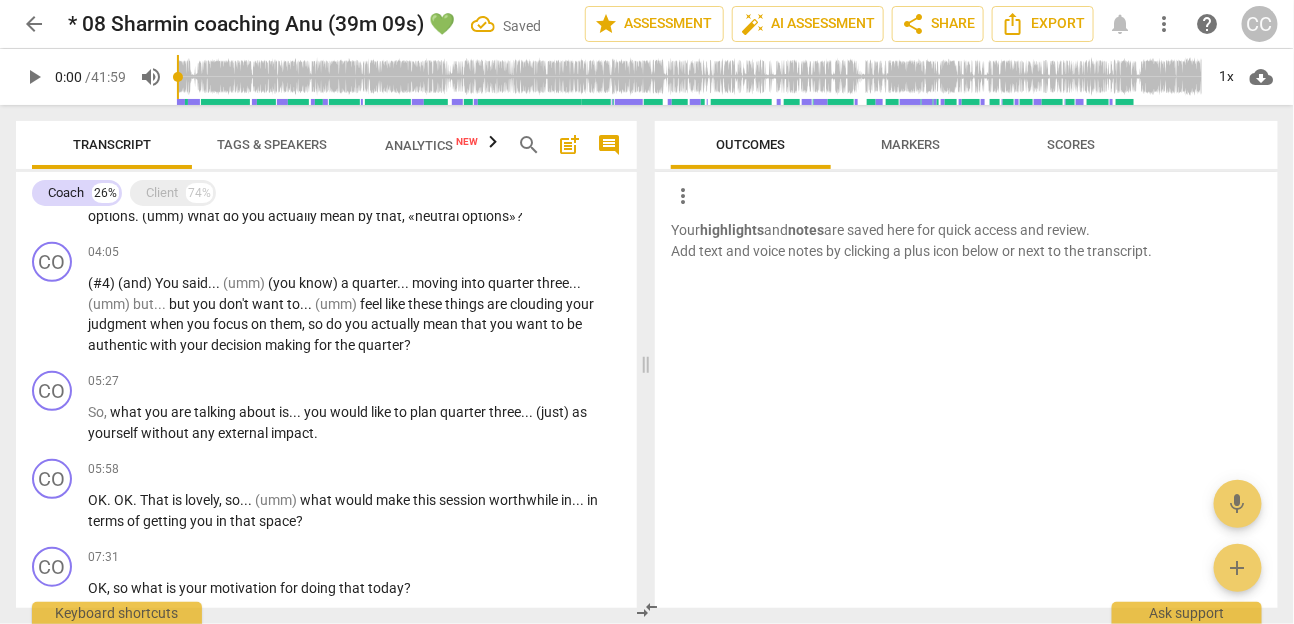 type 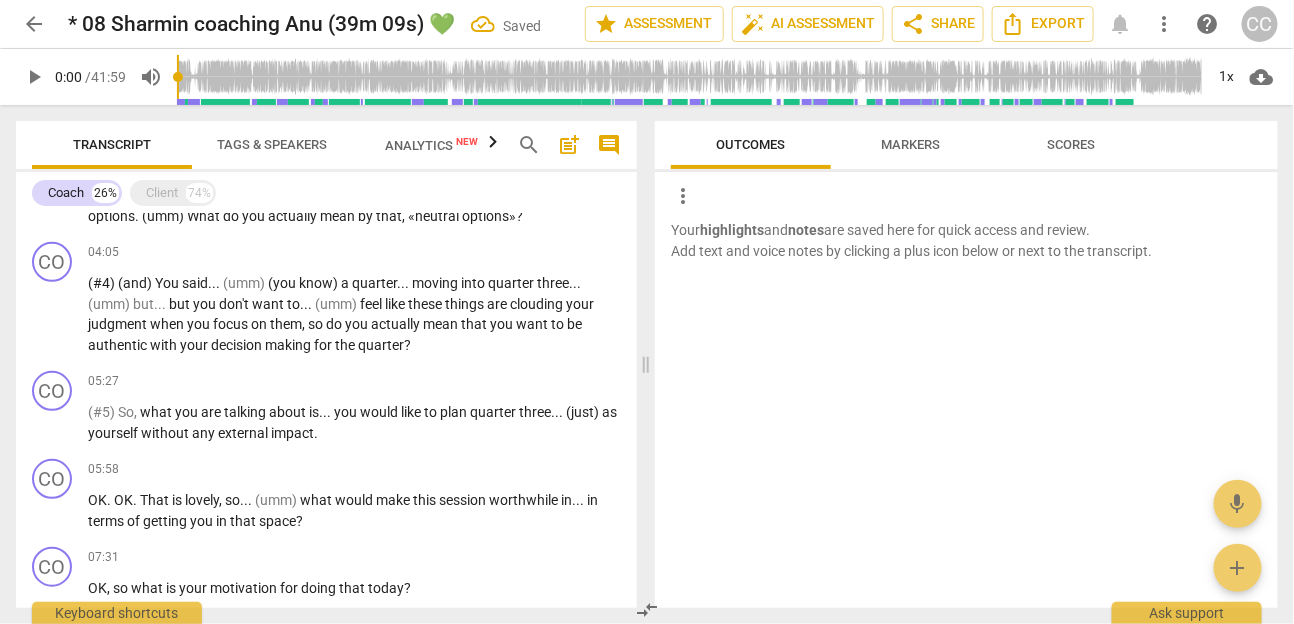 paste 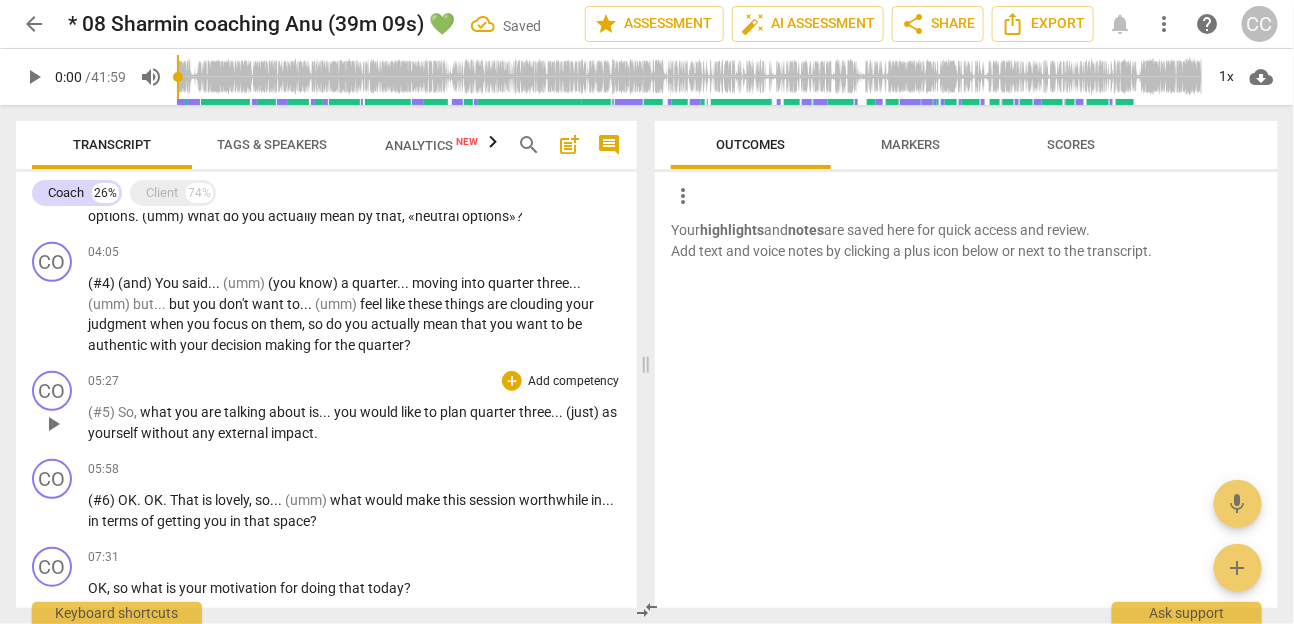 click on "So" at bounding box center (126, 412) 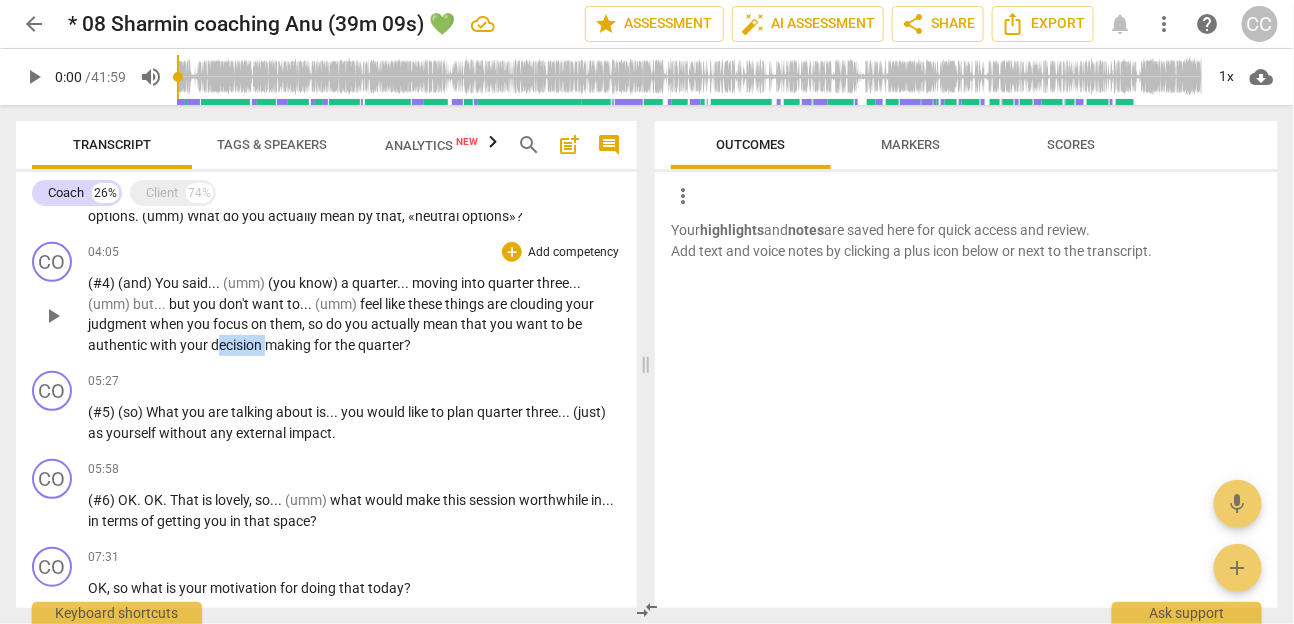 drag, startPoint x: 217, startPoint y: 347, endPoint x: 265, endPoint y: 347, distance: 48 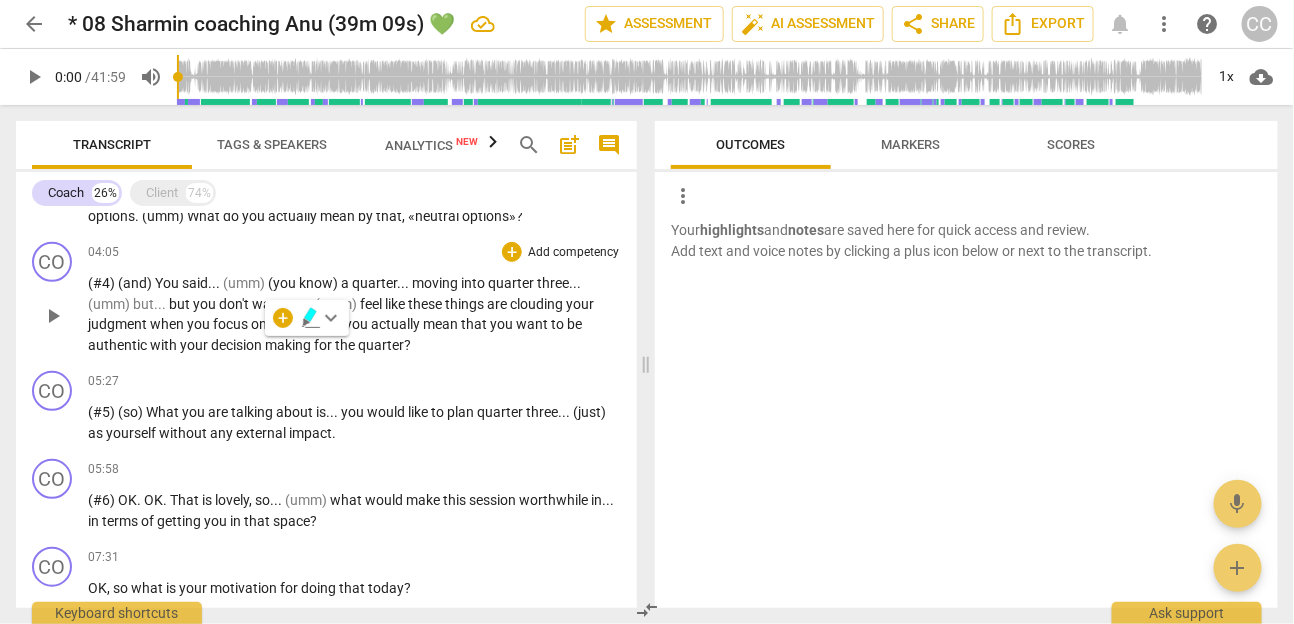 click on "making" at bounding box center (289, 345) 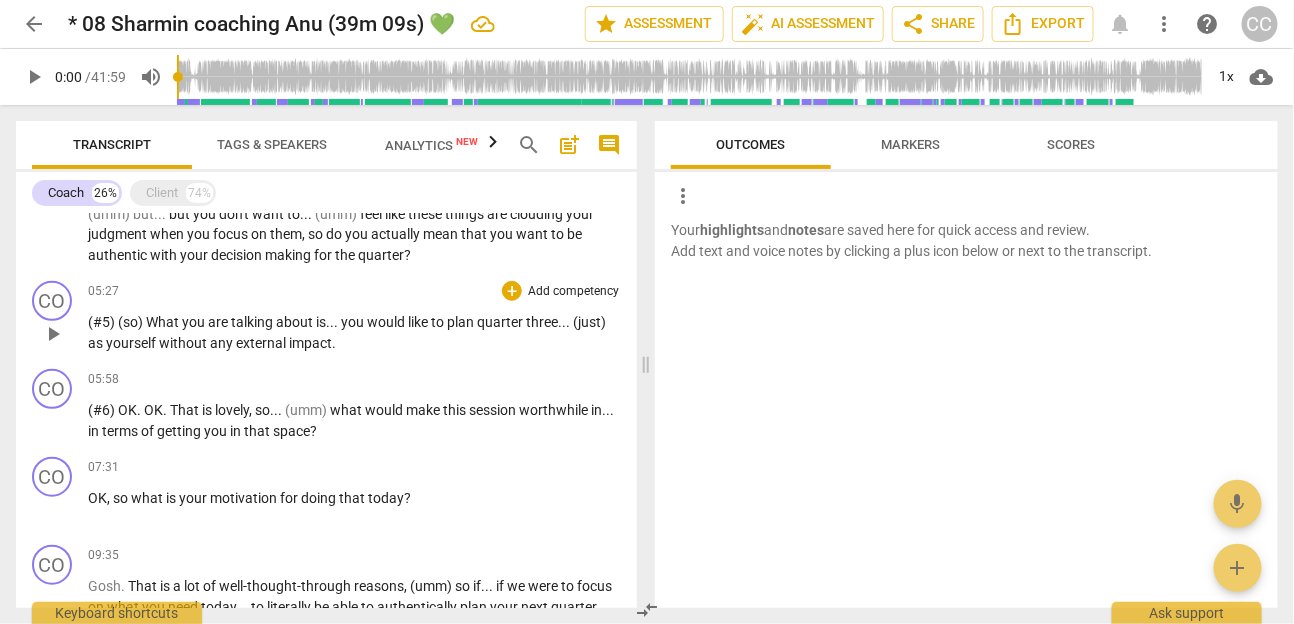 scroll, scrollTop: 378, scrollLeft: 0, axis: vertical 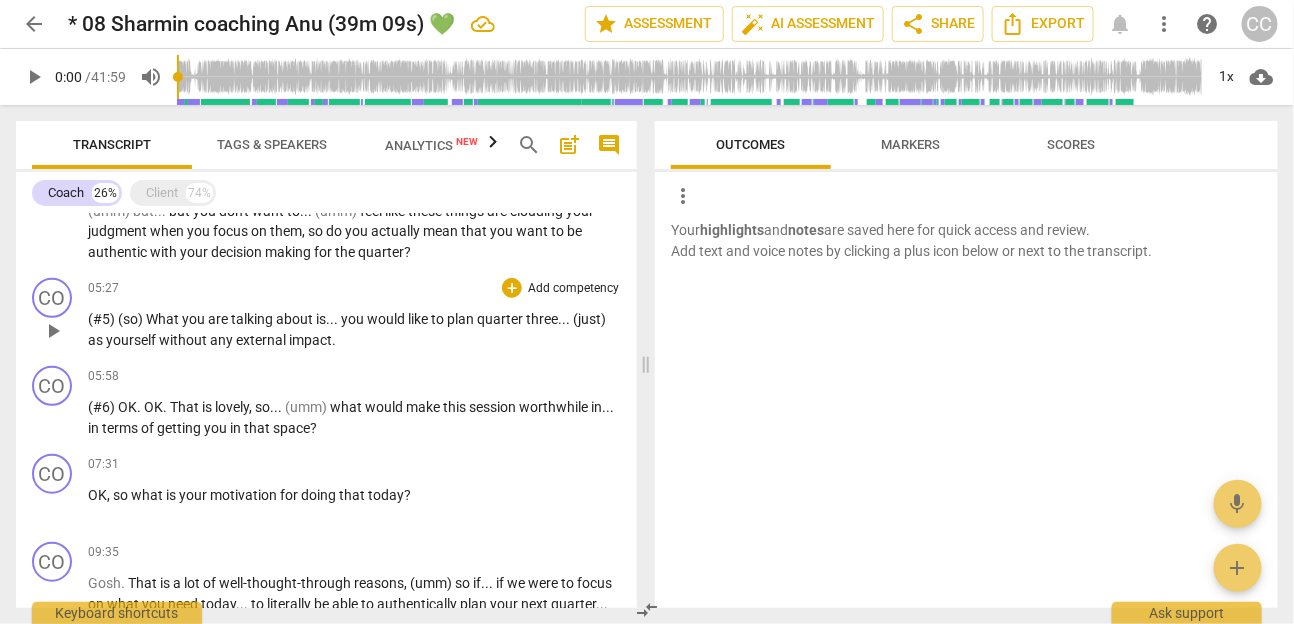 paste 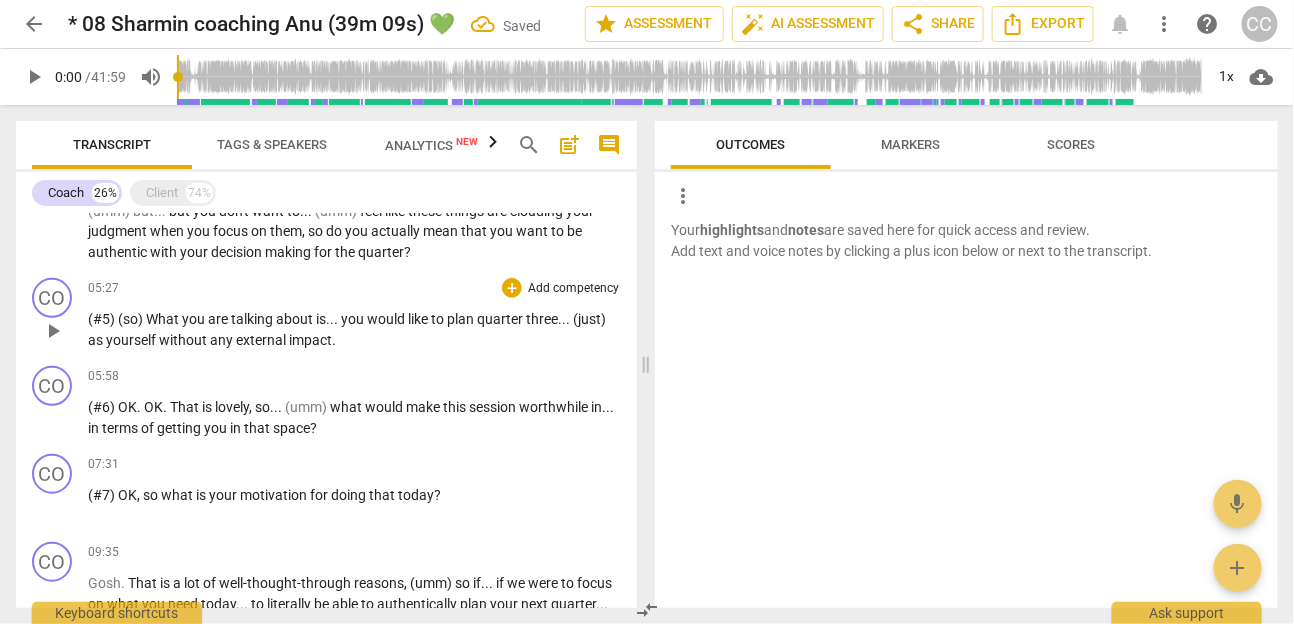 paste 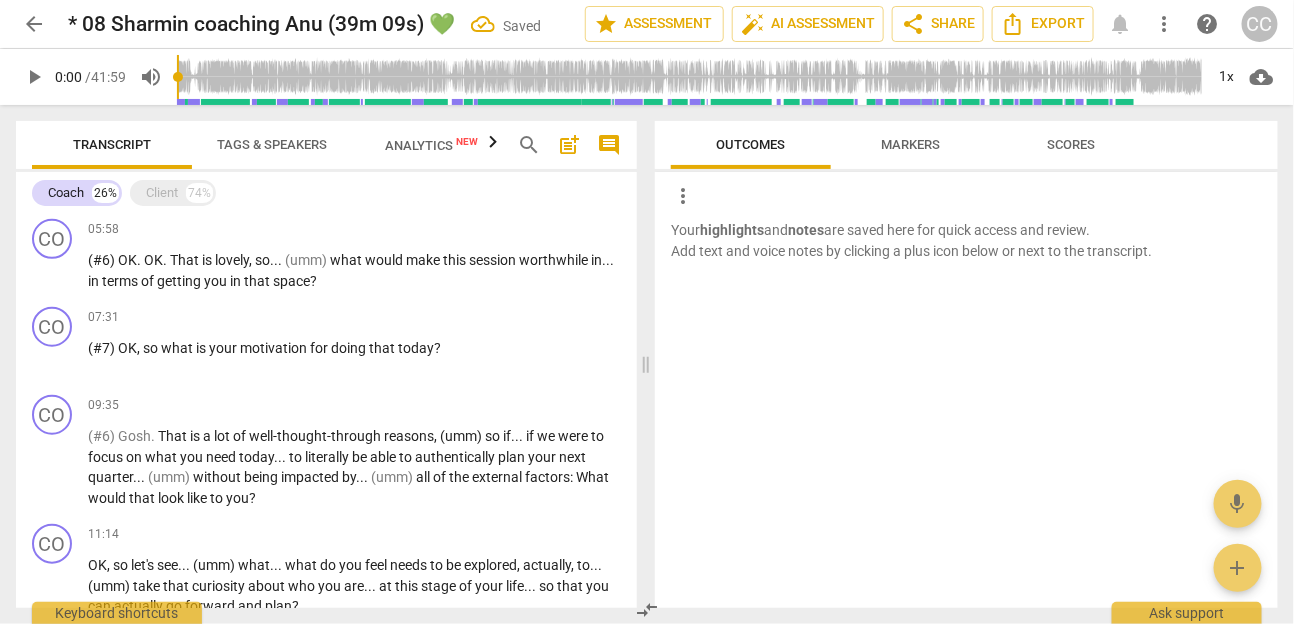 scroll, scrollTop: 526, scrollLeft: 0, axis: vertical 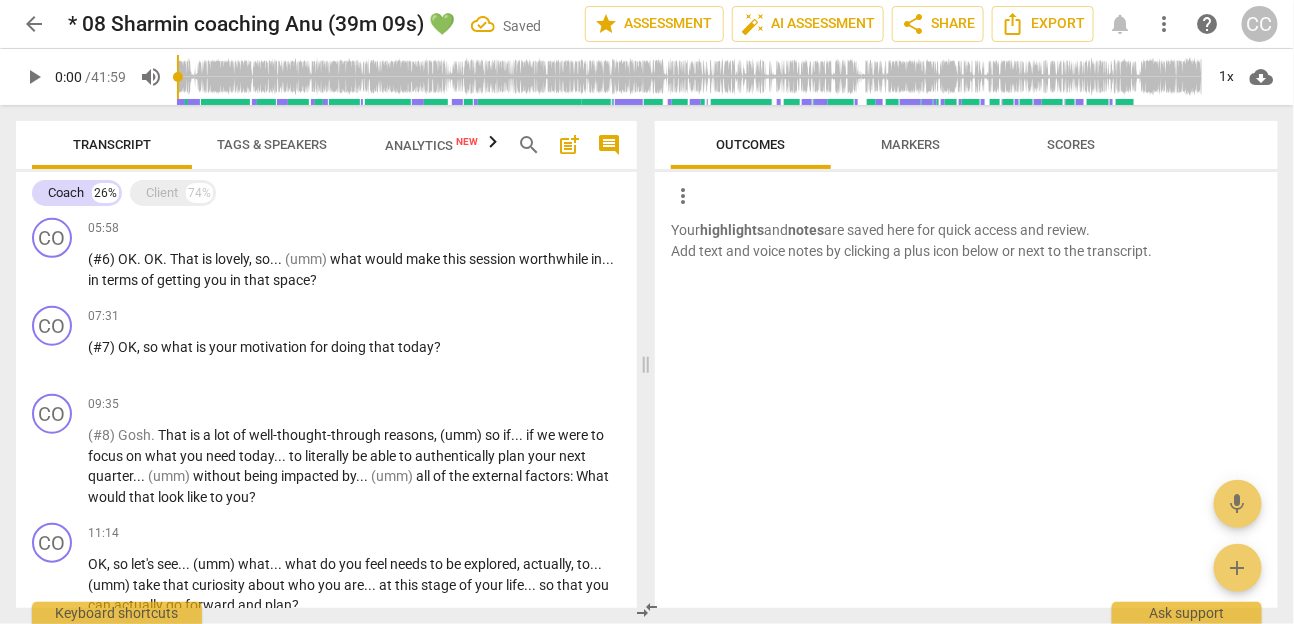 paste 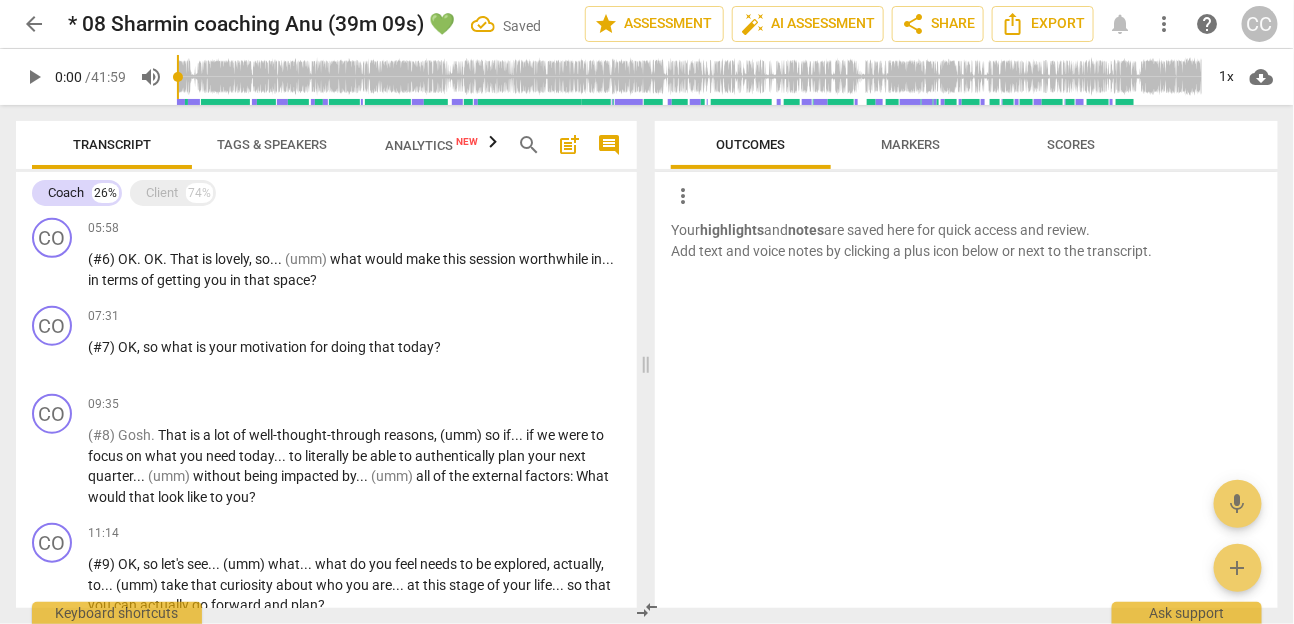 scroll, scrollTop: 786, scrollLeft: 0, axis: vertical 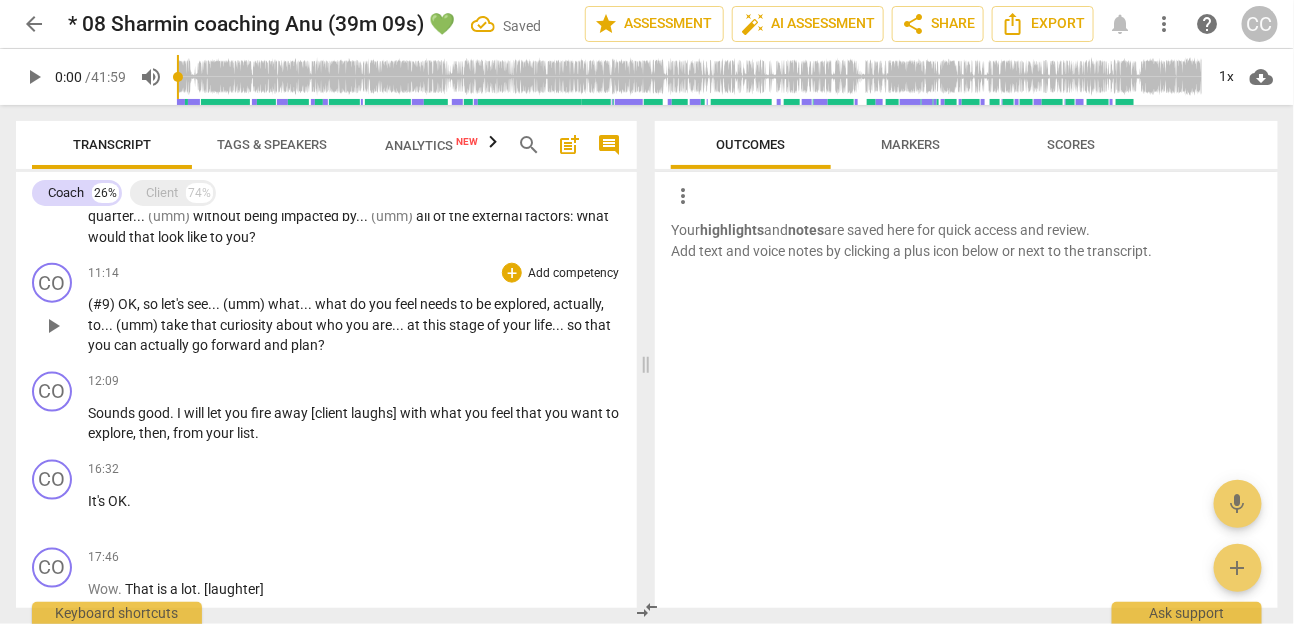 paste 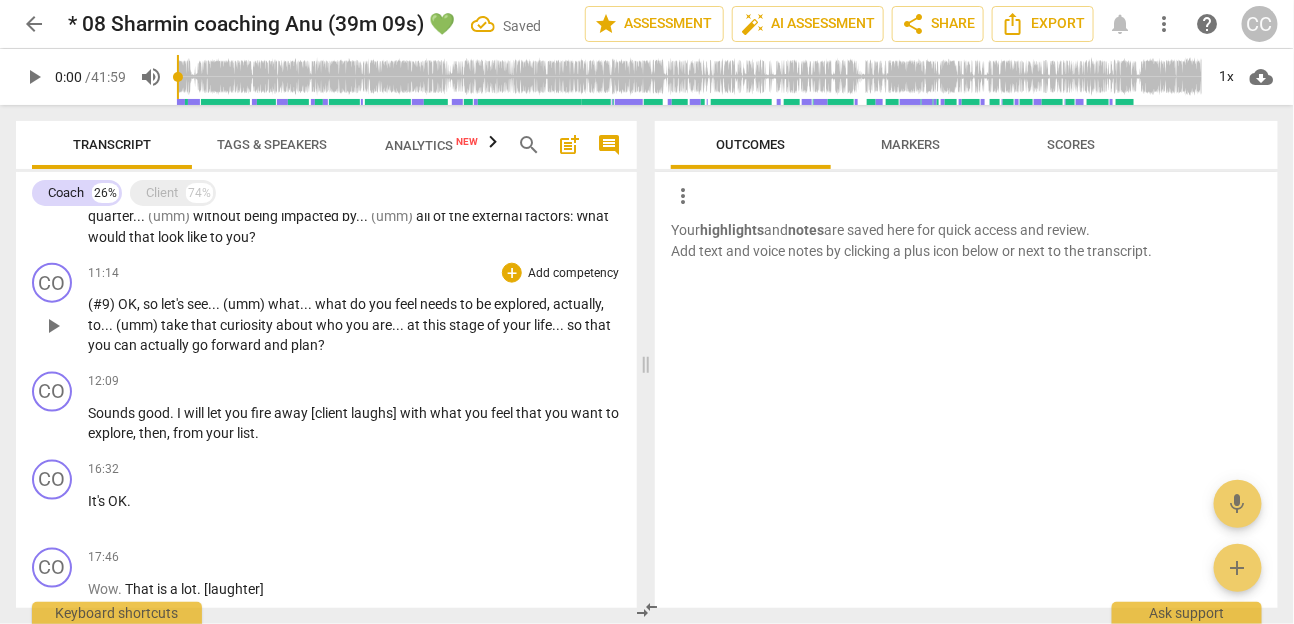 type 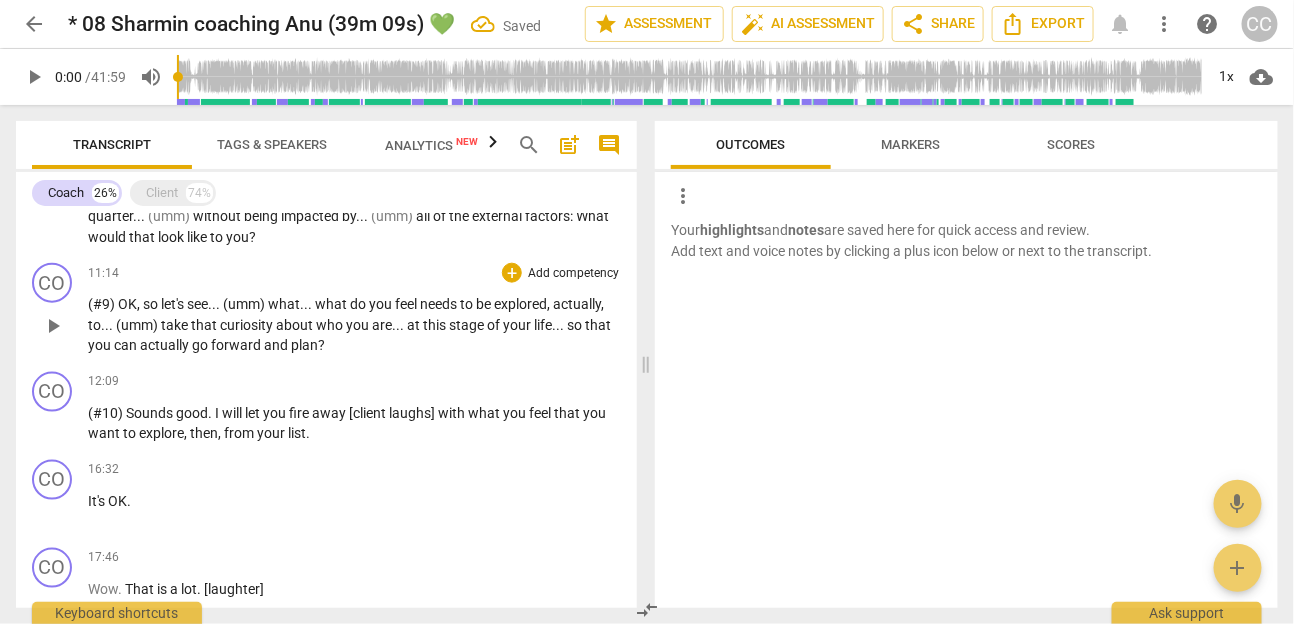 paste 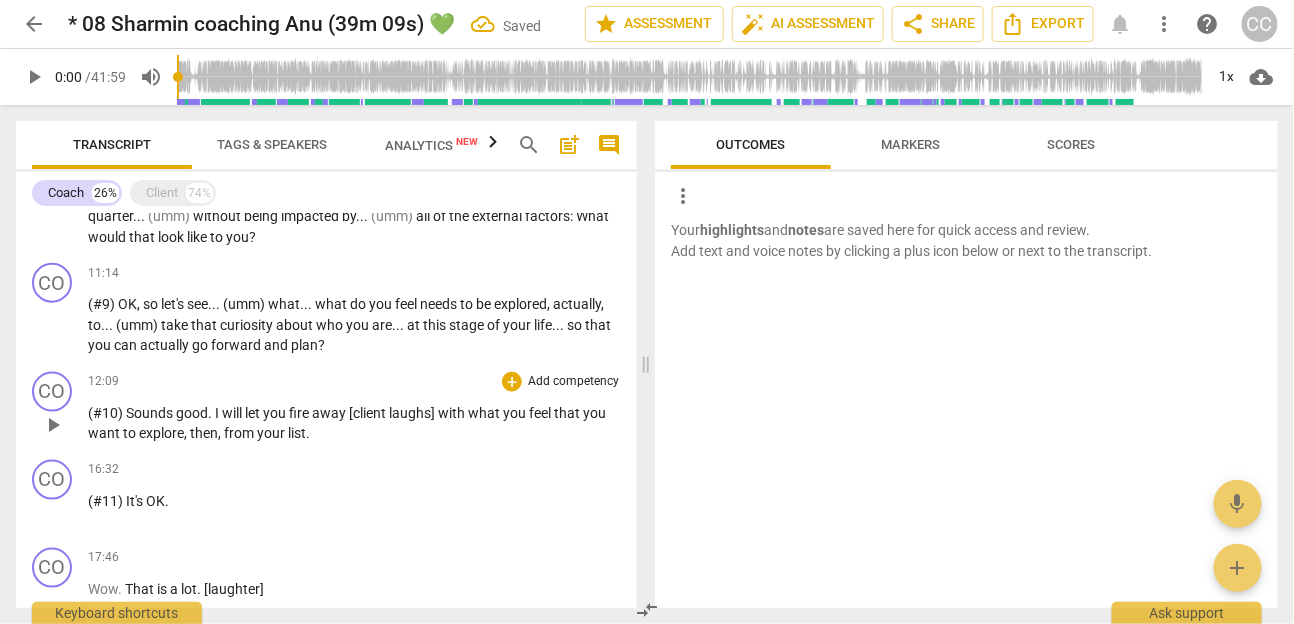 paste 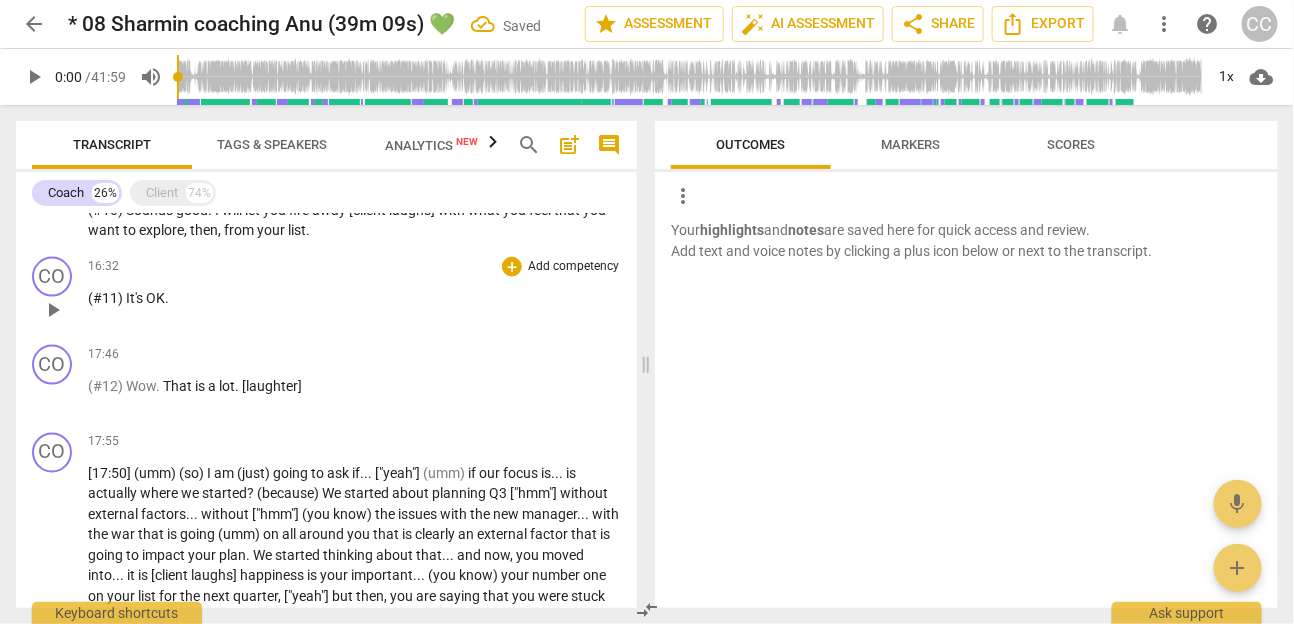 scroll, scrollTop: 995, scrollLeft: 0, axis: vertical 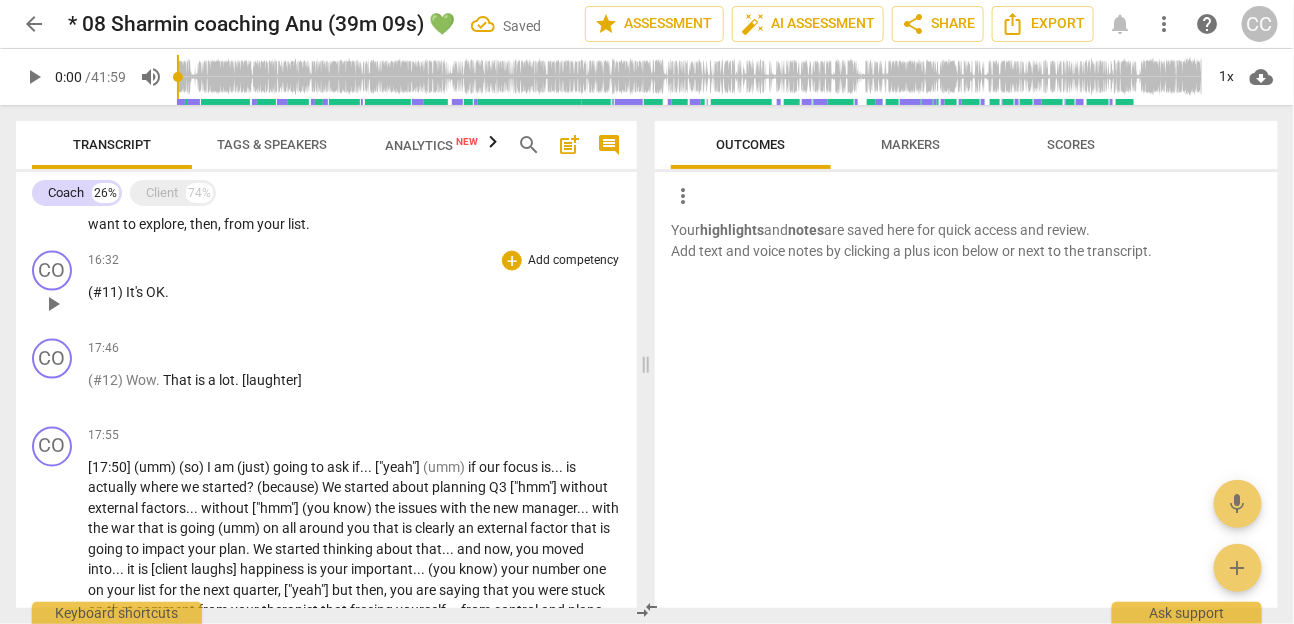 paste 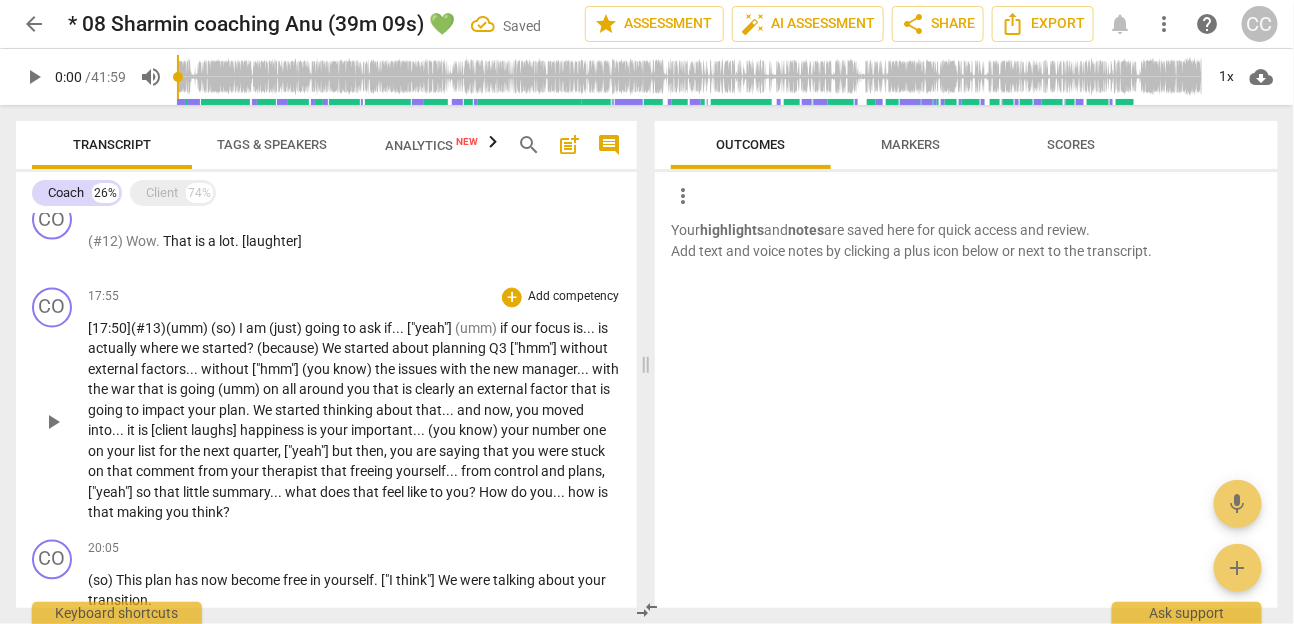 scroll, scrollTop: 1135, scrollLeft: 0, axis: vertical 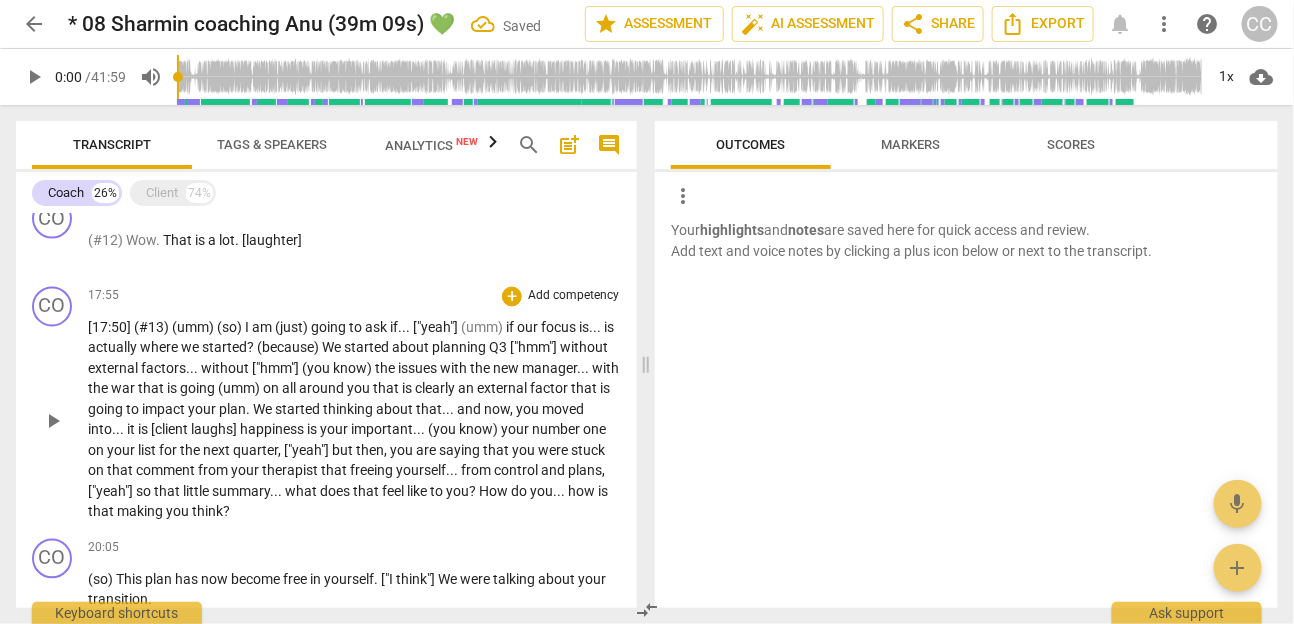 paste 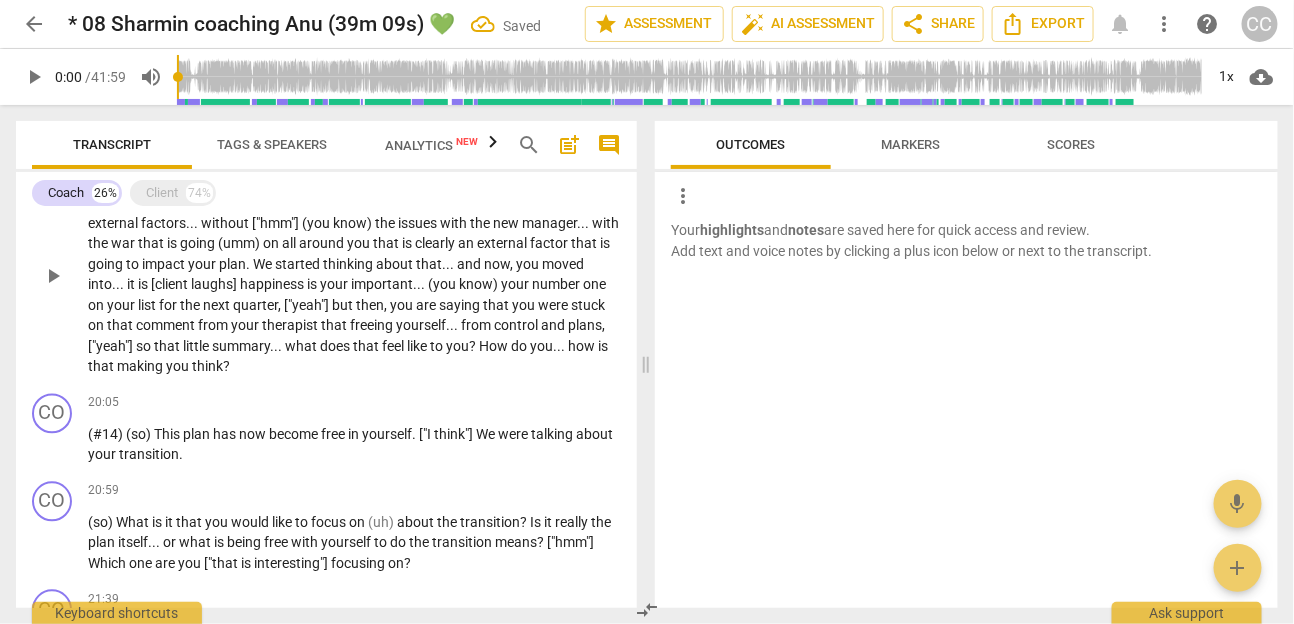 scroll, scrollTop: 1281, scrollLeft: 0, axis: vertical 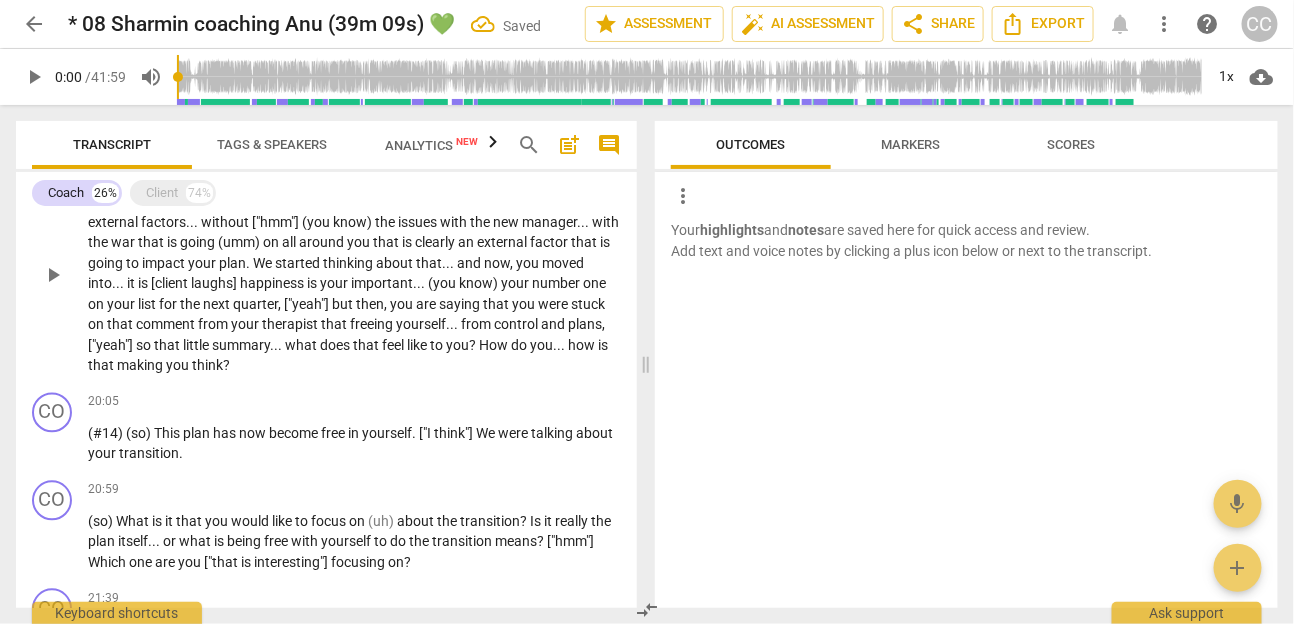 paste 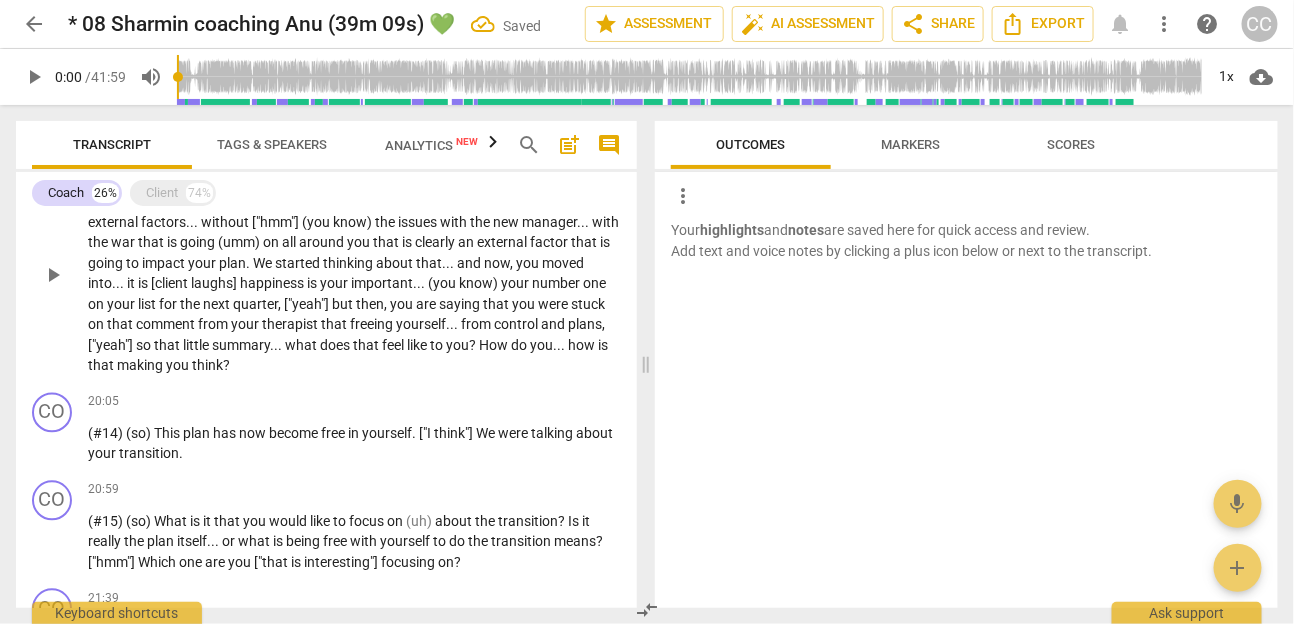 scroll, scrollTop: 1498, scrollLeft: 0, axis: vertical 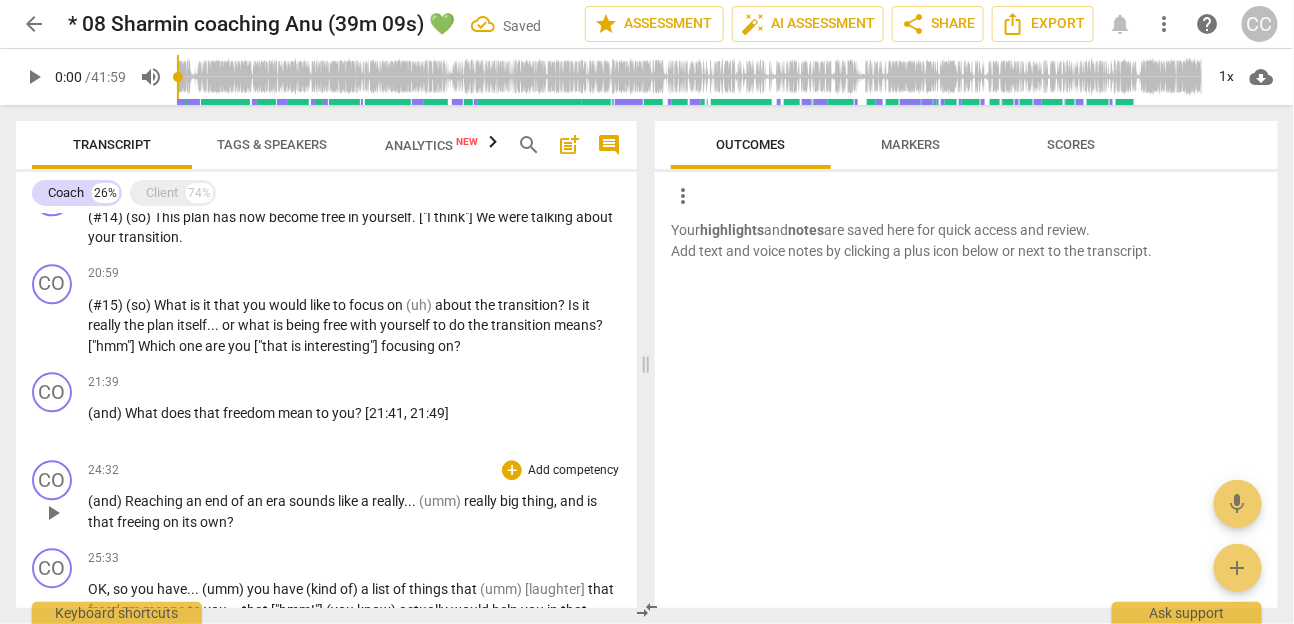 paste 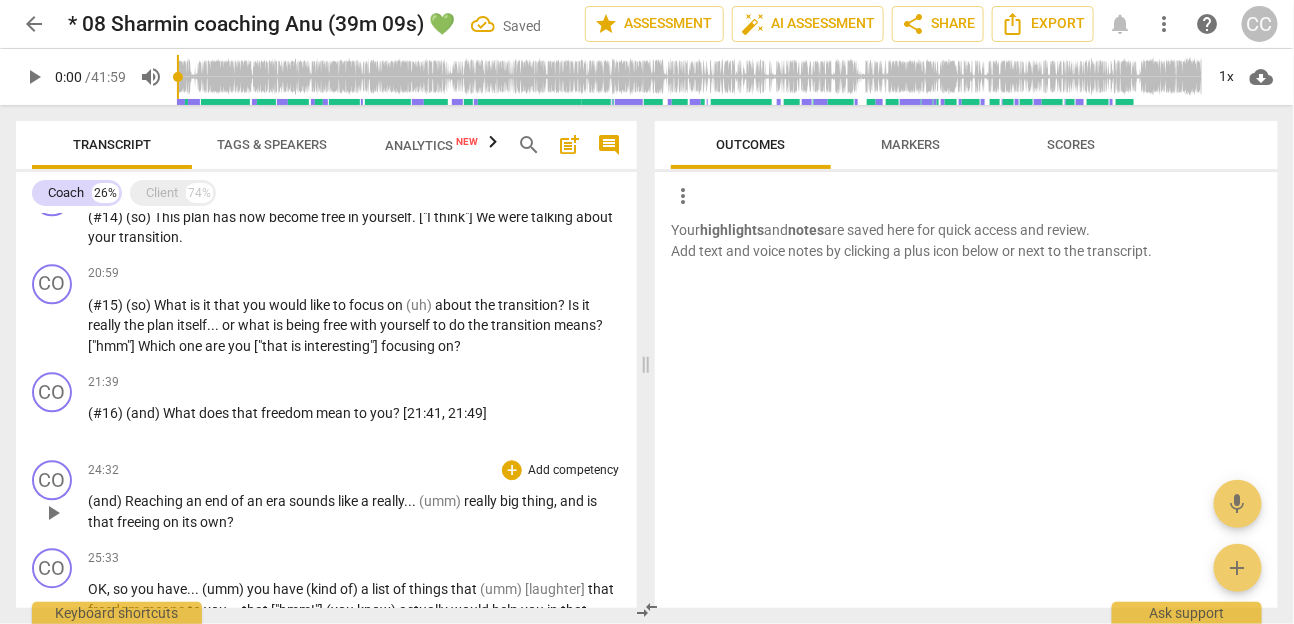 type 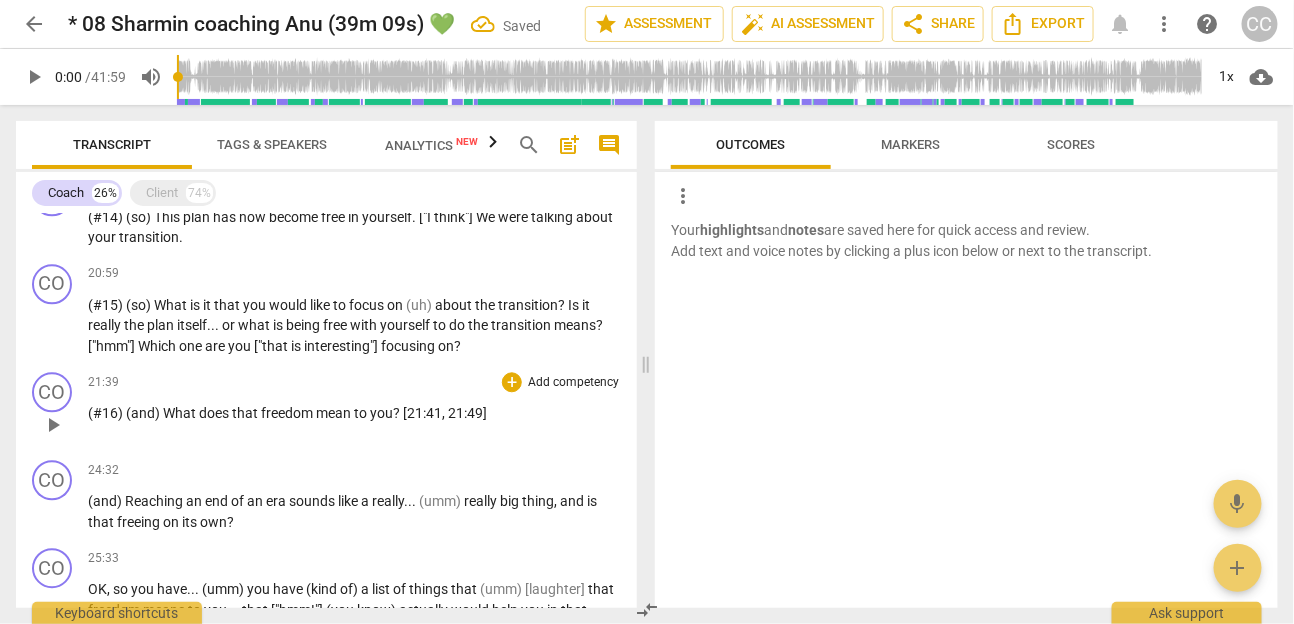 click on "(and)" at bounding box center (144, 413) 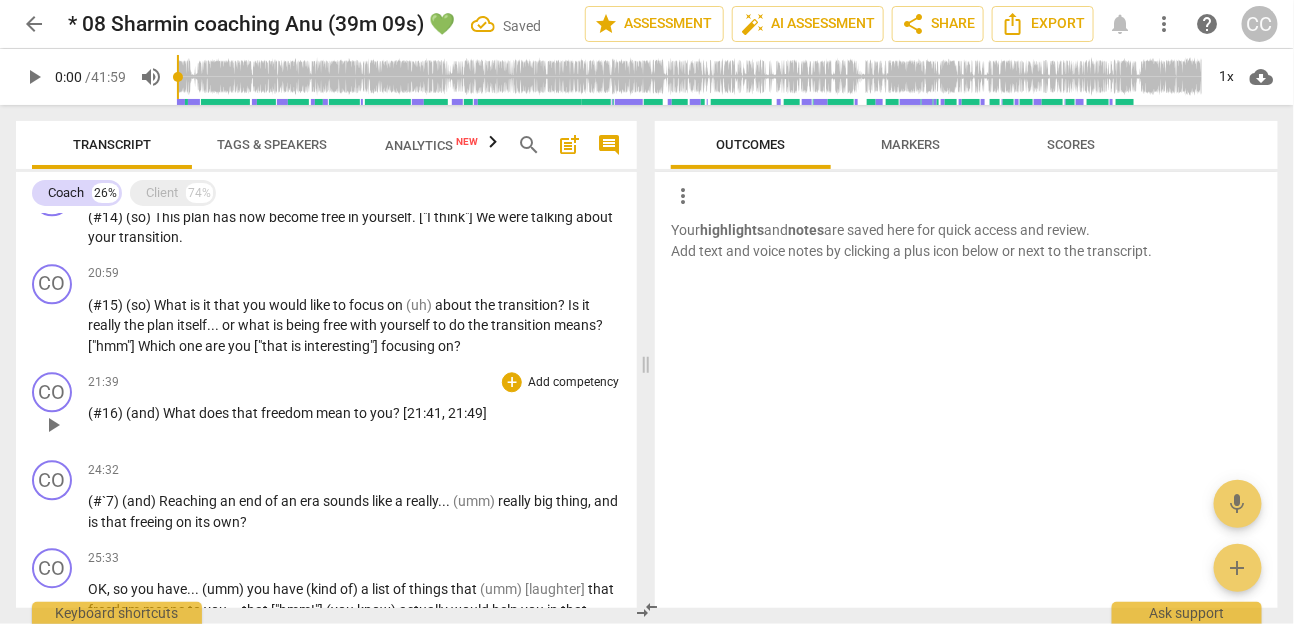 paste 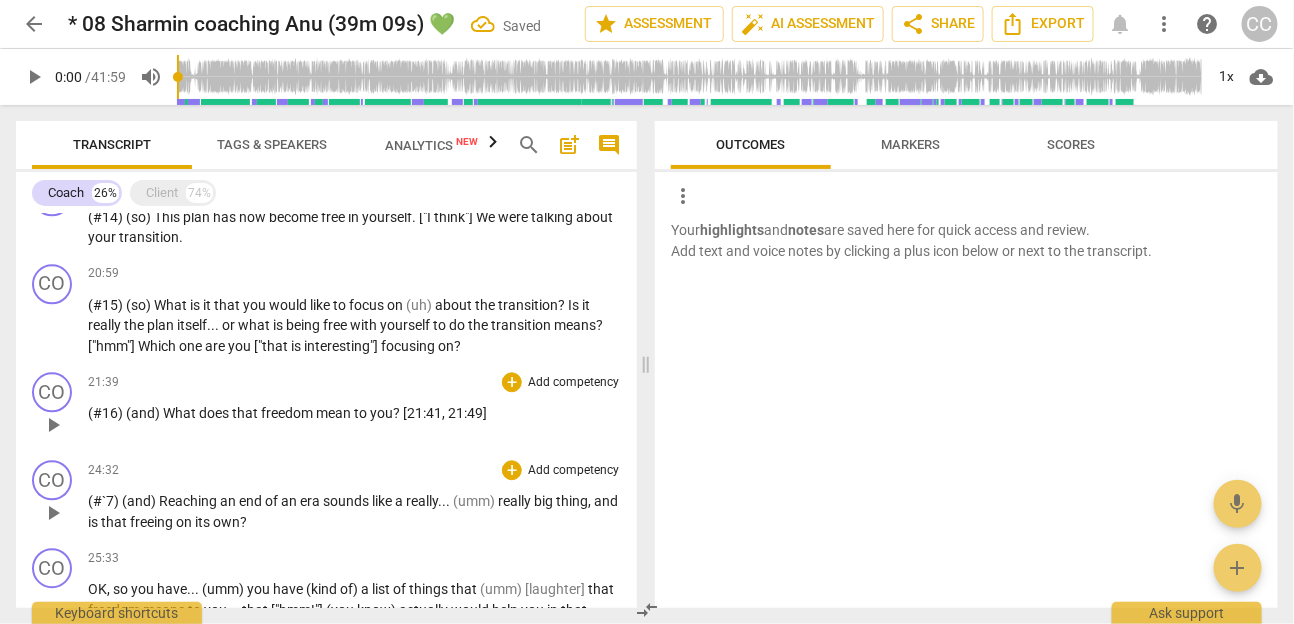 click on "(#`7)" at bounding box center (105, 501) 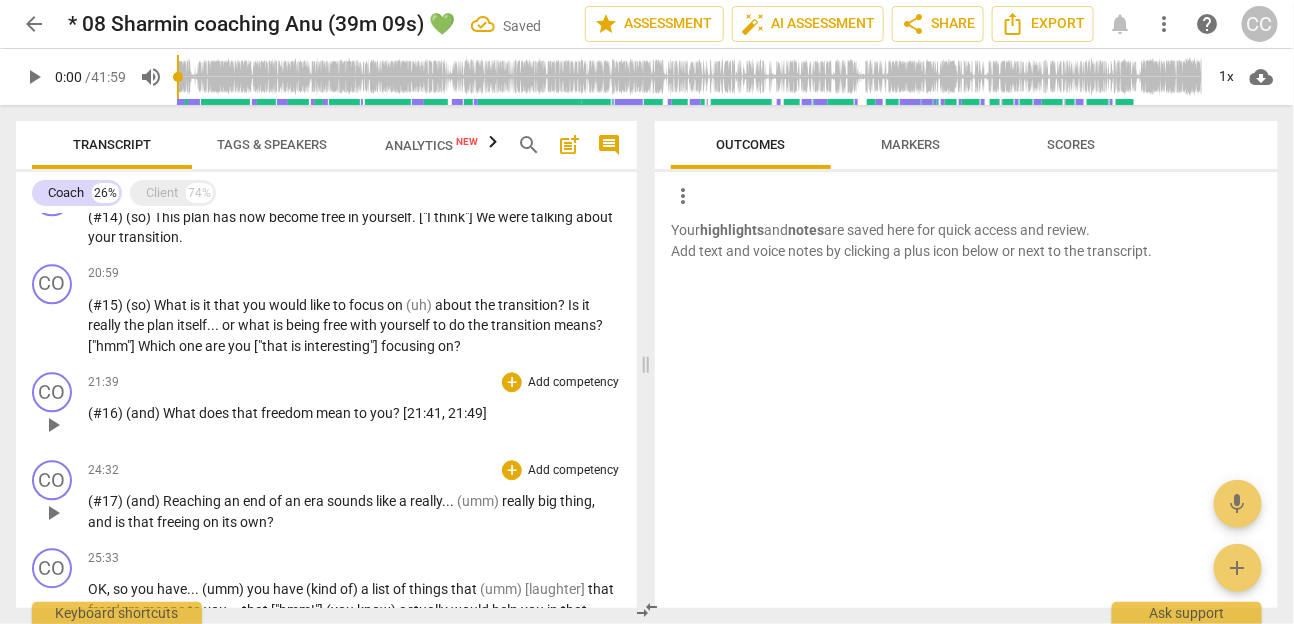 paste 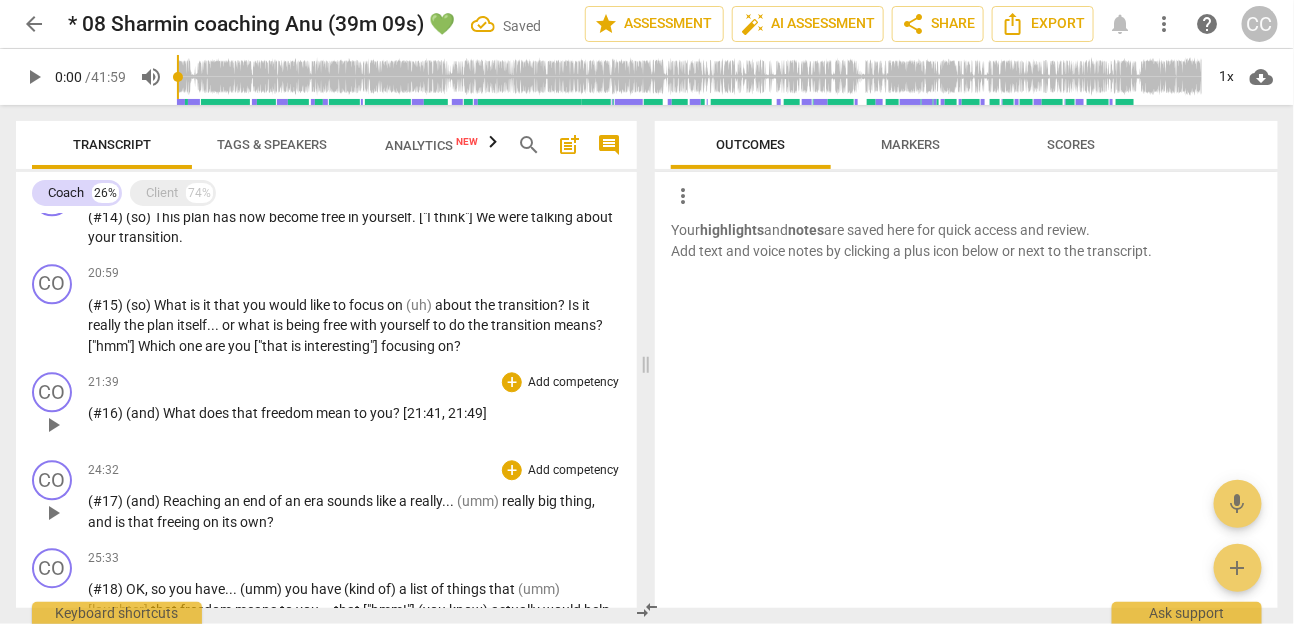 scroll, scrollTop: 1803, scrollLeft: 0, axis: vertical 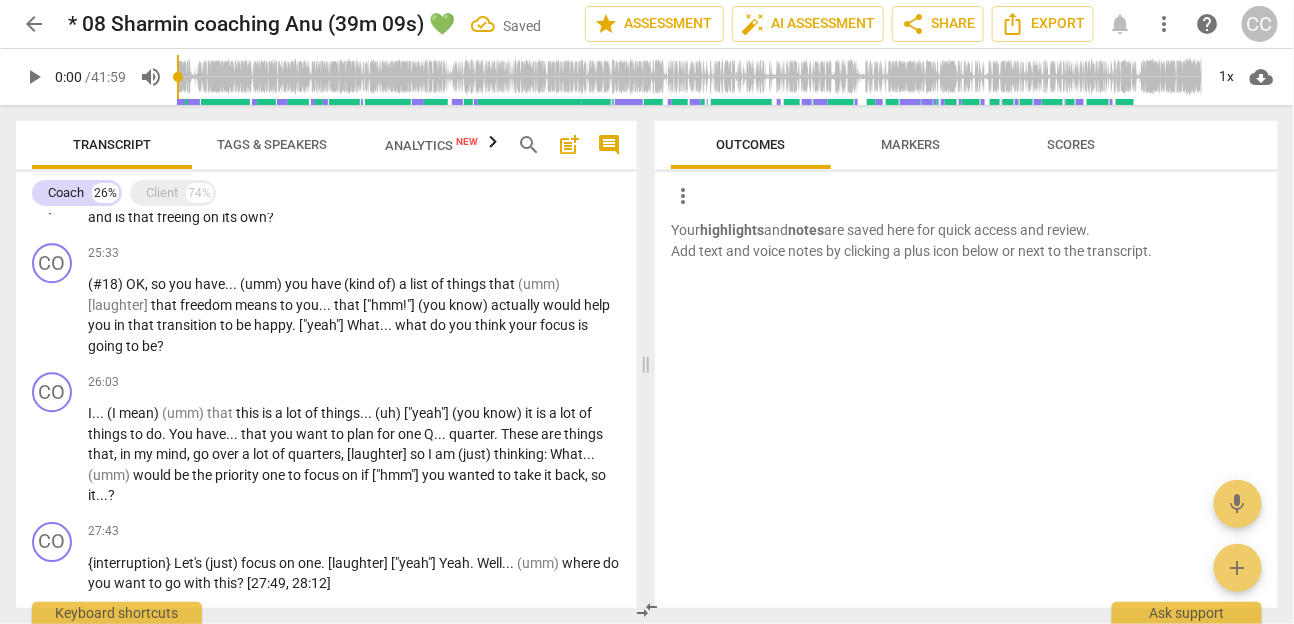 paste 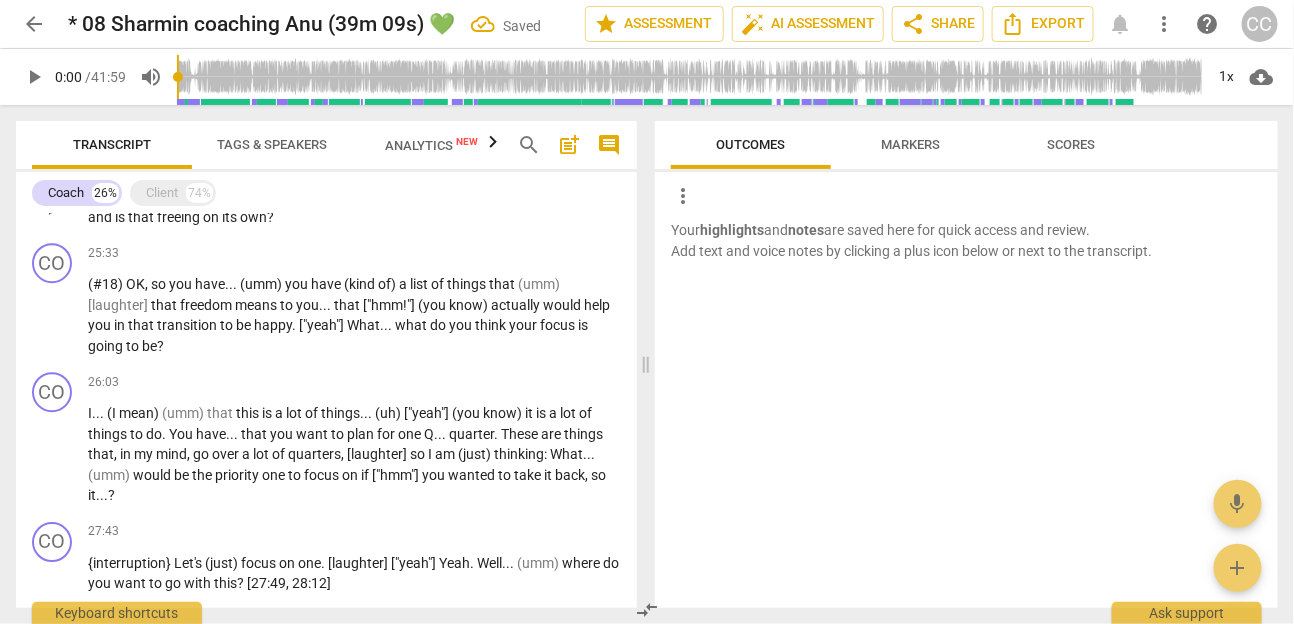 type 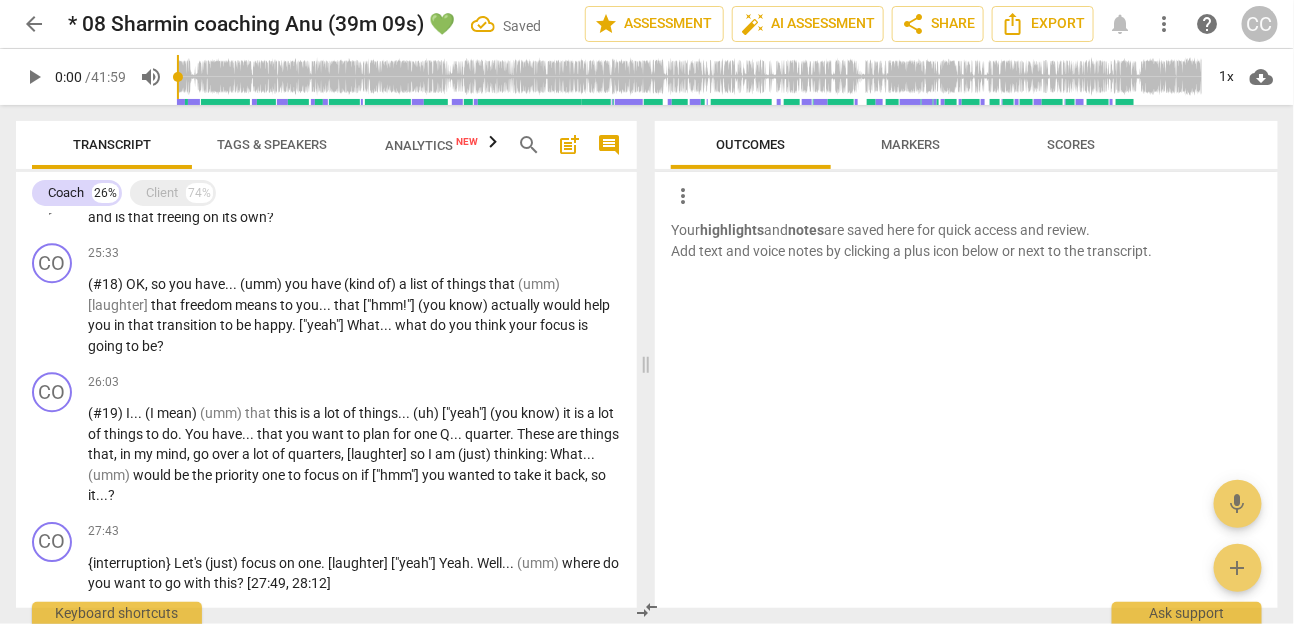 paste 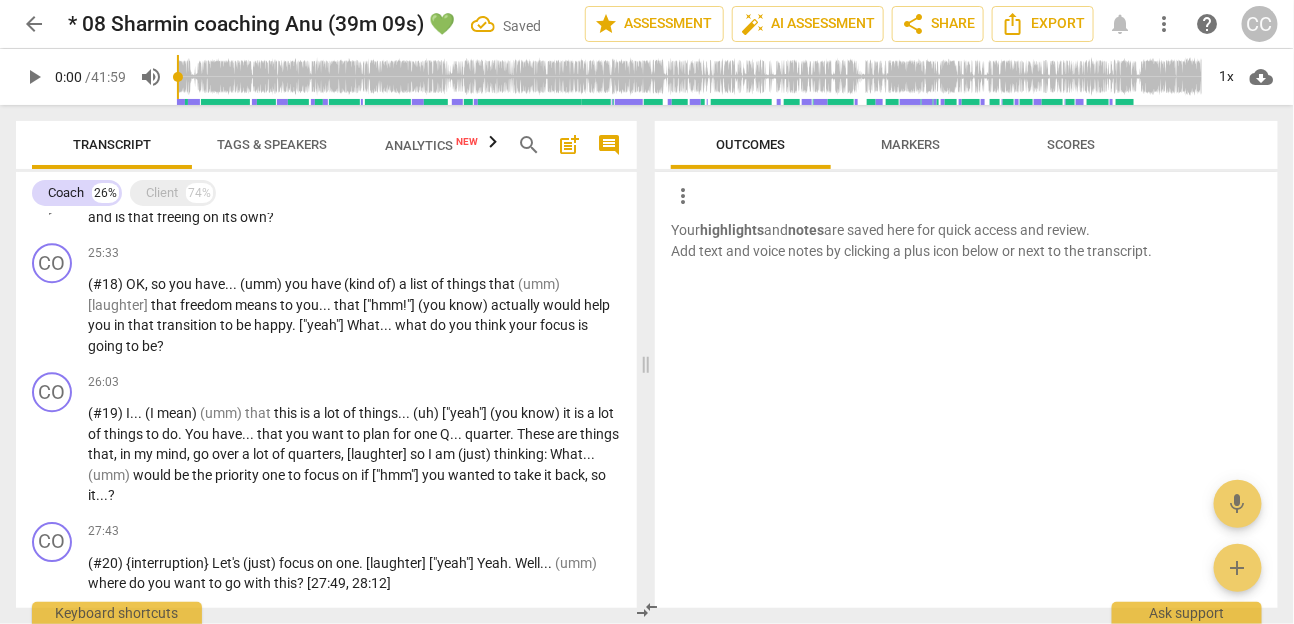 scroll, scrollTop: 2040, scrollLeft: 0, axis: vertical 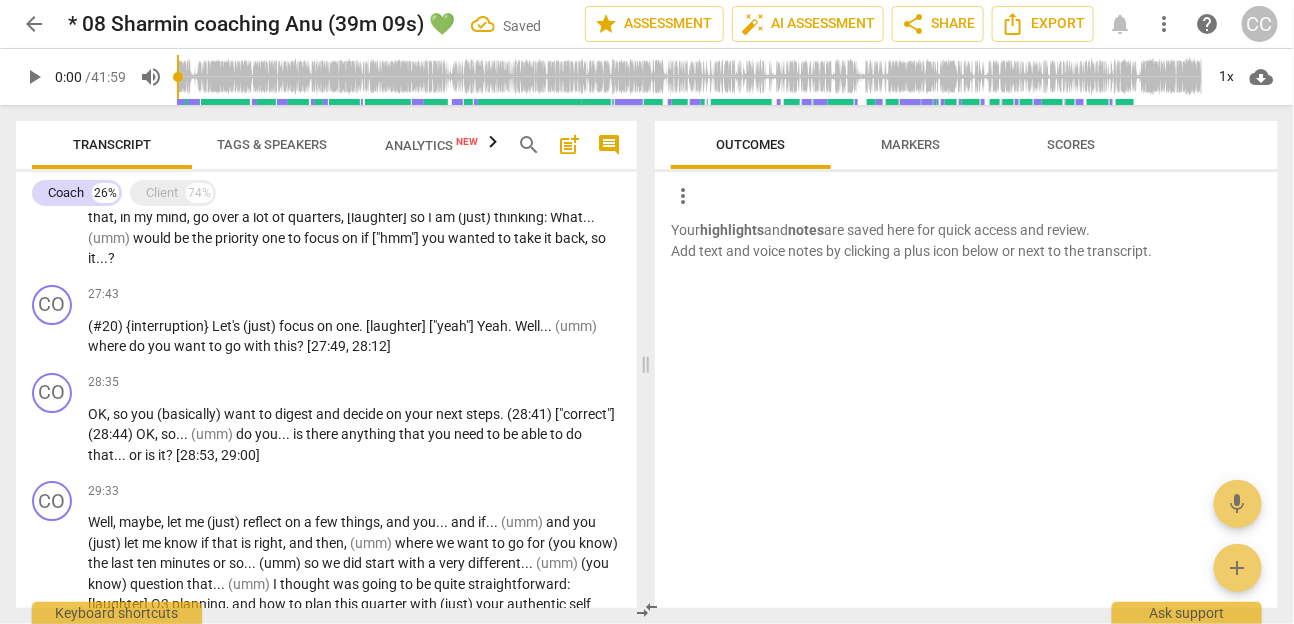 paste 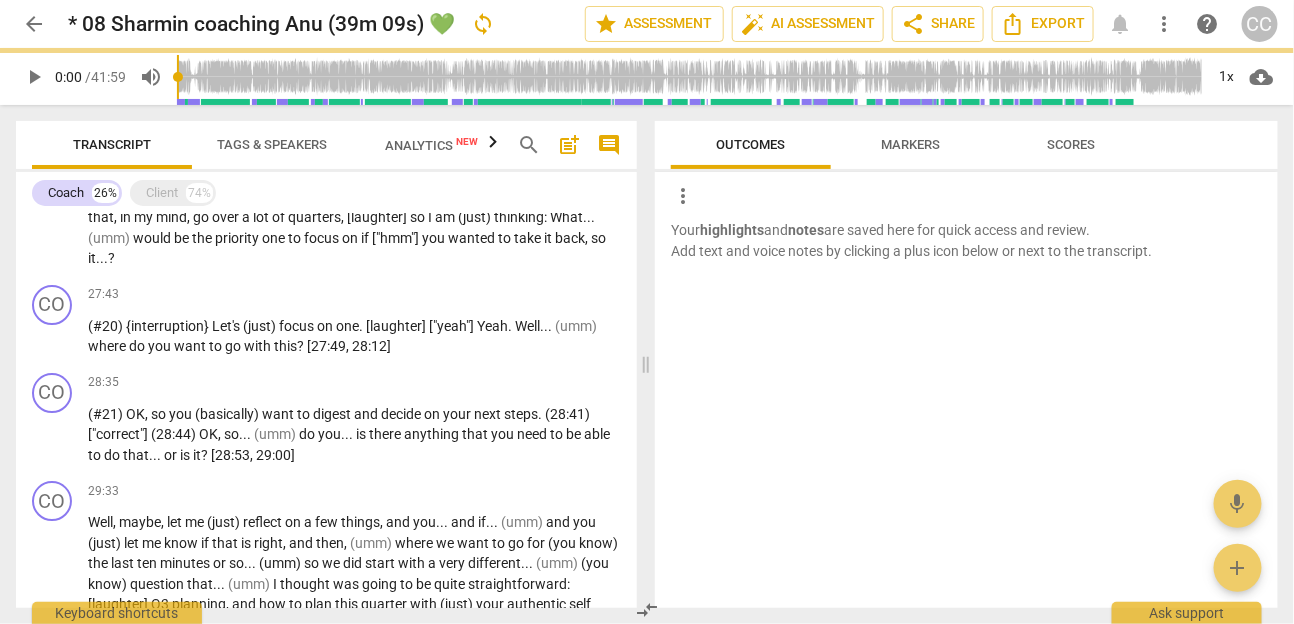 type 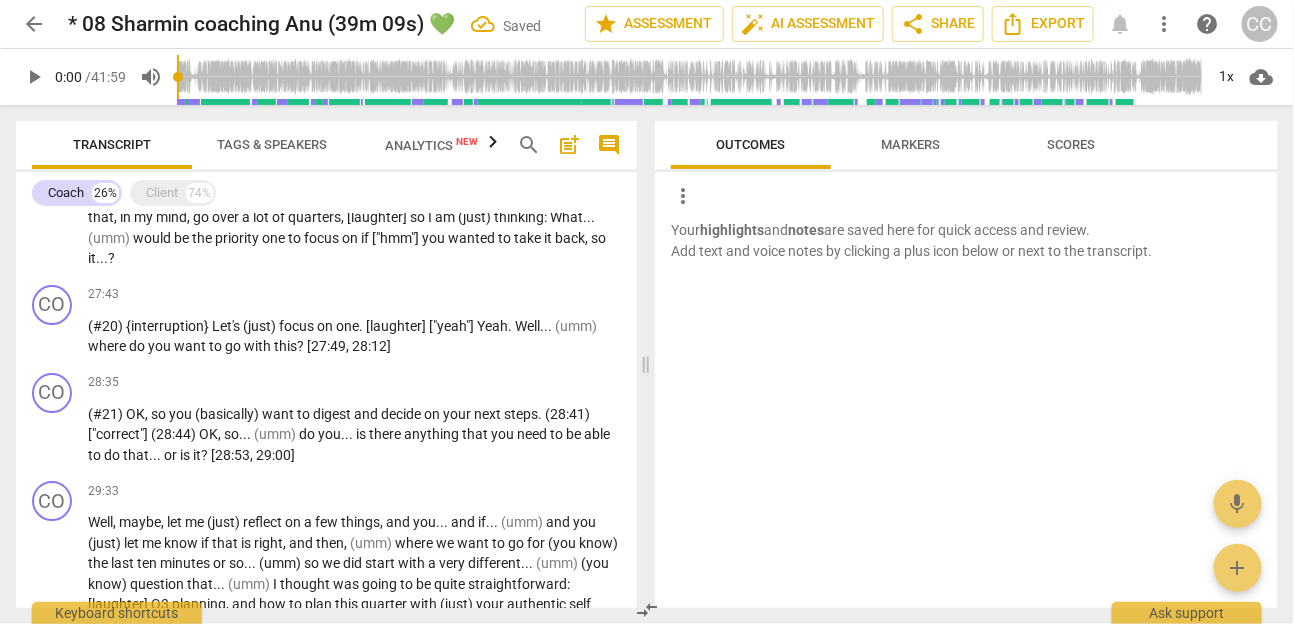 paste 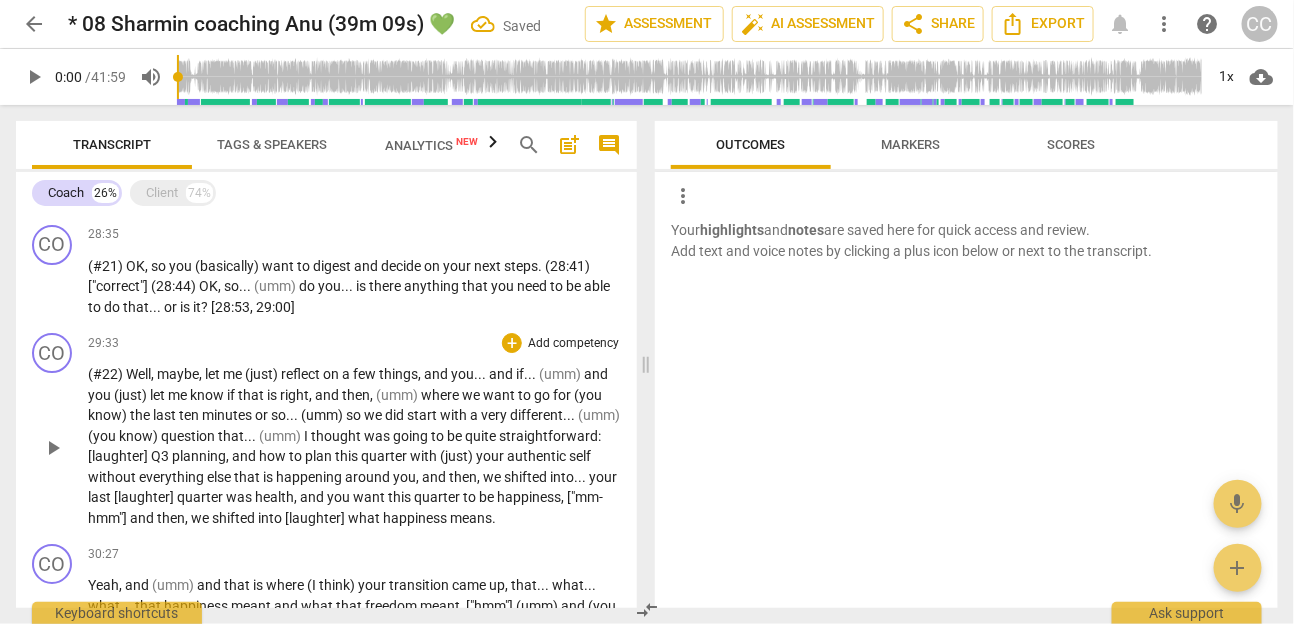 scroll, scrollTop: 2217, scrollLeft: 0, axis: vertical 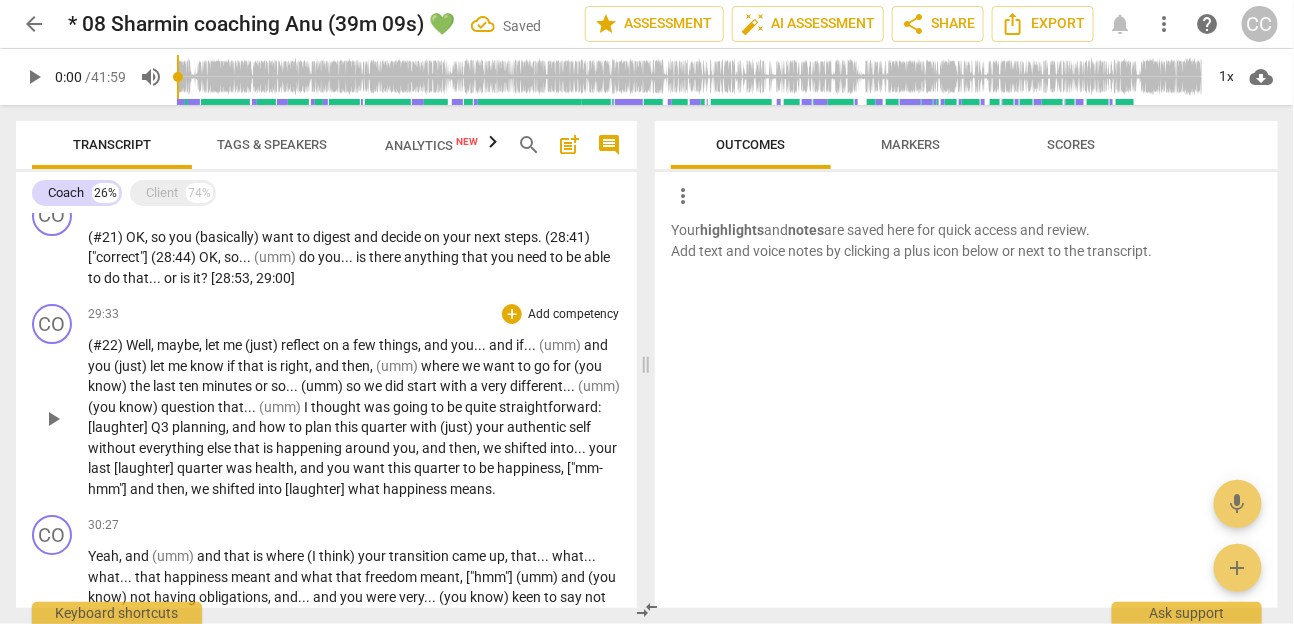 paste 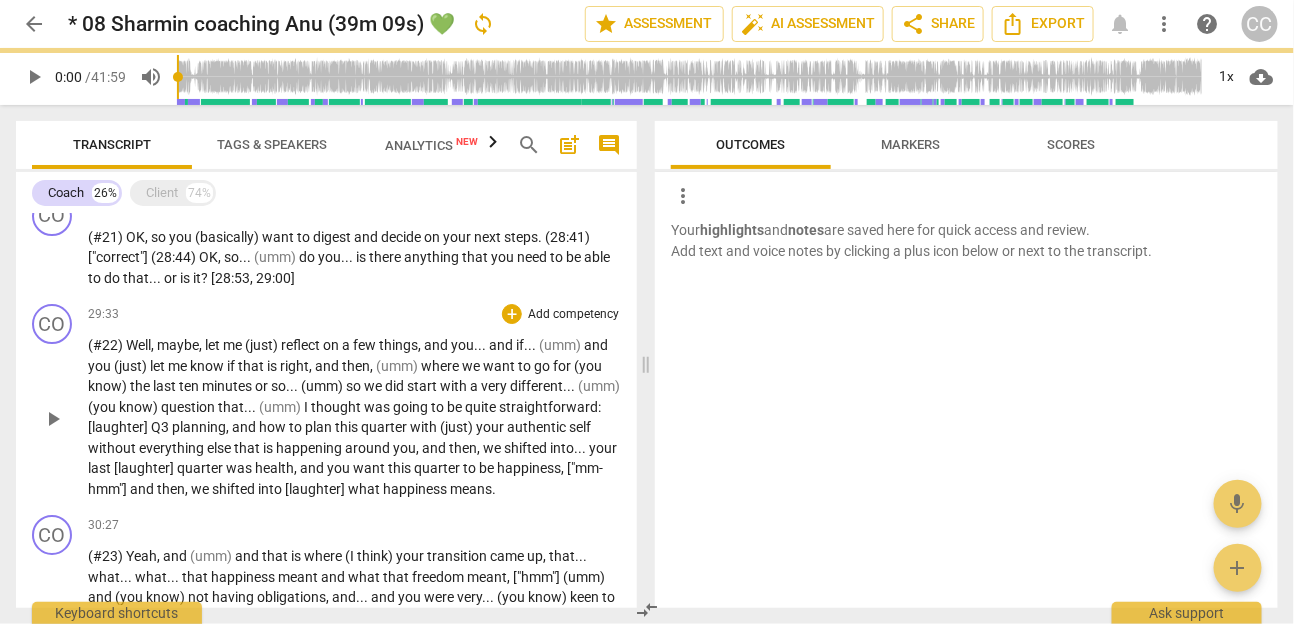 scroll, scrollTop: 2489, scrollLeft: 0, axis: vertical 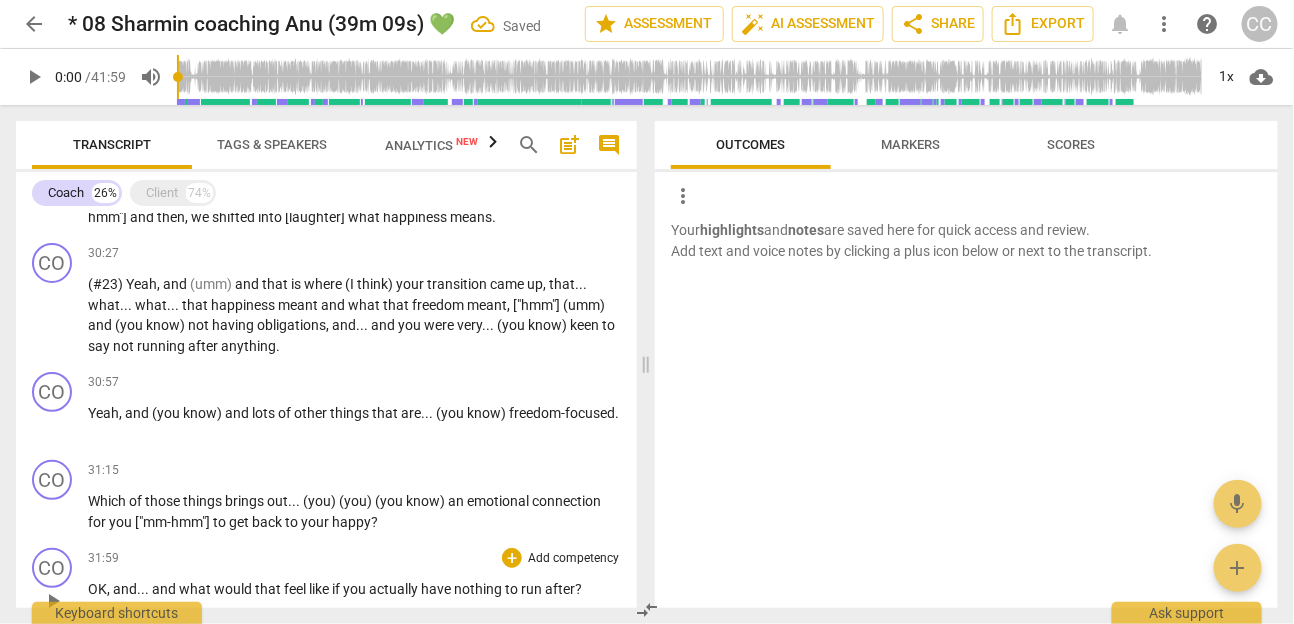 paste 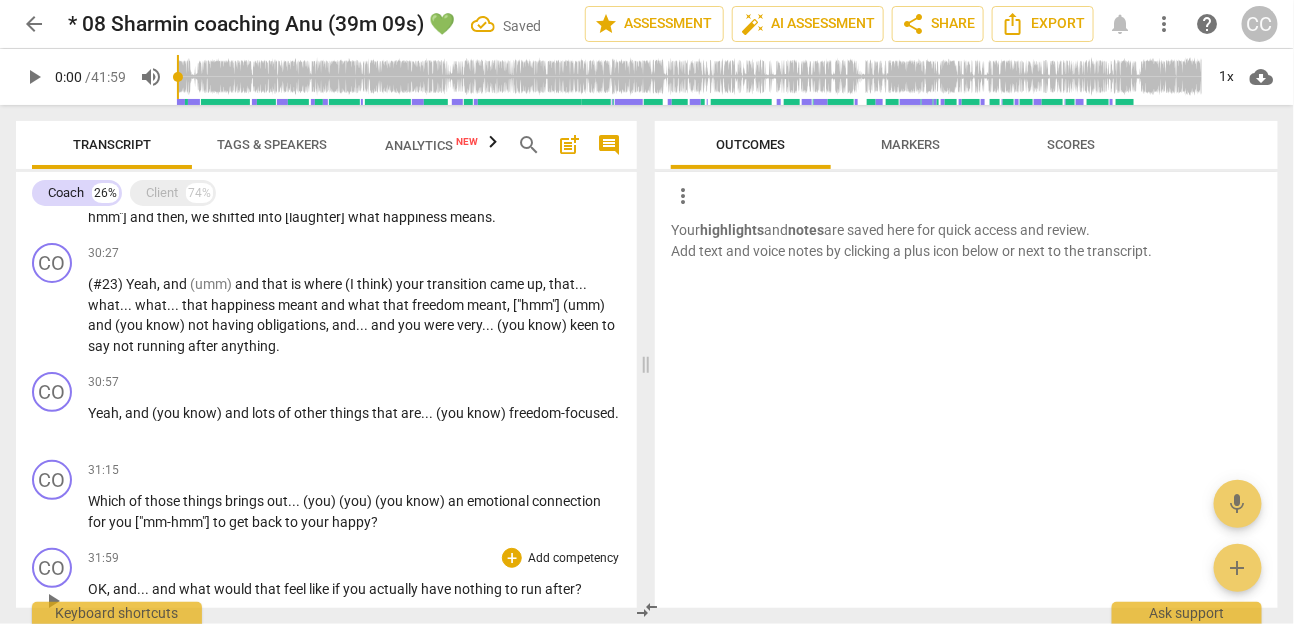 type 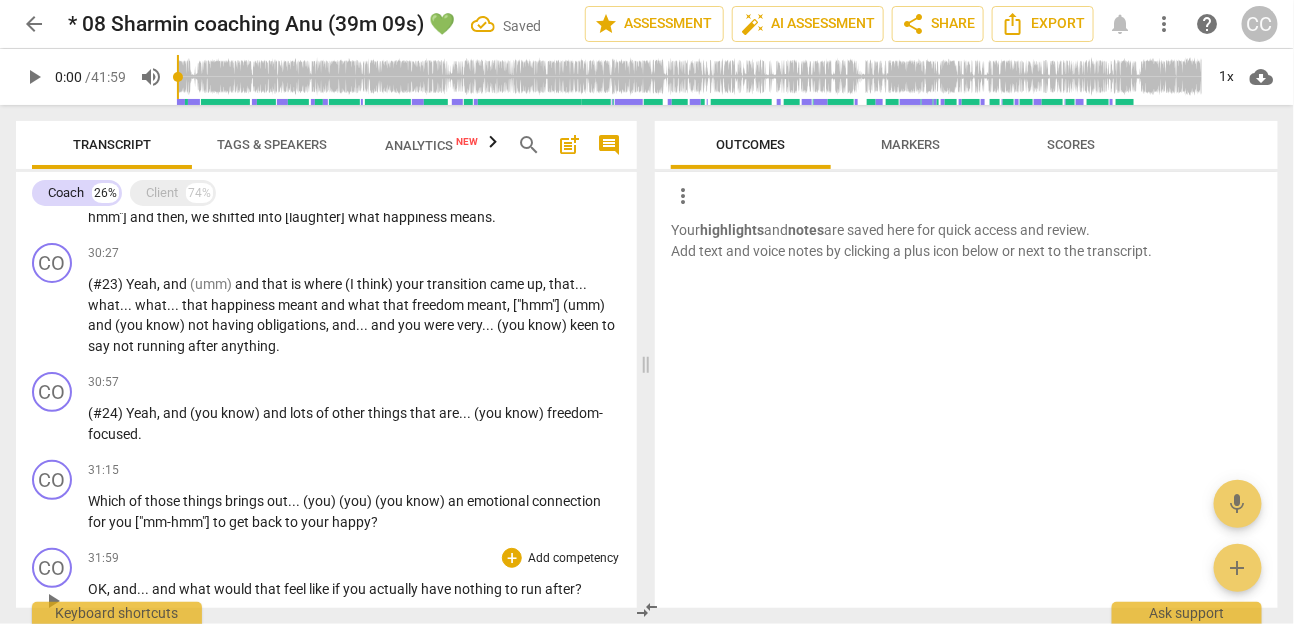 paste 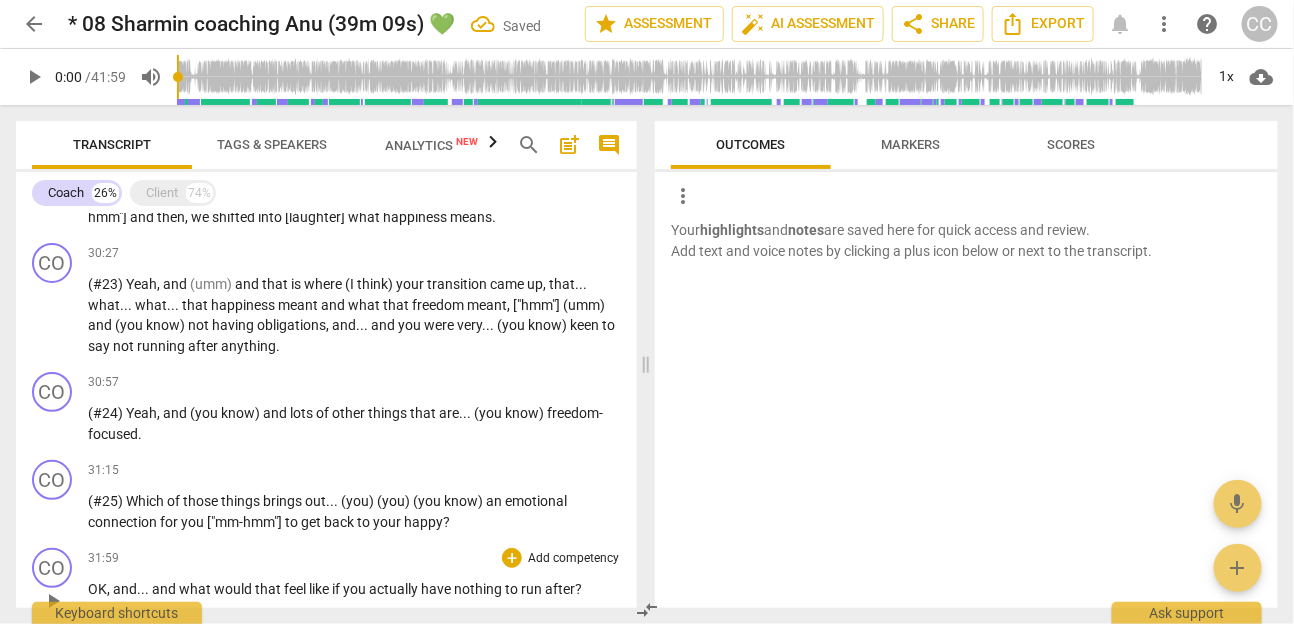 type 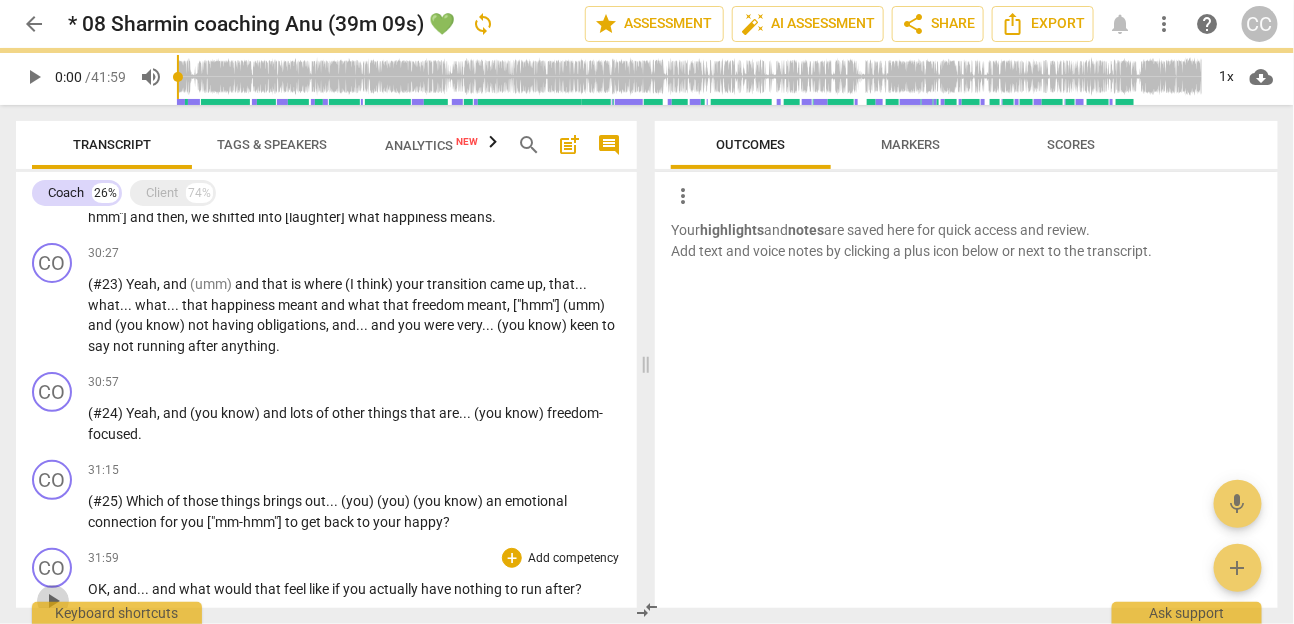 scroll, scrollTop: 2495, scrollLeft: 0, axis: vertical 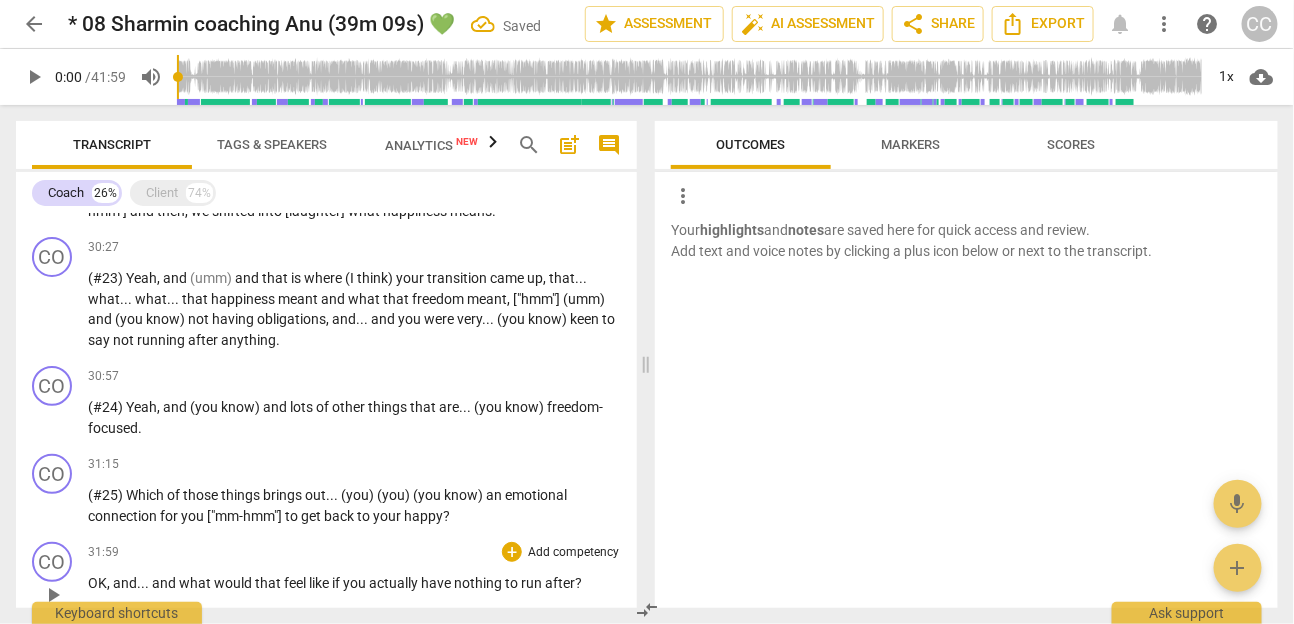 paste 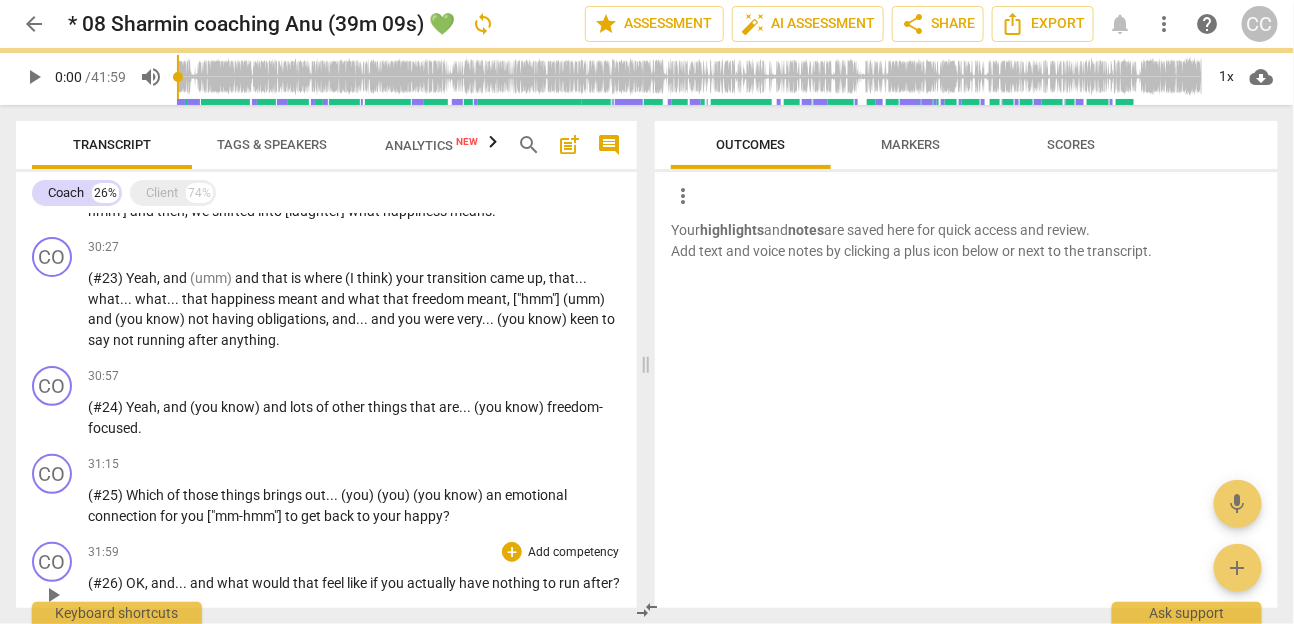 scroll, scrollTop: 2752, scrollLeft: 0, axis: vertical 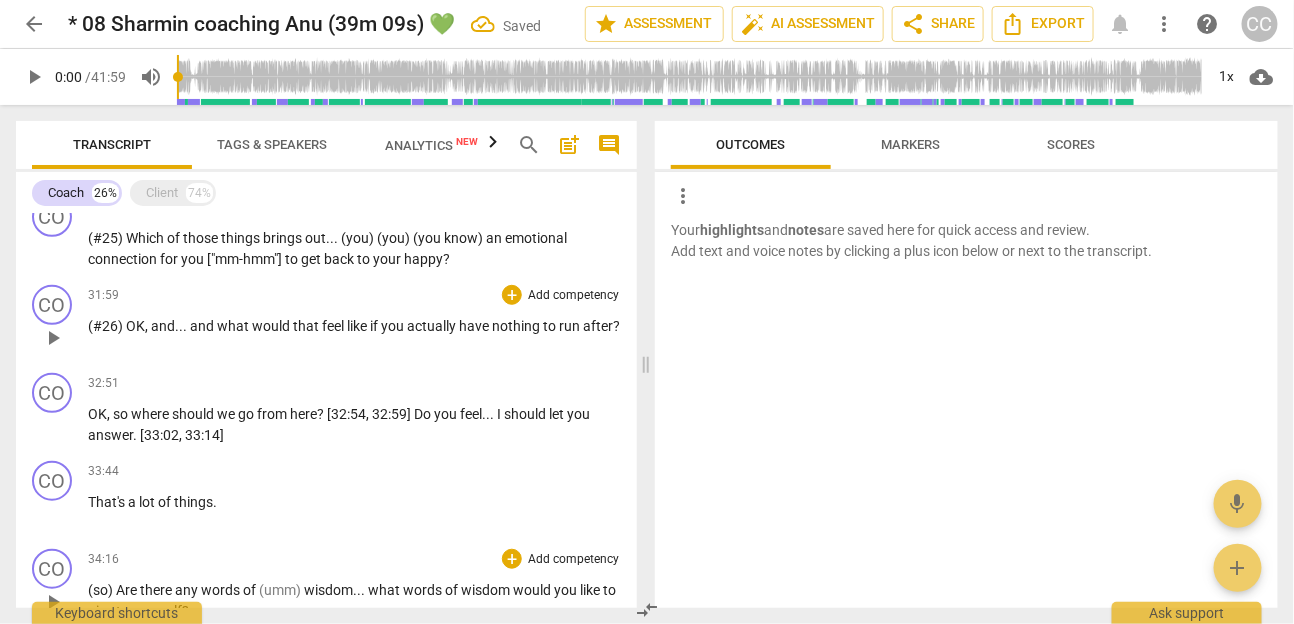 paste 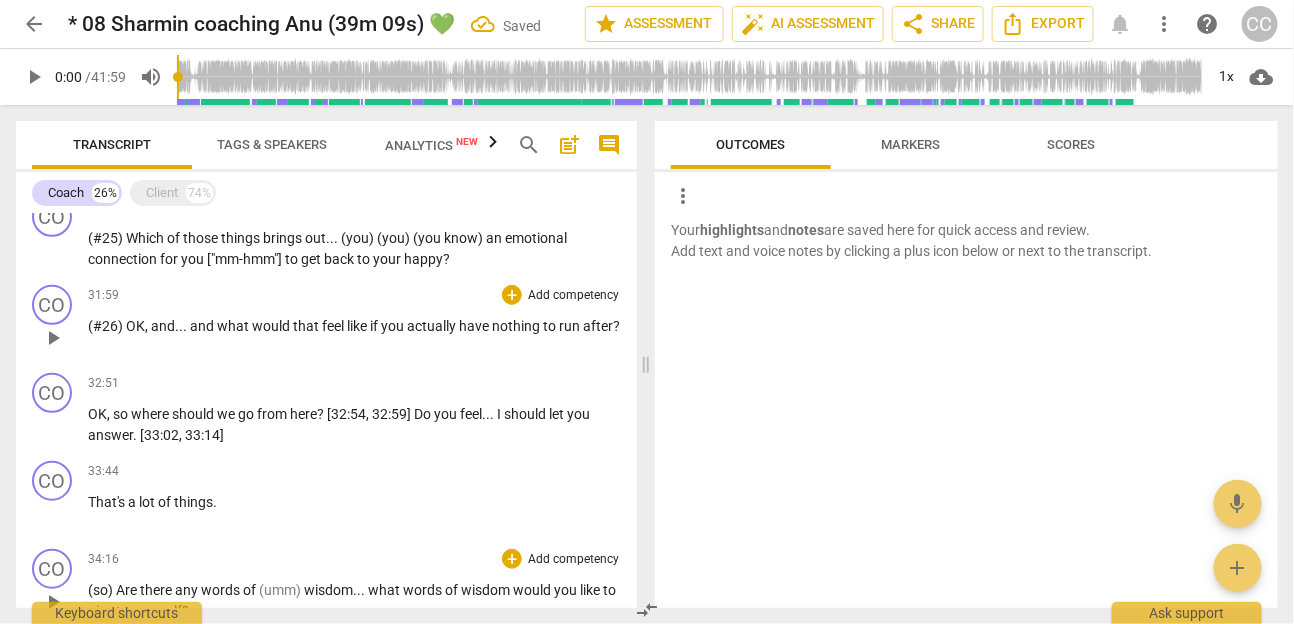 type 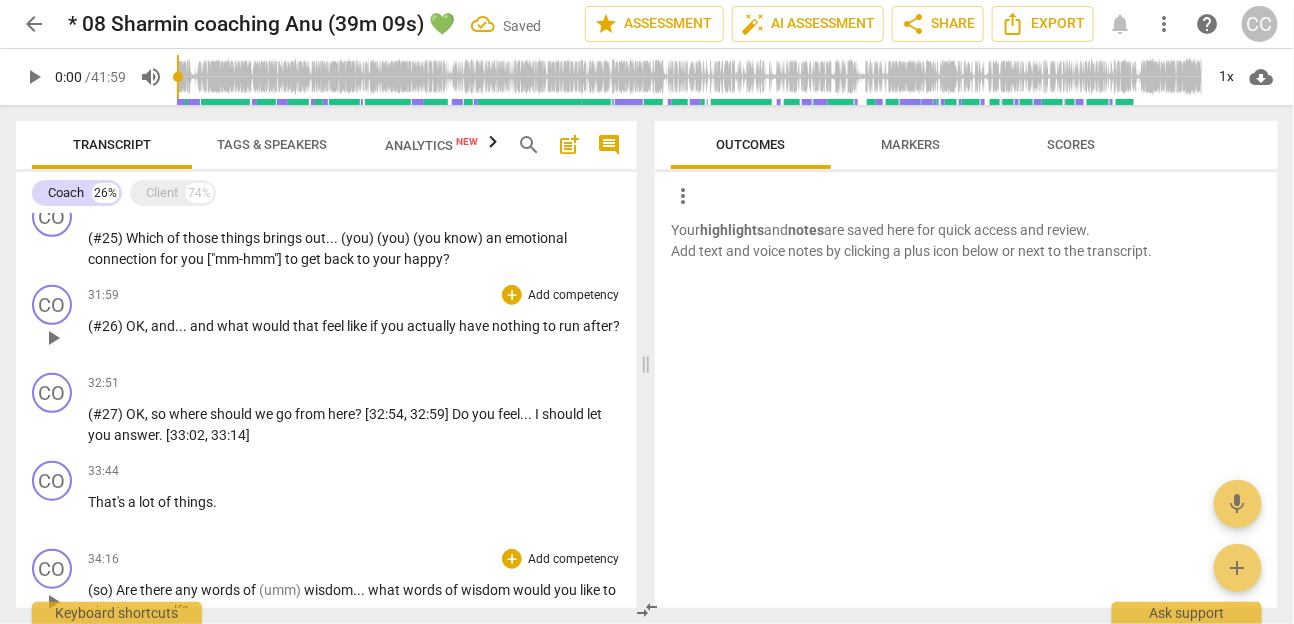 paste 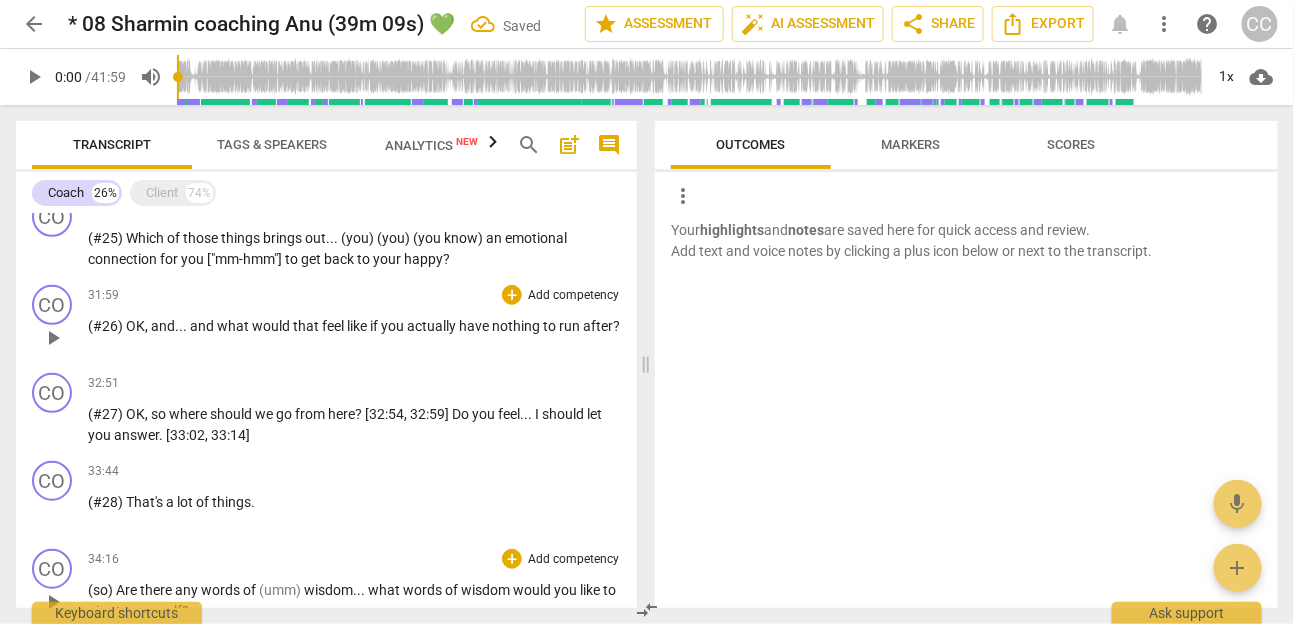 type 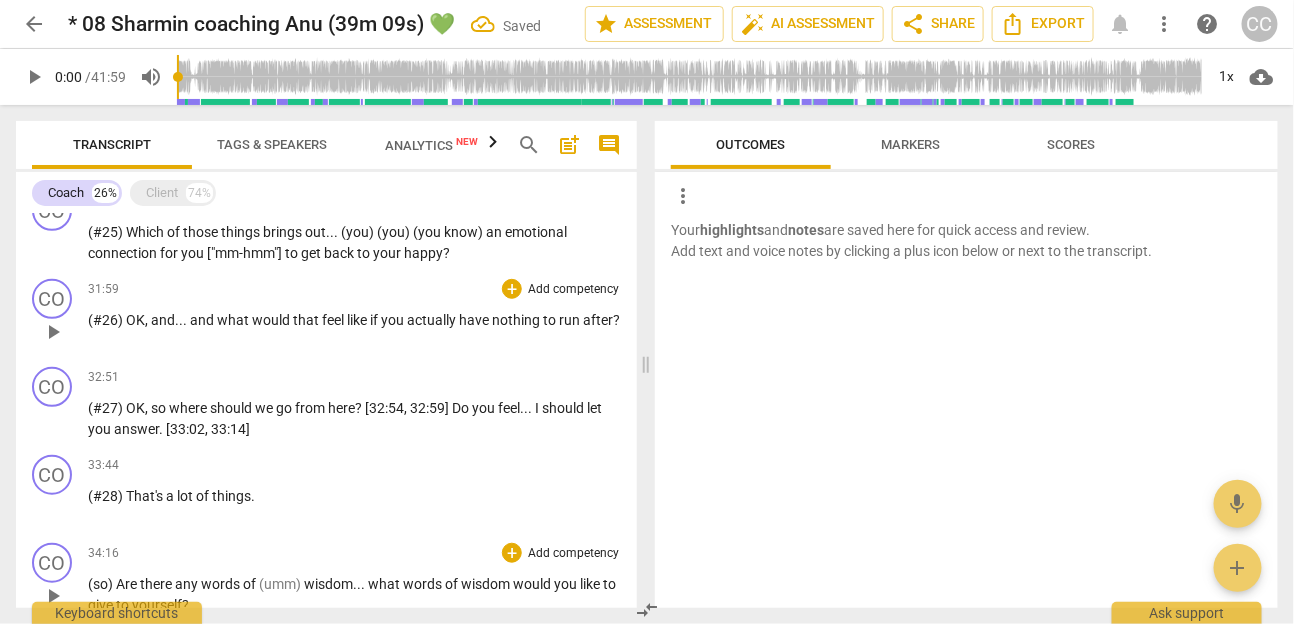 paste 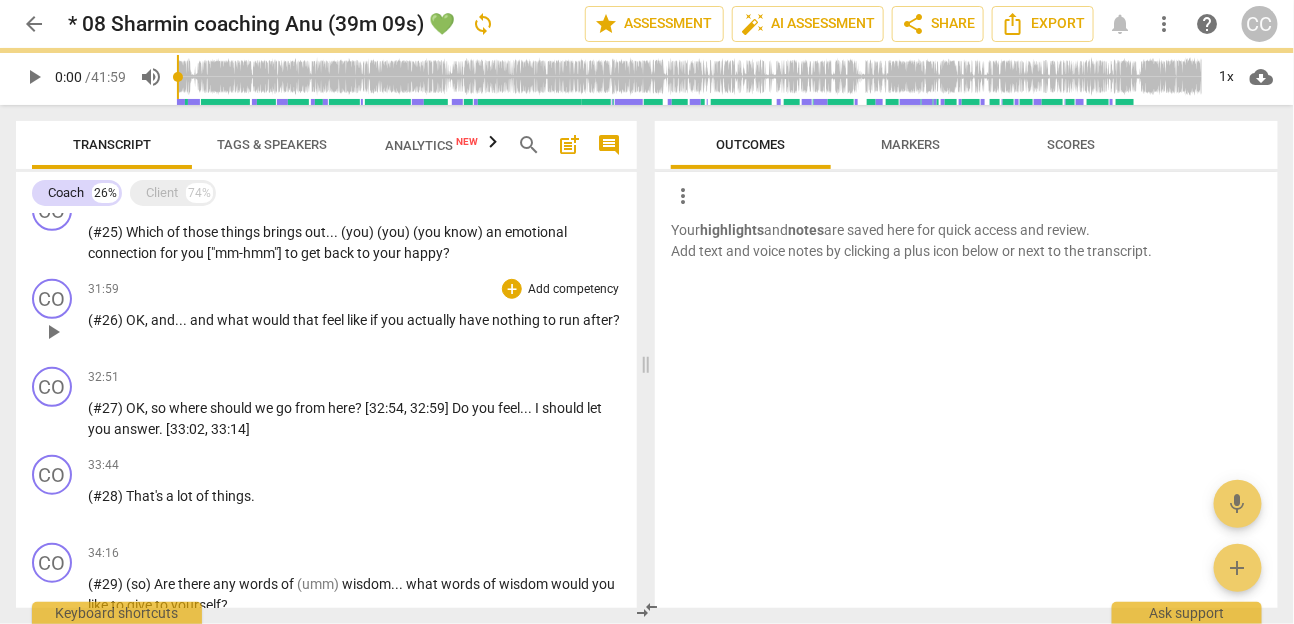 scroll, scrollTop: 3016, scrollLeft: 0, axis: vertical 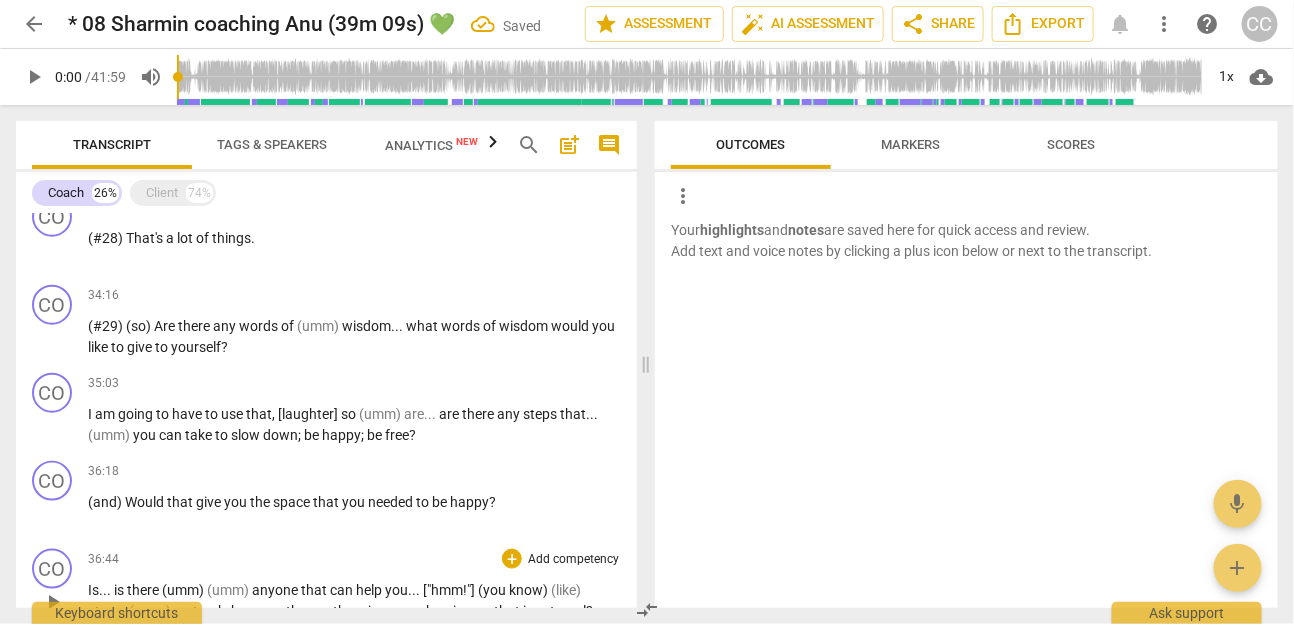 paste 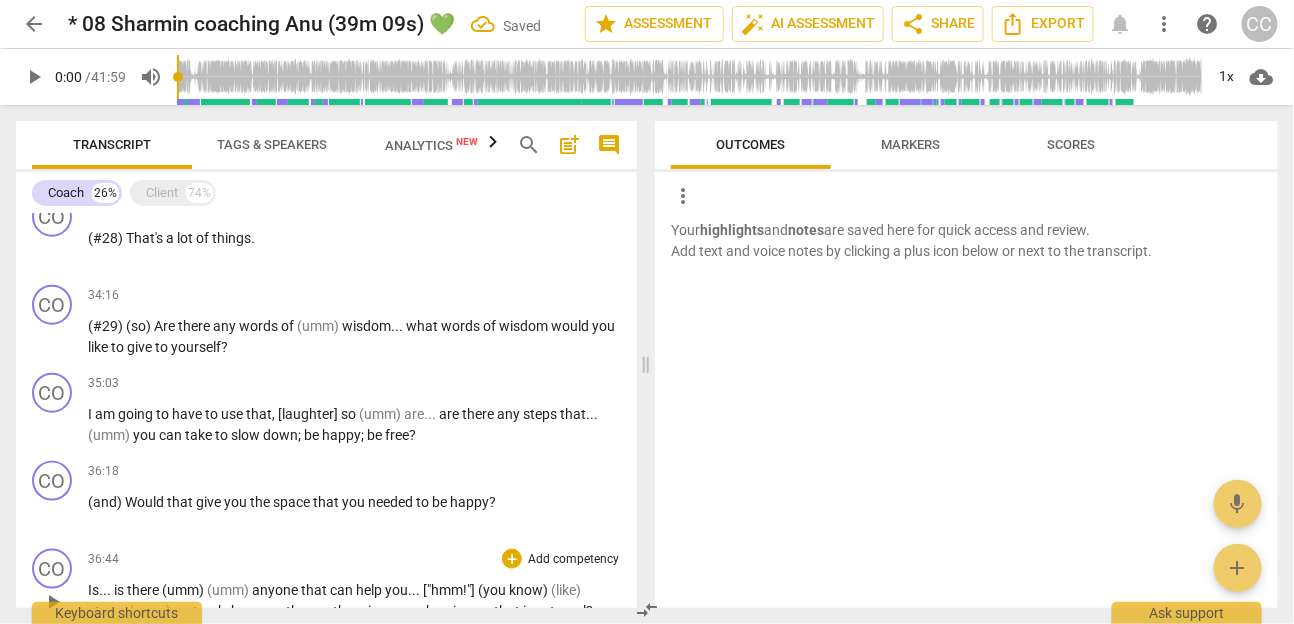 type 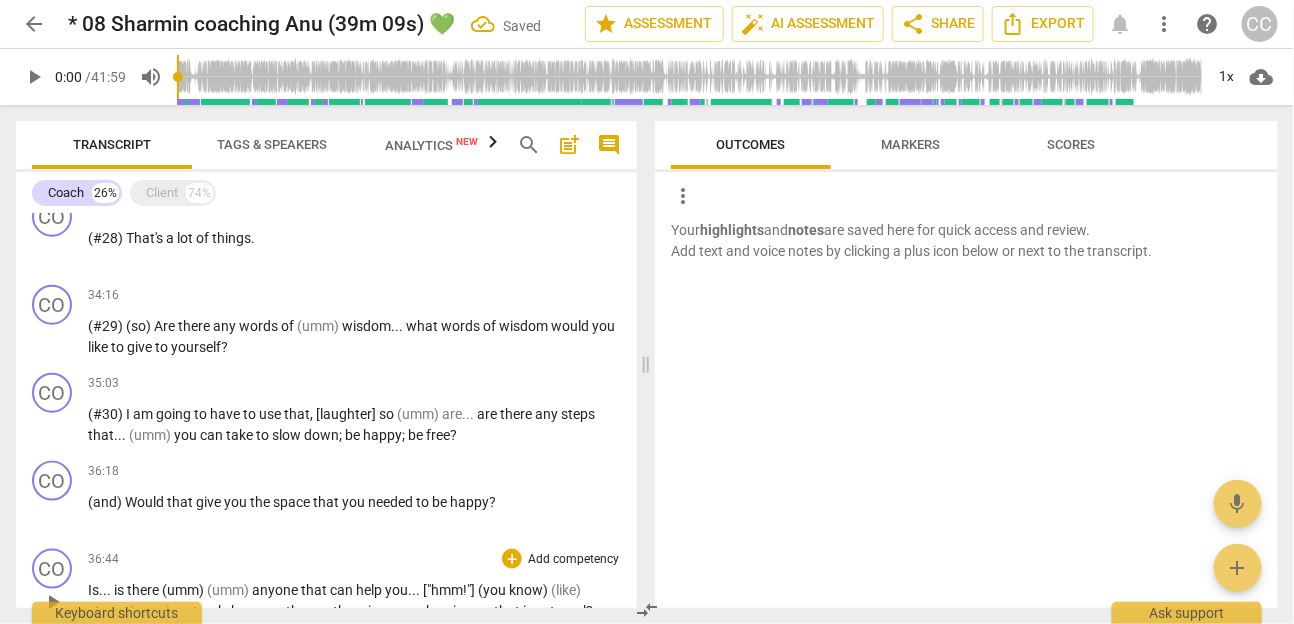paste 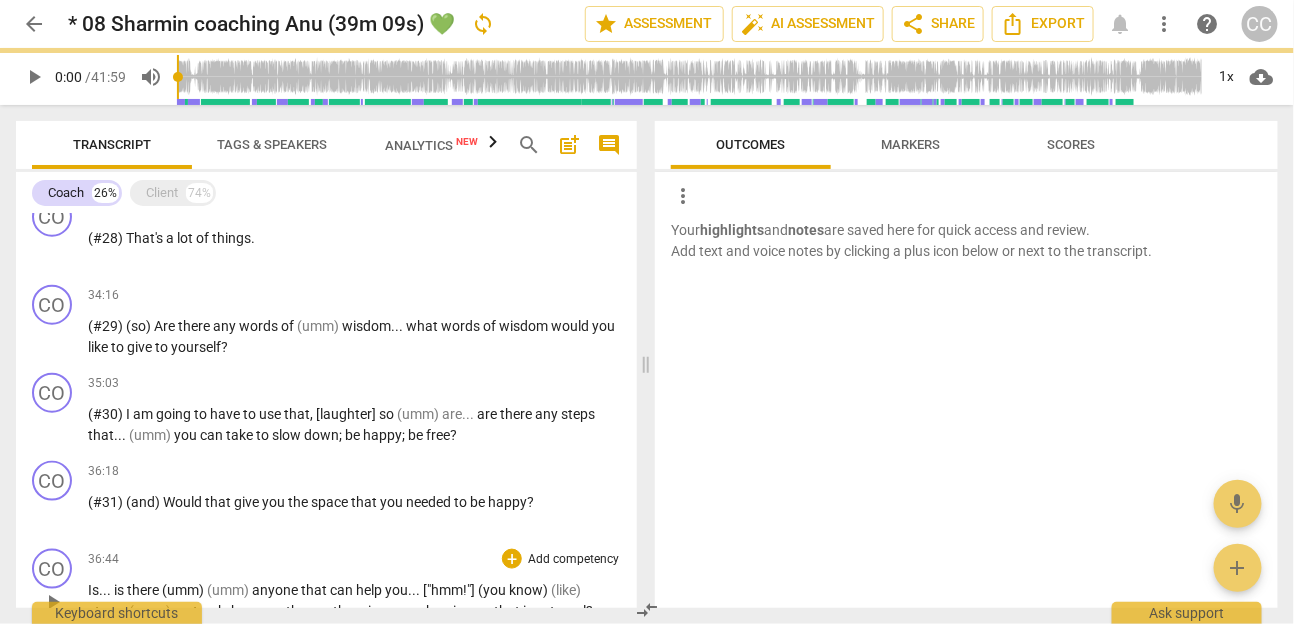 type 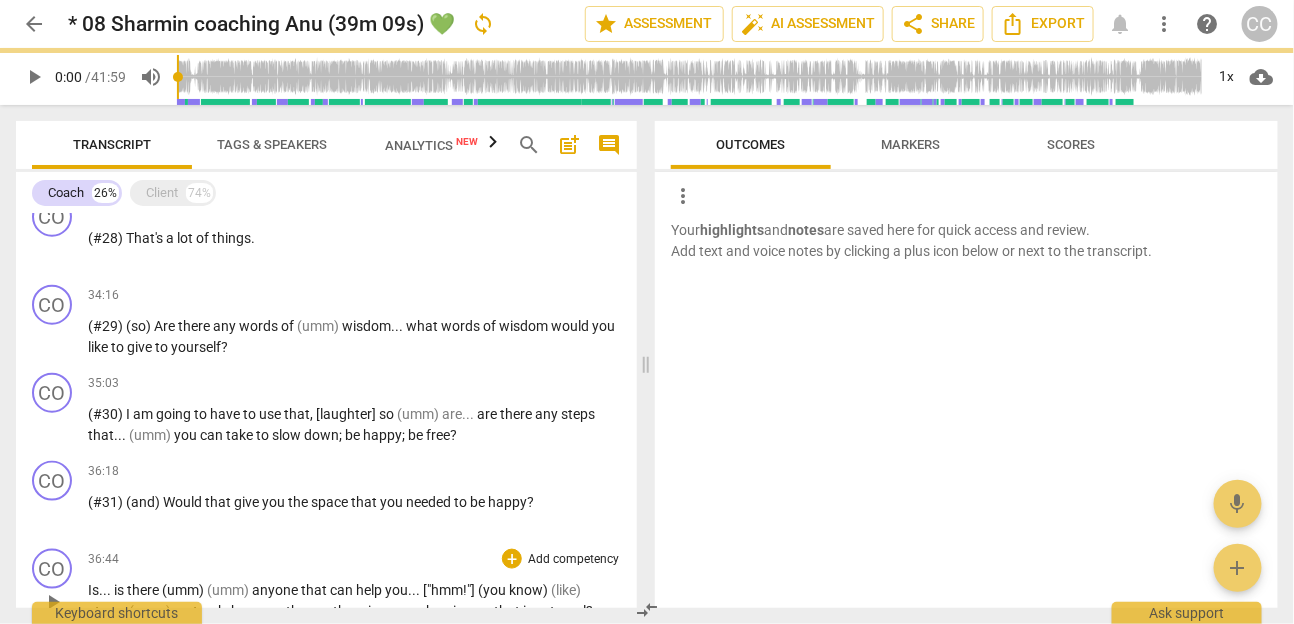 scroll, scrollTop: 3022, scrollLeft: 0, axis: vertical 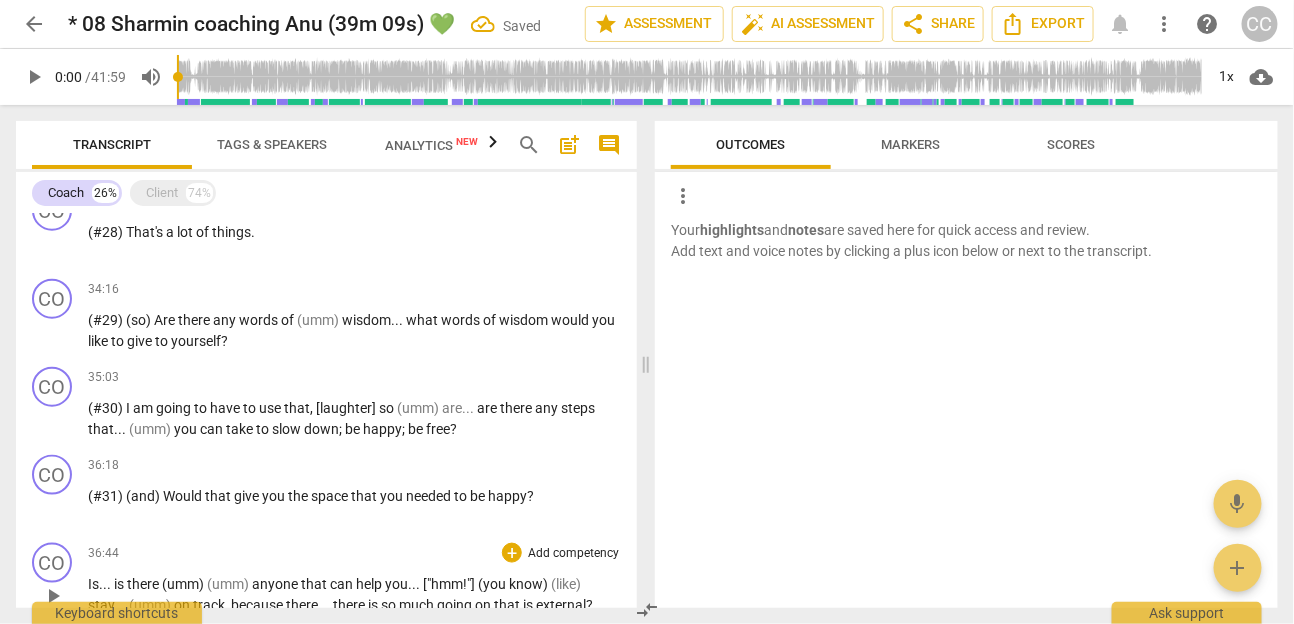 paste 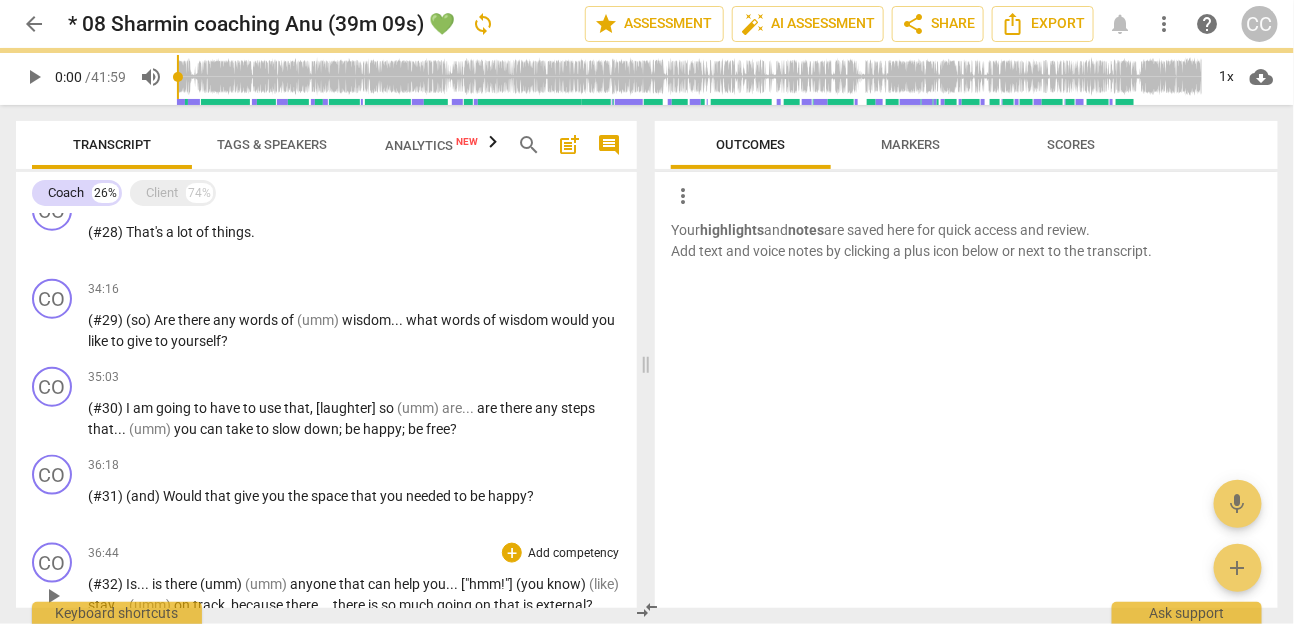 scroll, scrollTop: 3215, scrollLeft: 0, axis: vertical 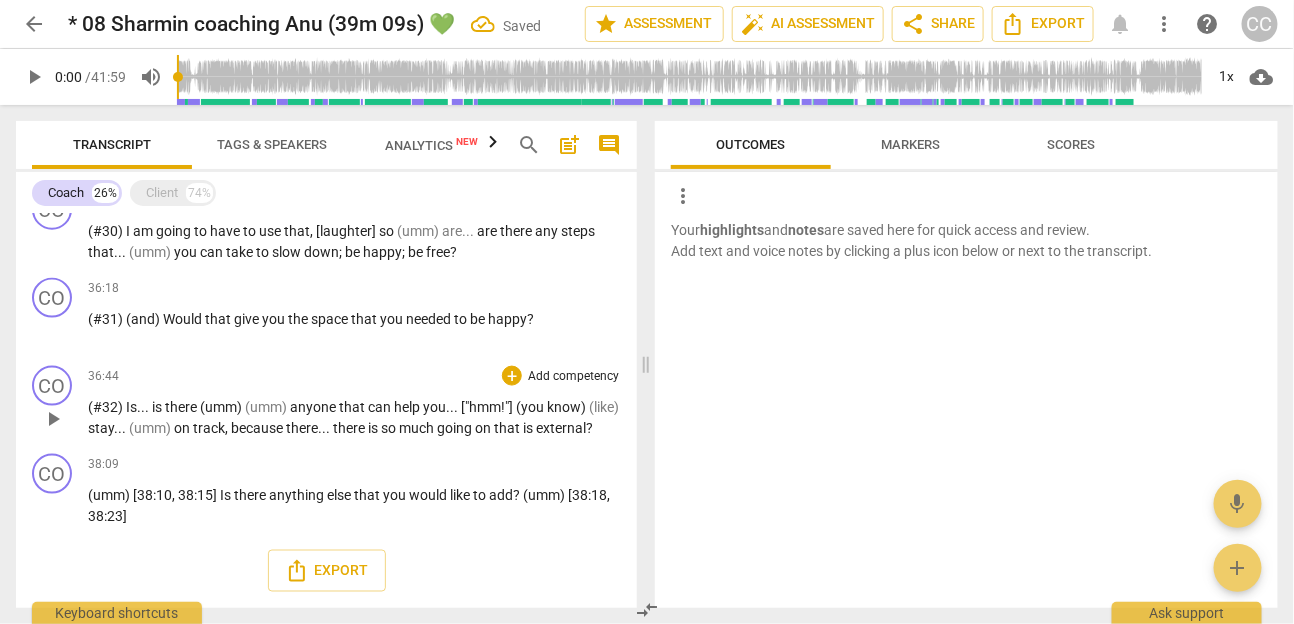 paste 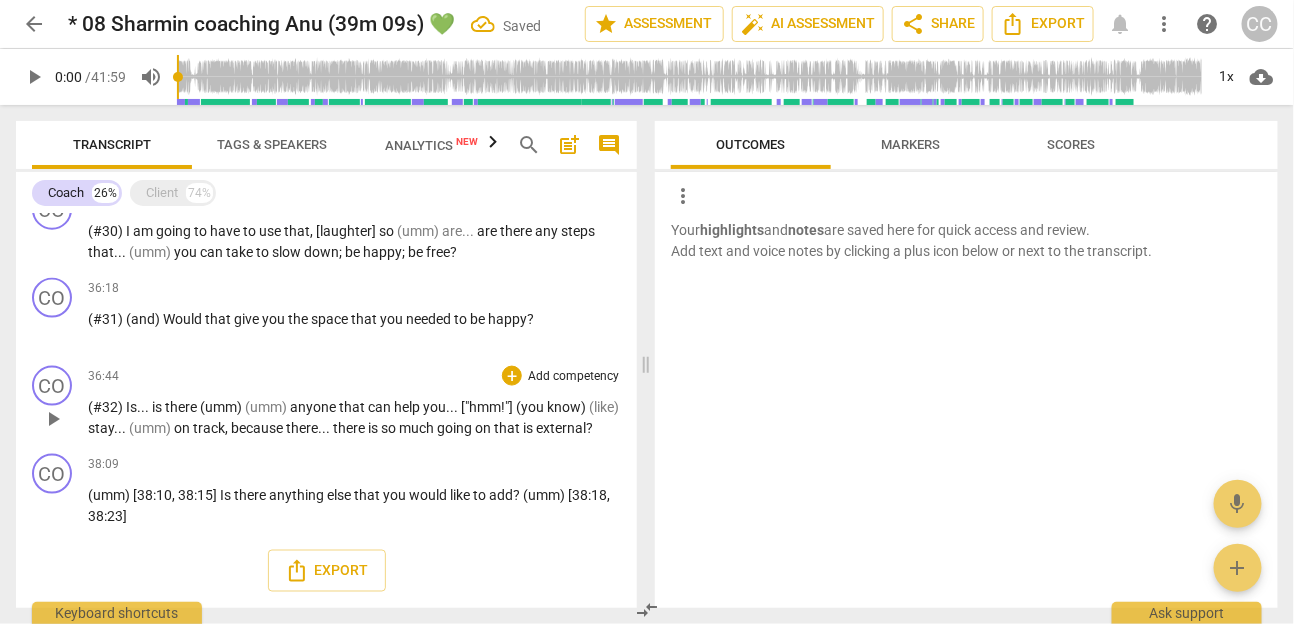 type 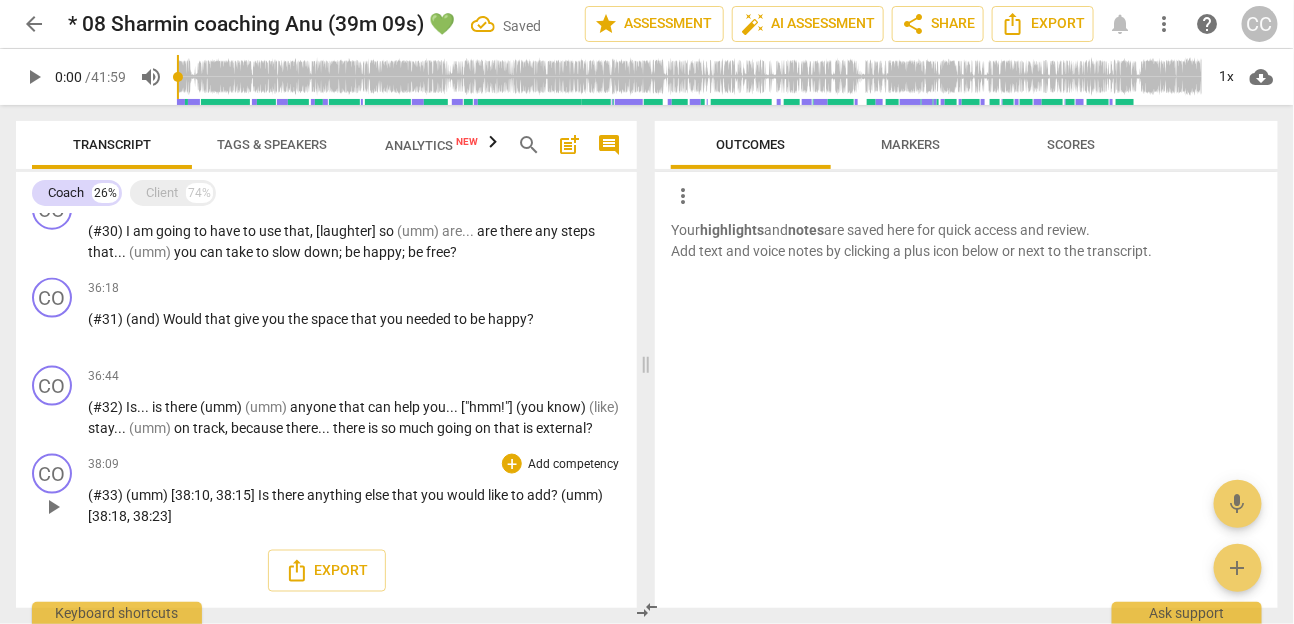 type 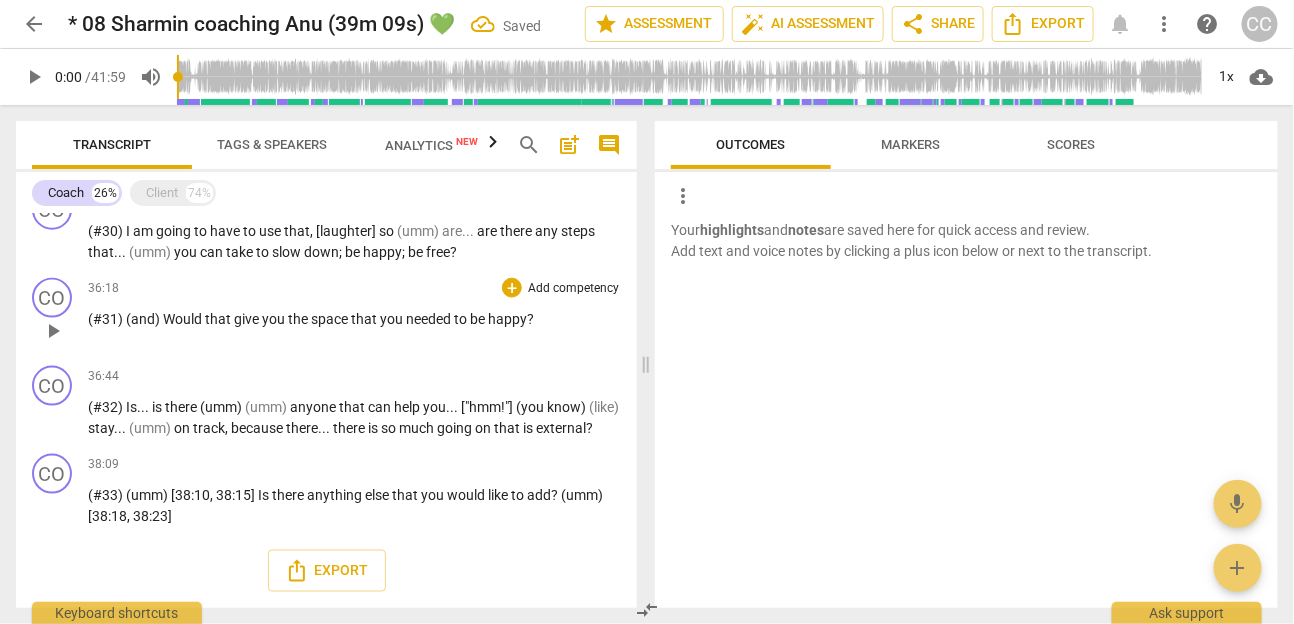 scroll, scrollTop: 0, scrollLeft: 0, axis: both 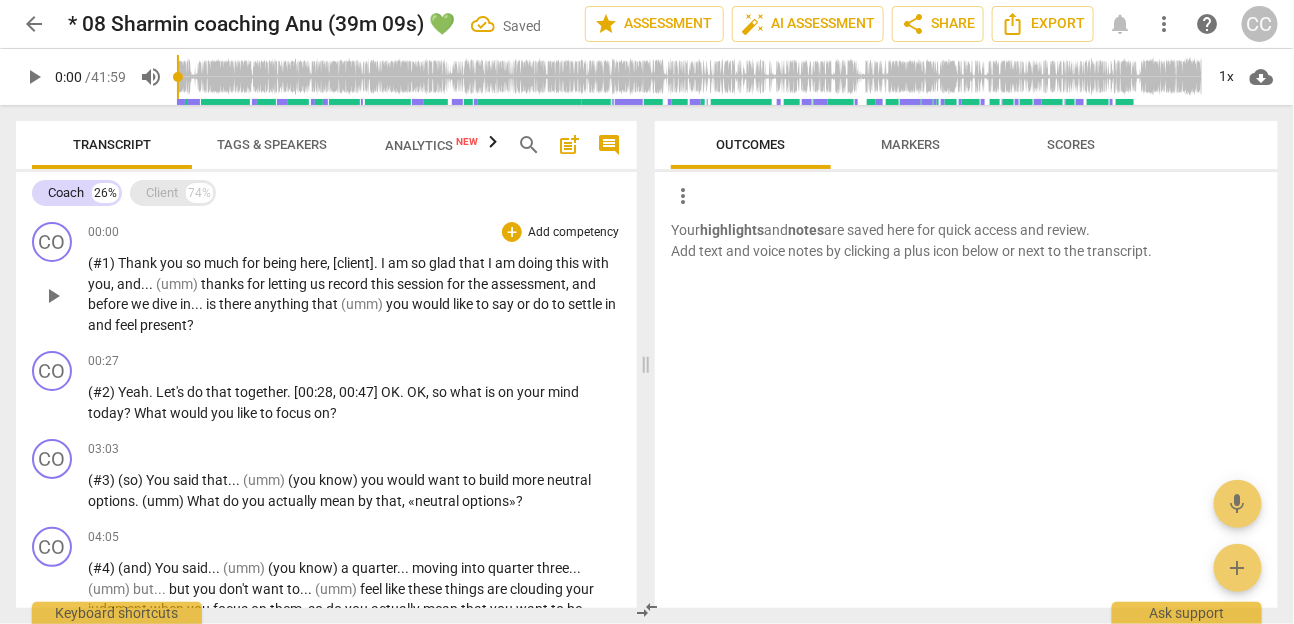click on "Client 74%" at bounding box center (173, 193) 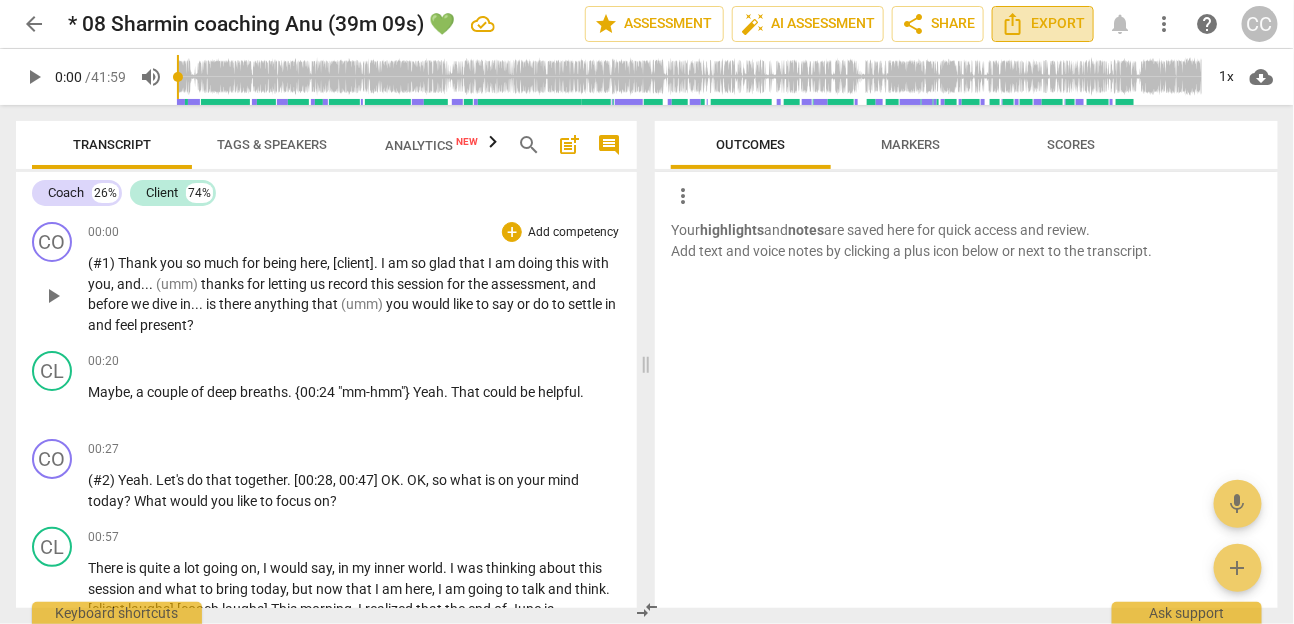 click on "Export" at bounding box center (1043, 24) 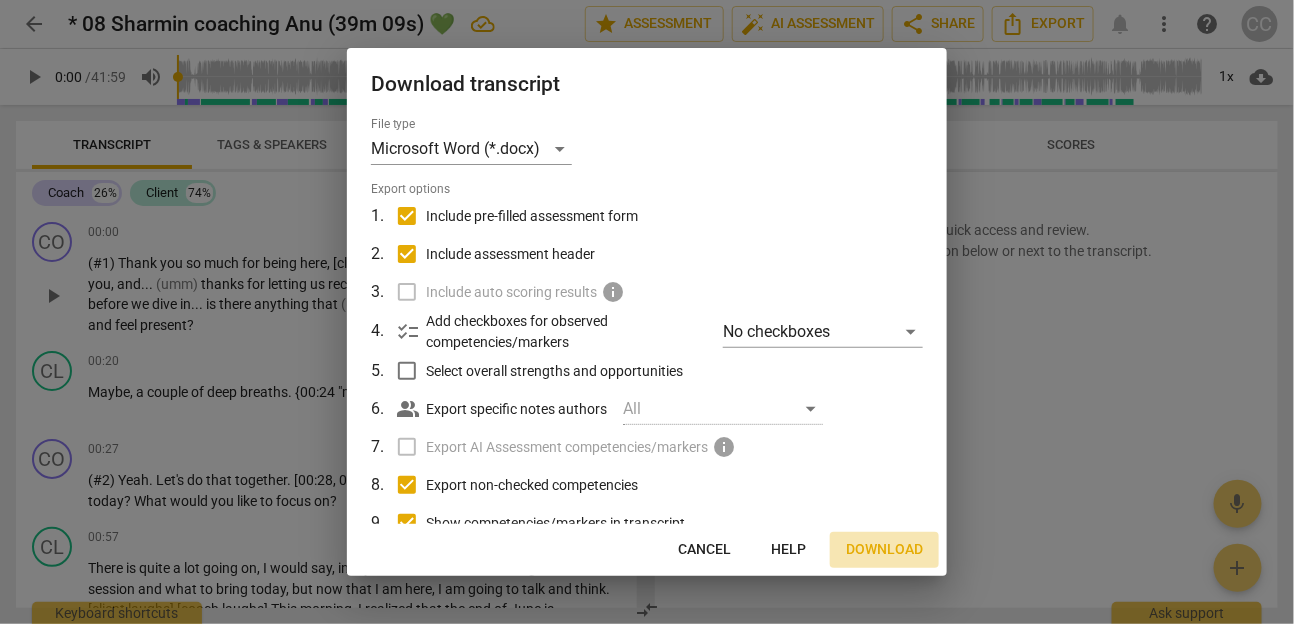 click on "Download" at bounding box center [884, 550] 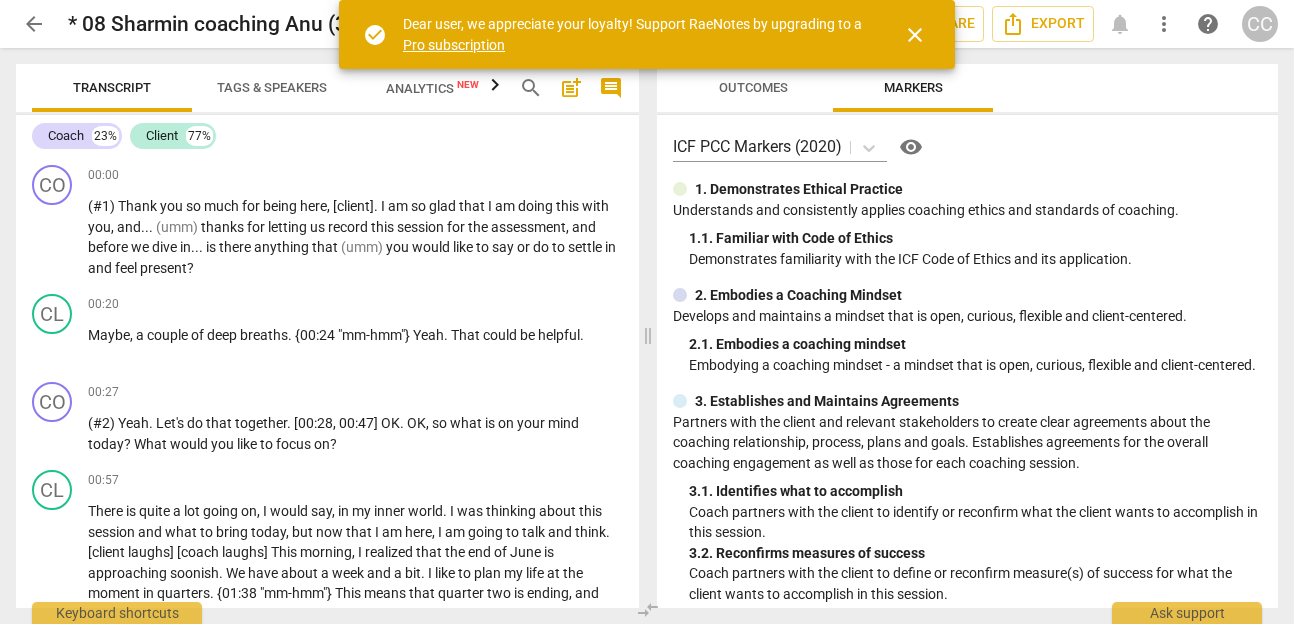 scroll, scrollTop: 0, scrollLeft: 0, axis: both 